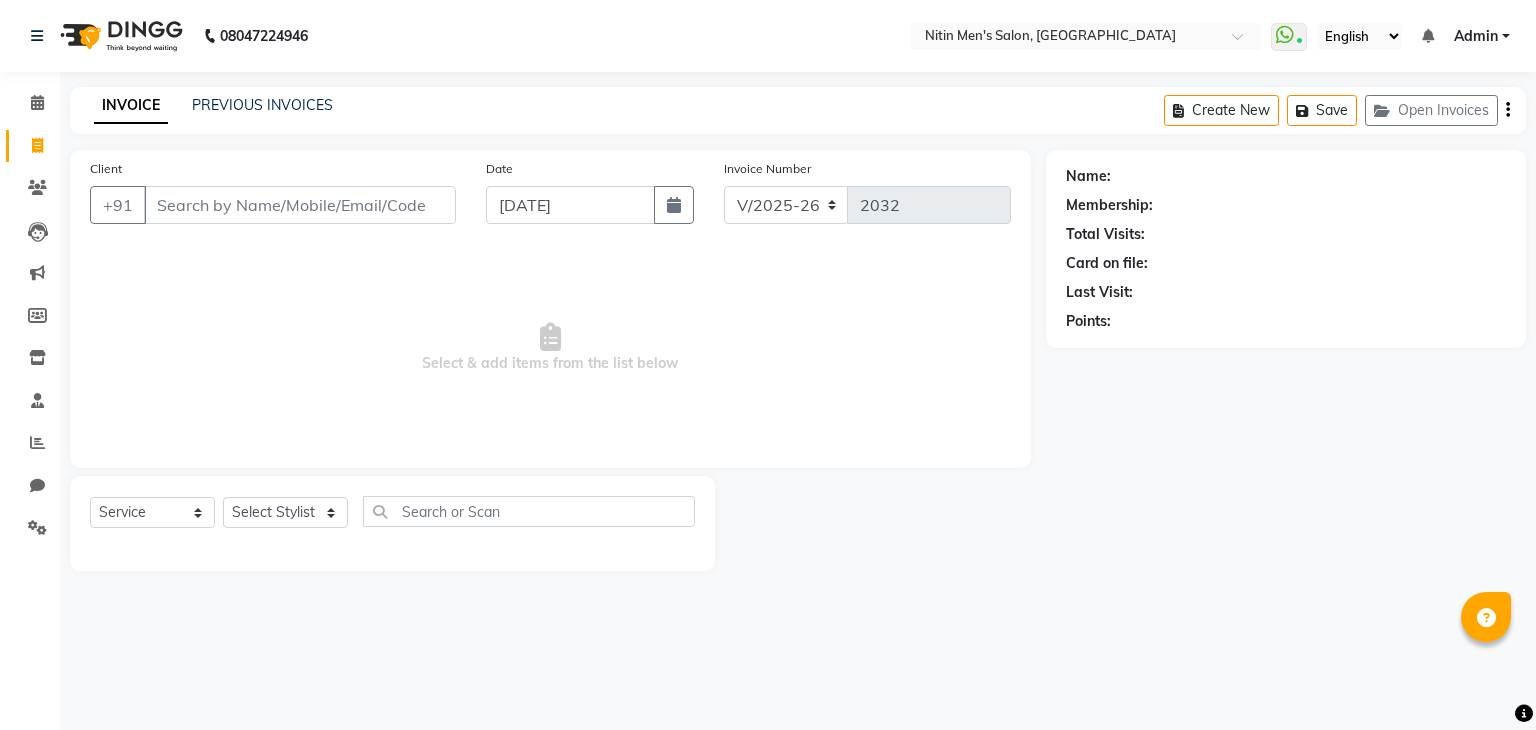 select on "7981" 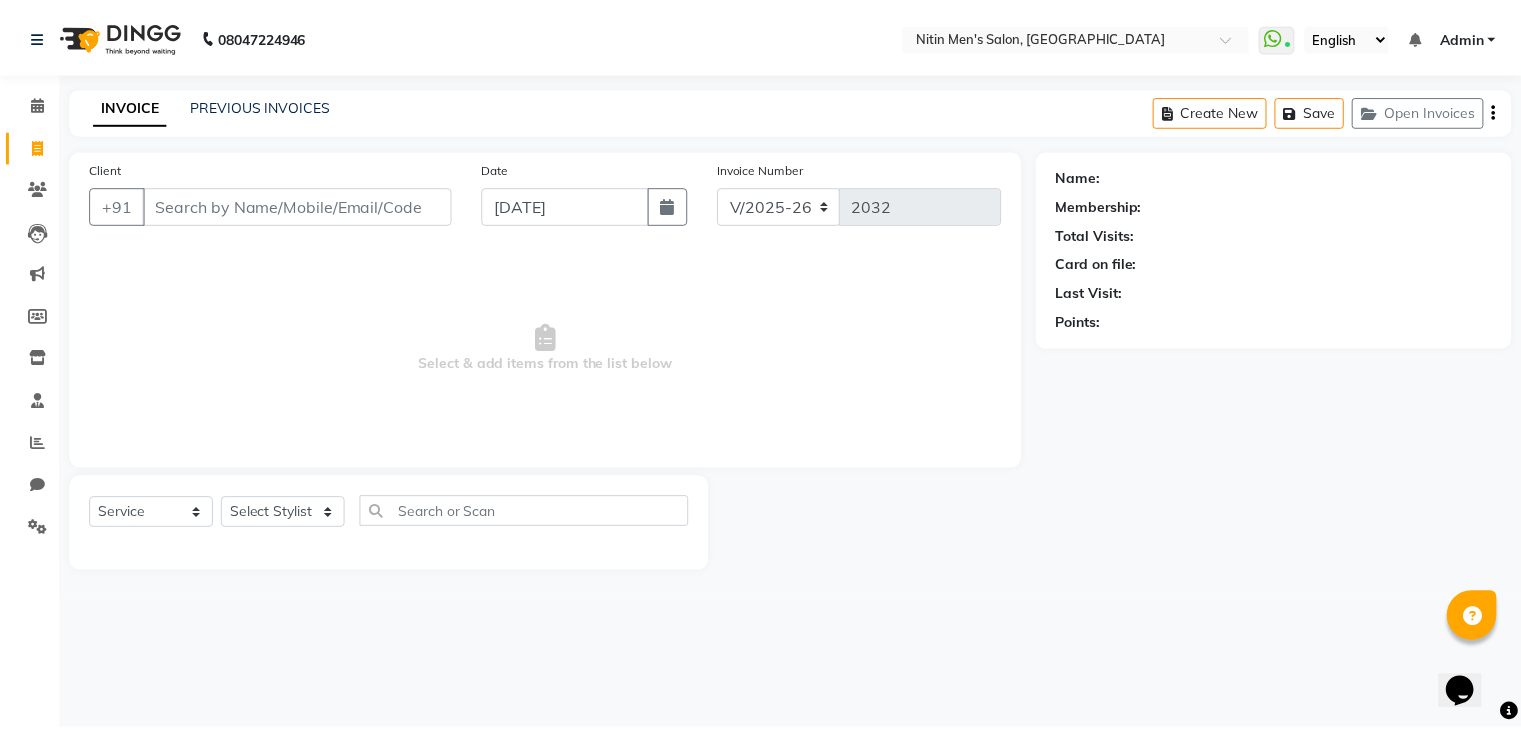 scroll, scrollTop: 0, scrollLeft: 0, axis: both 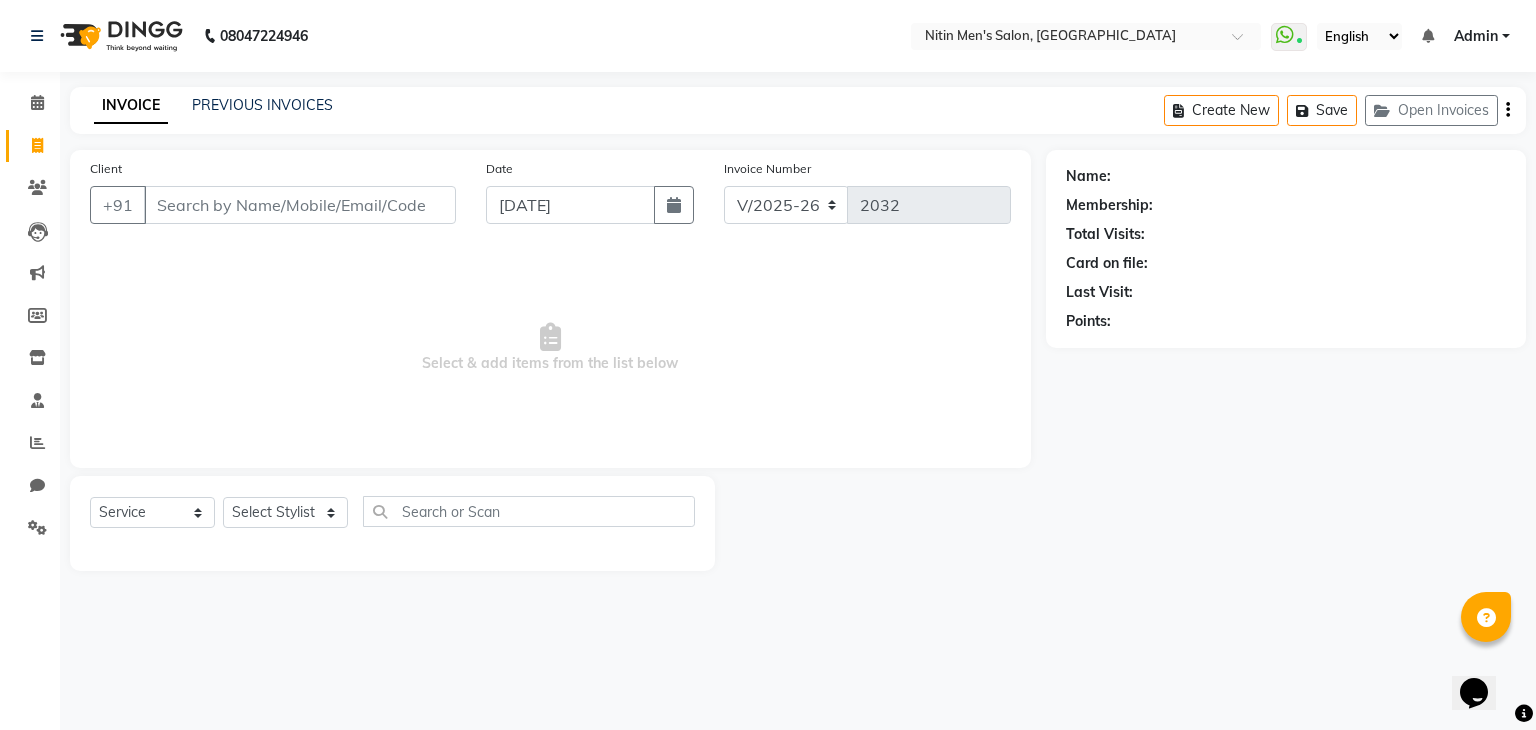 drag, startPoint x: 309, startPoint y: 482, endPoint x: 296, endPoint y: 513, distance: 33.61547 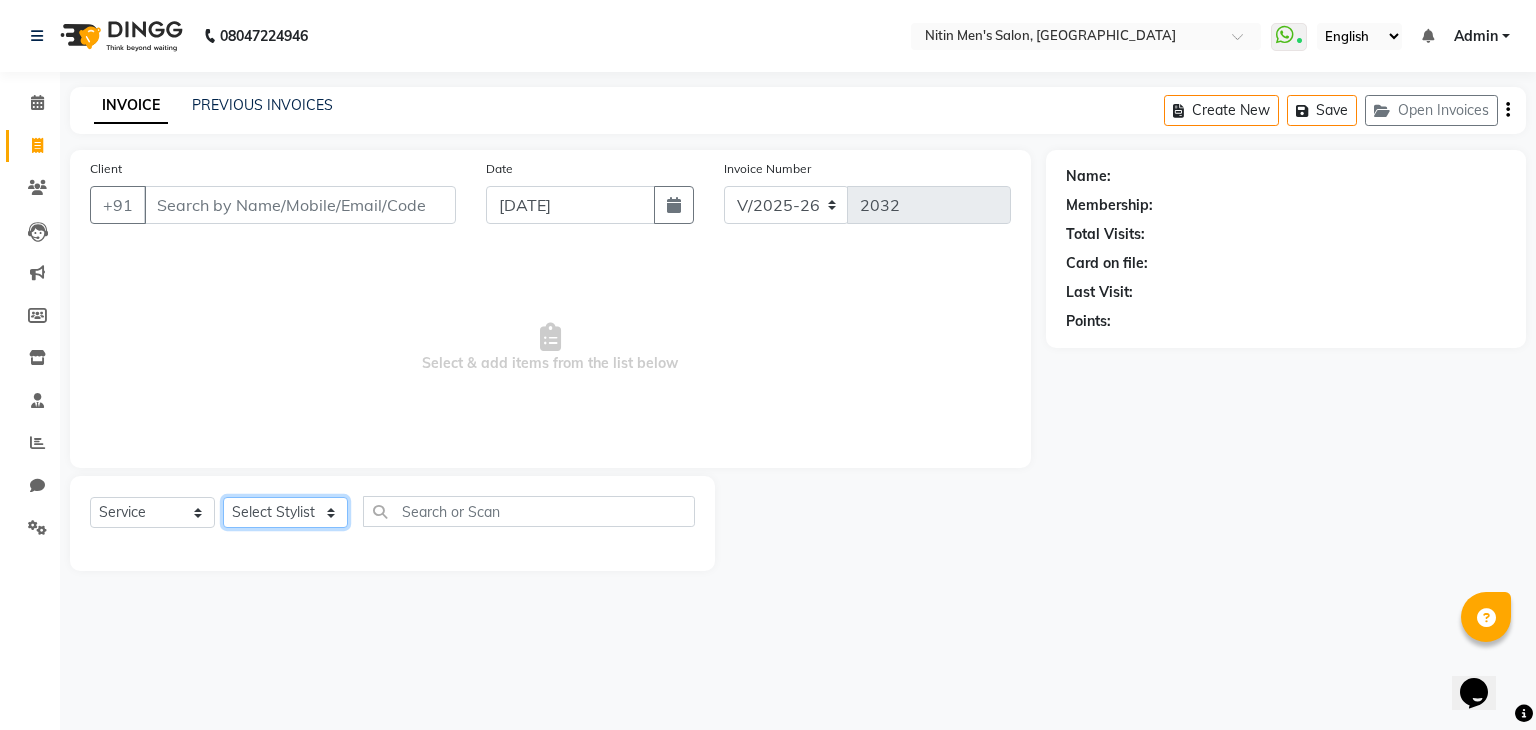 click on "Select Stylist [PERSON_NAME] [PERSON_NAME] [PERSON_NAME] [PERSON_NAME] MEENAKSHI NITIN SIR [PERSON_NAME] [PERSON_NAME] [PERSON_NAME]" 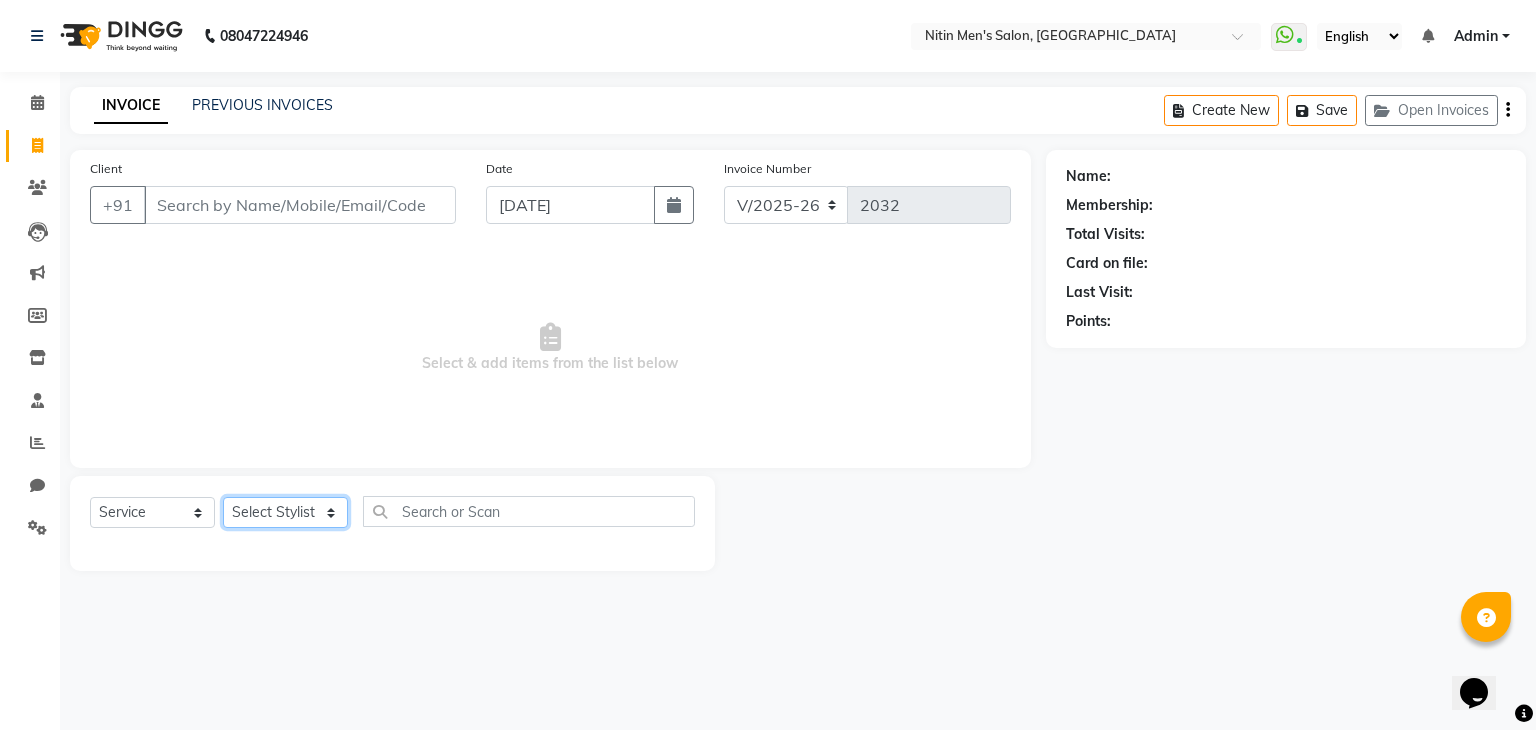 select on "75700" 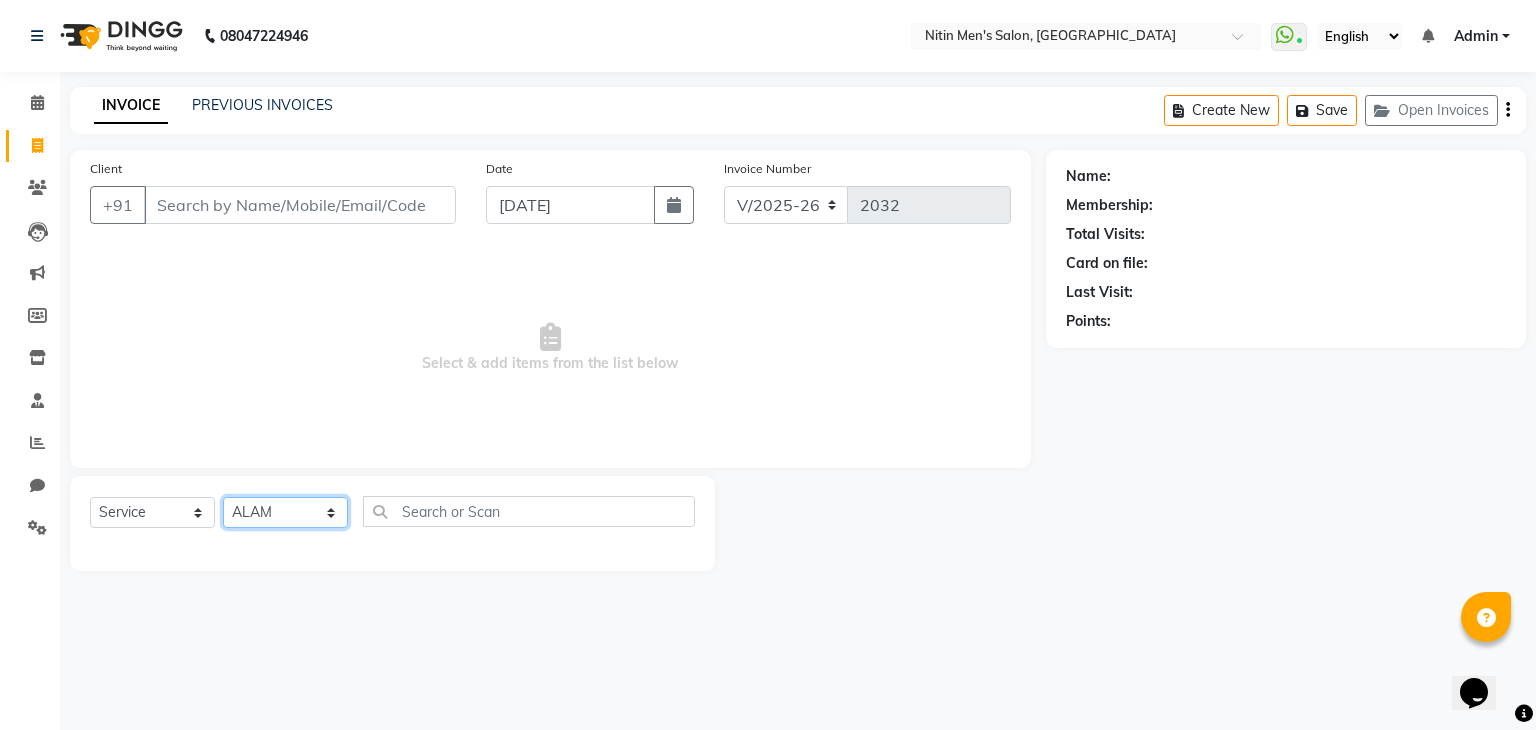 click on "Select Stylist [PERSON_NAME] [PERSON_NAME] [PERSON_NAME] [PERSON_NAME] MEENAKSHI NITIN SIR [PERSON_NAME] [PERSON_NAME] [PERSON_NAME]" 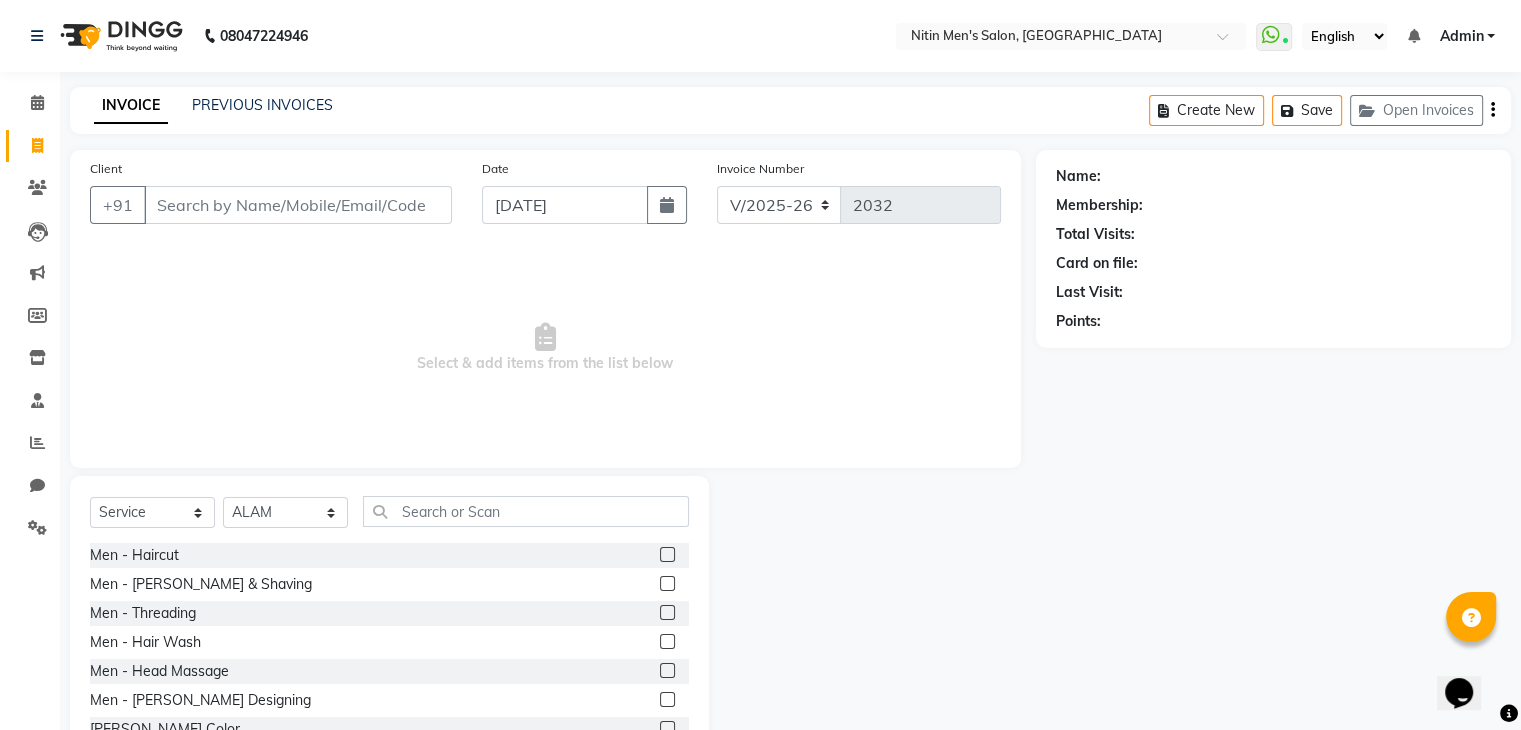 click 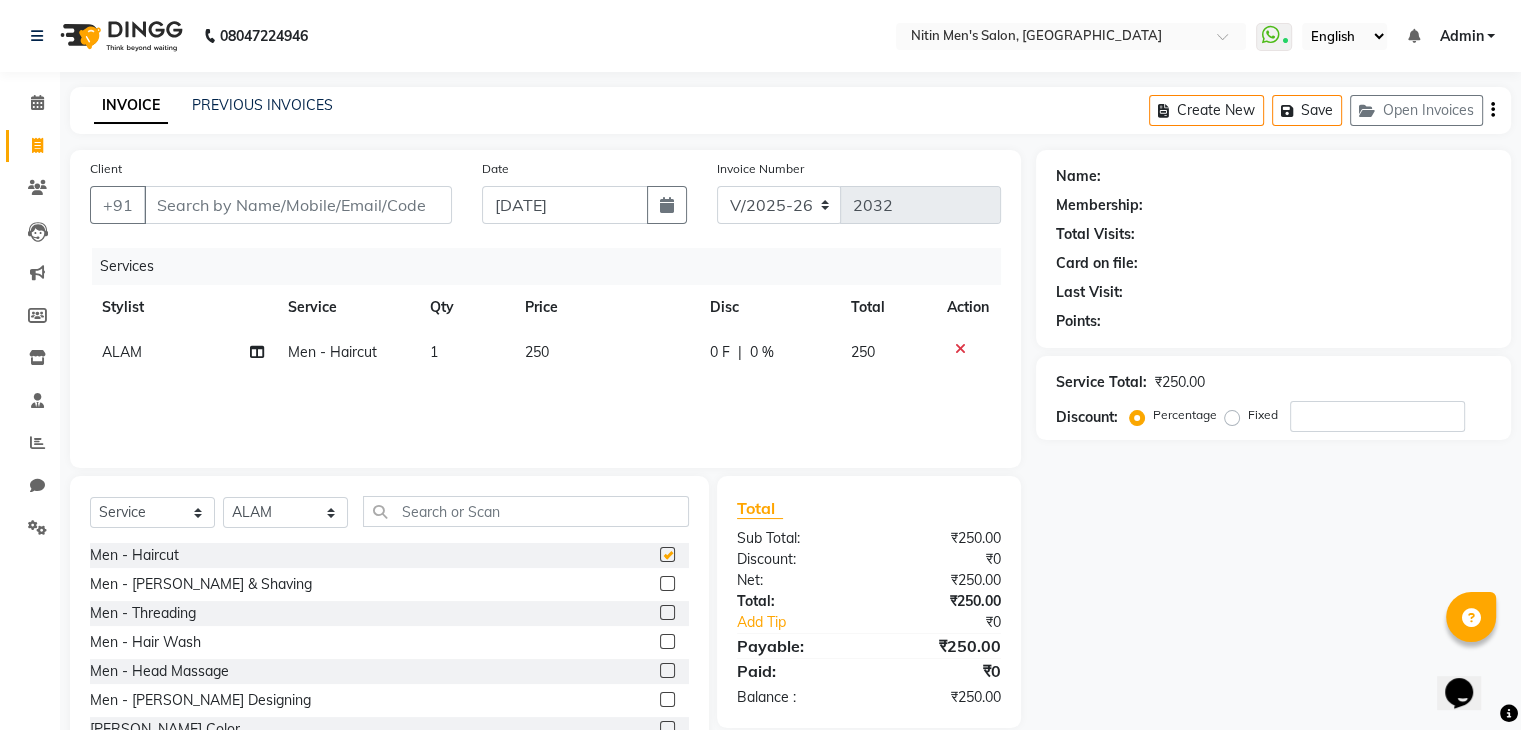 checkbox on "false" 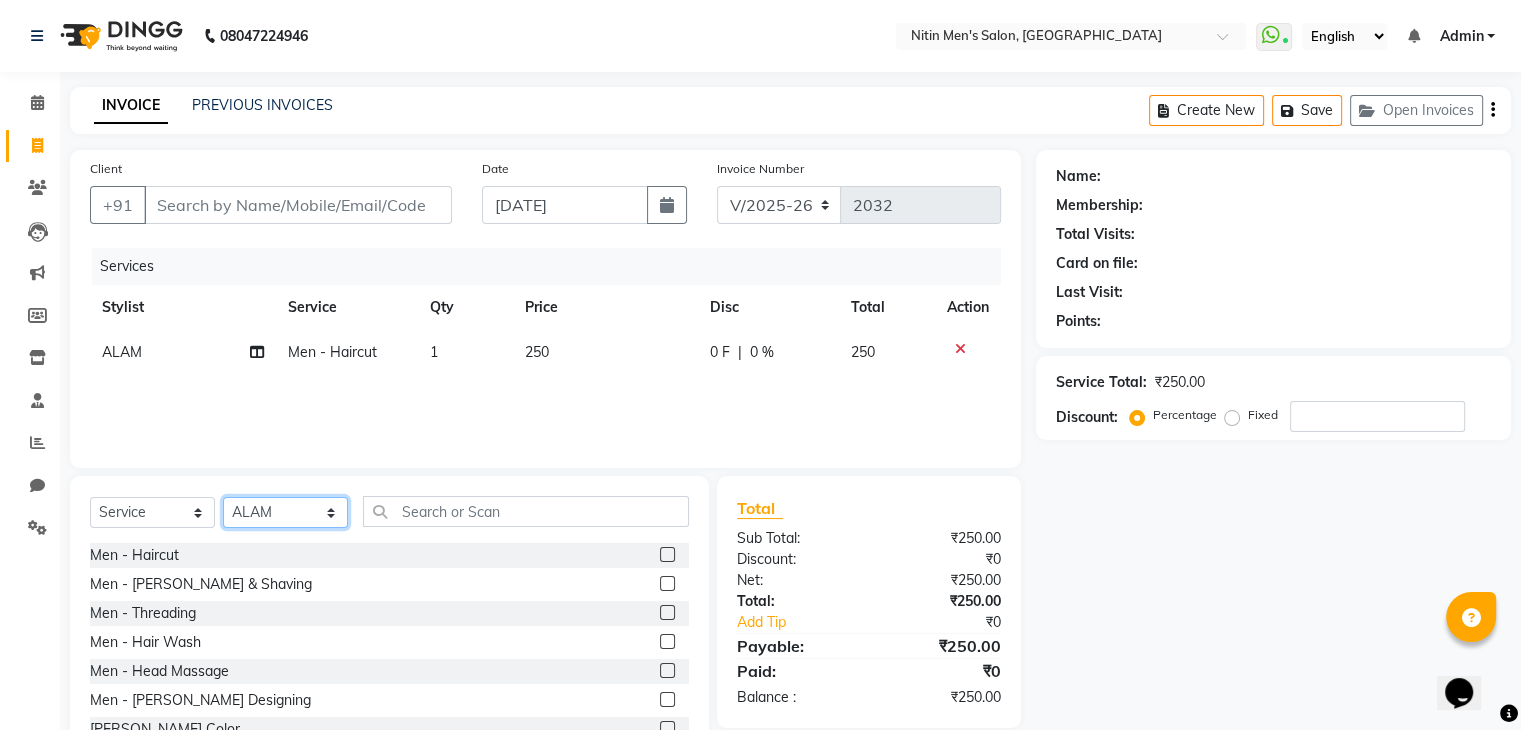 click on "Select Stylist [PERSON_NAME] [PERSON_NAME] [PERSON_NAME] [PERSON_NAME] MEENAKSHI NITIN SIR [PERSON_NAME] [PERSON_NAME] [PERSON_NAME]" 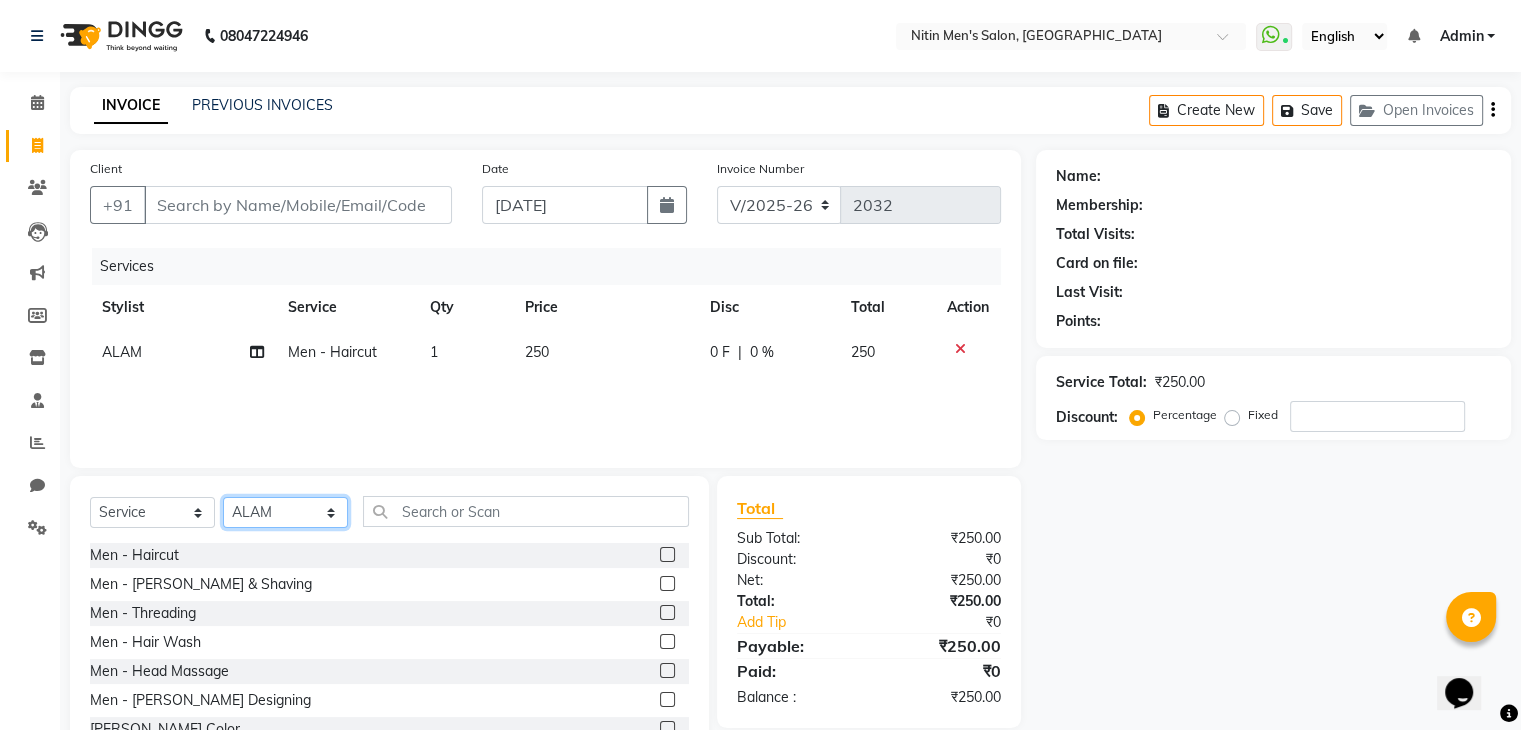 select on "75699" 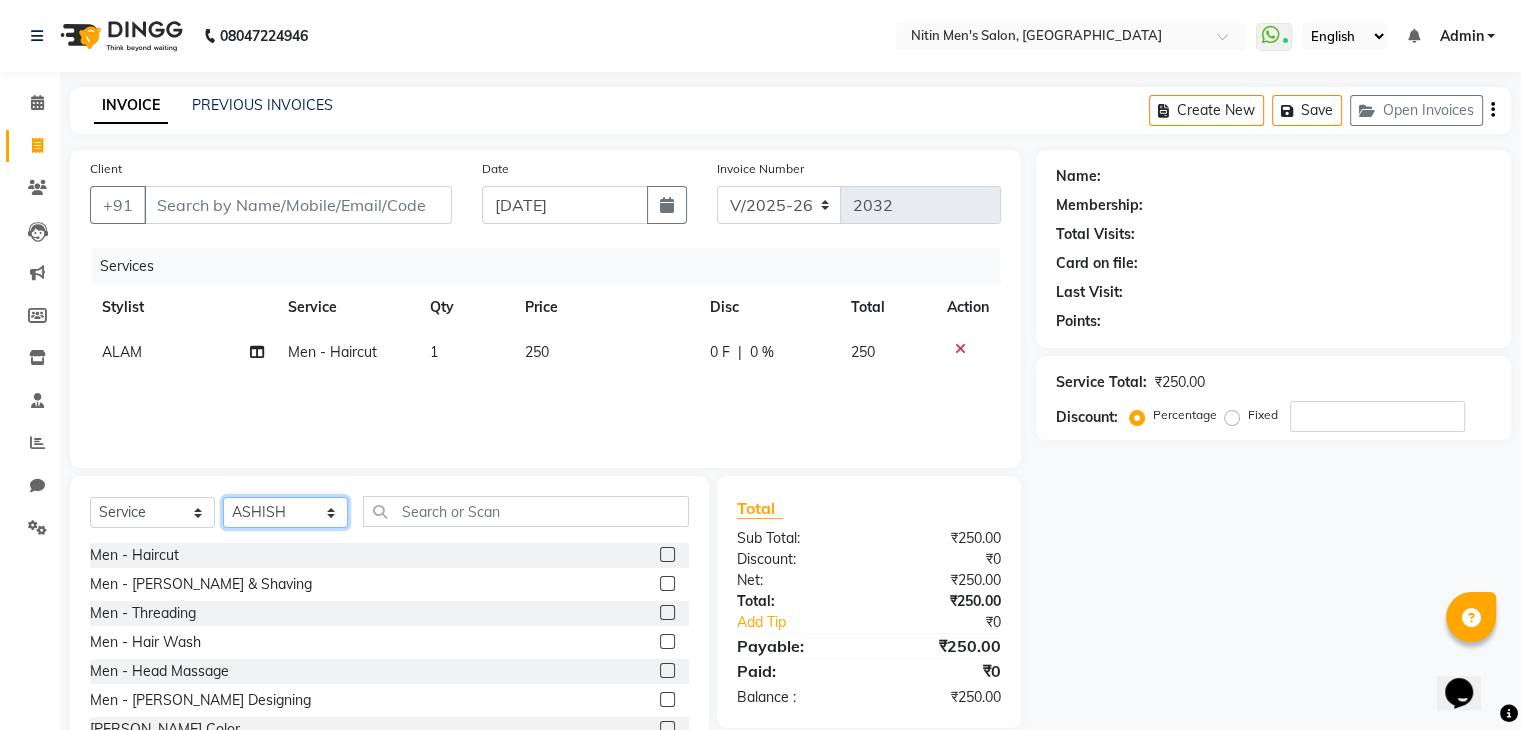 click on "Select Stylist [PERSON_NAME] [PERSON_NAME] [PERSON_NAME] [PERSON_NAME] MEENAKSHI NITIN SIR [PERSON_NAME] [PERSON_NAME] [PERSON_NAME]" 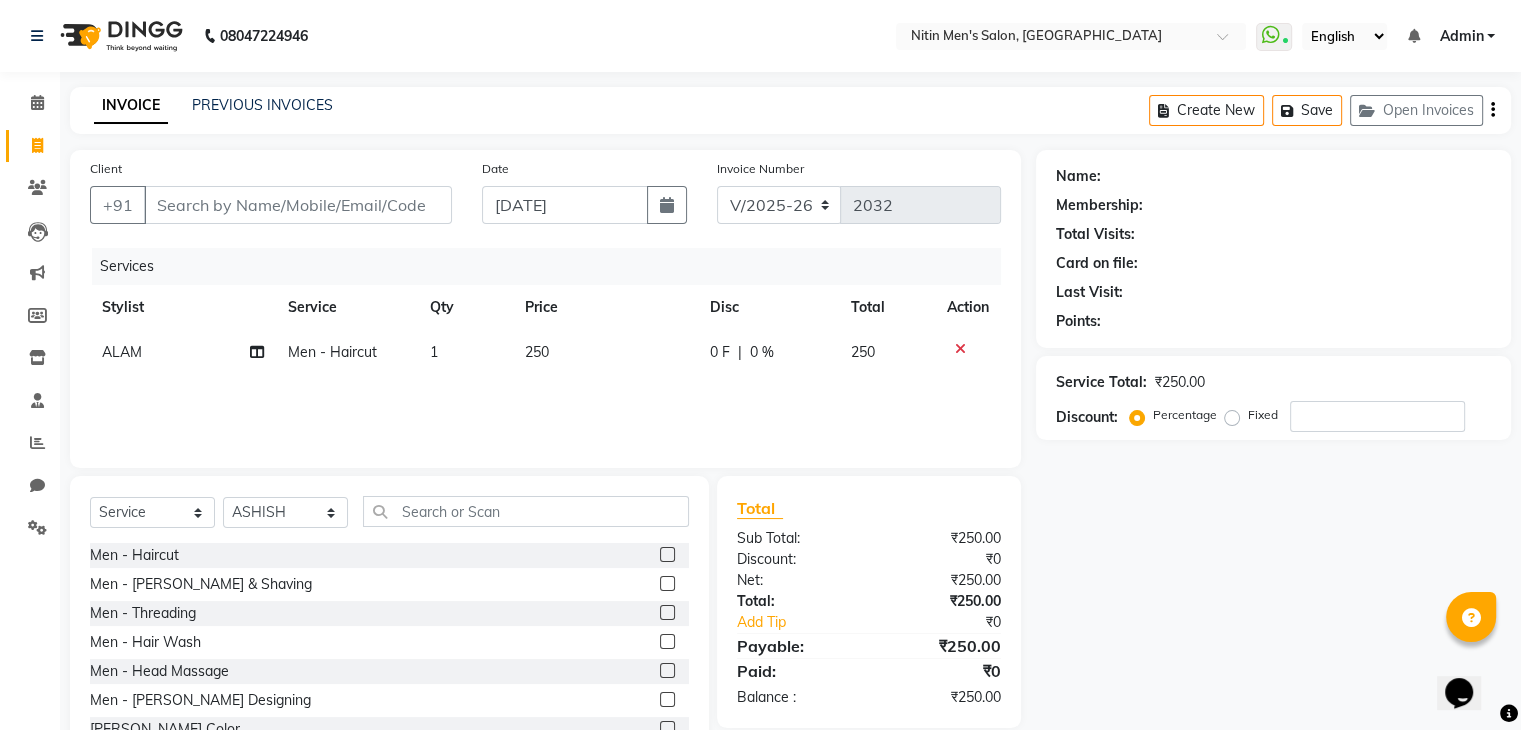 click 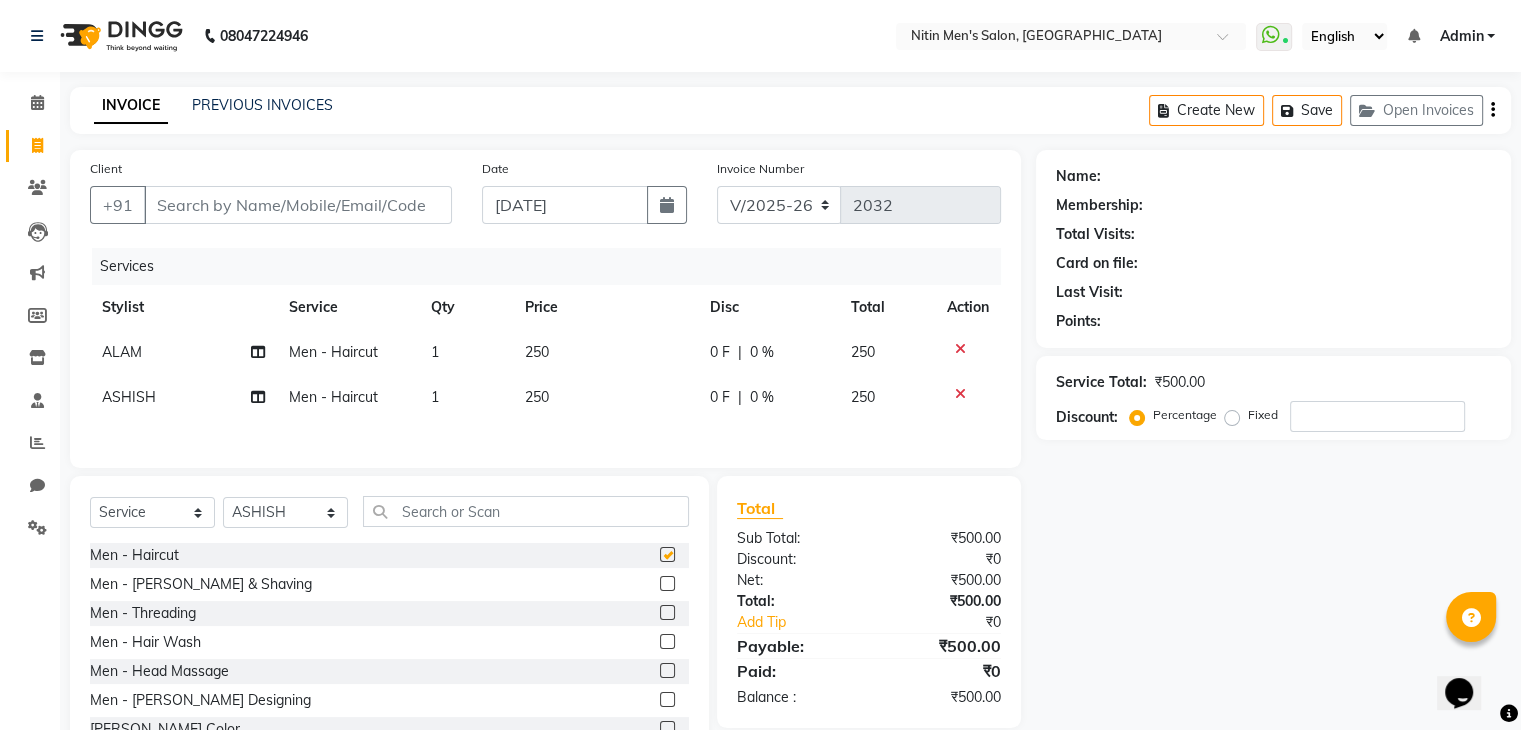 checkbox on "false" 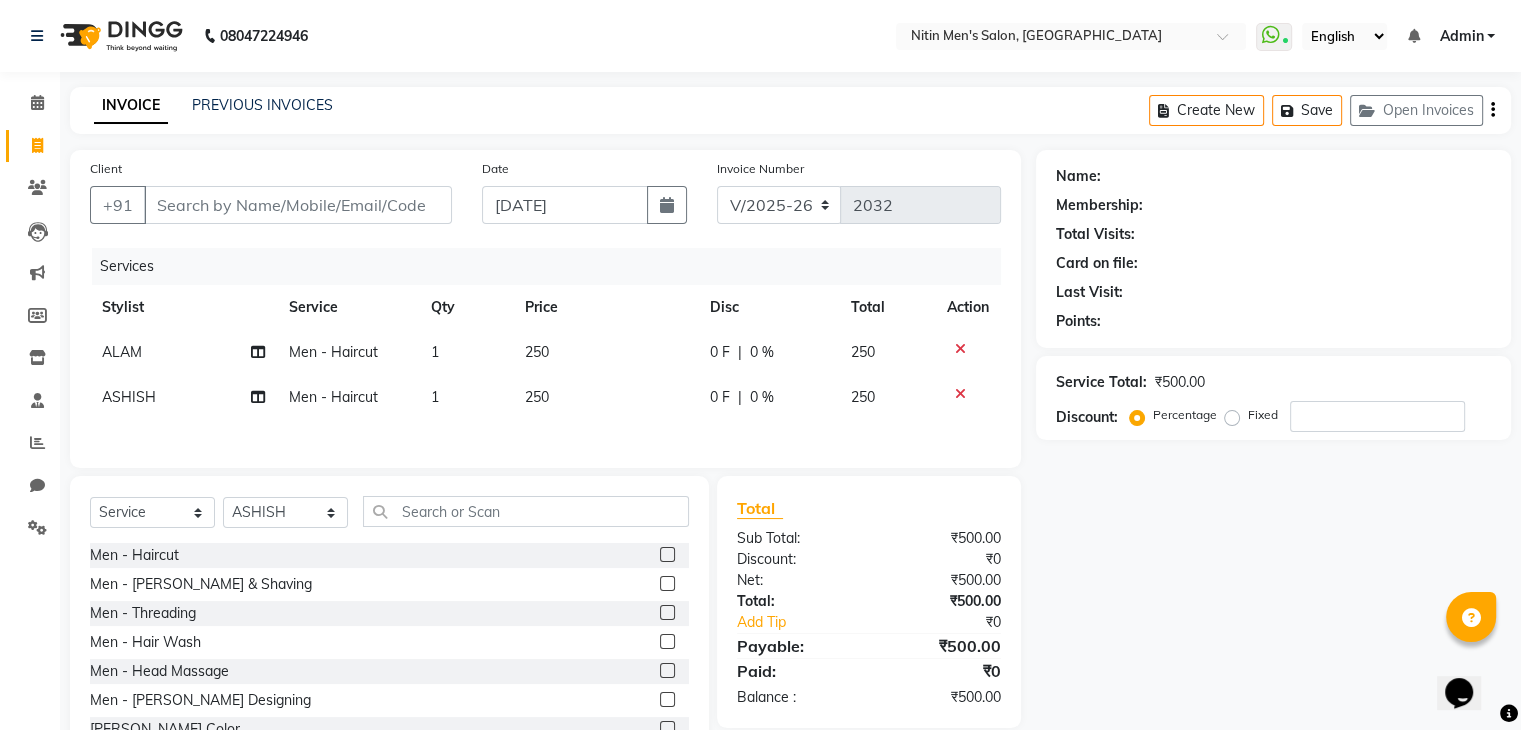 click 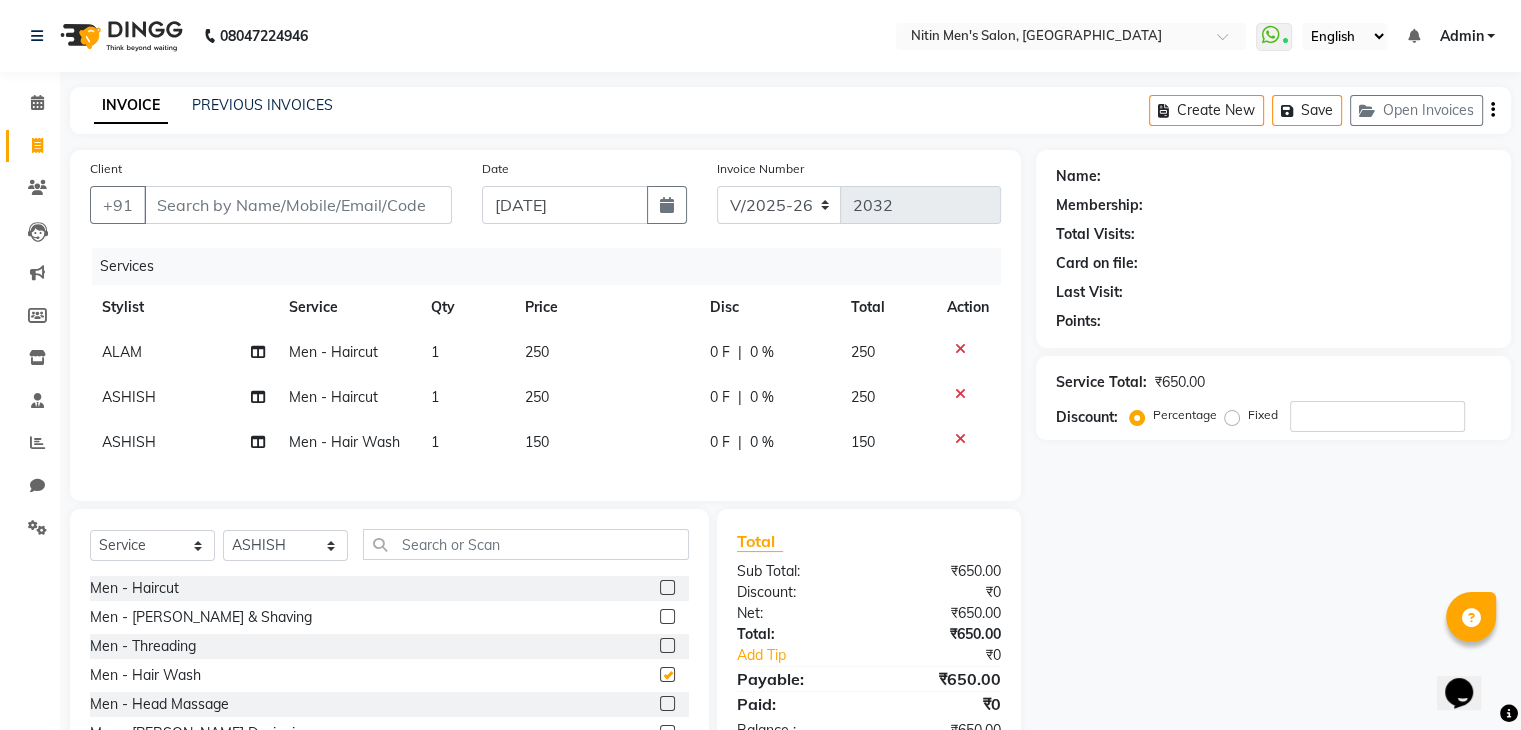 checkbox on "false" 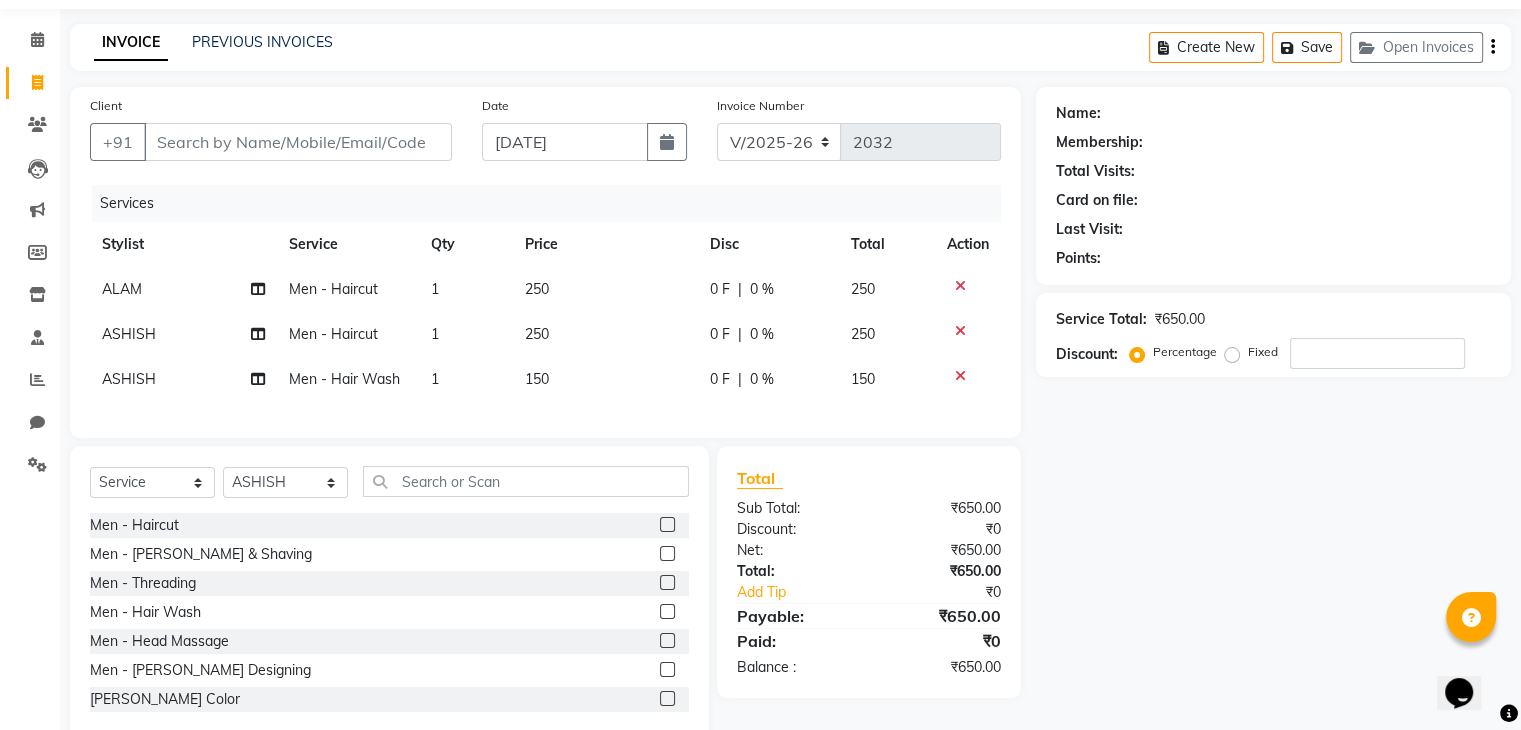 scroll, scrollTop: 120, scrollLeft: 0, axis: vertical 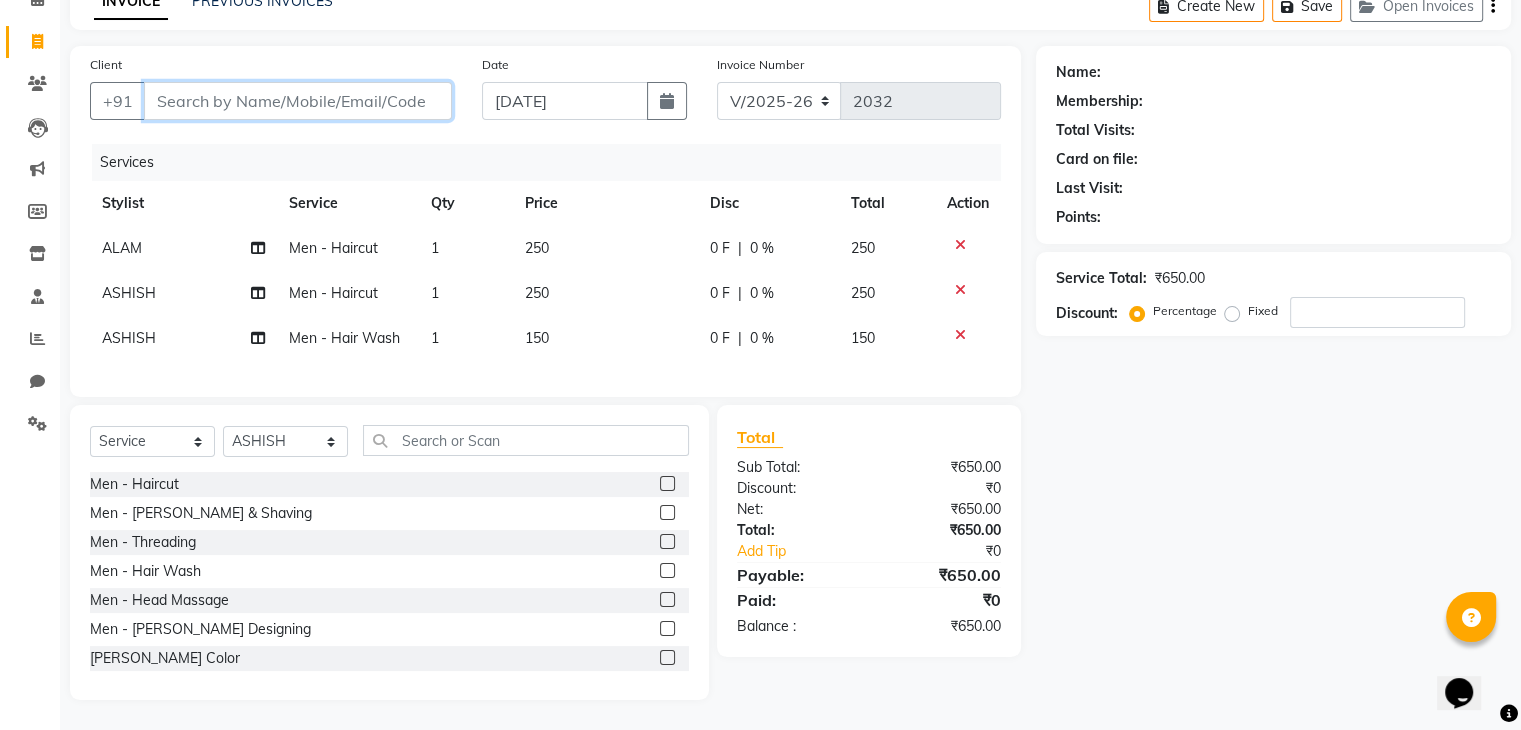 click on "Client" at bounding box center [298, 101] 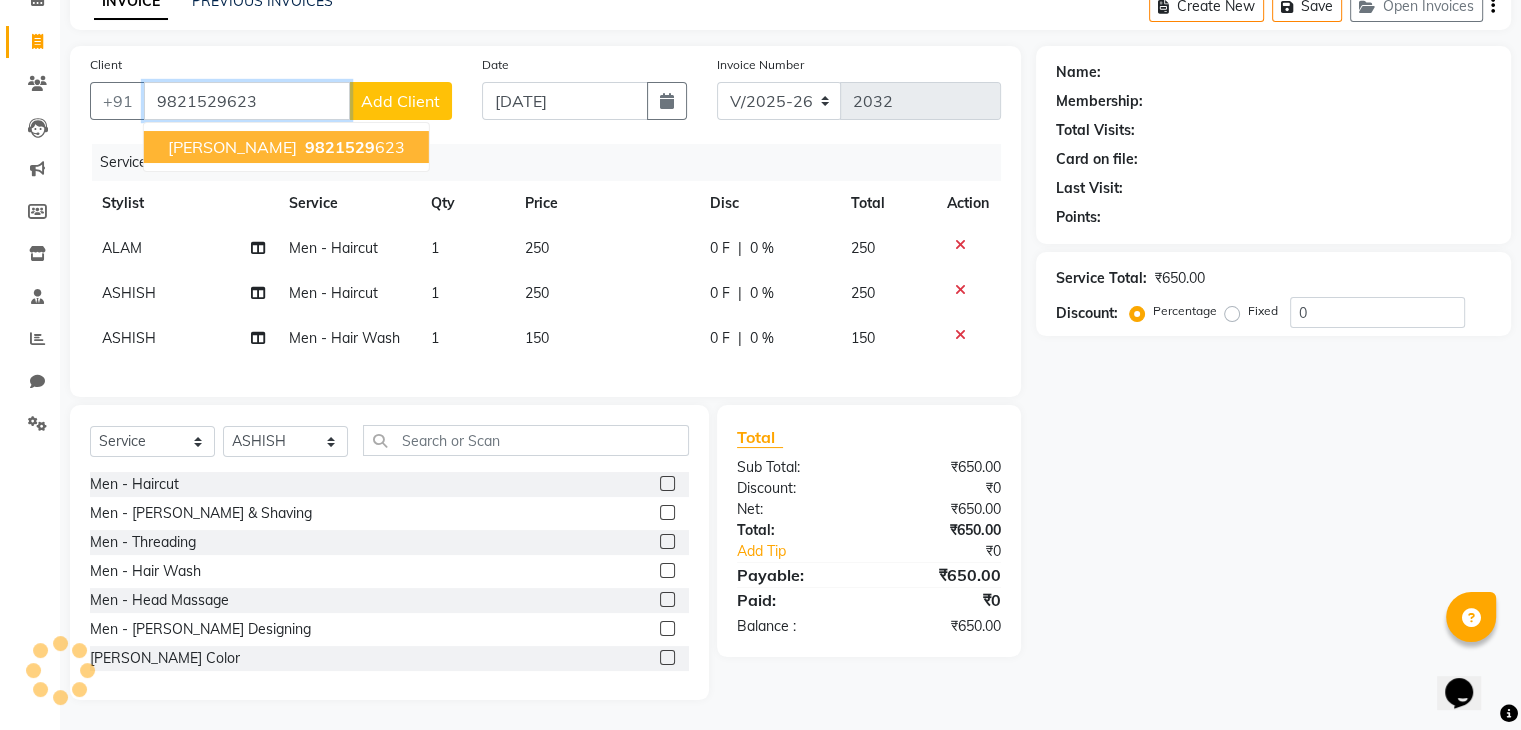 type on "9821529623" 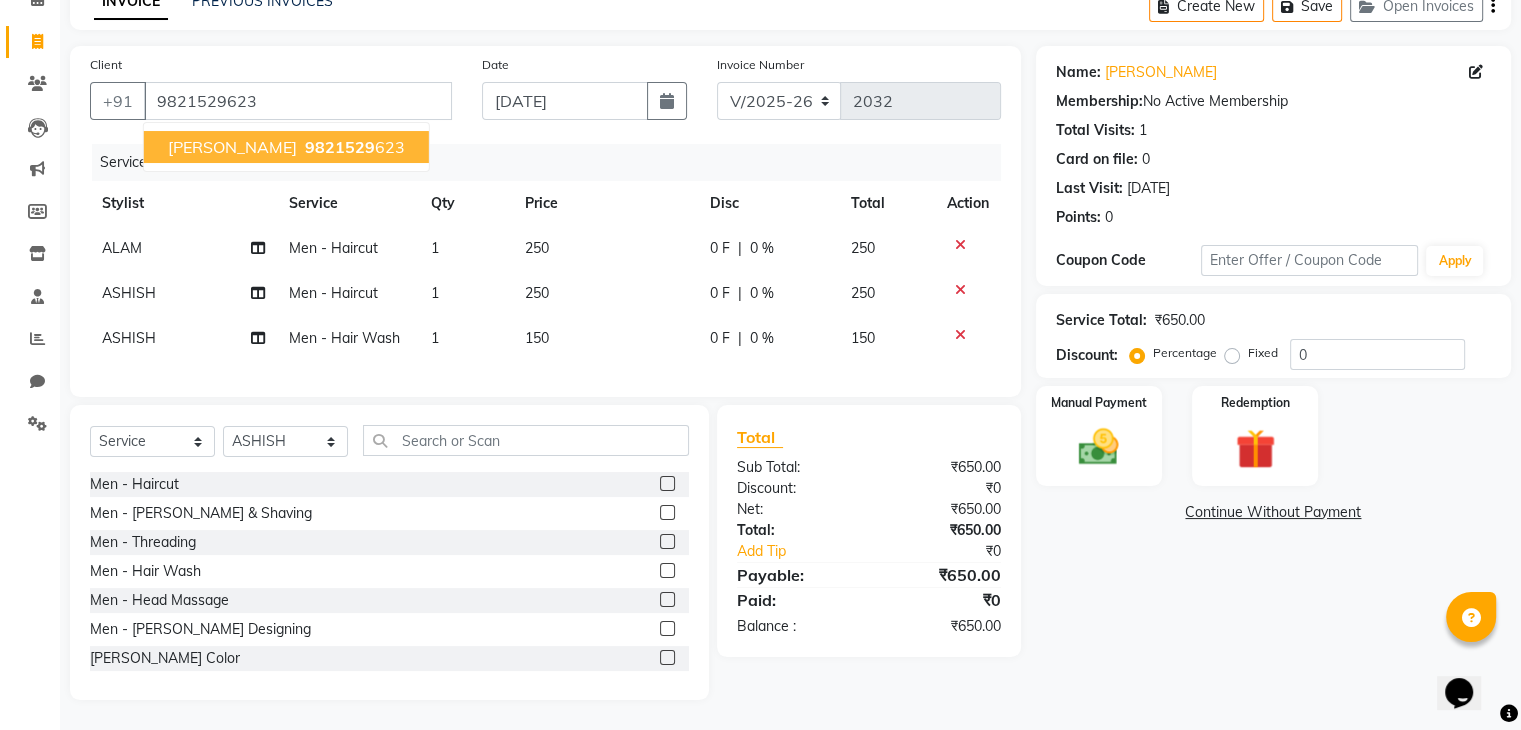 click on "vinay jadhav   9821529 623" at bounding box center [286, 147] 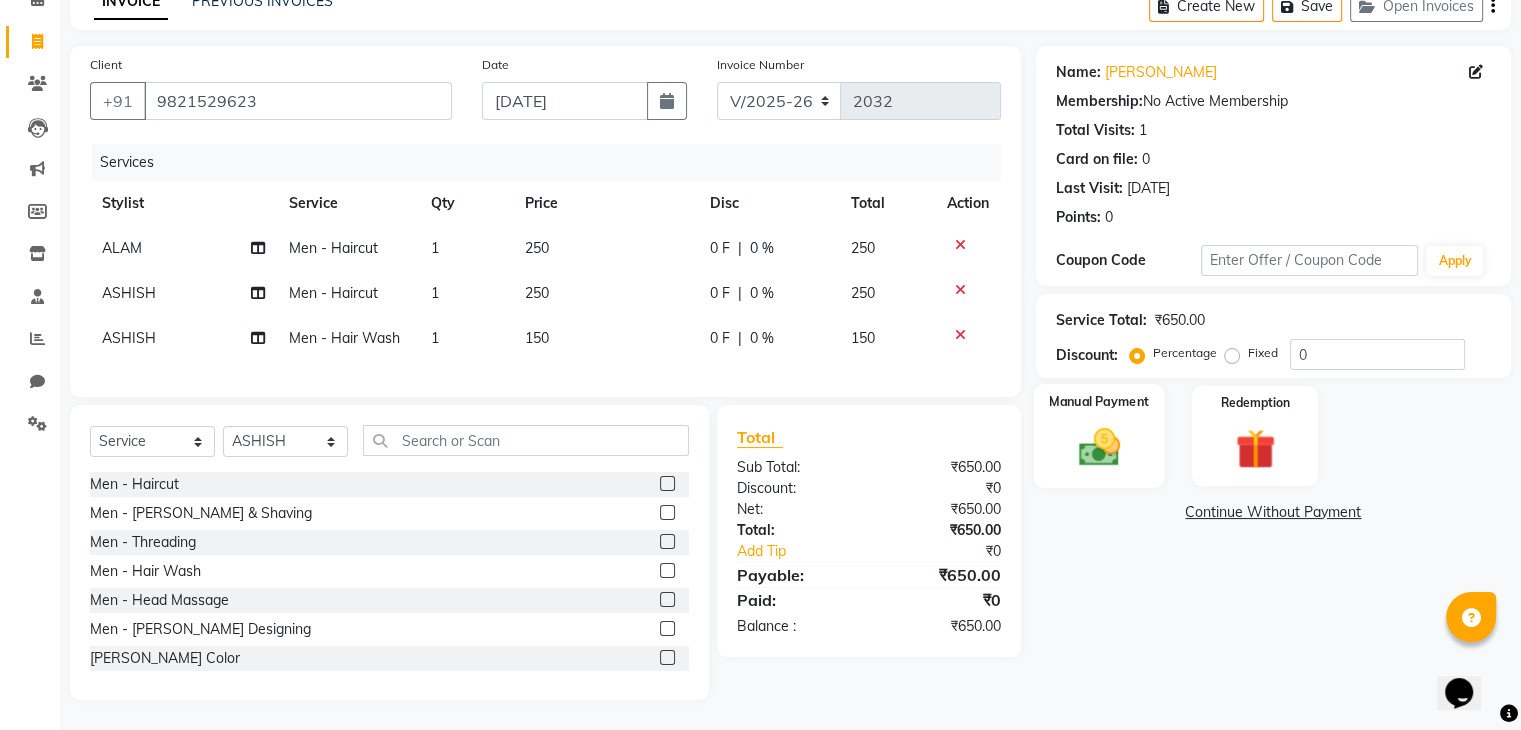 click 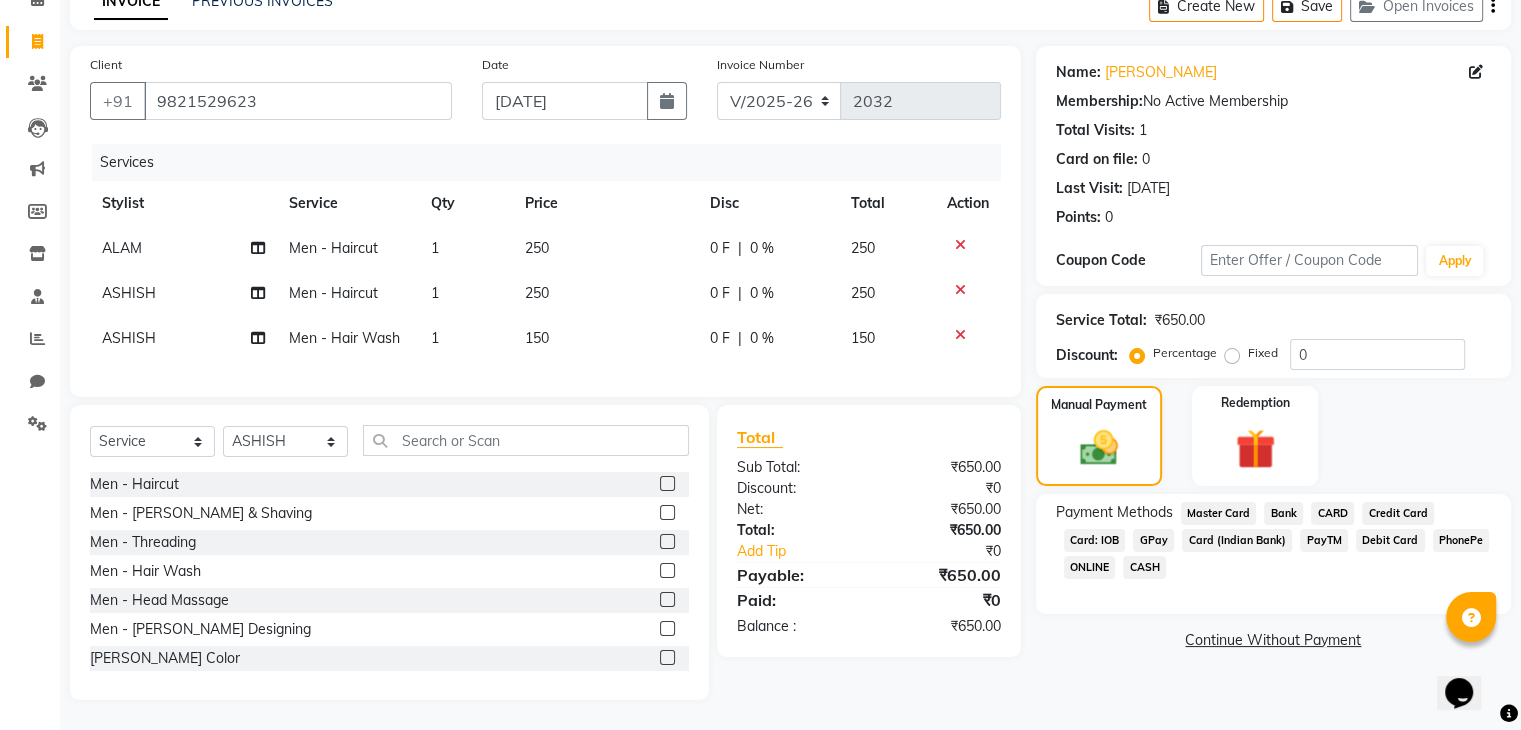 click on "GPay" 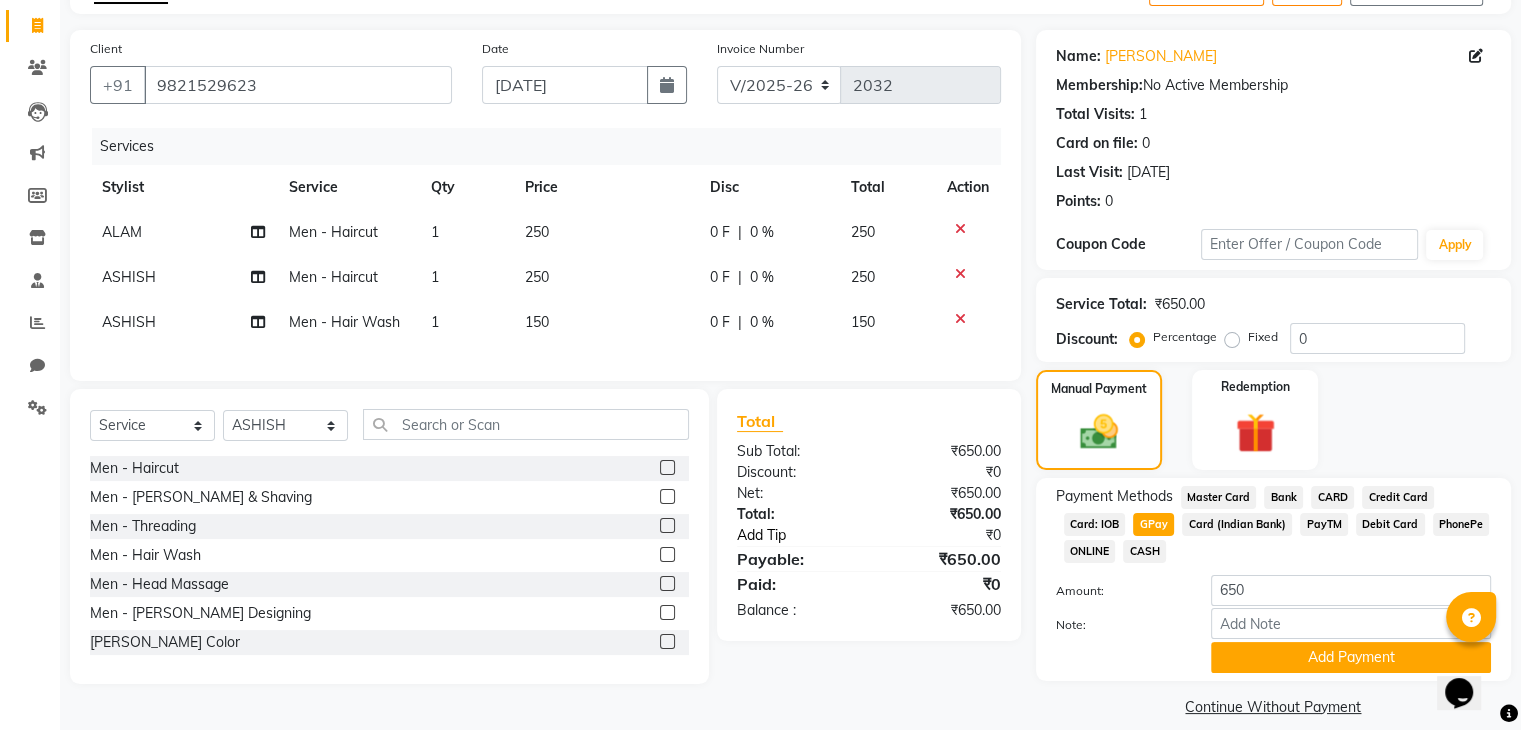 click on "Add Tip" 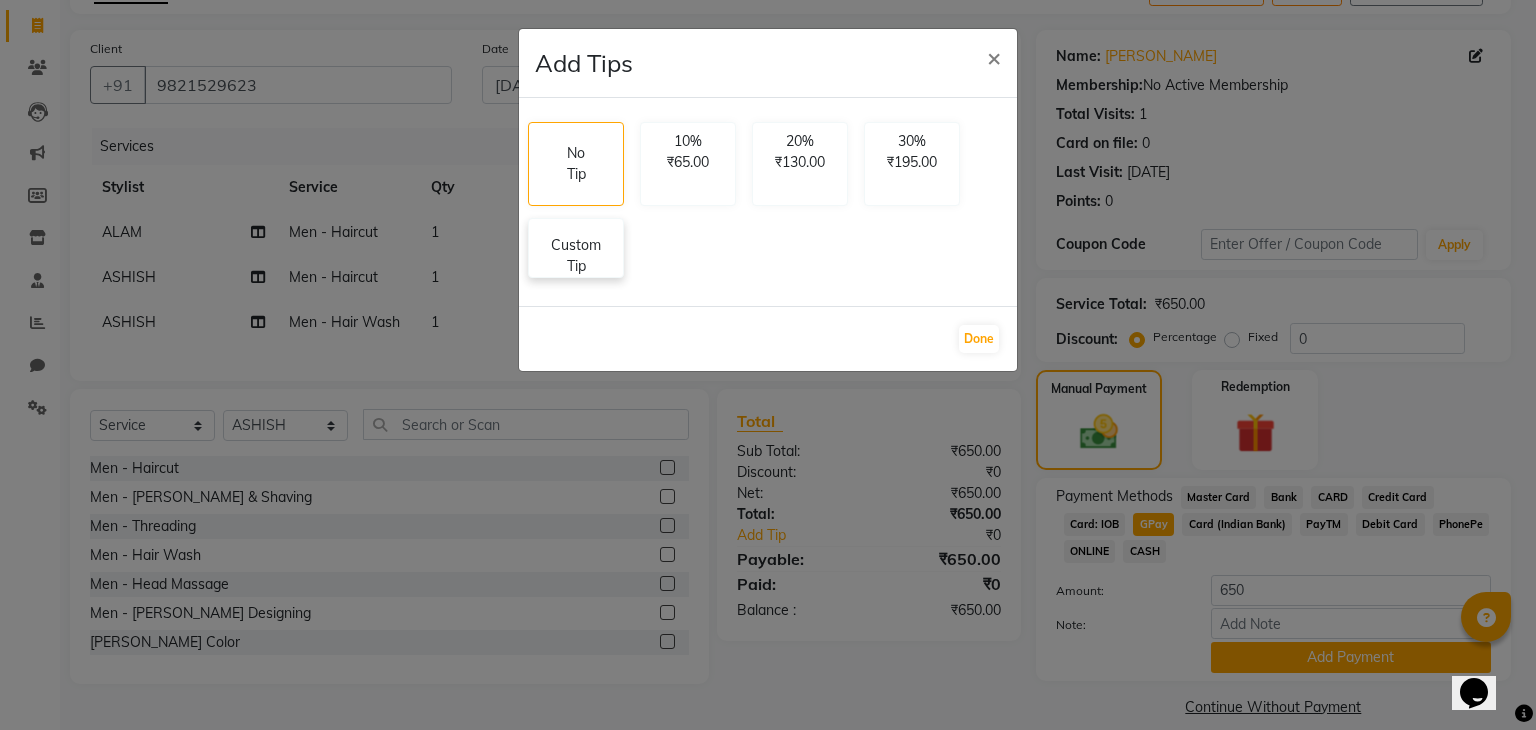 click on "Custom Tip" 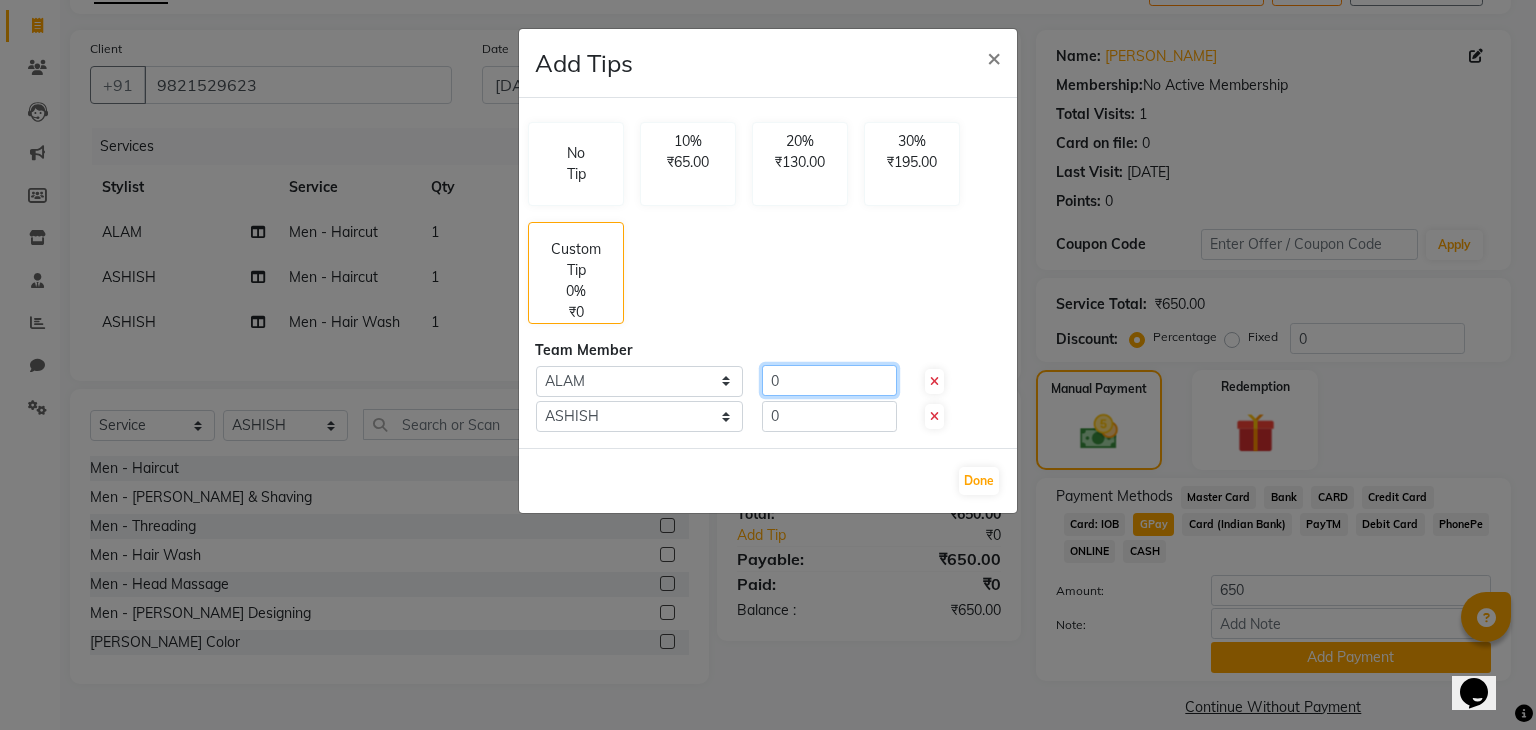 click on "0" 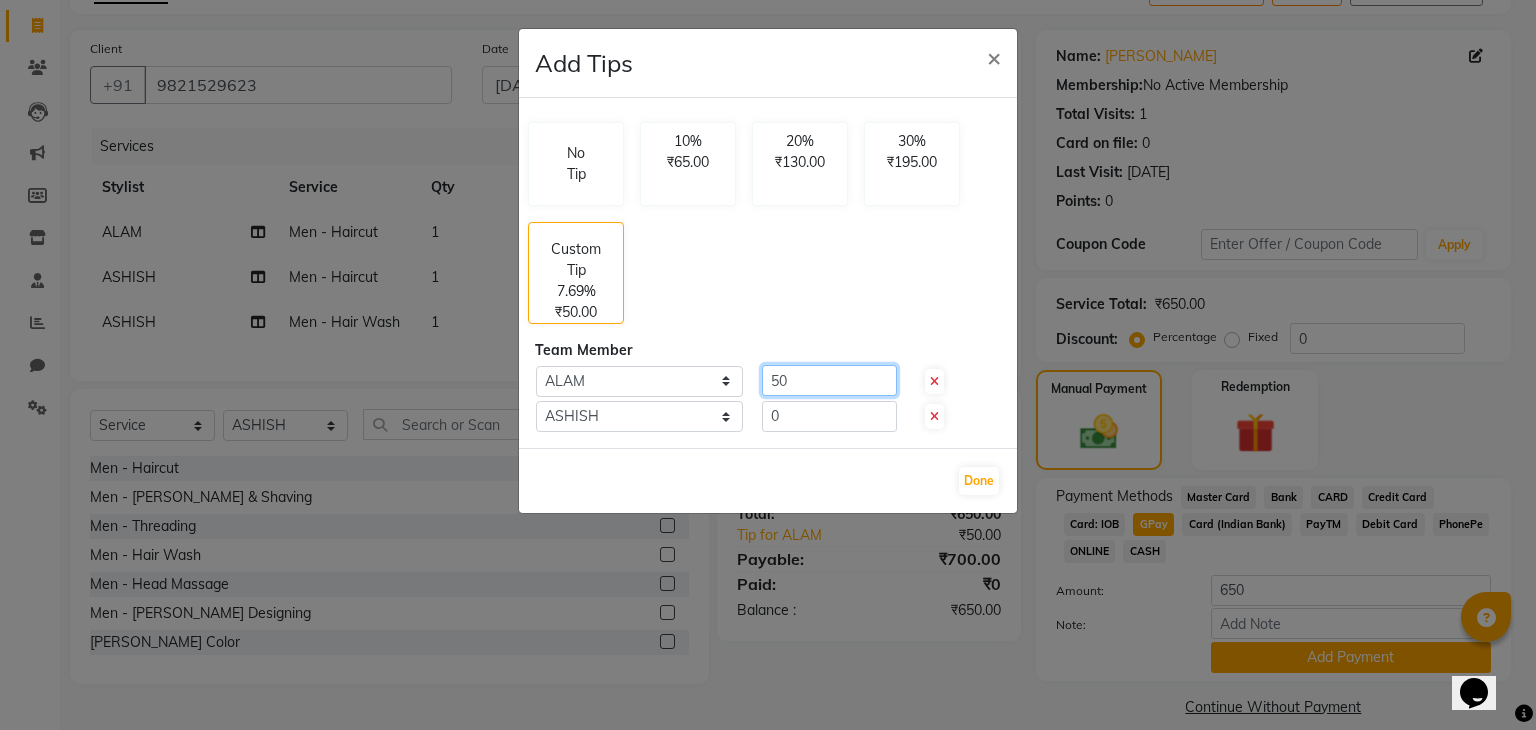 type on "50" 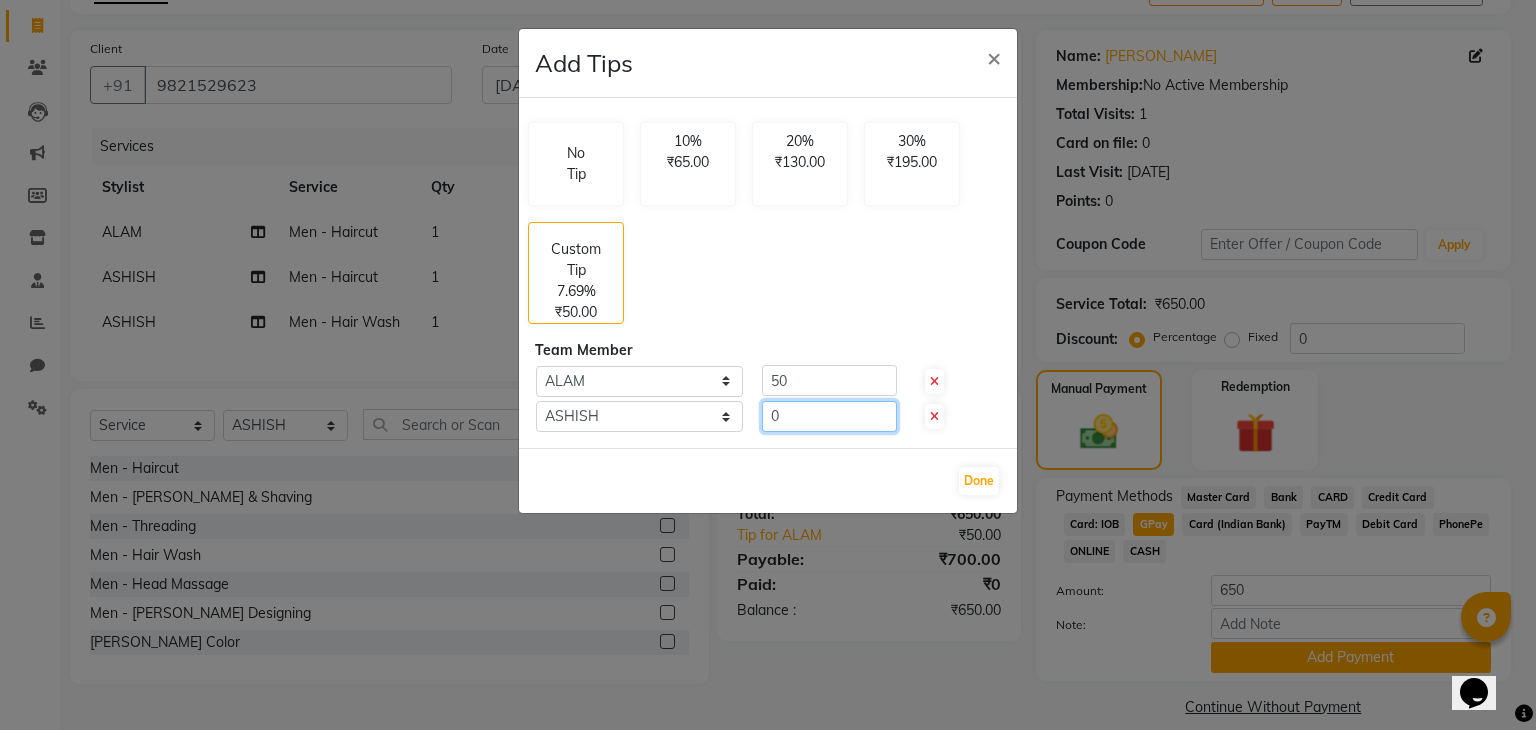 click on "No Tip 10% ₹65.00 20% ₹130.00 30% ₹195.00 Custom Tip 7.69% ₹50.00 Team Member Select  ALAM   ASHISH  50 Select  ALAM   ASHISH  0" 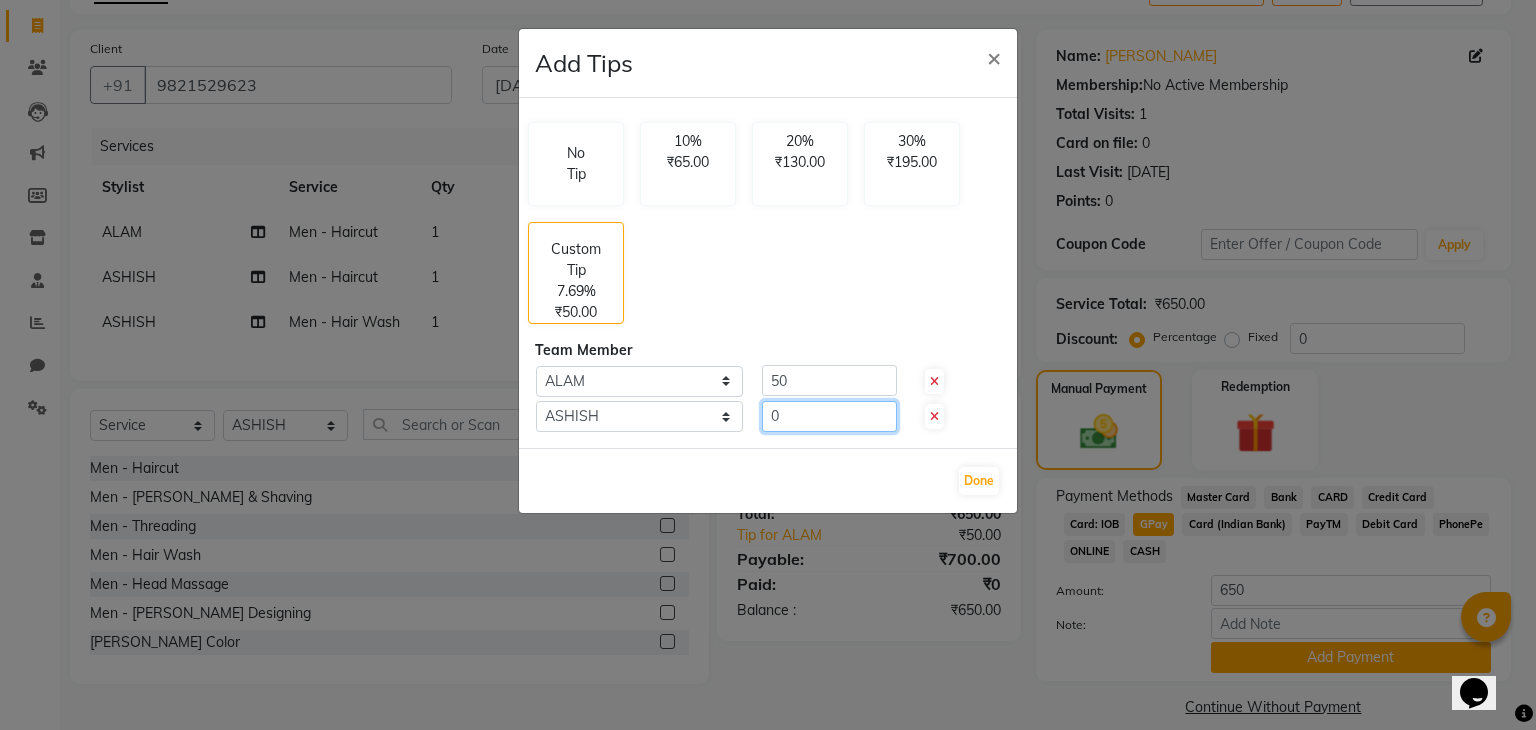 click on "0" 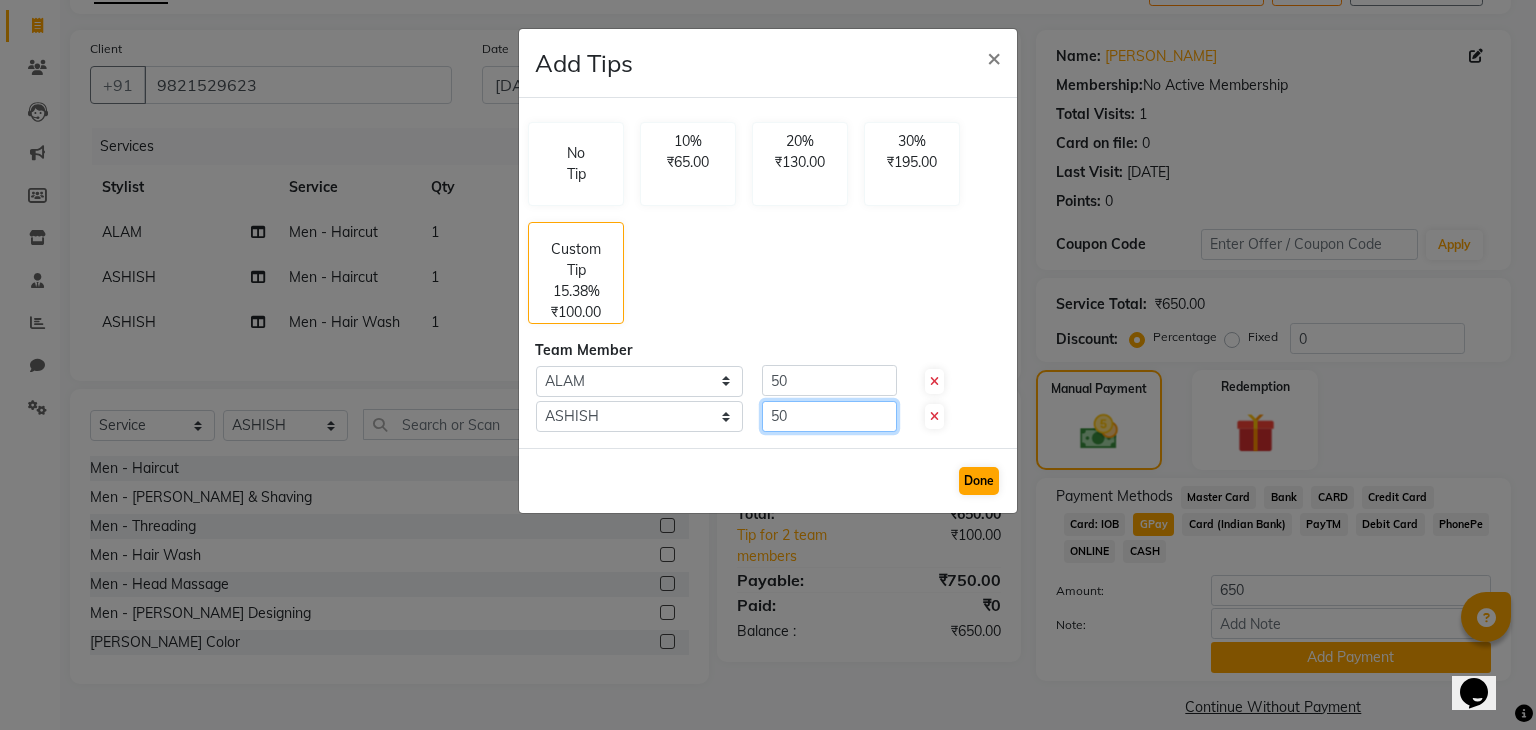 type on "50" 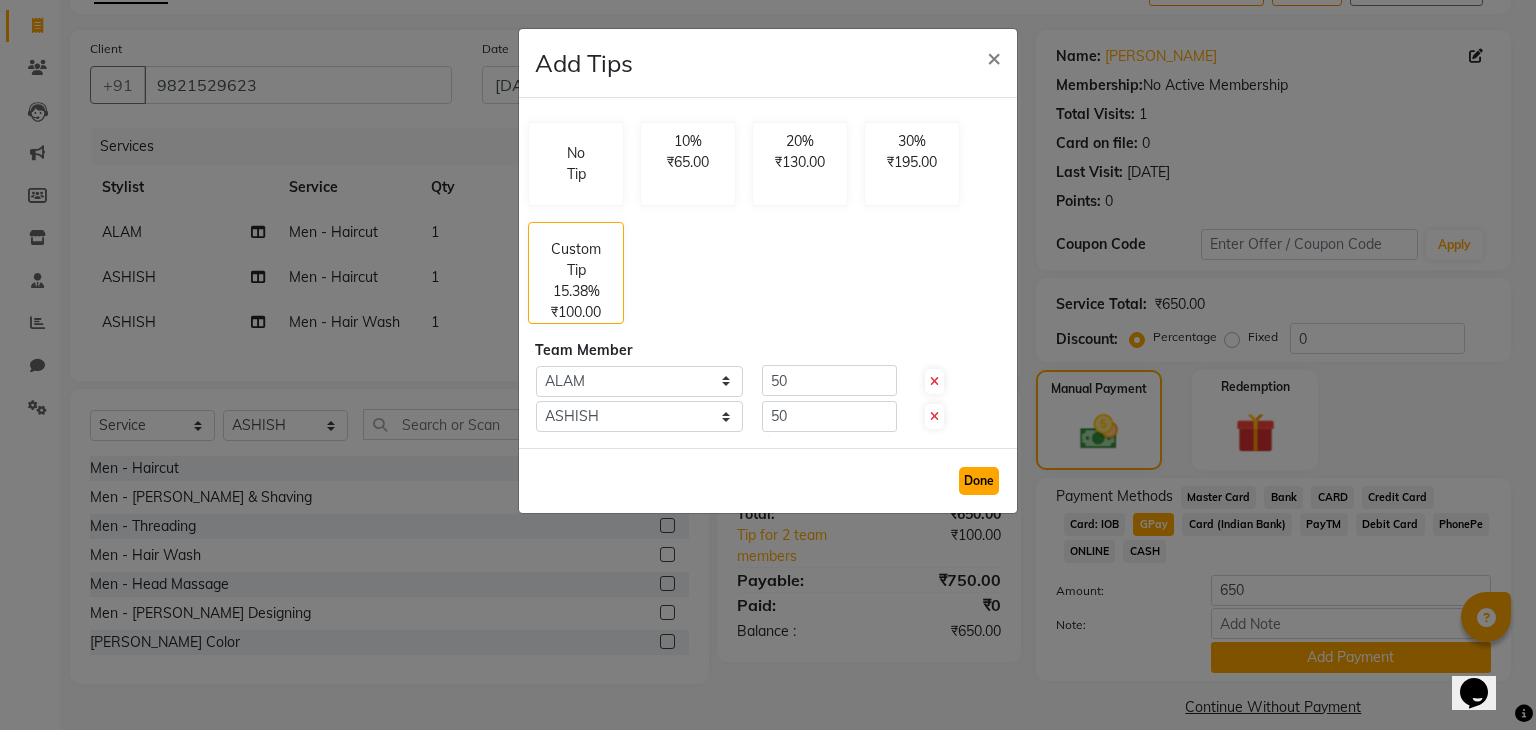 click on "Done" 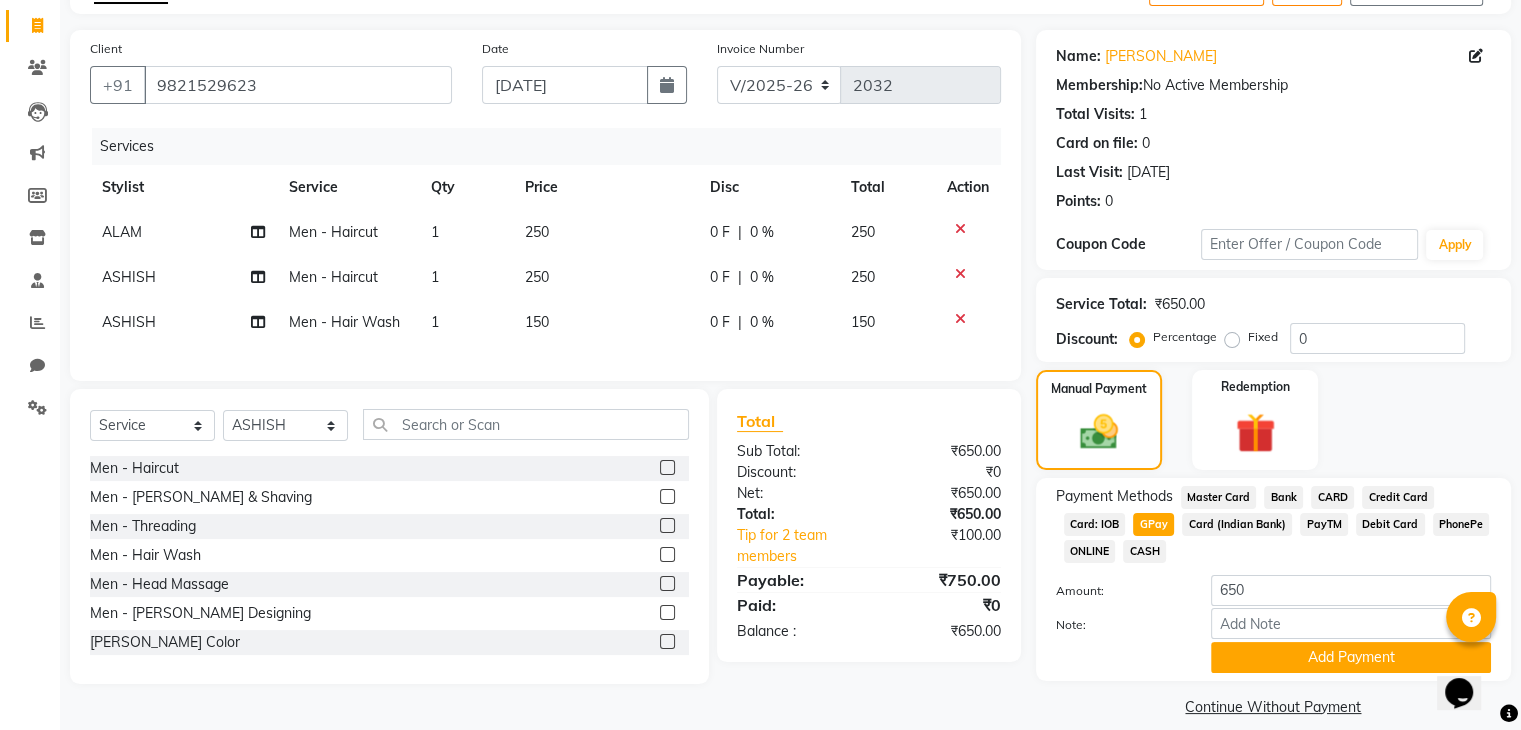 click on "Card: IOB" 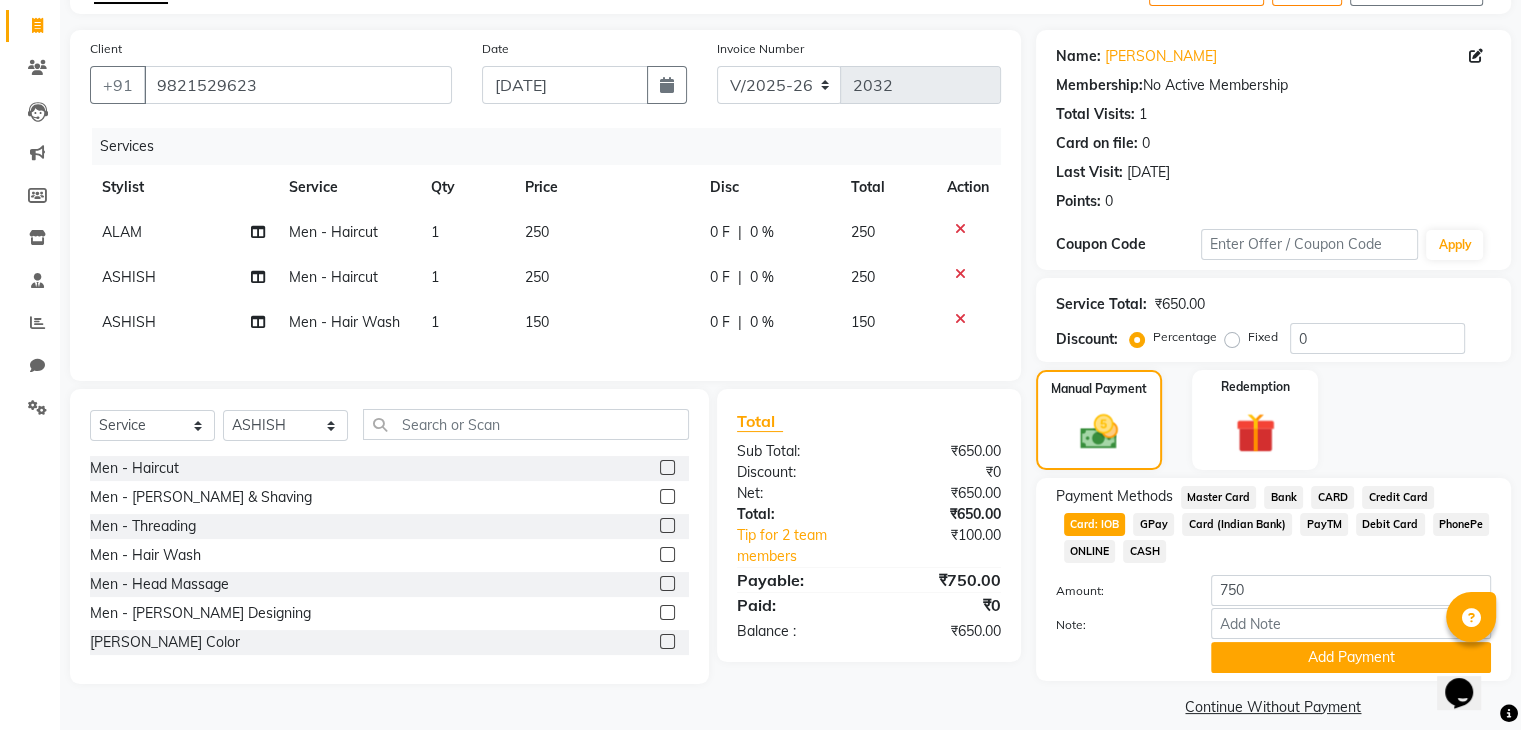 click on "GPay" 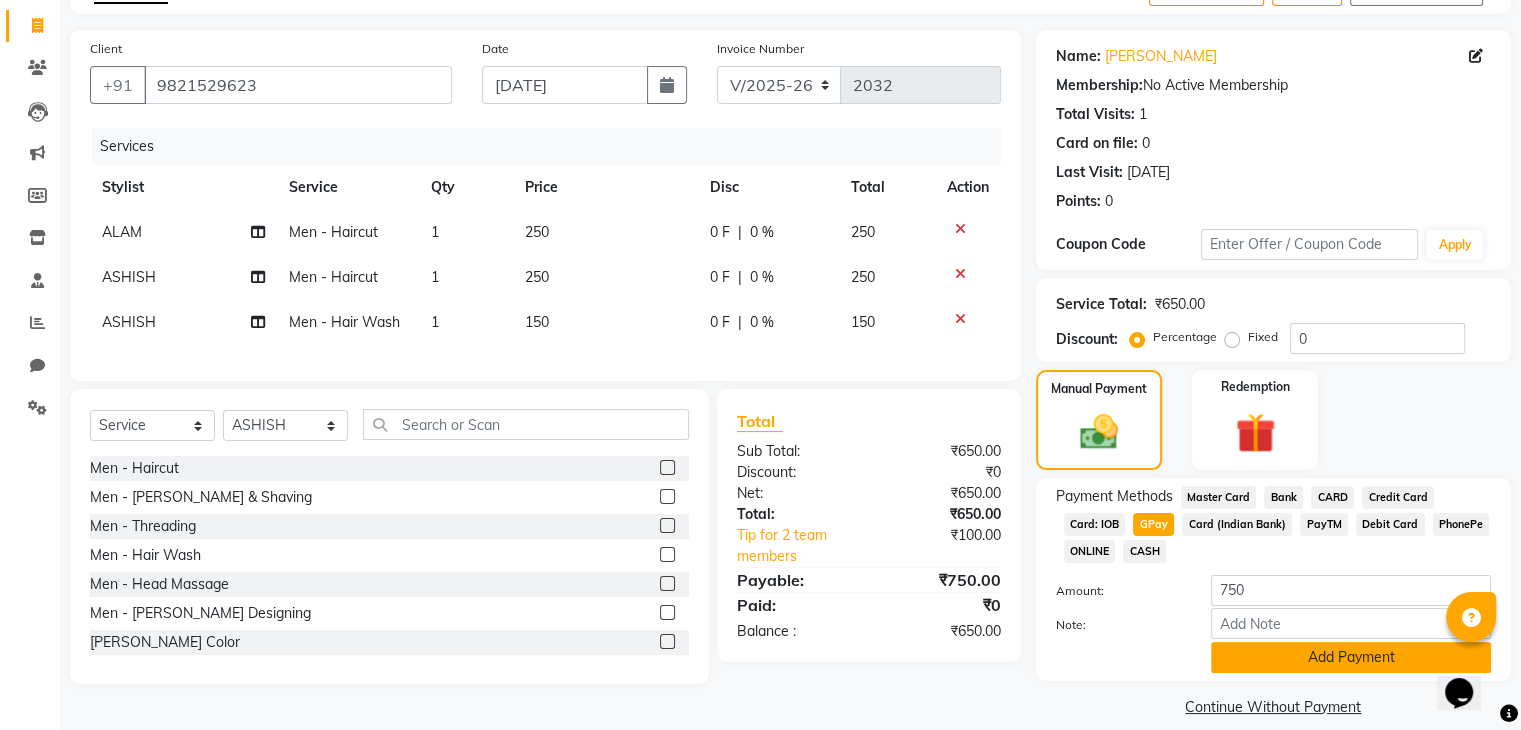 click on "Add Payment" 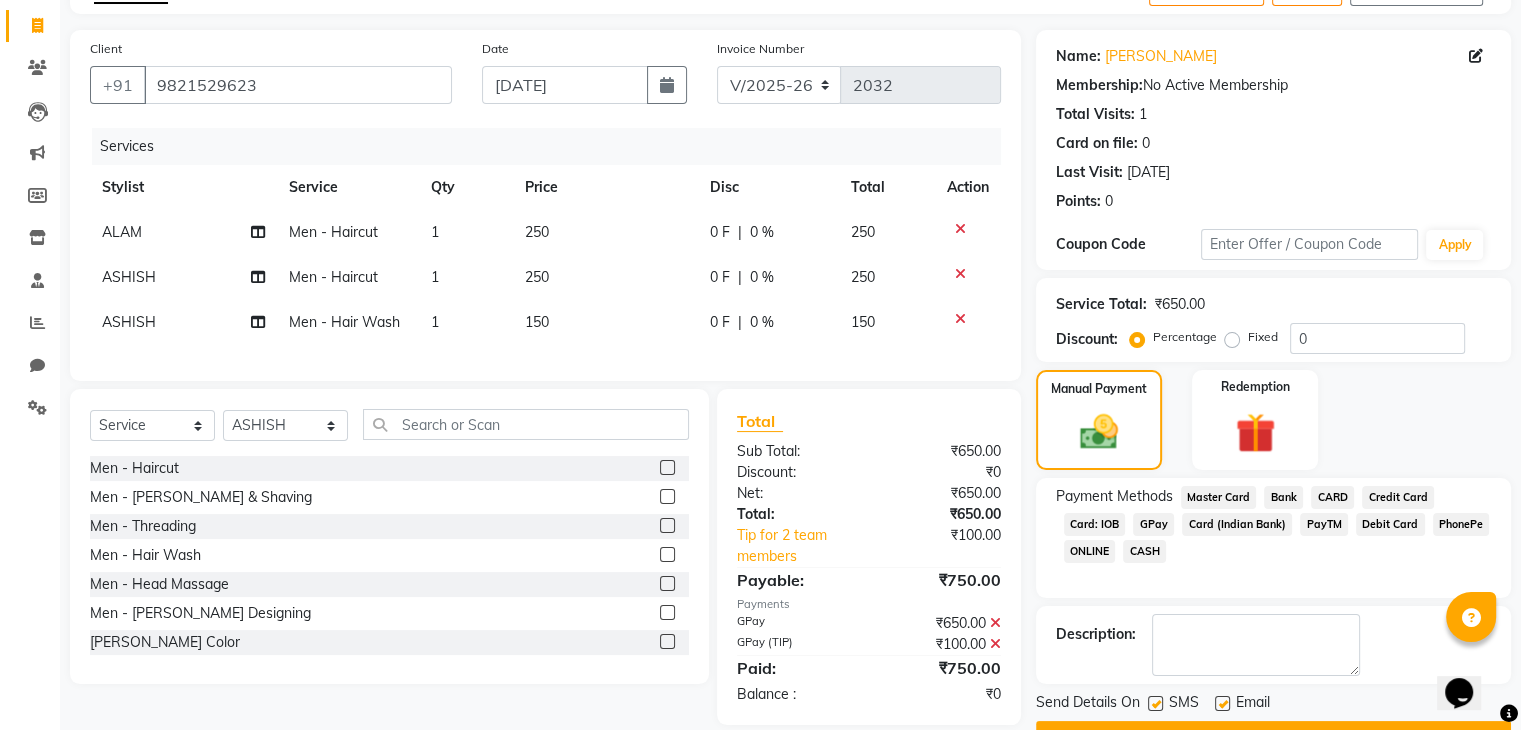 scroll, scrollTop: 171, scrollLeft: 0, axis: vertical 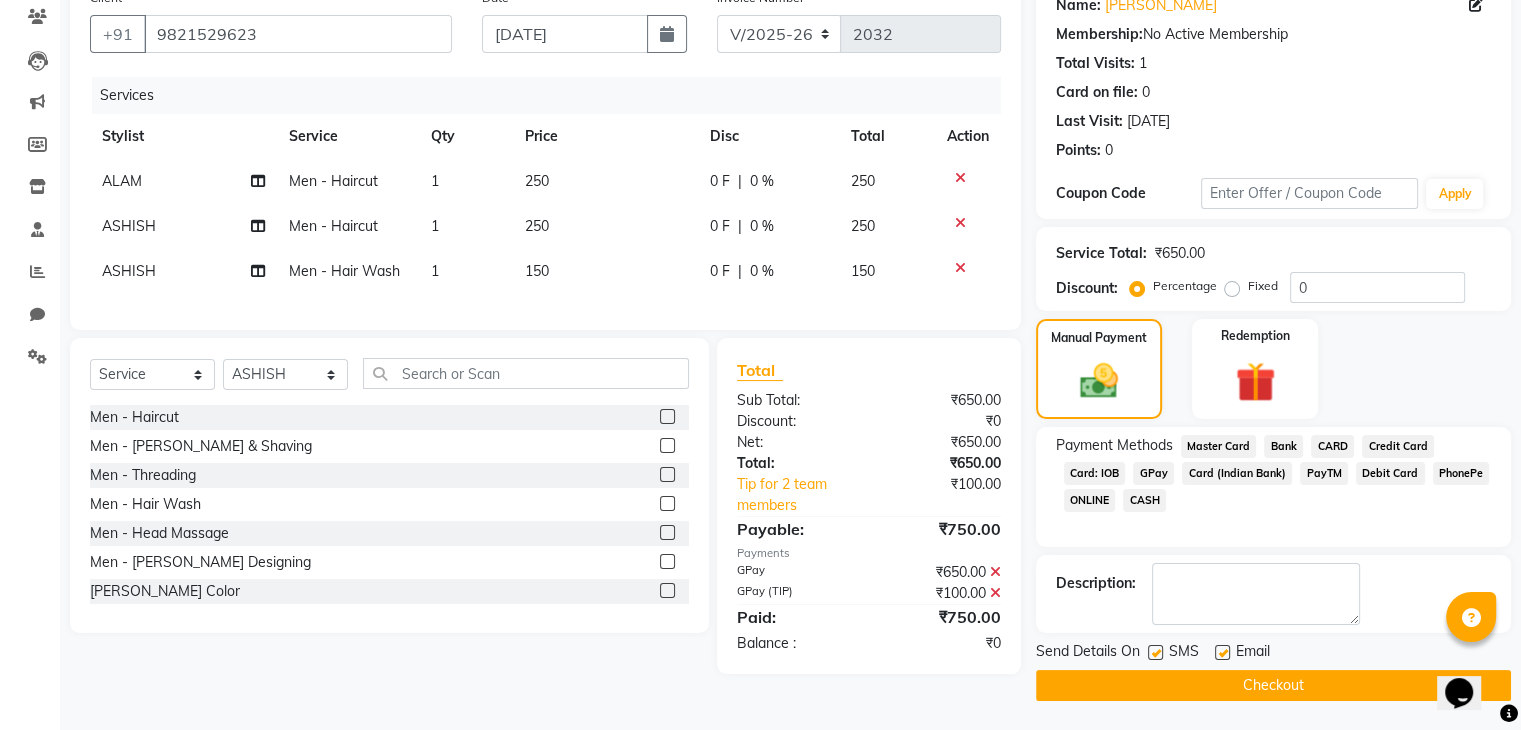 click on "Checkout" 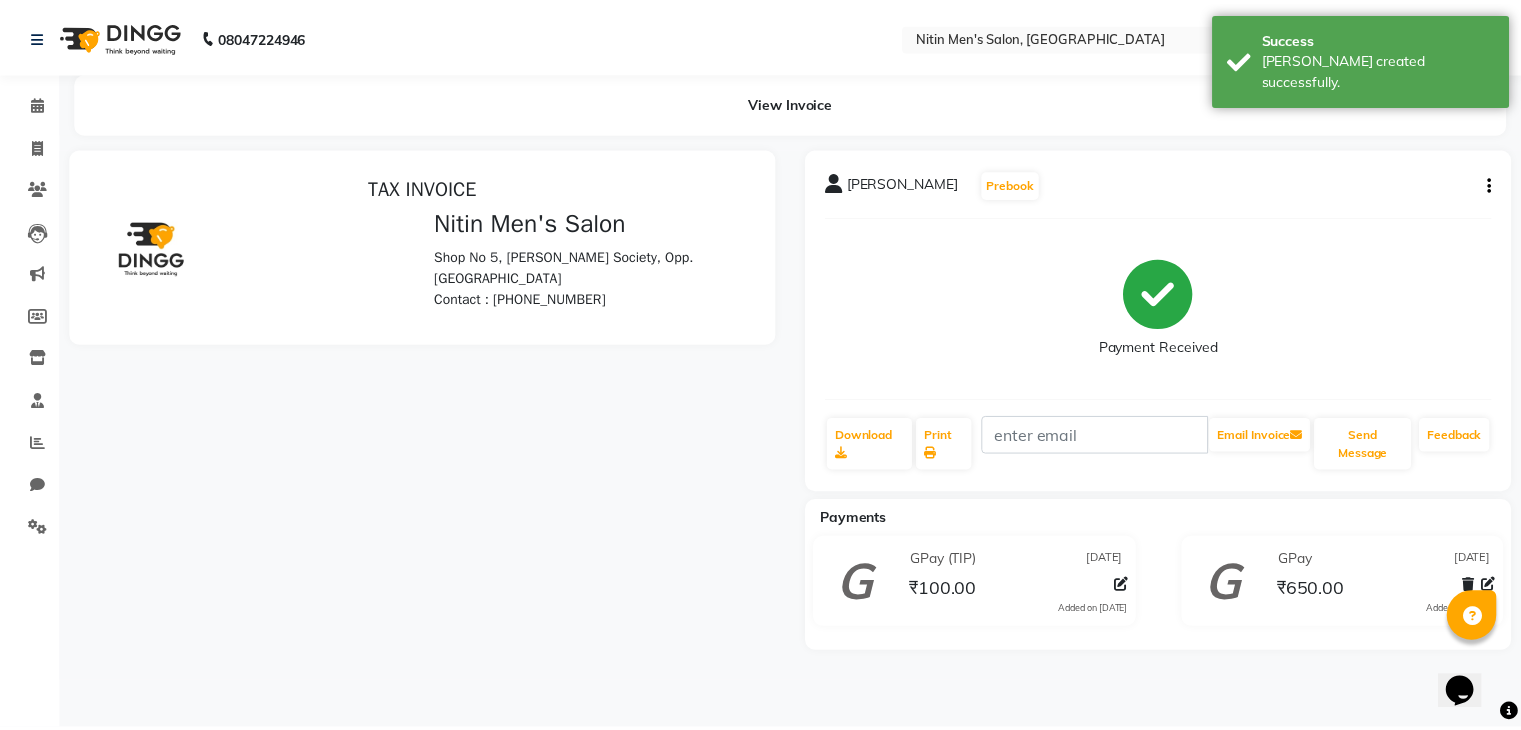 scroll, scrollTop: 0, scrollLeft: 0, axis: both 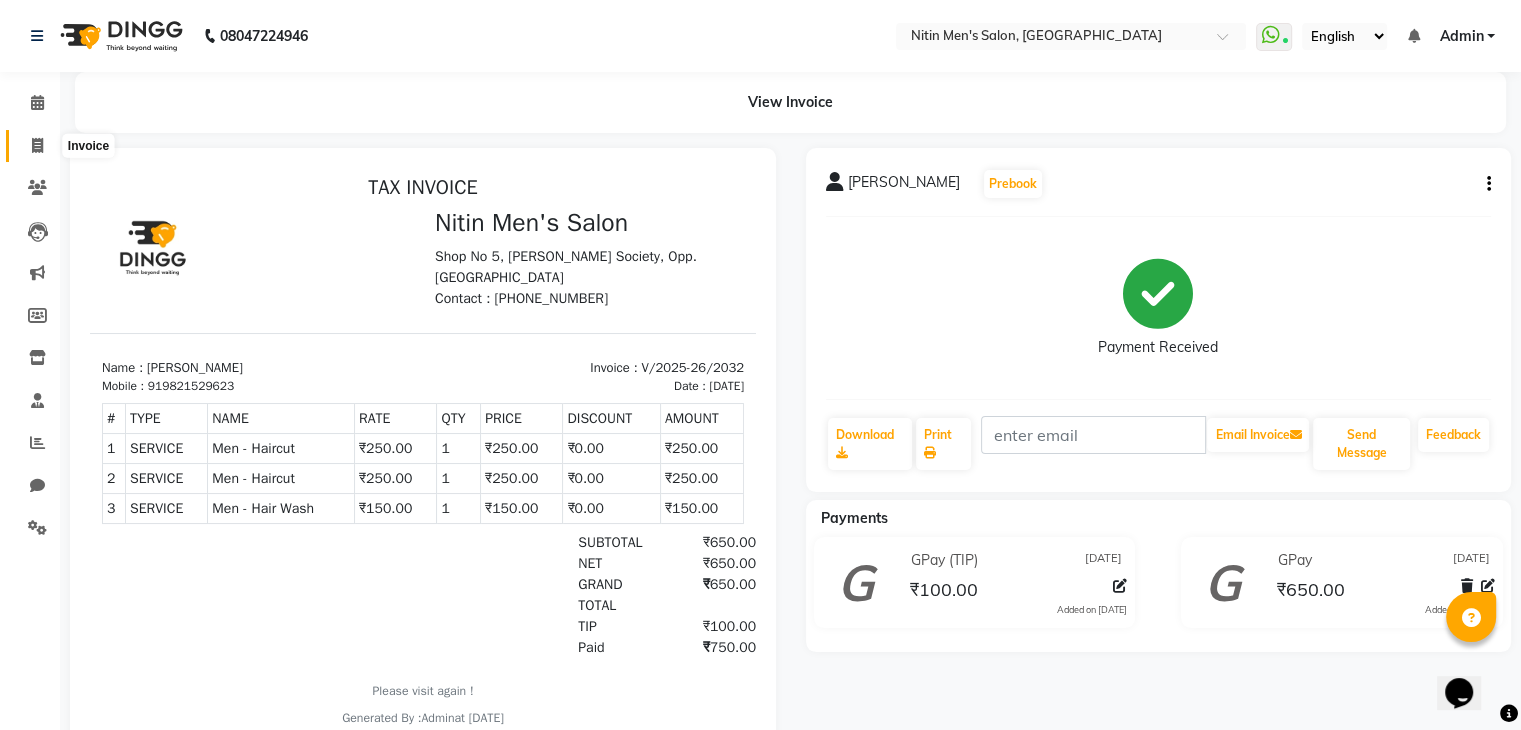 click 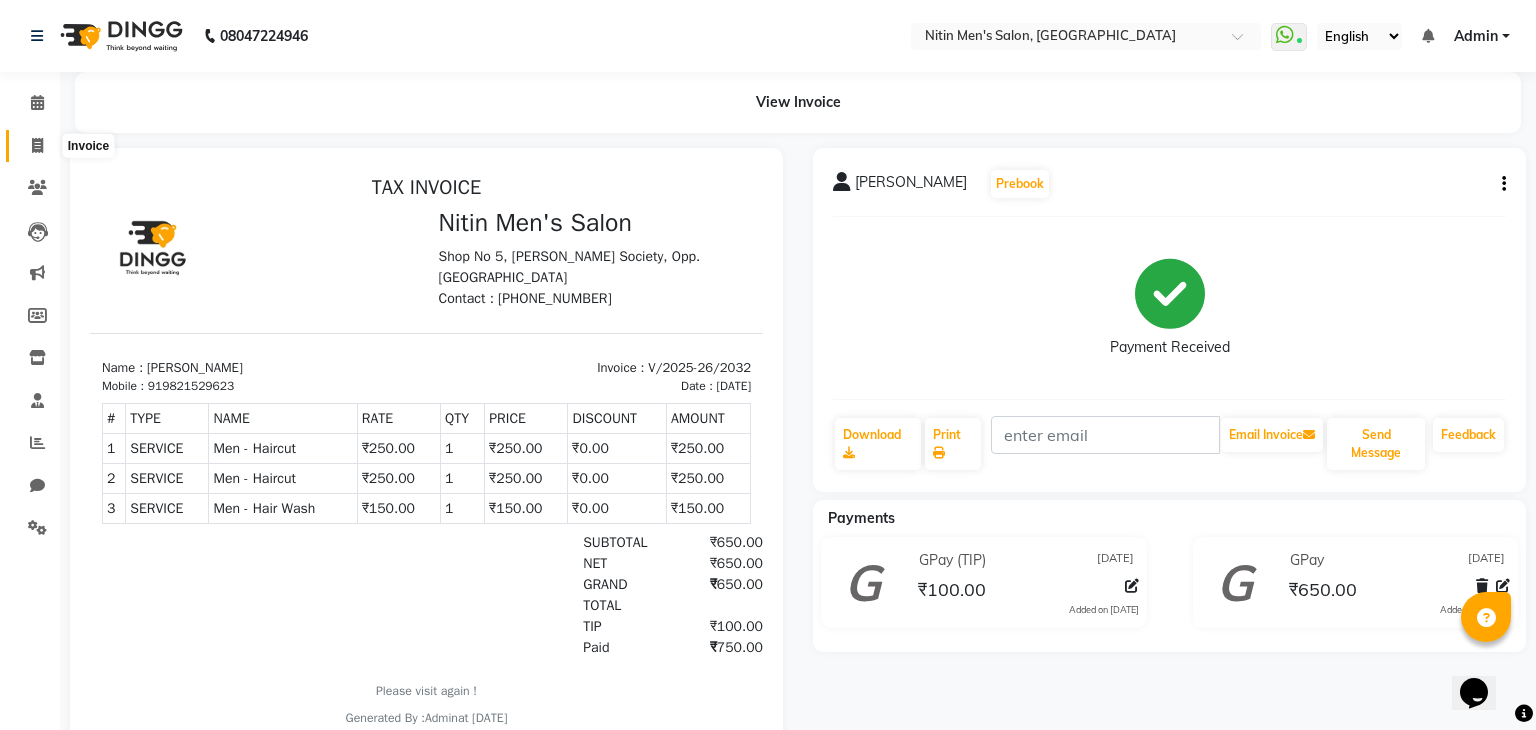 select on "service" 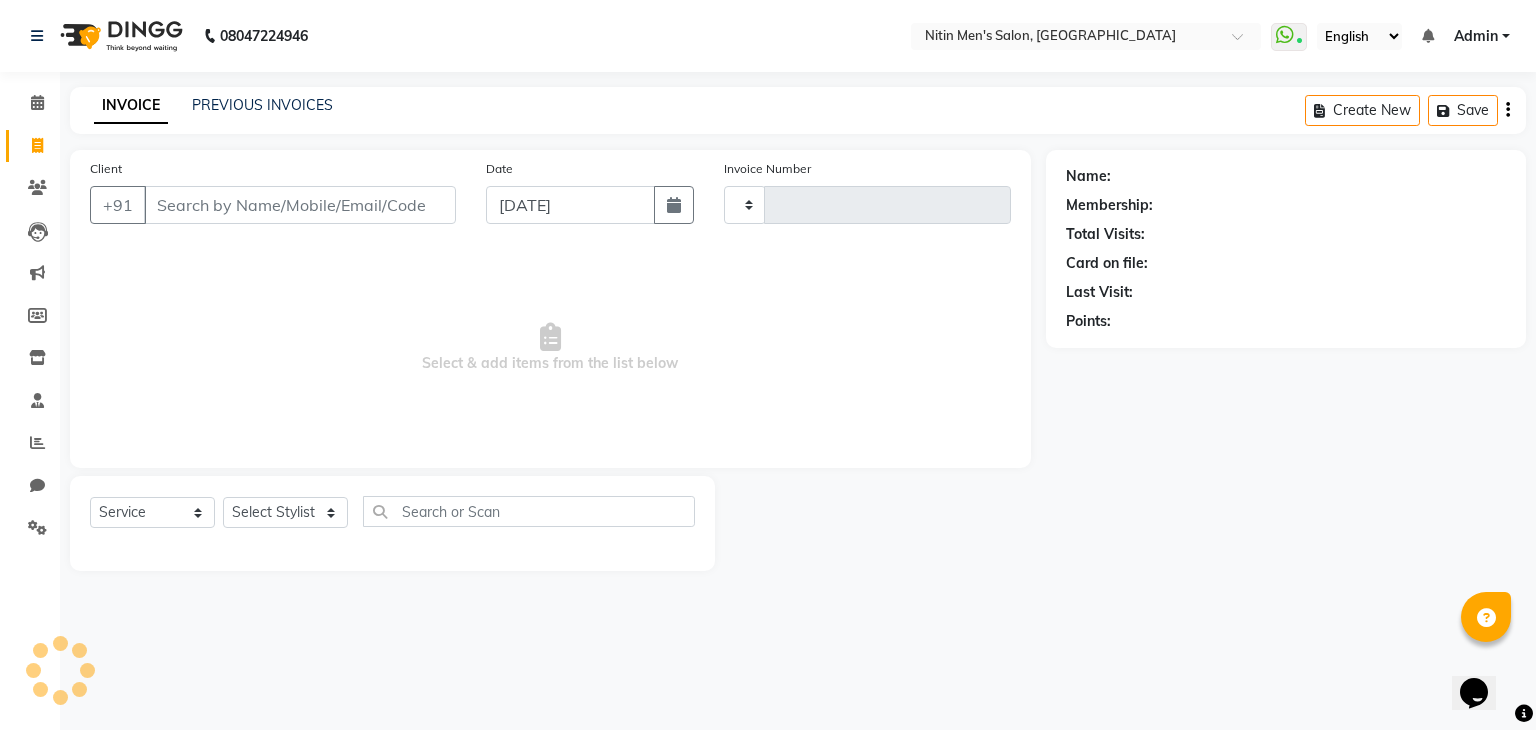 type on "2033" 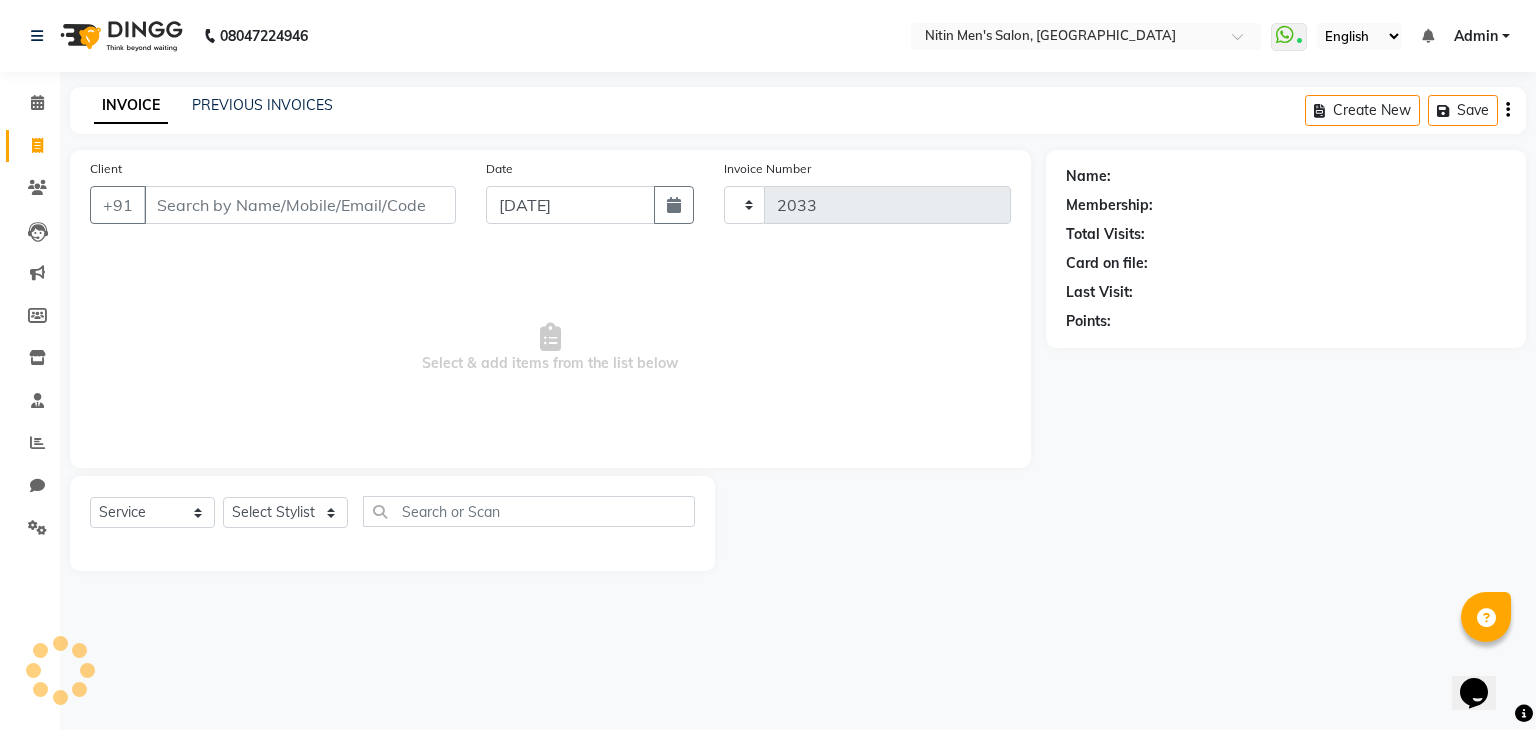 select on "7981" 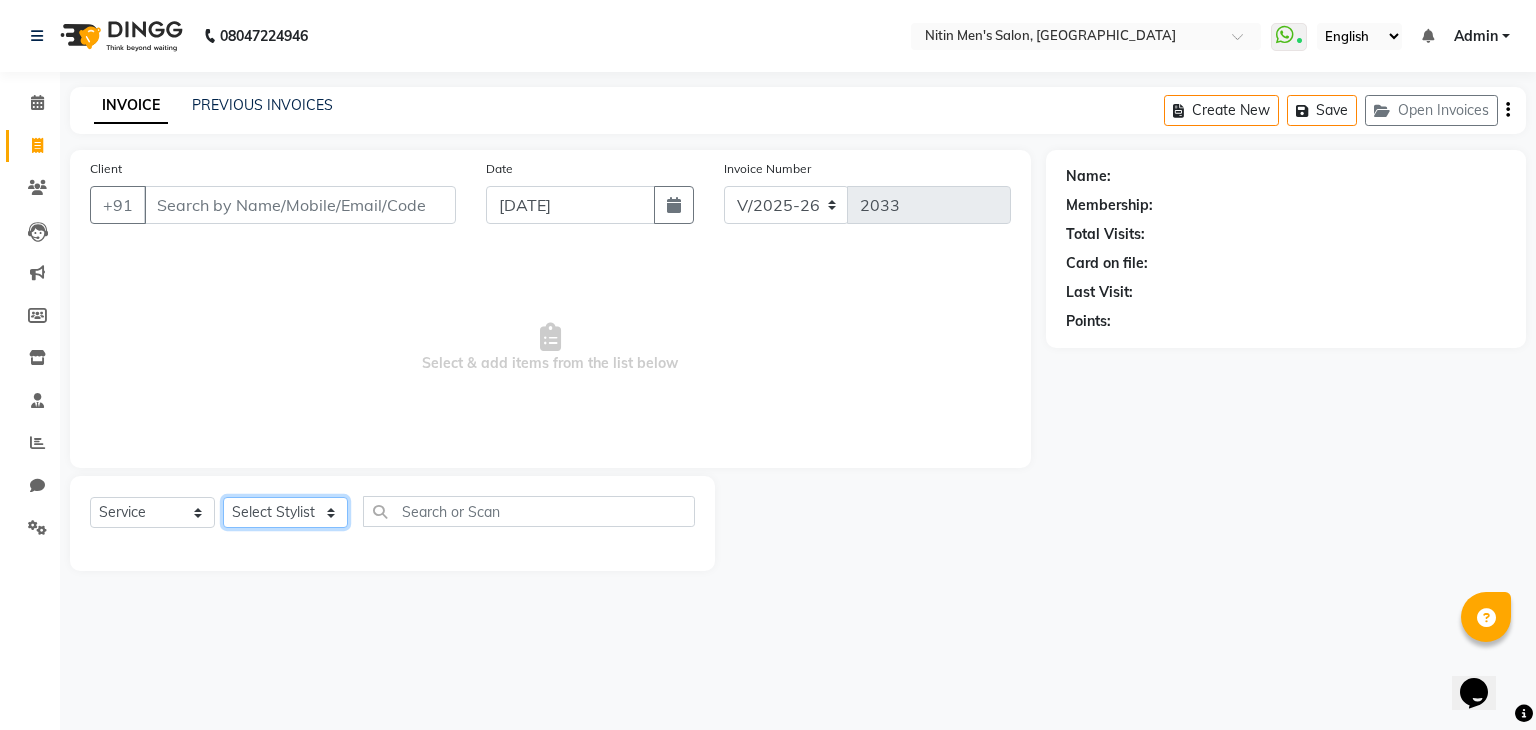 click on "Select Stylist [PERSON_NAME] [PERSON_NAME] [PERSON_NAME] [PERSON_NAME] MEENAKSHI NITIN SIR [PERSON_NAME] [PERSON_NAME] [PERSON_NAME]" 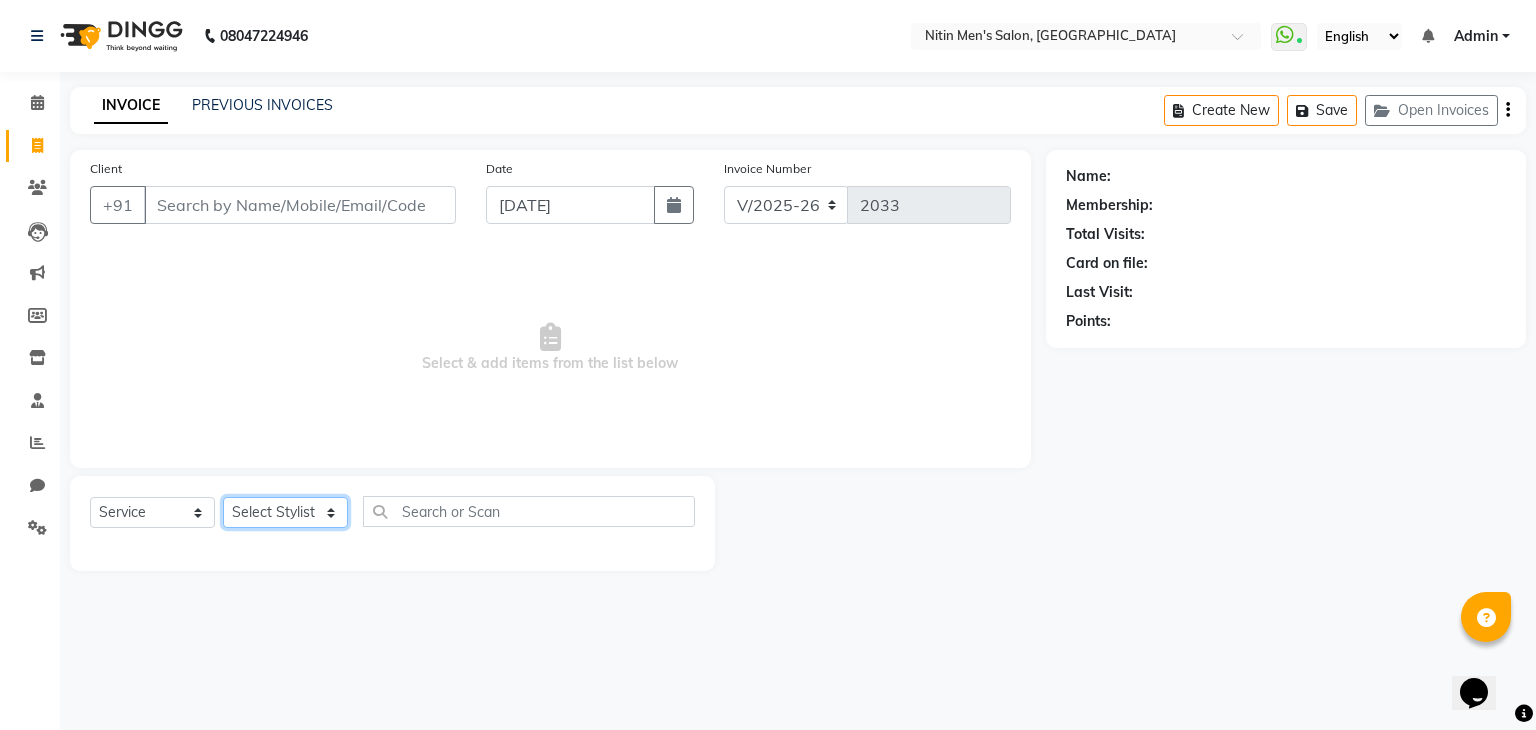 select on "85157" 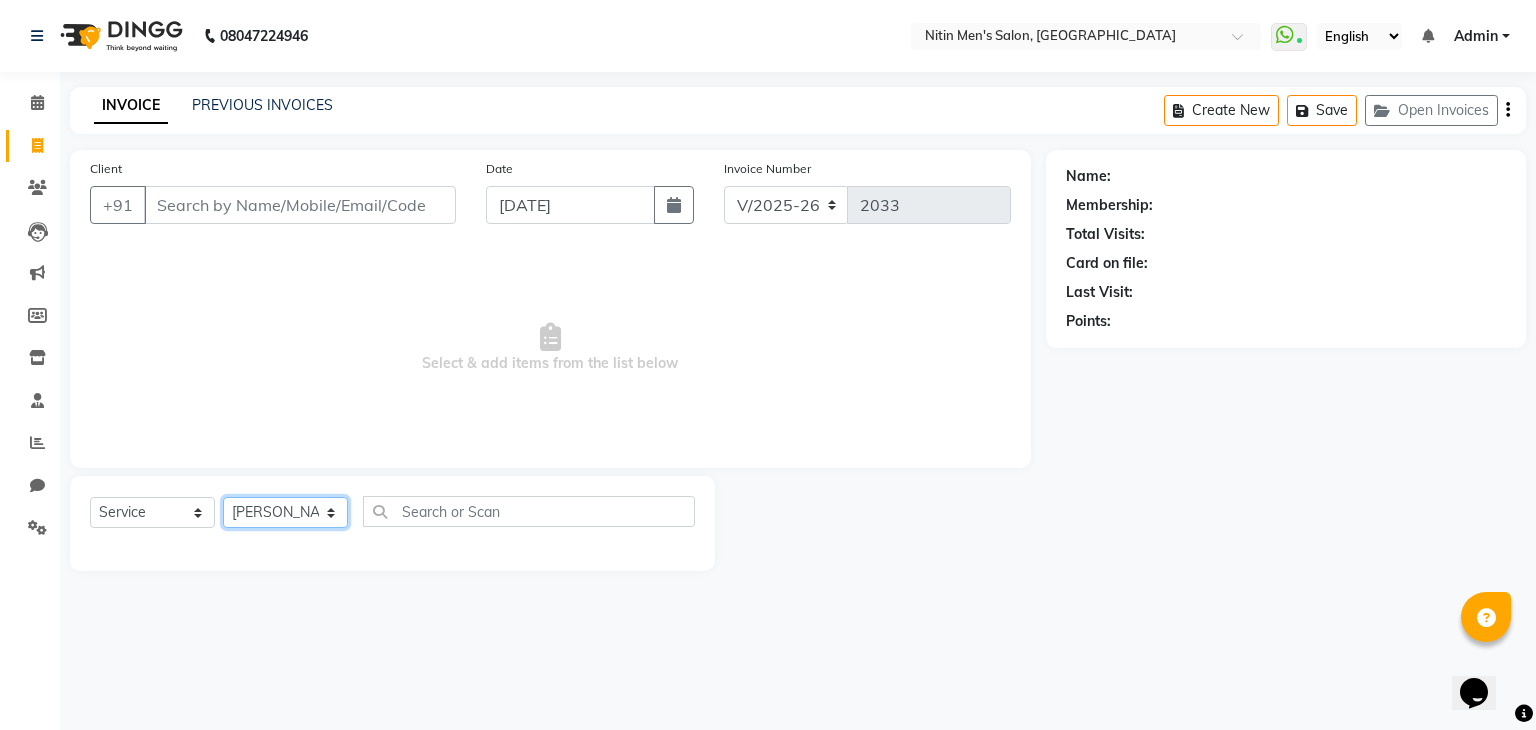 click on "Select Stylist [PERSON_NAME] [PERSON_NAME] [PERSON_NAME] [PERSON_NAME] MEENAKSHI NITIN SIR [PERSON_NAME] [PERSON_NAME] [PERSON_NAME]" 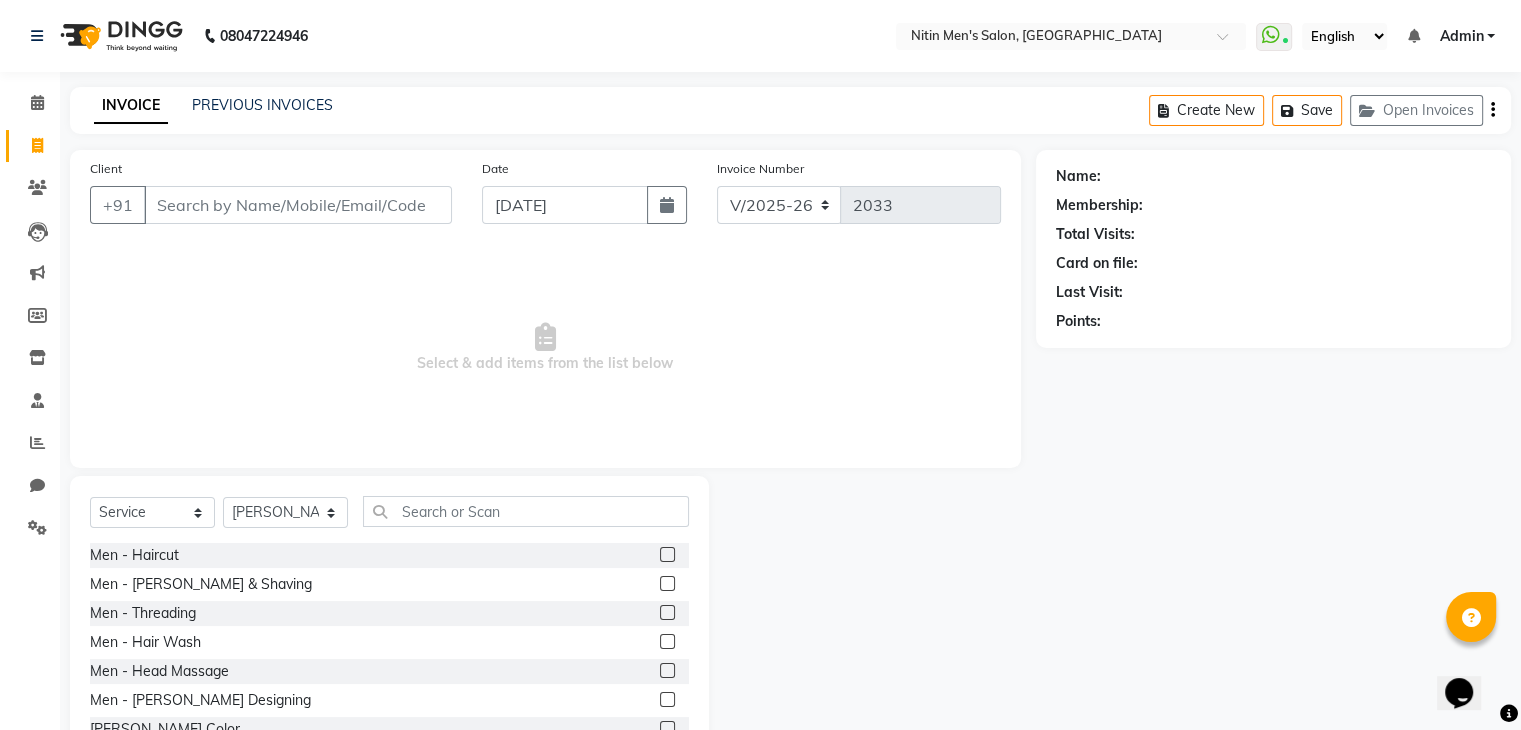 click 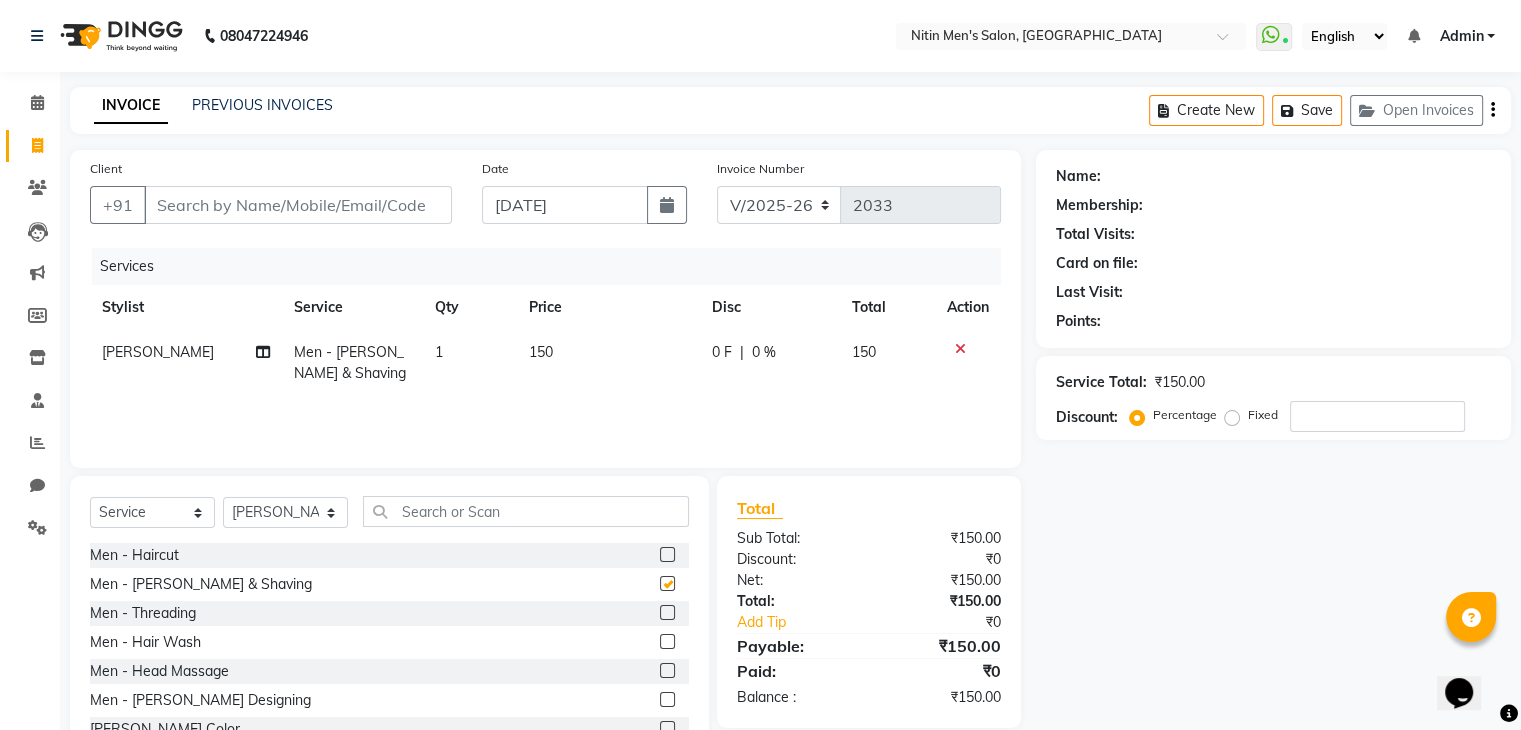 checkbox on "false" 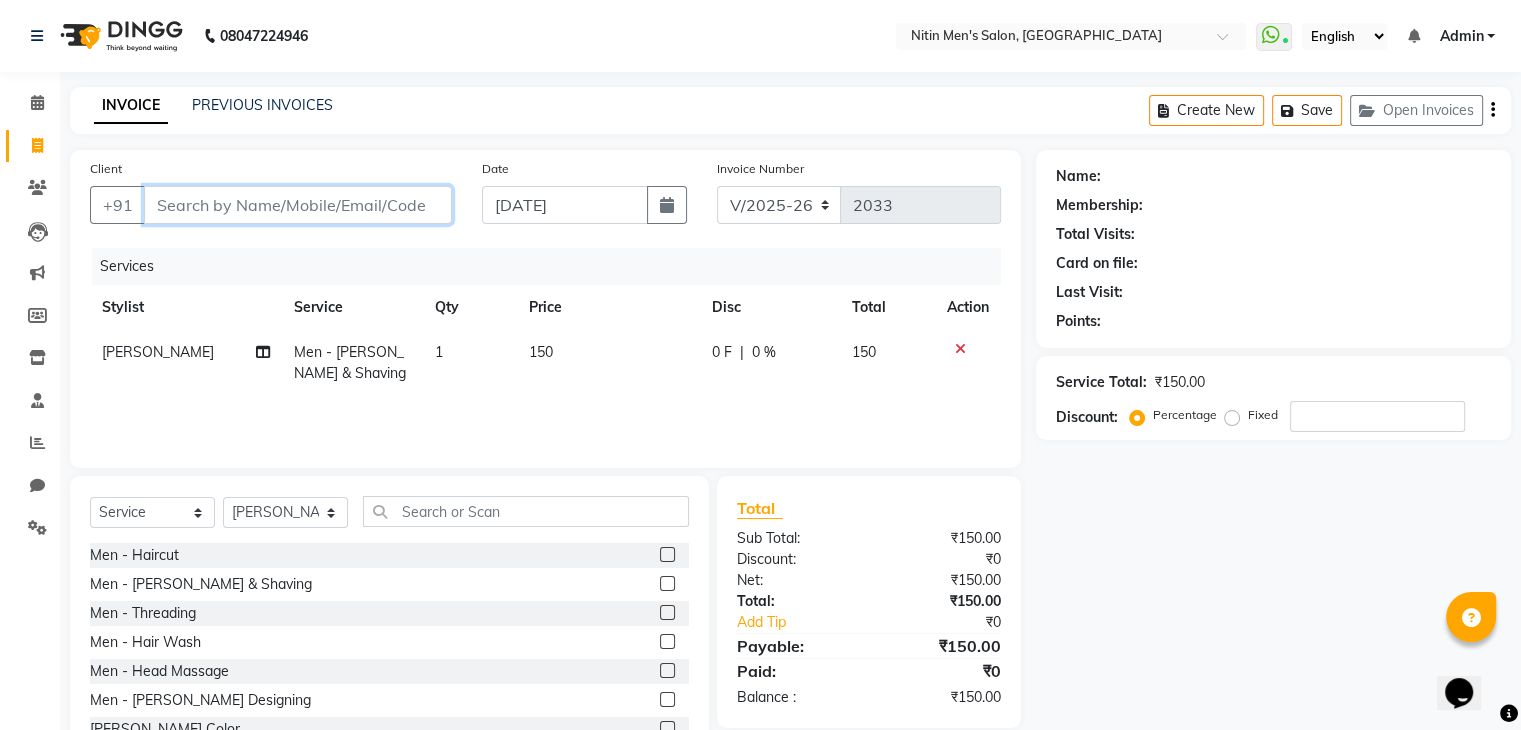 click on "Client" at bounding box center [298, 205] 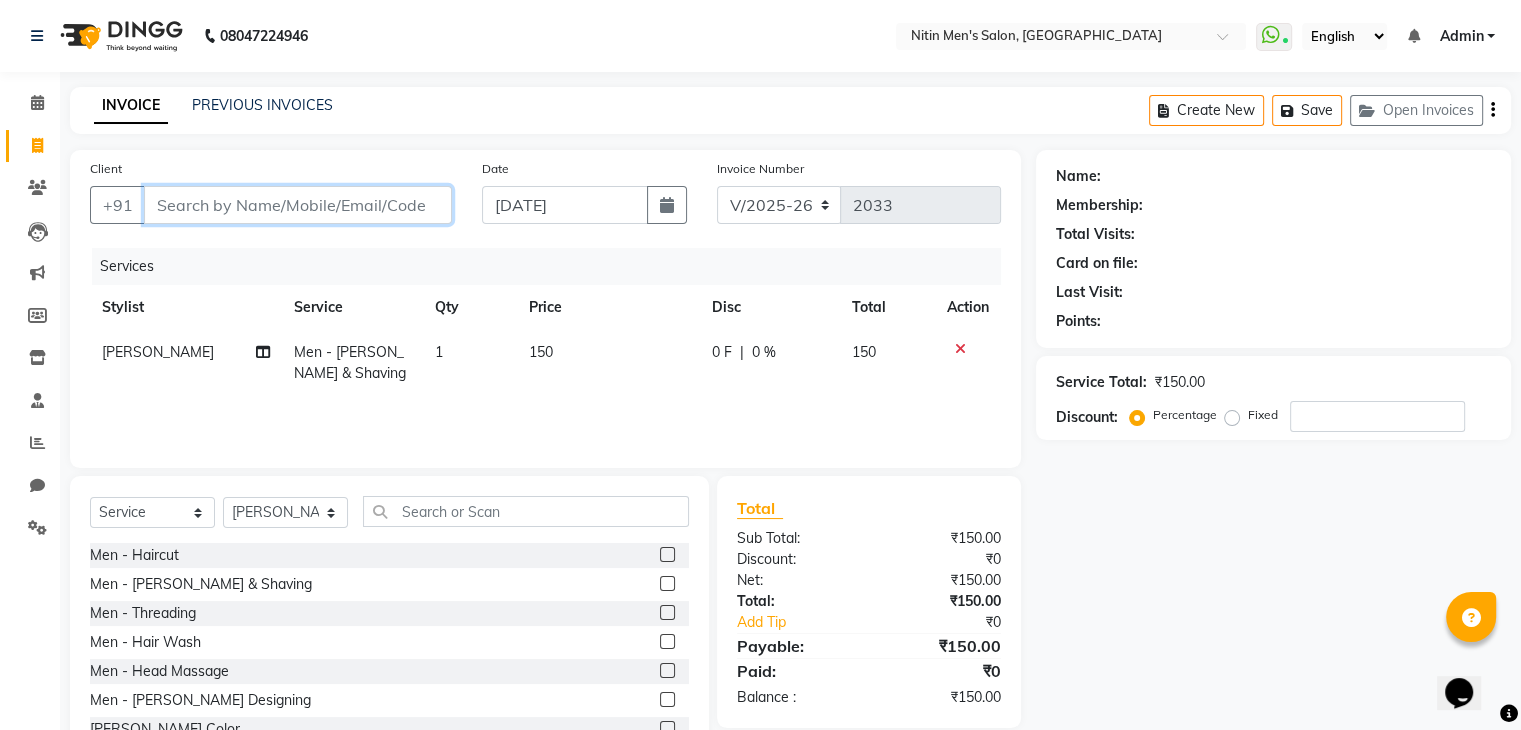 type on "v" 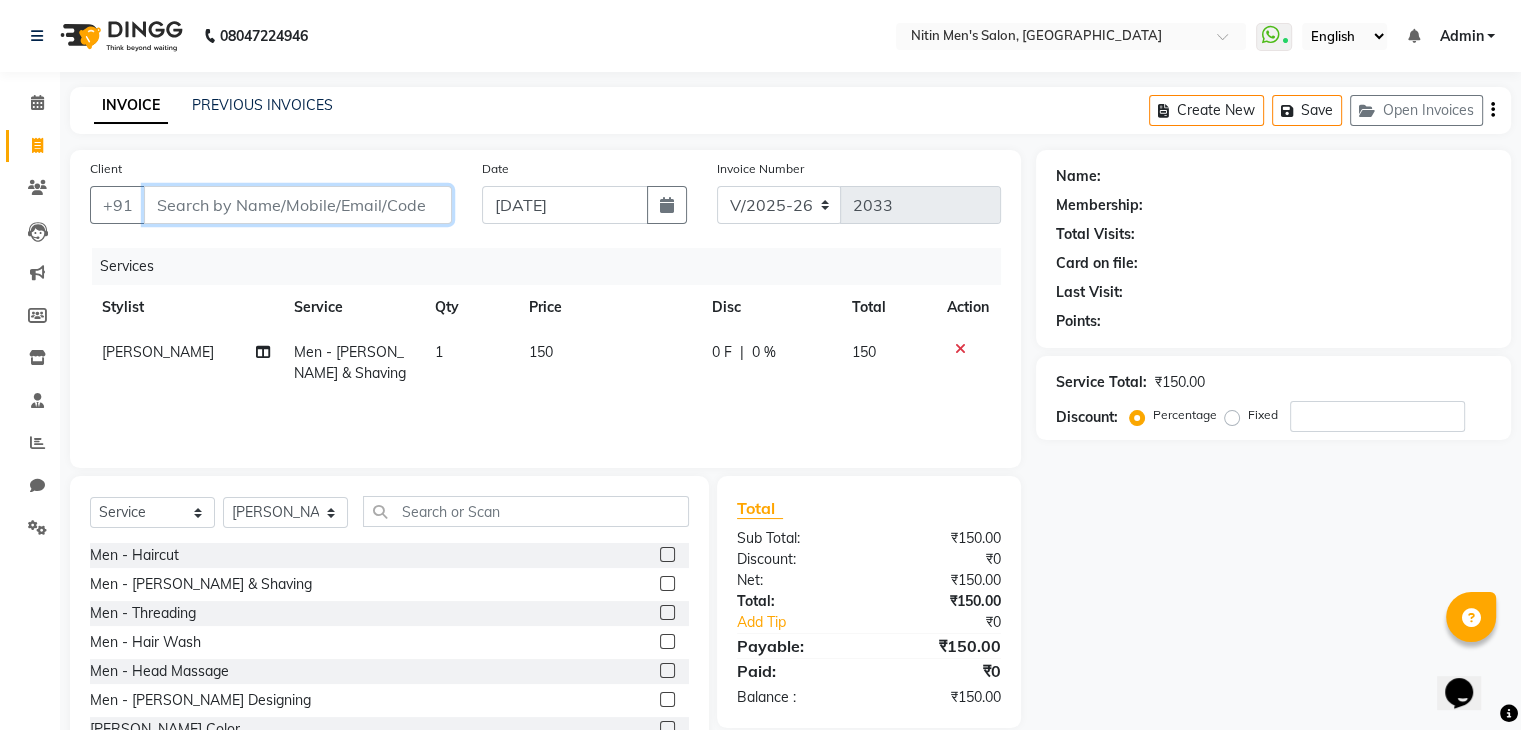 type on "0" 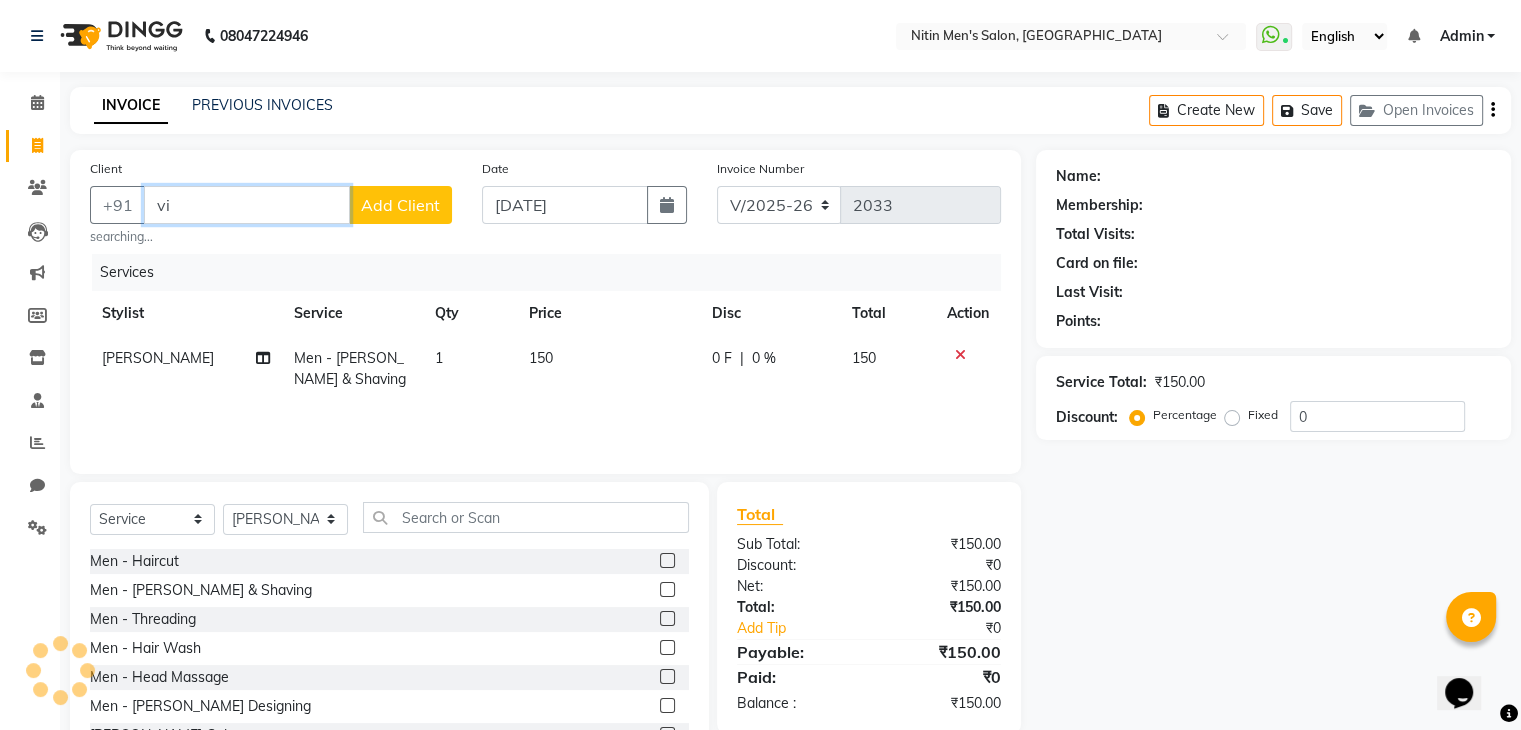 type on "v" 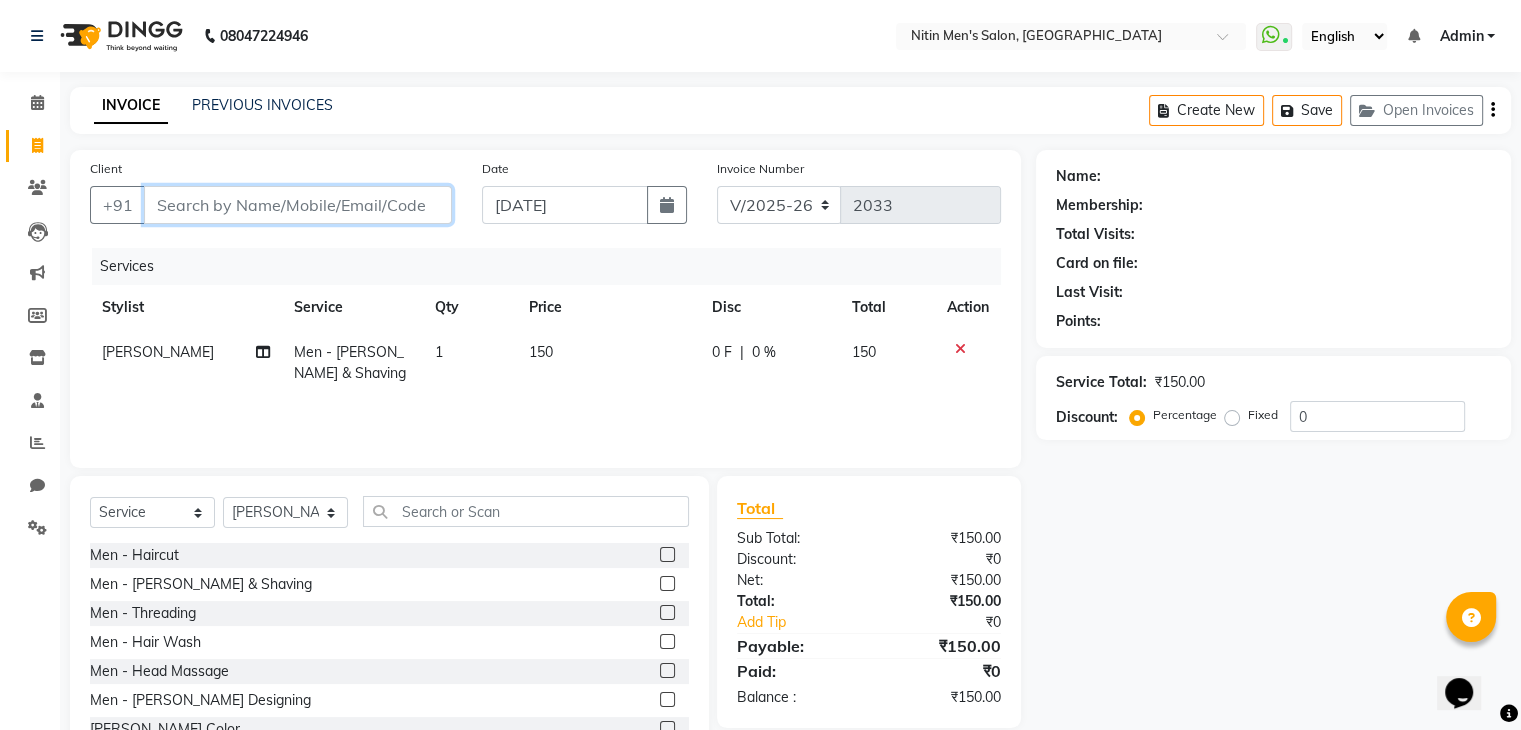 type on "9" 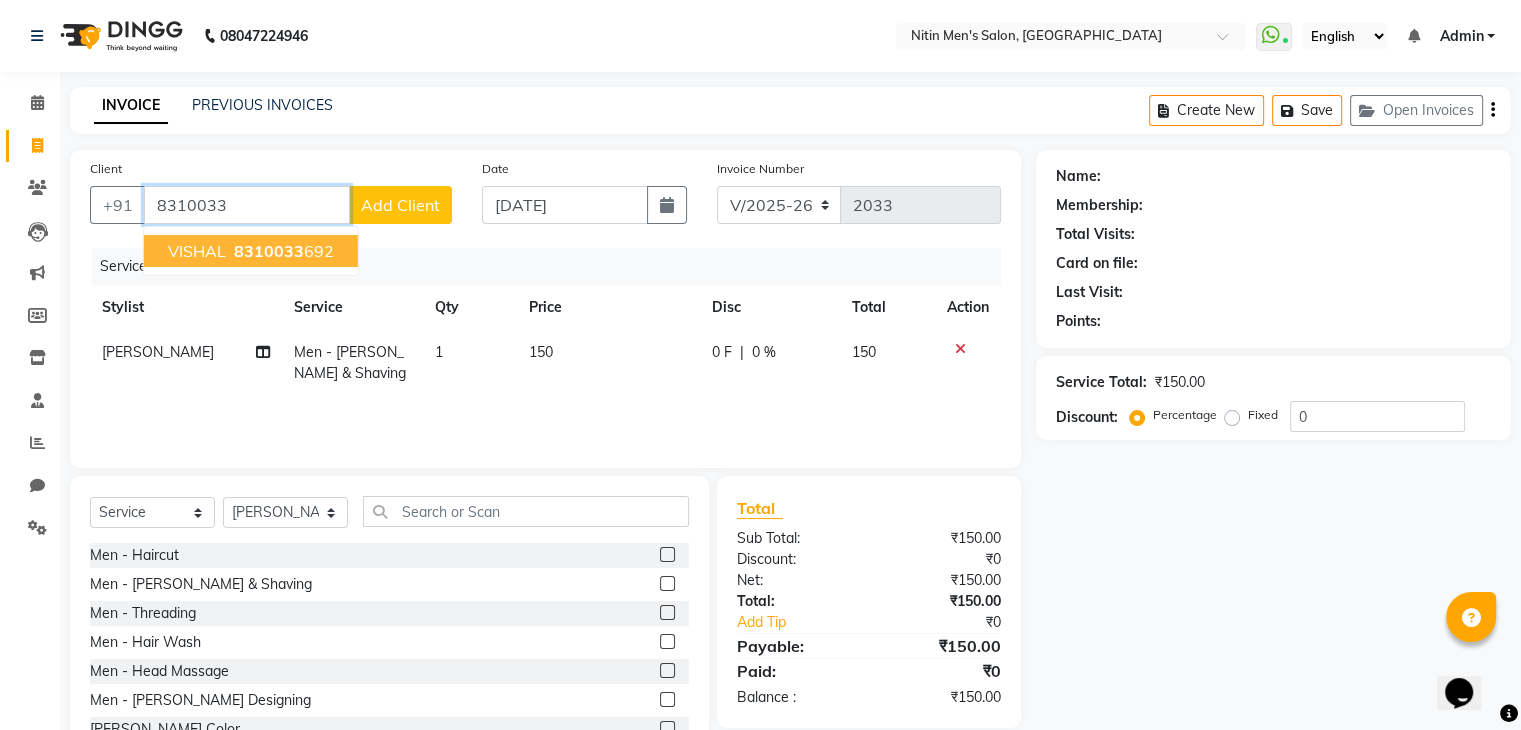 click on "8310033" at bounding box center [269, 251] 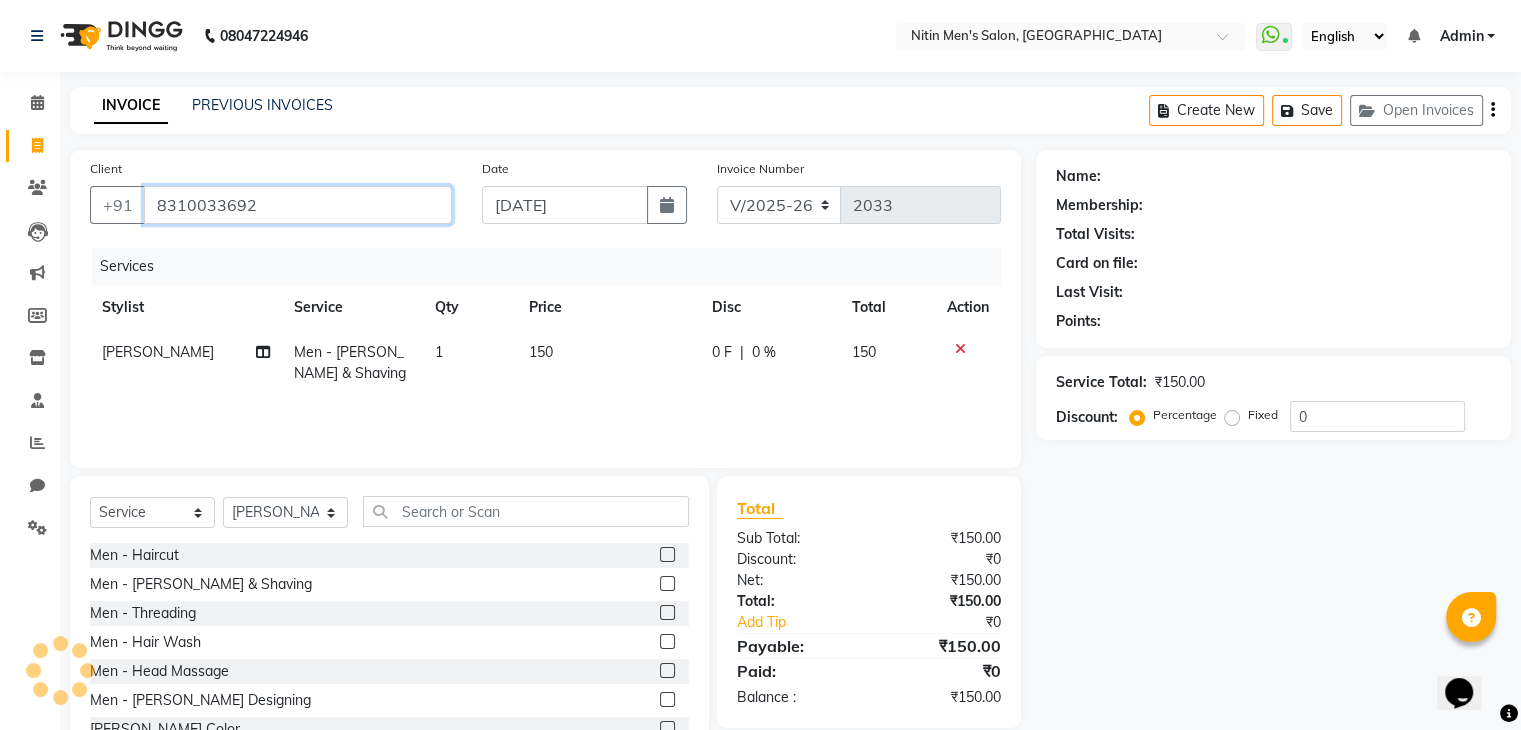 type on "8310033692" 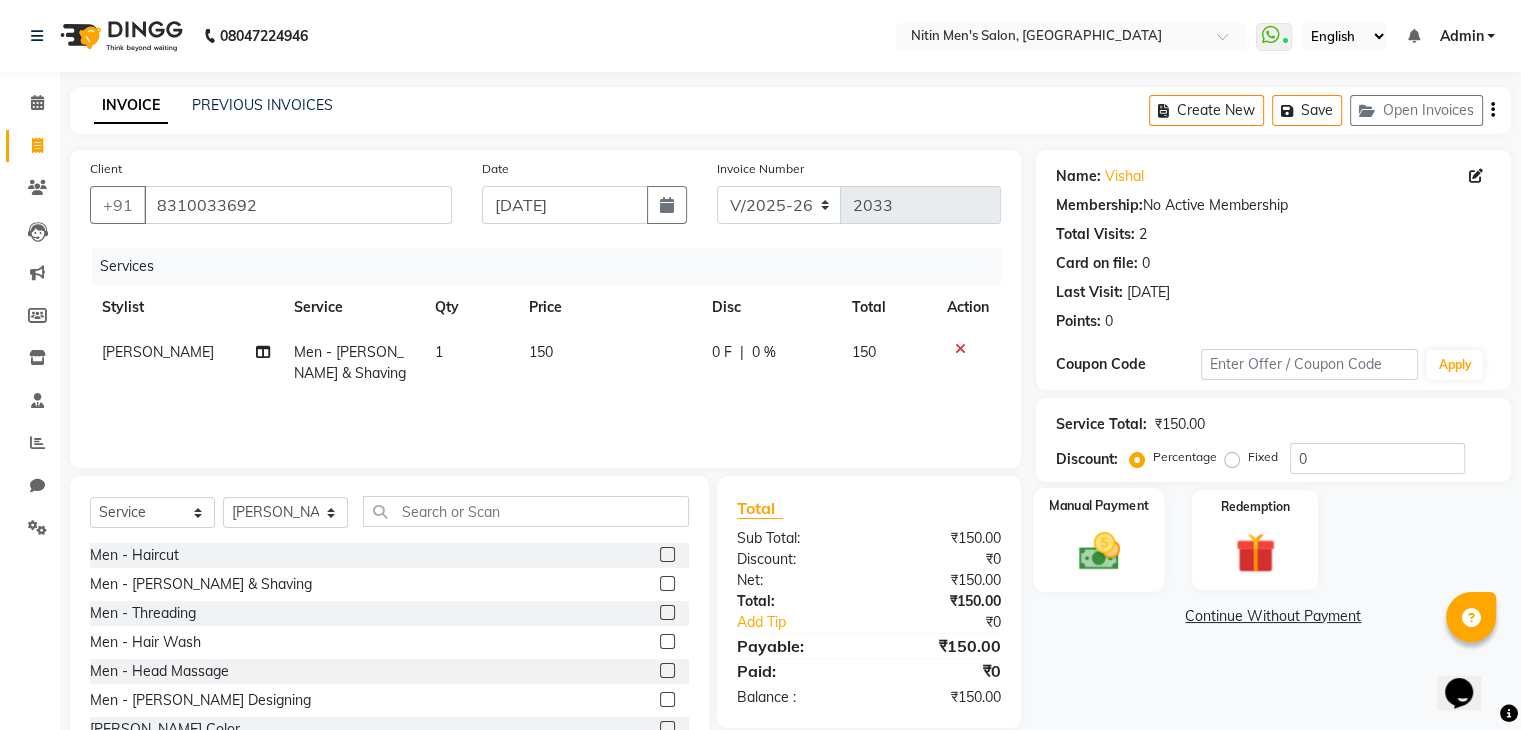 scroll, scrollTop: 72, scrollLeft: 0, axis: vertical 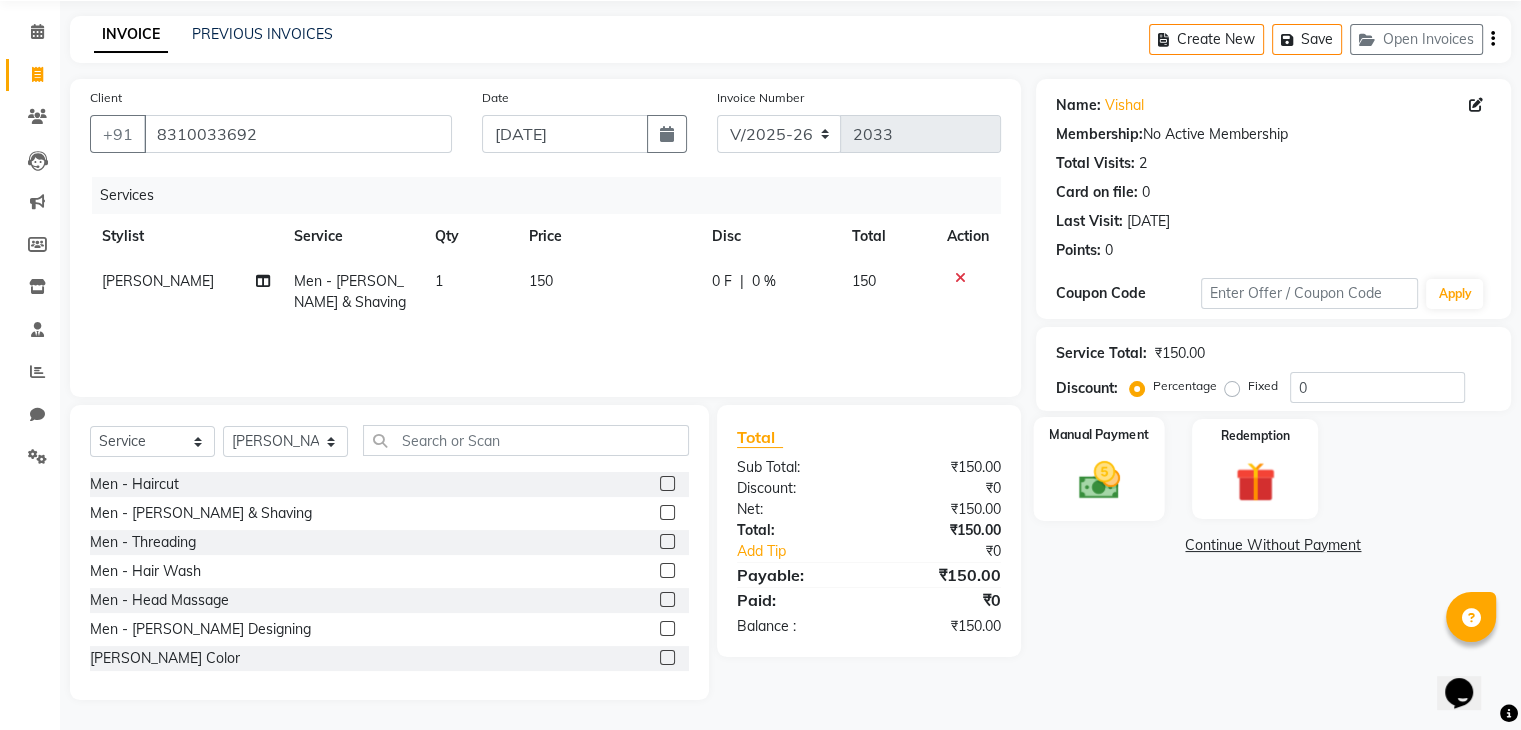 click 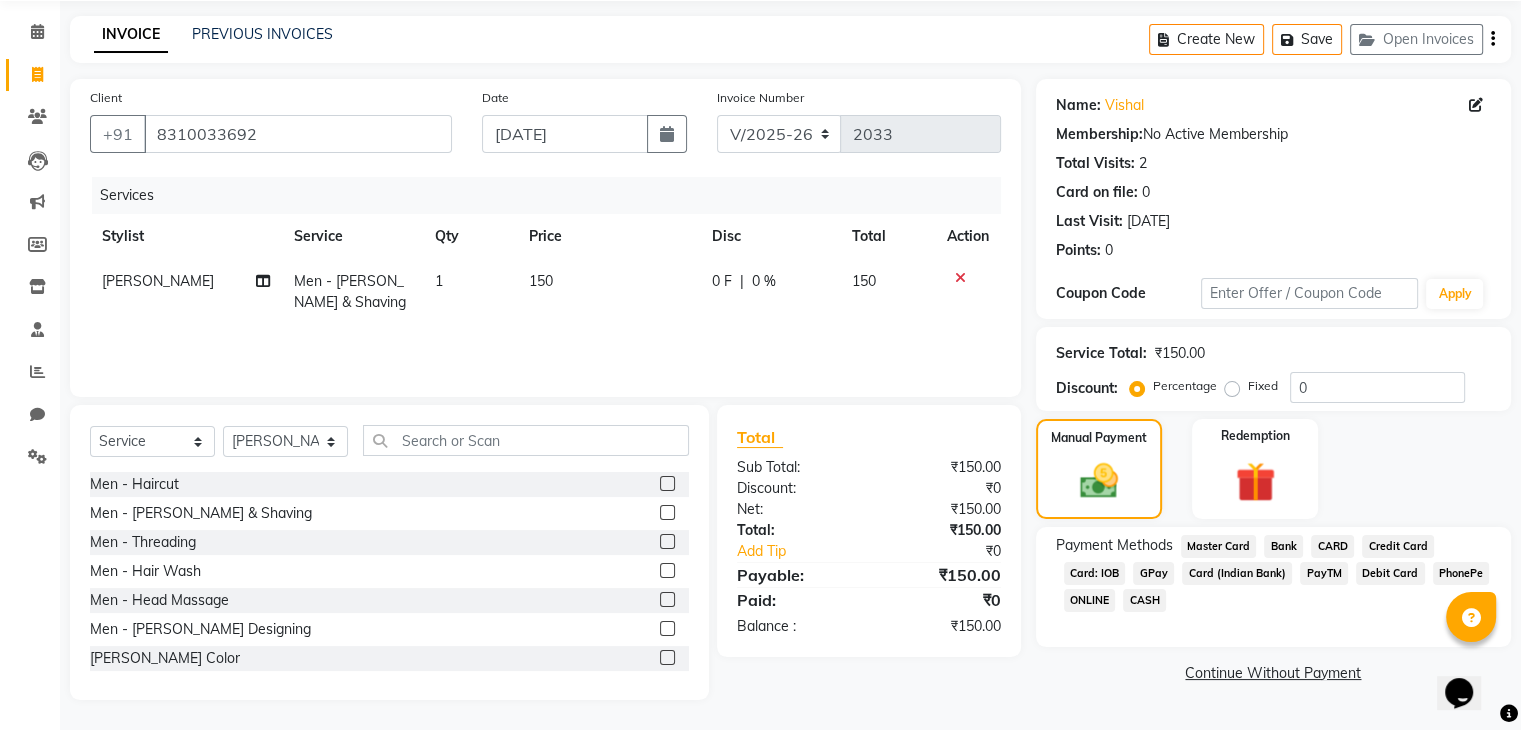 click on "GPay" 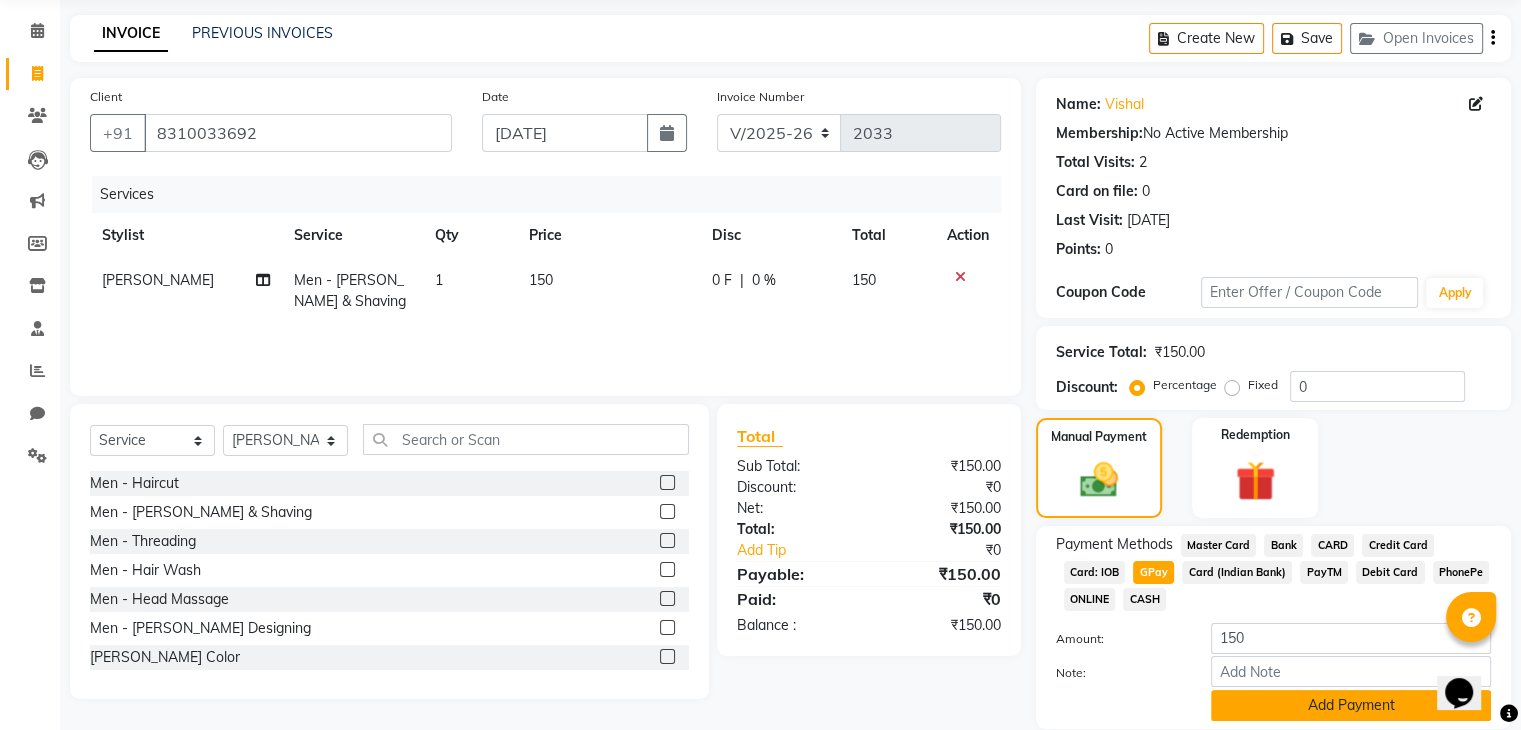 click on "Add Payment" 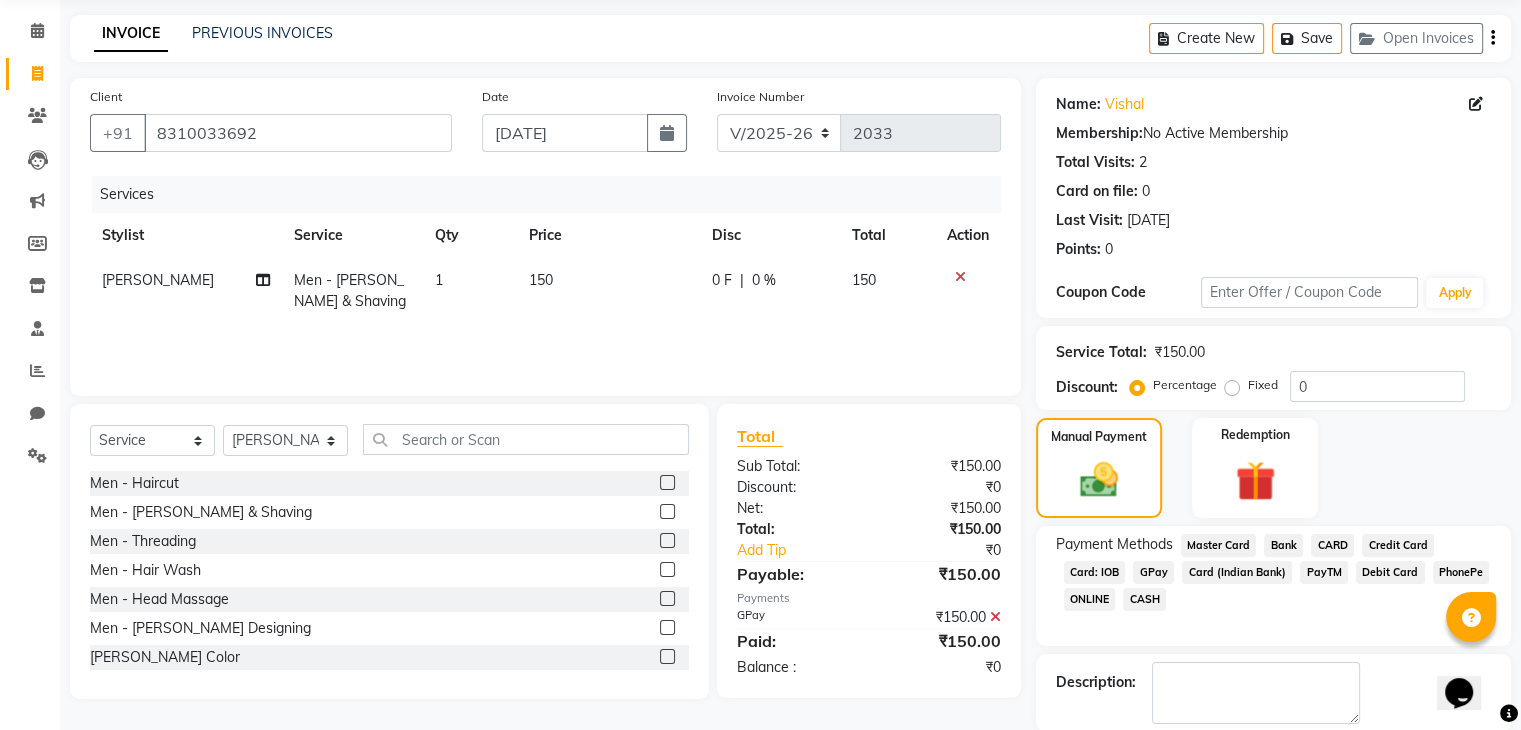 scroll, scrollTop: 171, scrollLeft: 0, axis: vertical 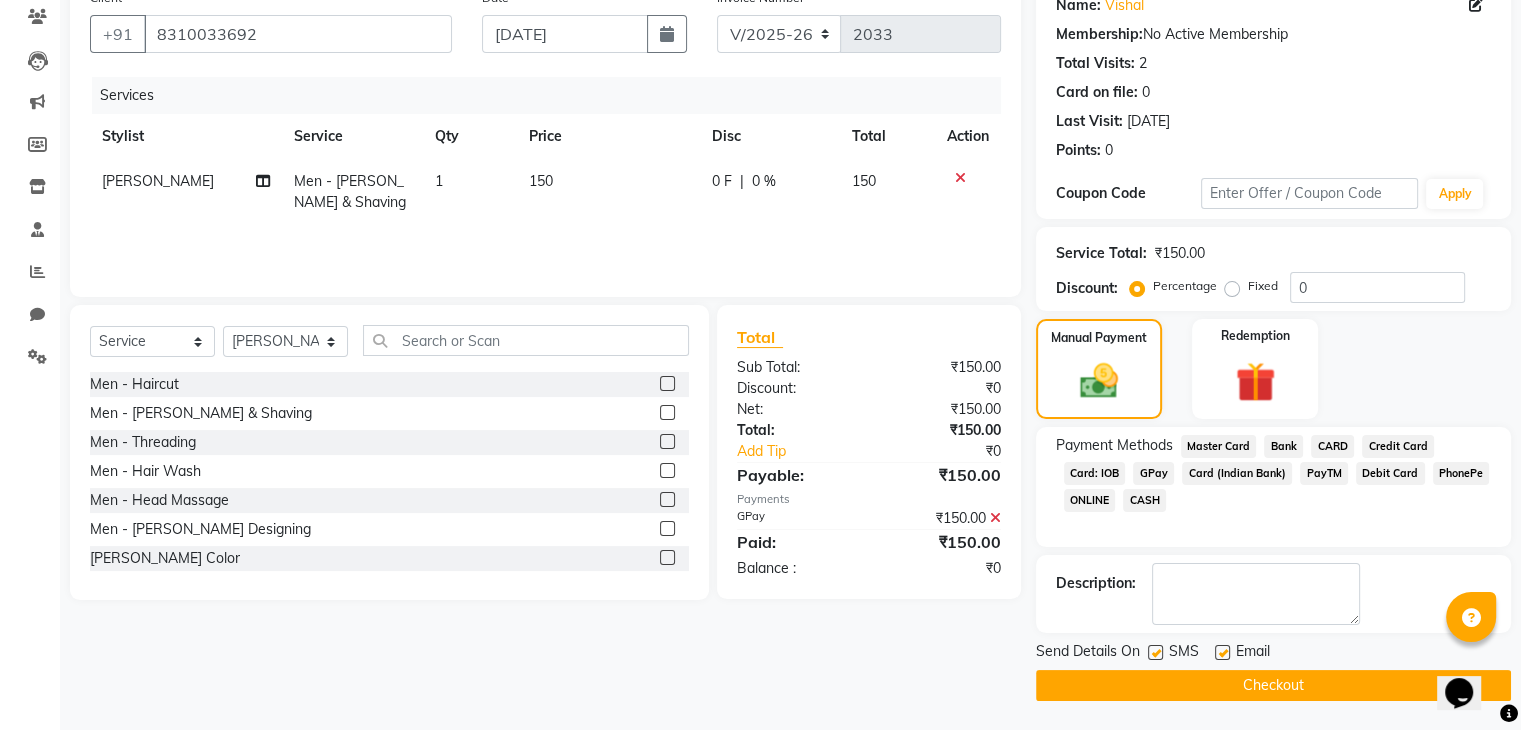click on "Checkout" 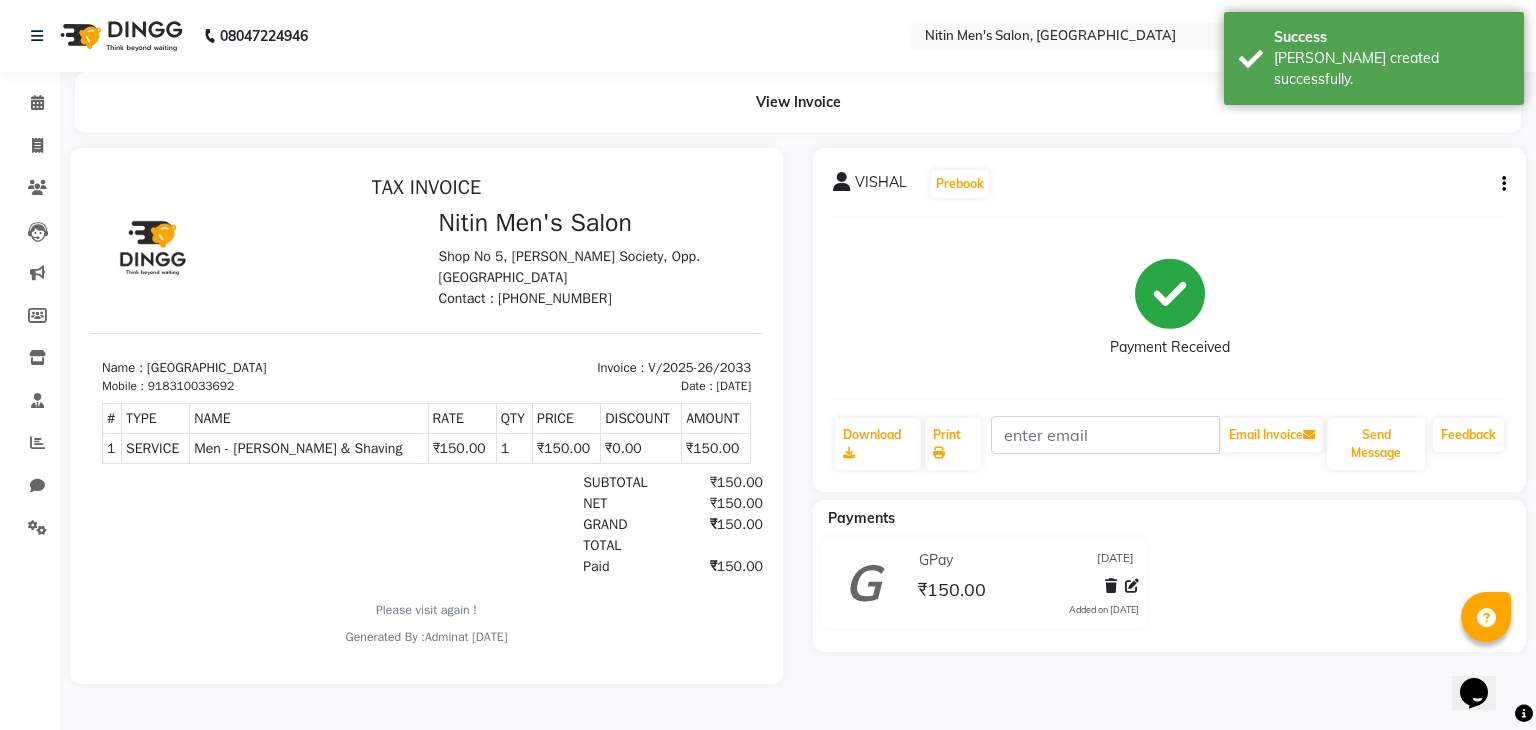 scroll, scrollTop: 0, scrollLeft: 0, axis: both 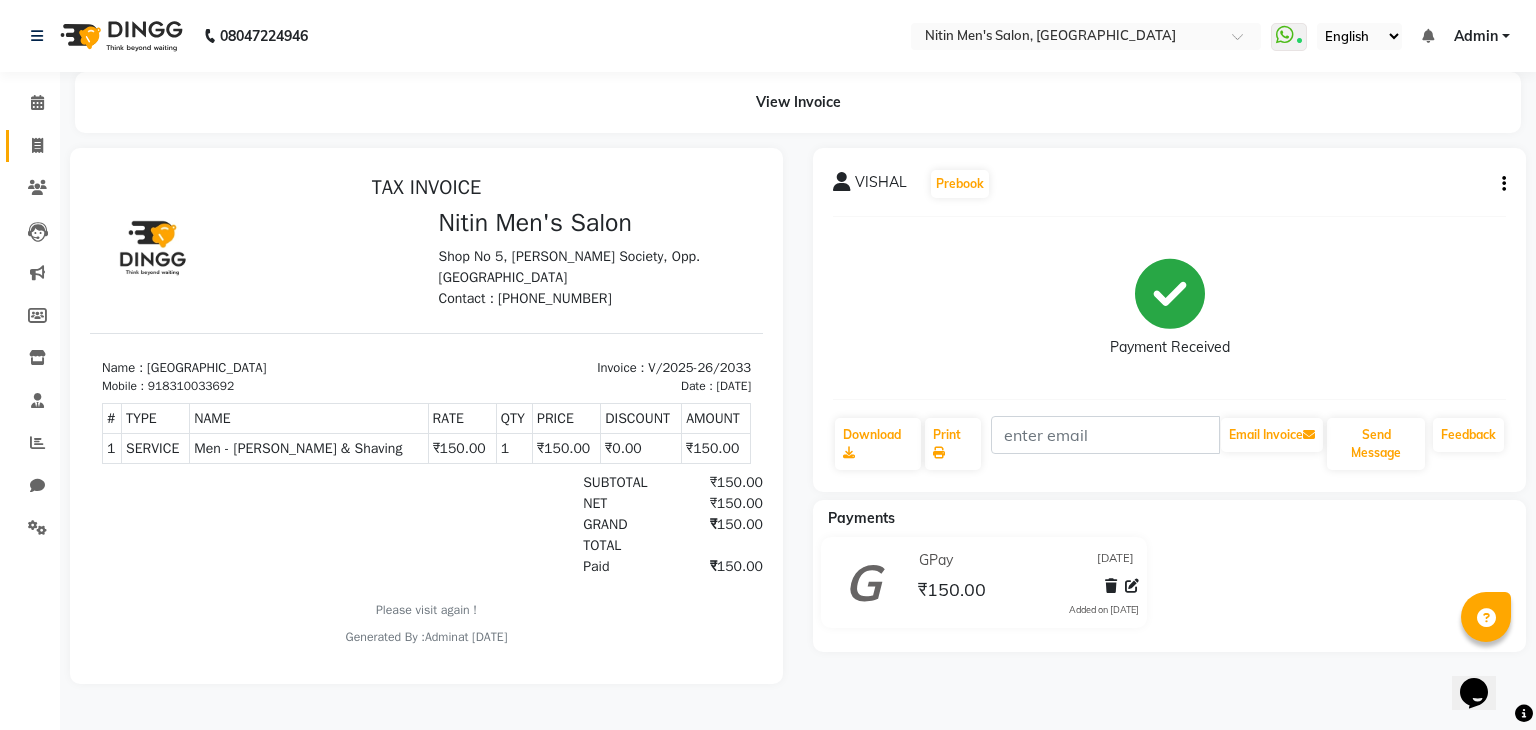 click on "Invoice" 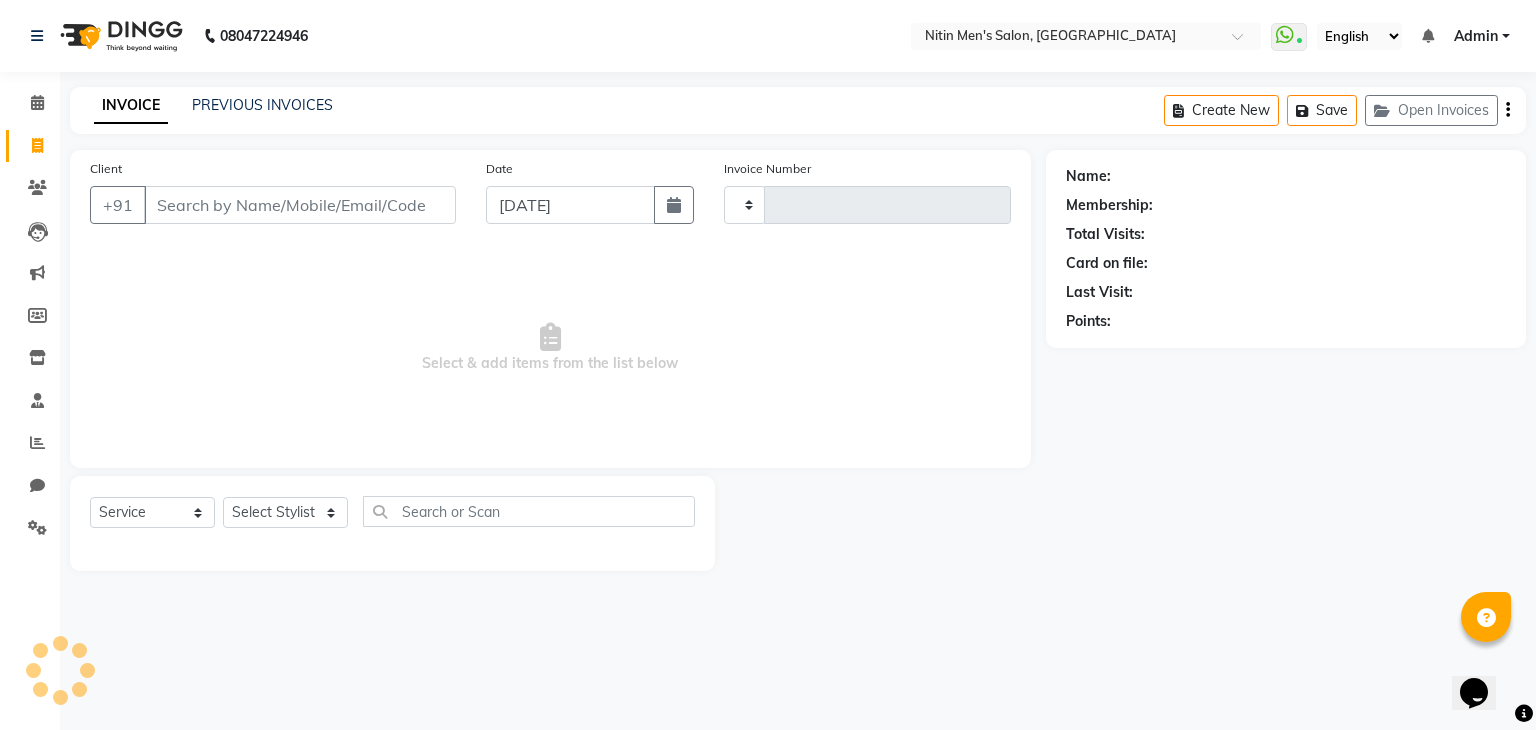 type on "2034" 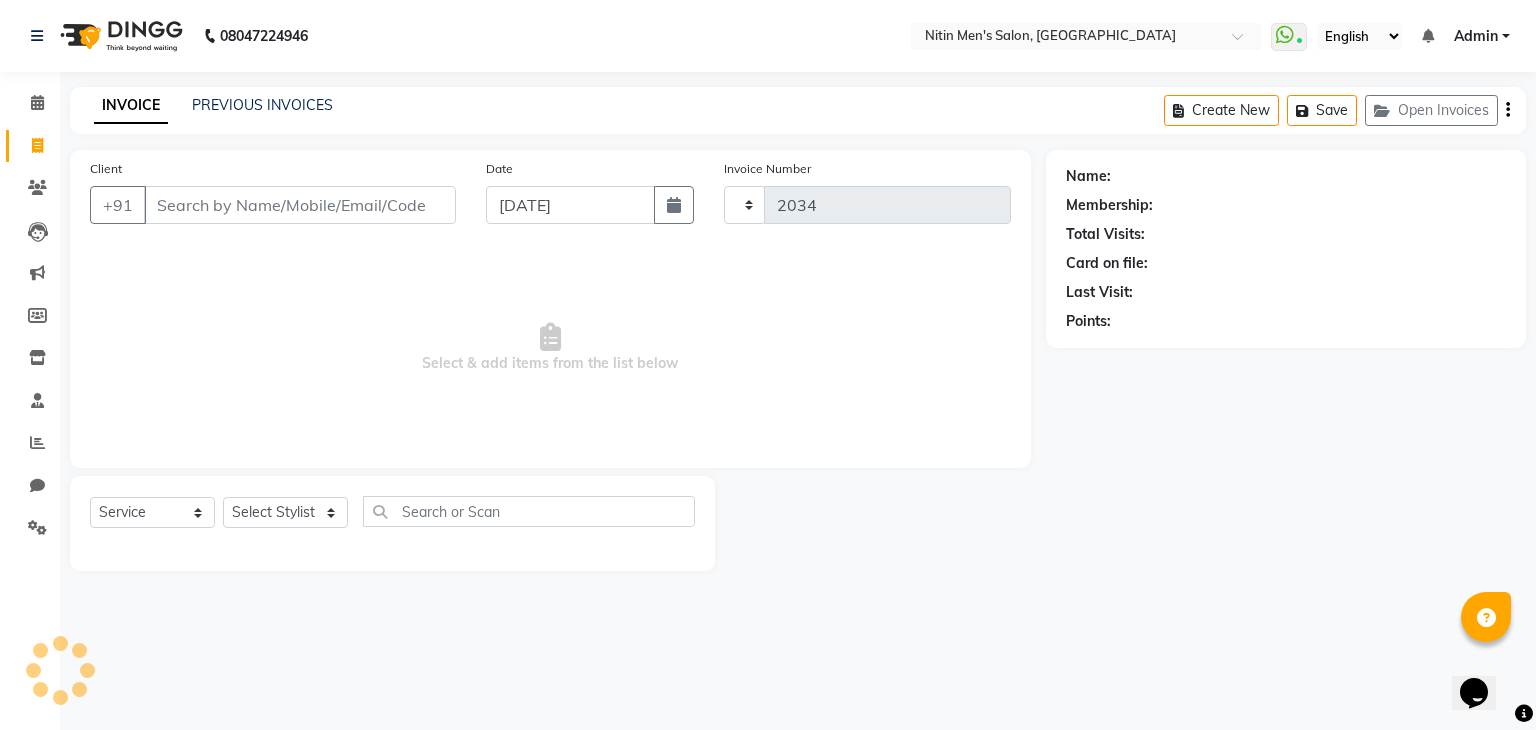 select on "7981" 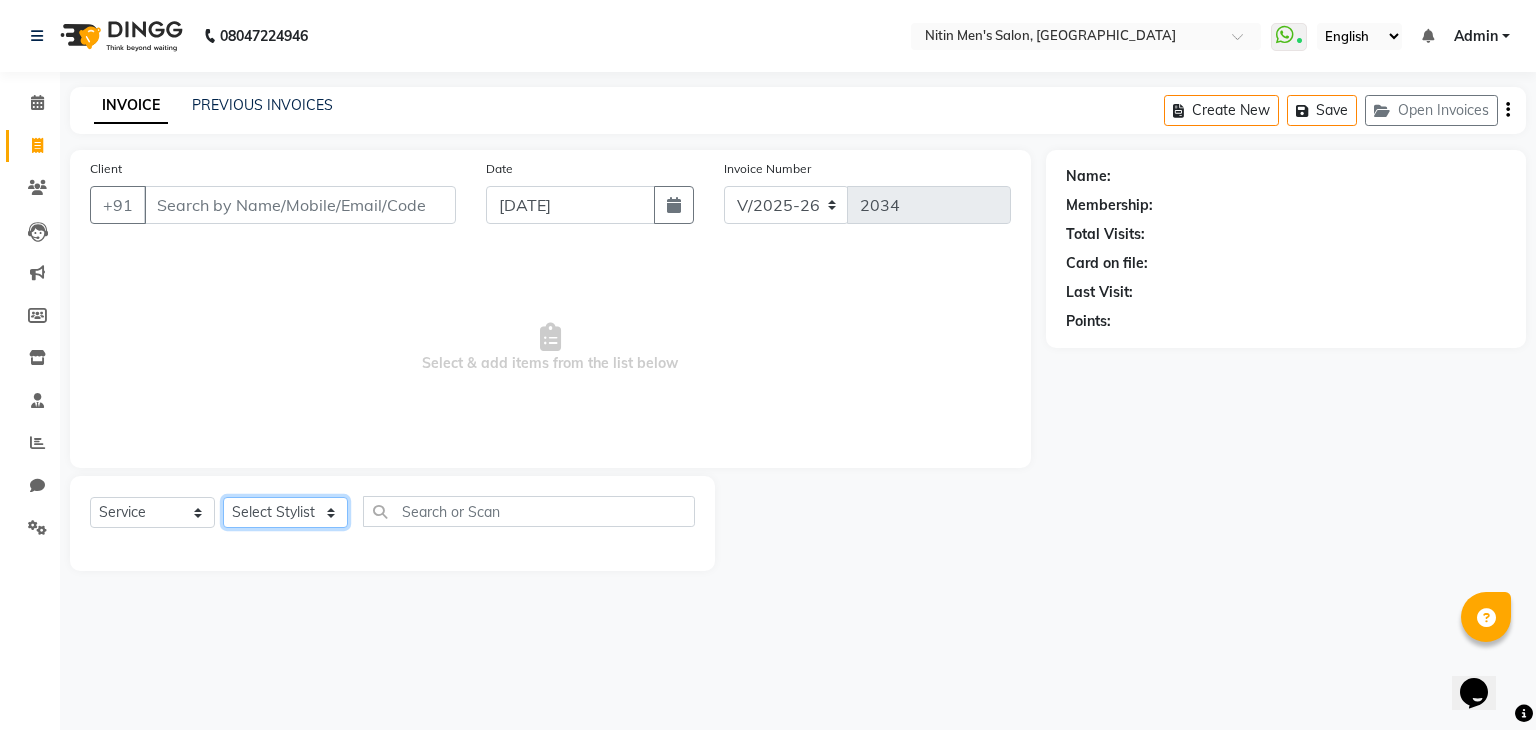 click on "Select Stylist [PERSON_NAME] [PERSON_NAME] [PERSON_NAME] [PERSON_NAME] MEENAKSHI NITIN SIR [PERSON_NAME] [PERSON_NAME] [PERSON_NAME]" 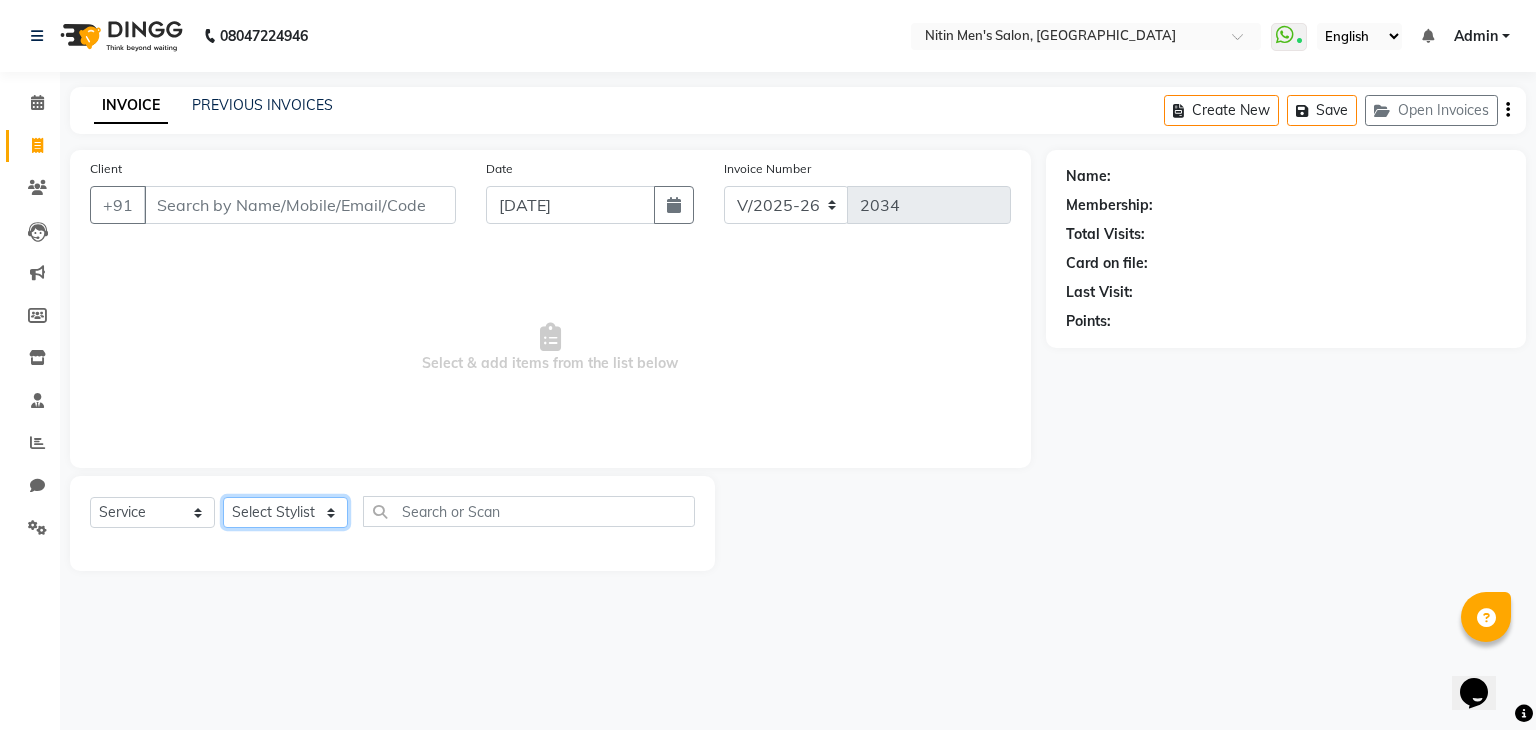 select on "82599" 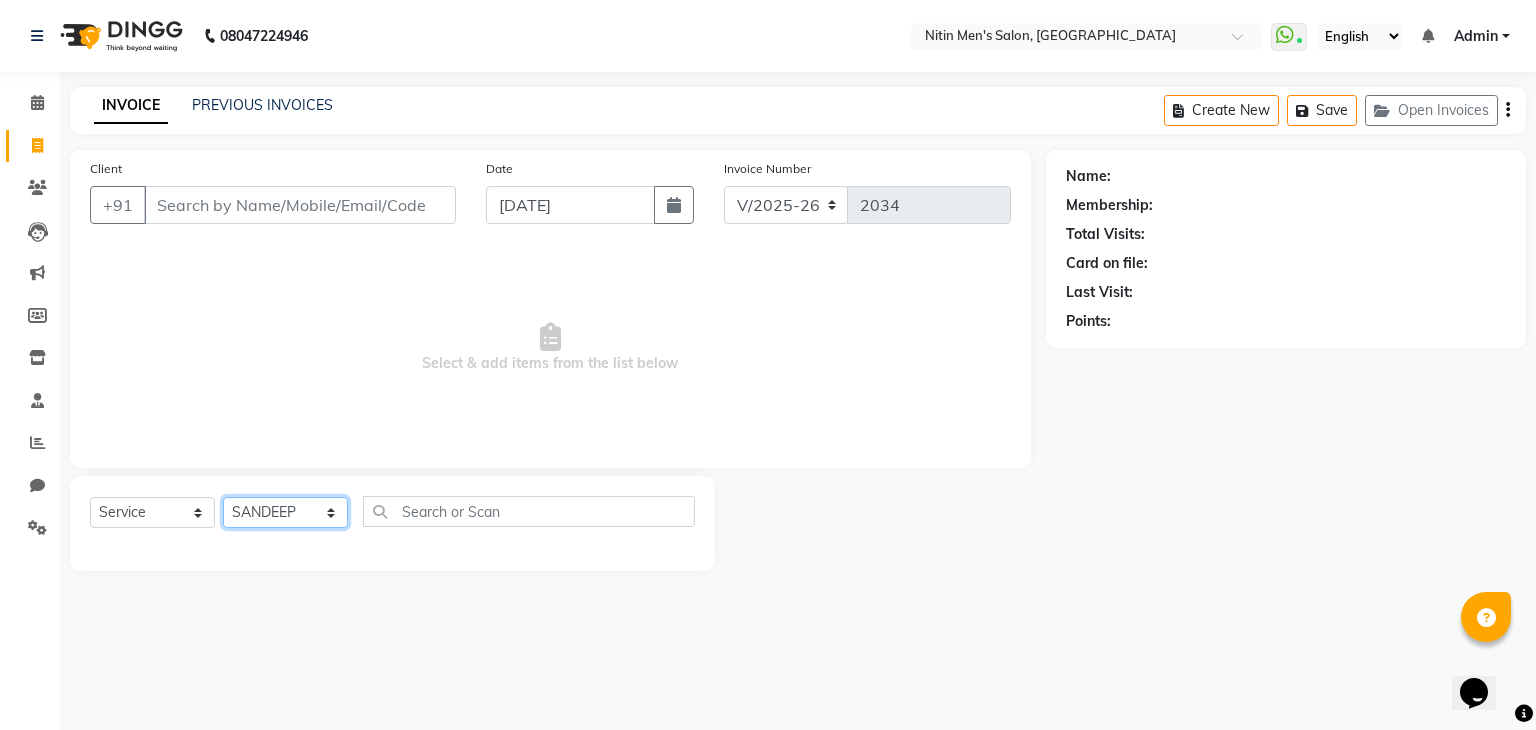 click on "Select Stylist [PERSON_NAME] [PERSON_NAME] [PERSON_NAME] [PERSON_NAME] MEENAKSHI NITIN SIR [PERSON_NAME] [PERSON_NAME] [PERSON_NAME]" 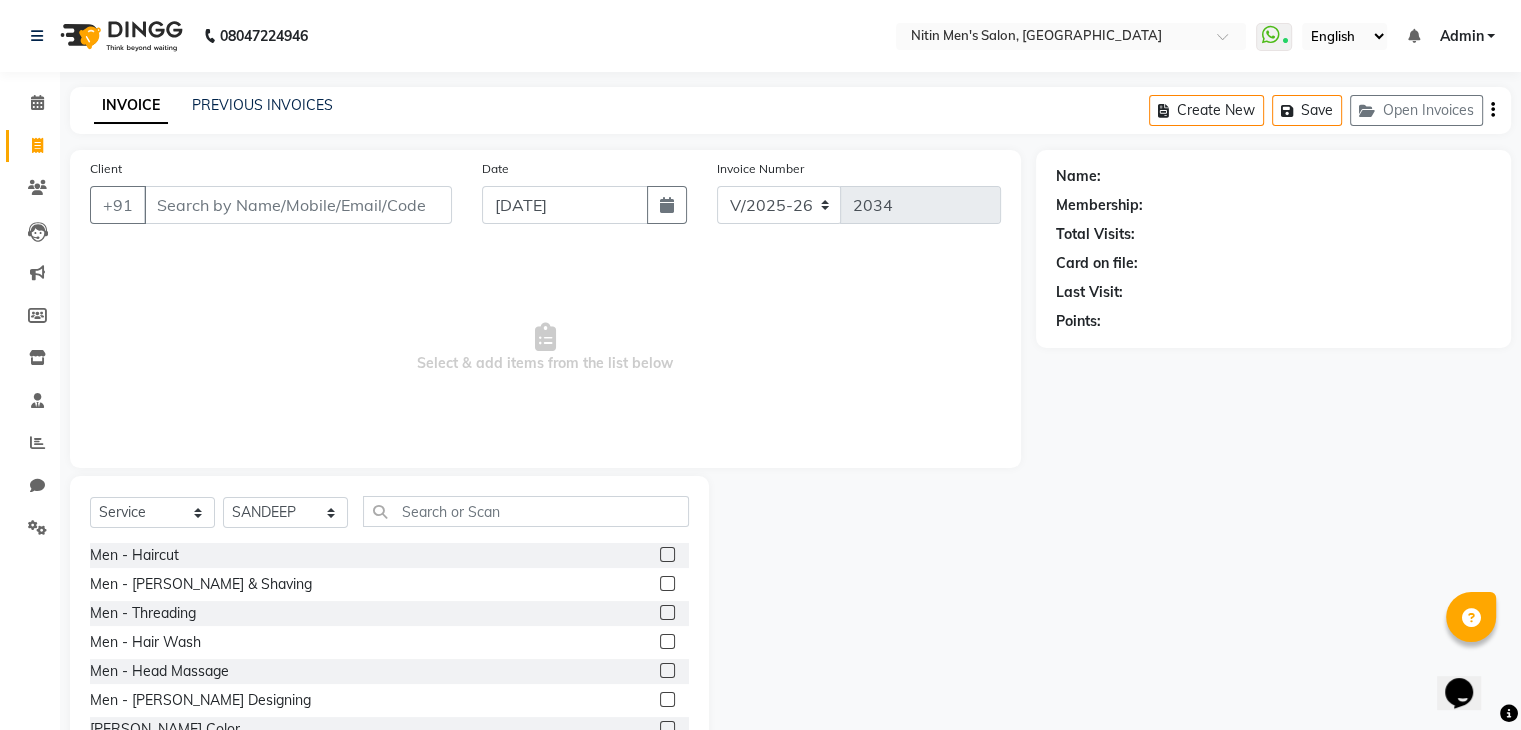 click 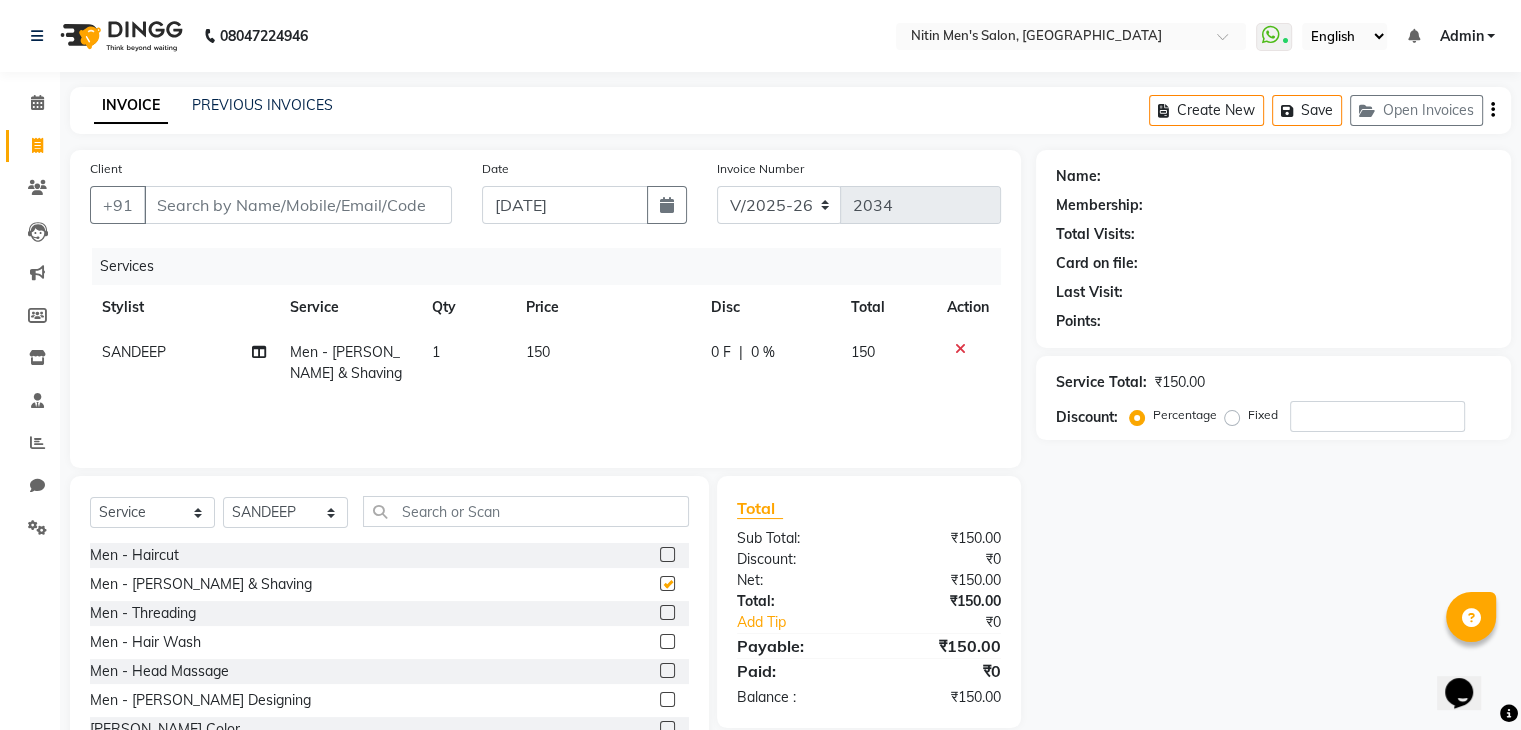 checkbox on "false" 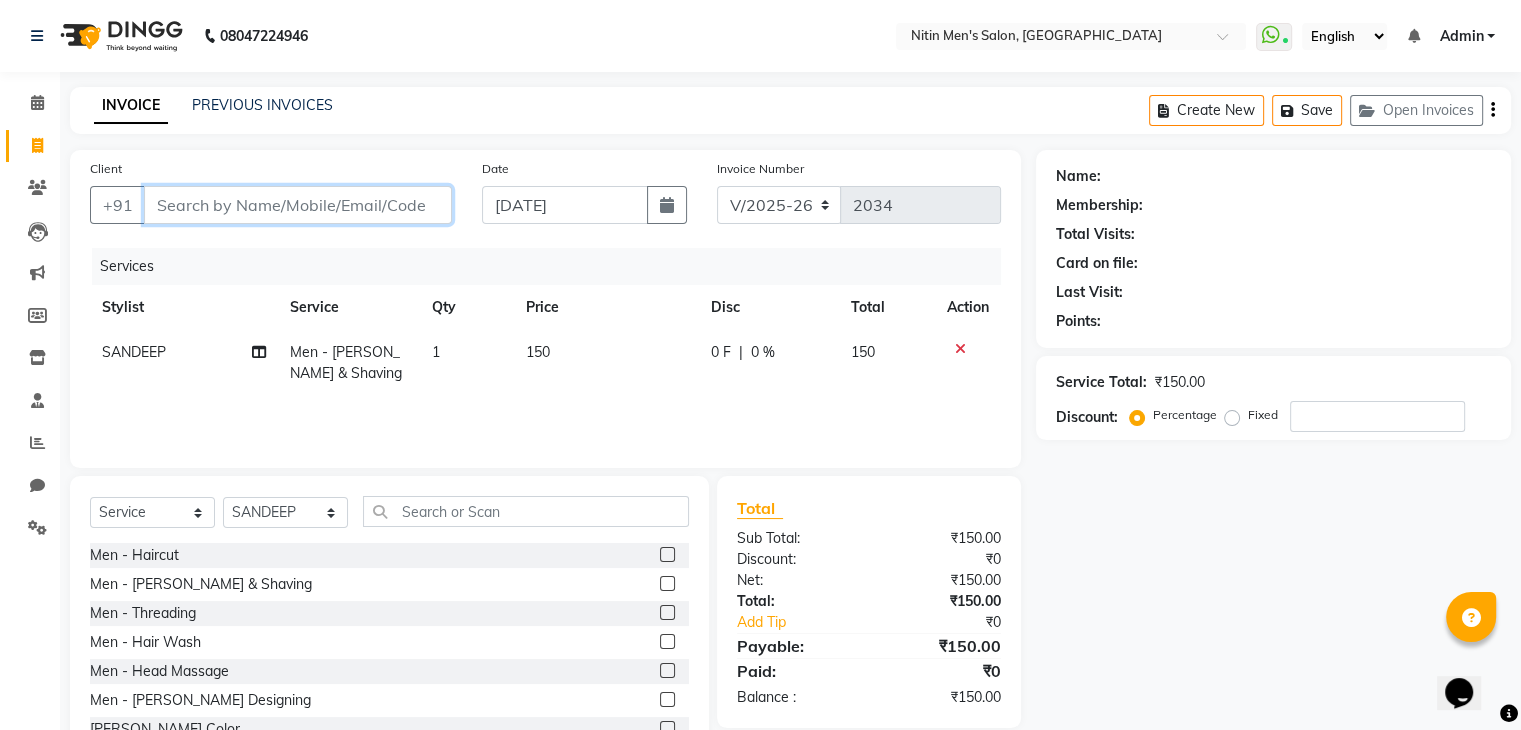 click on "Client" at bounding box center (298, 205) 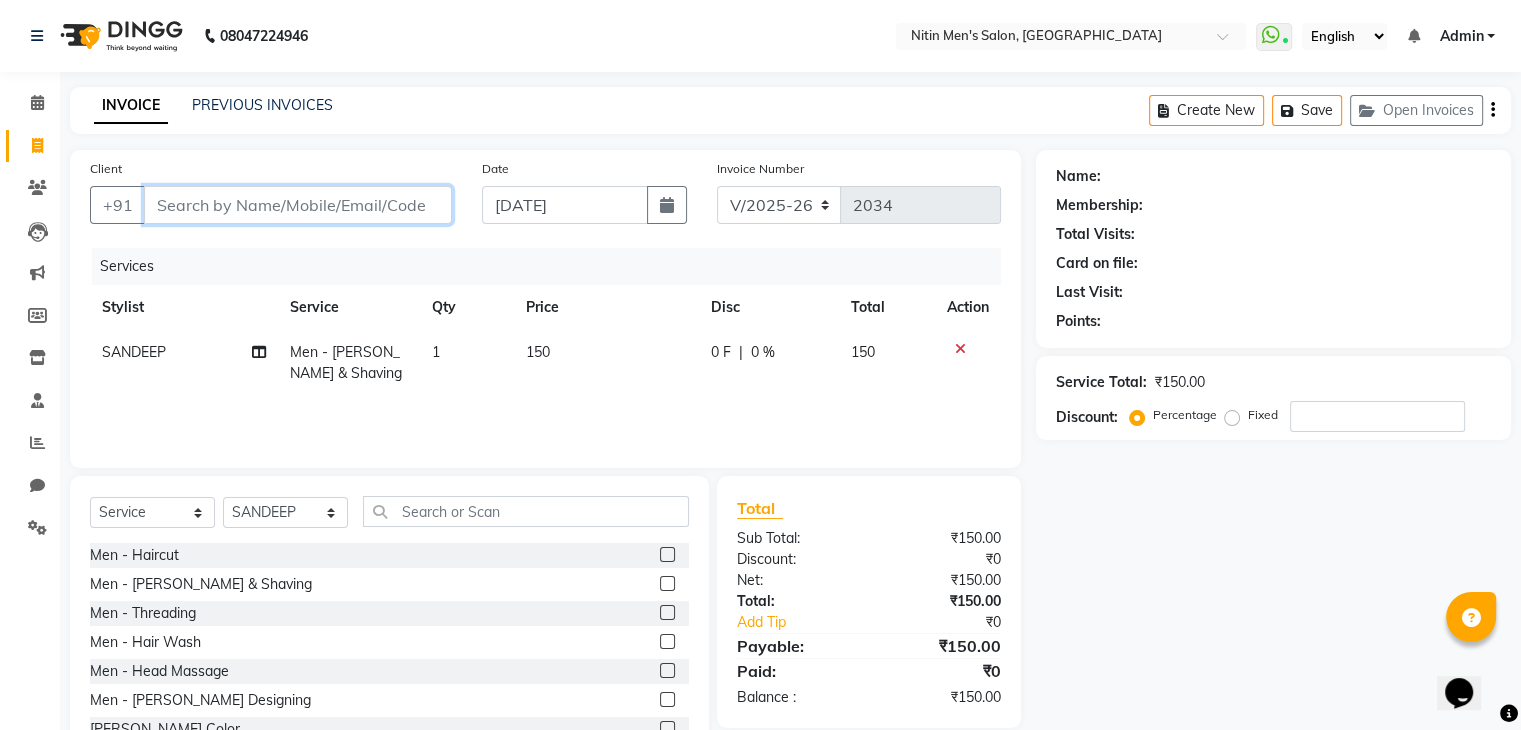 type on "8" 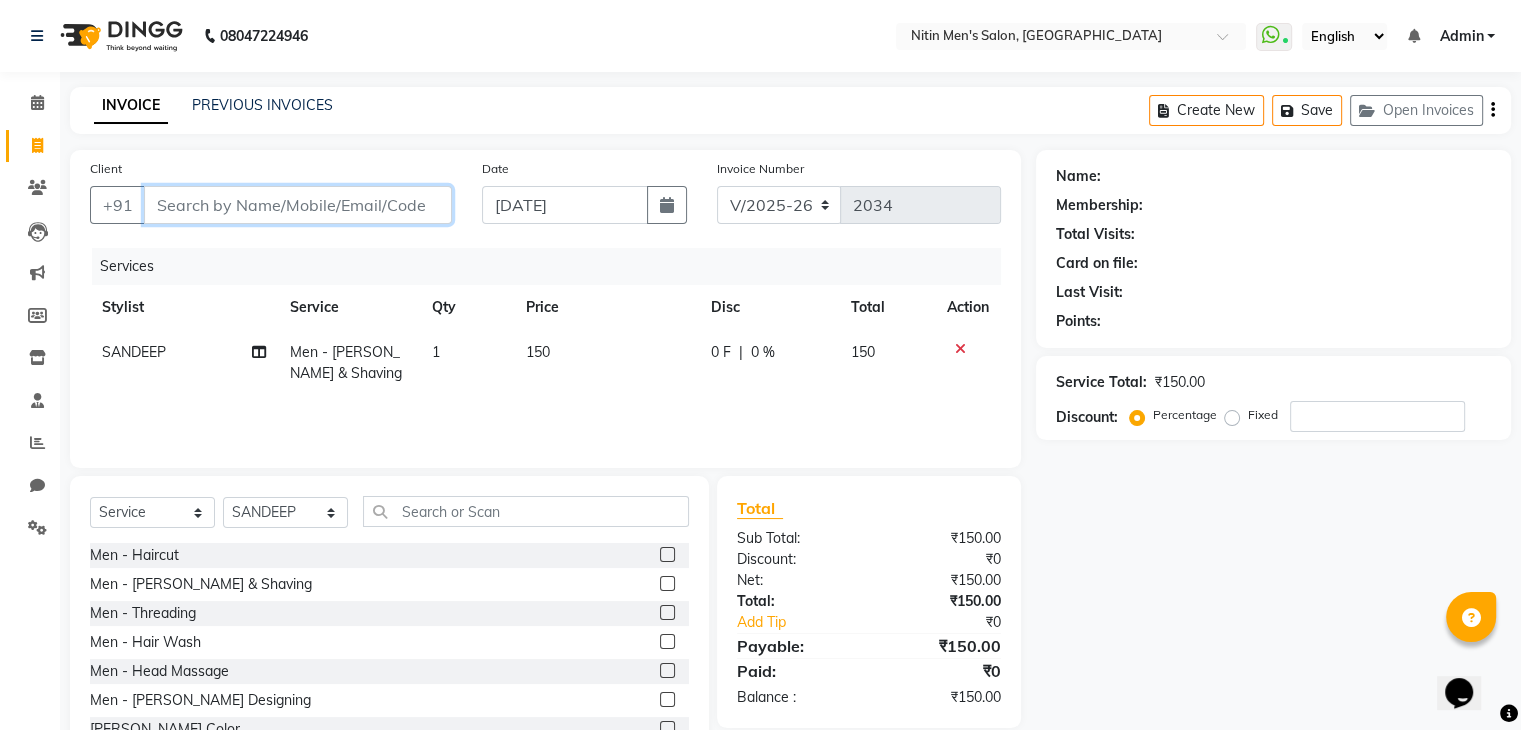 type on "0" 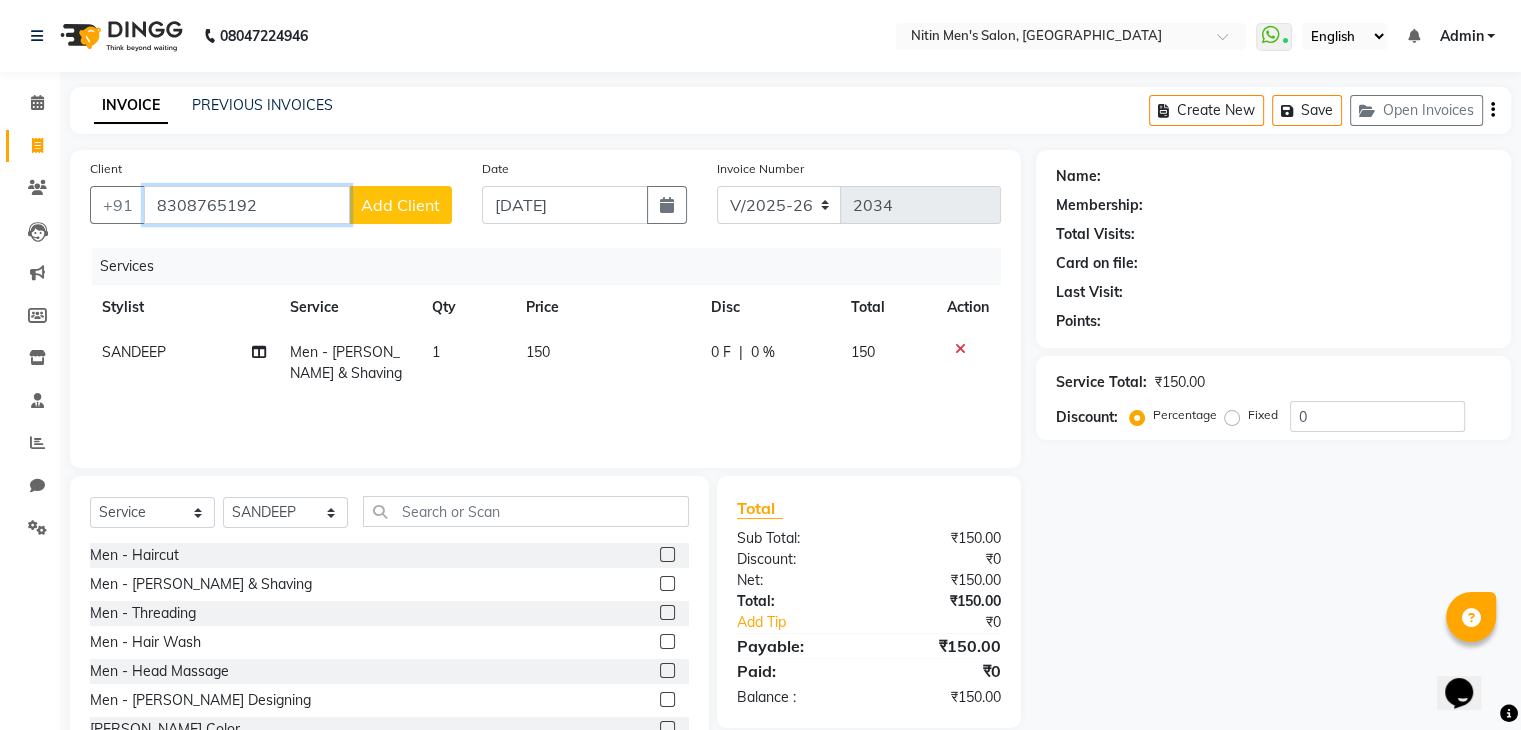 type on "8308765192" 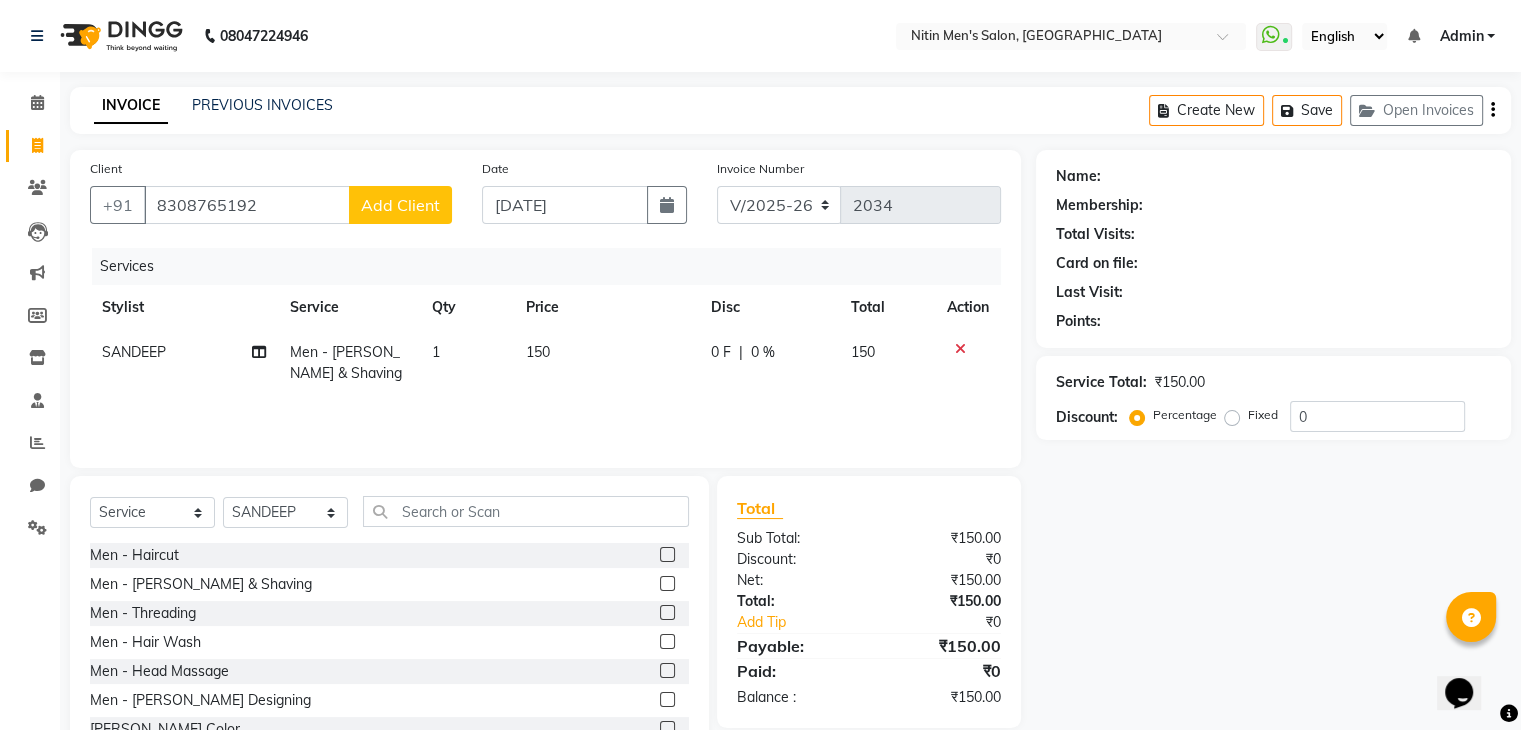click on "Add Client" 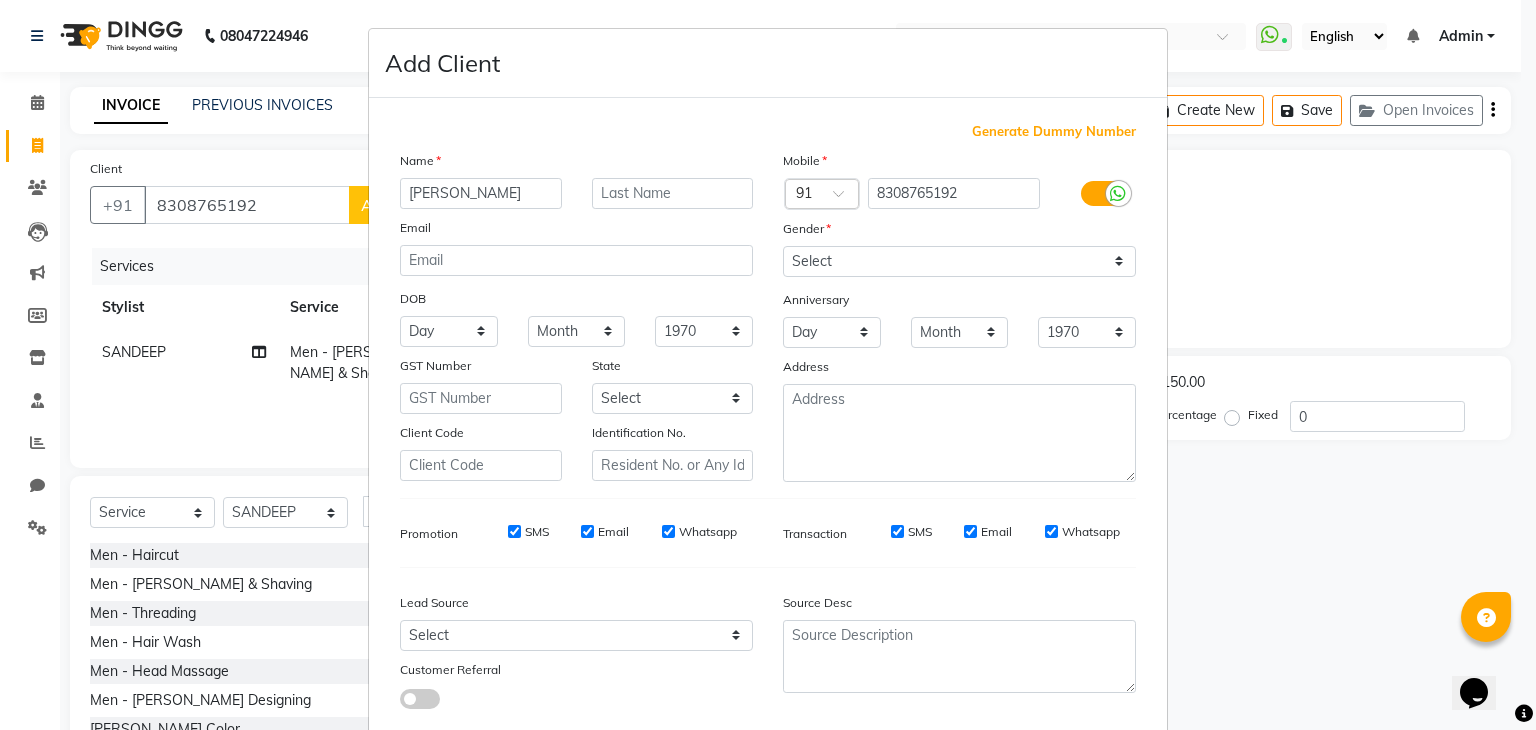 type on "prathamesh salunkhe" 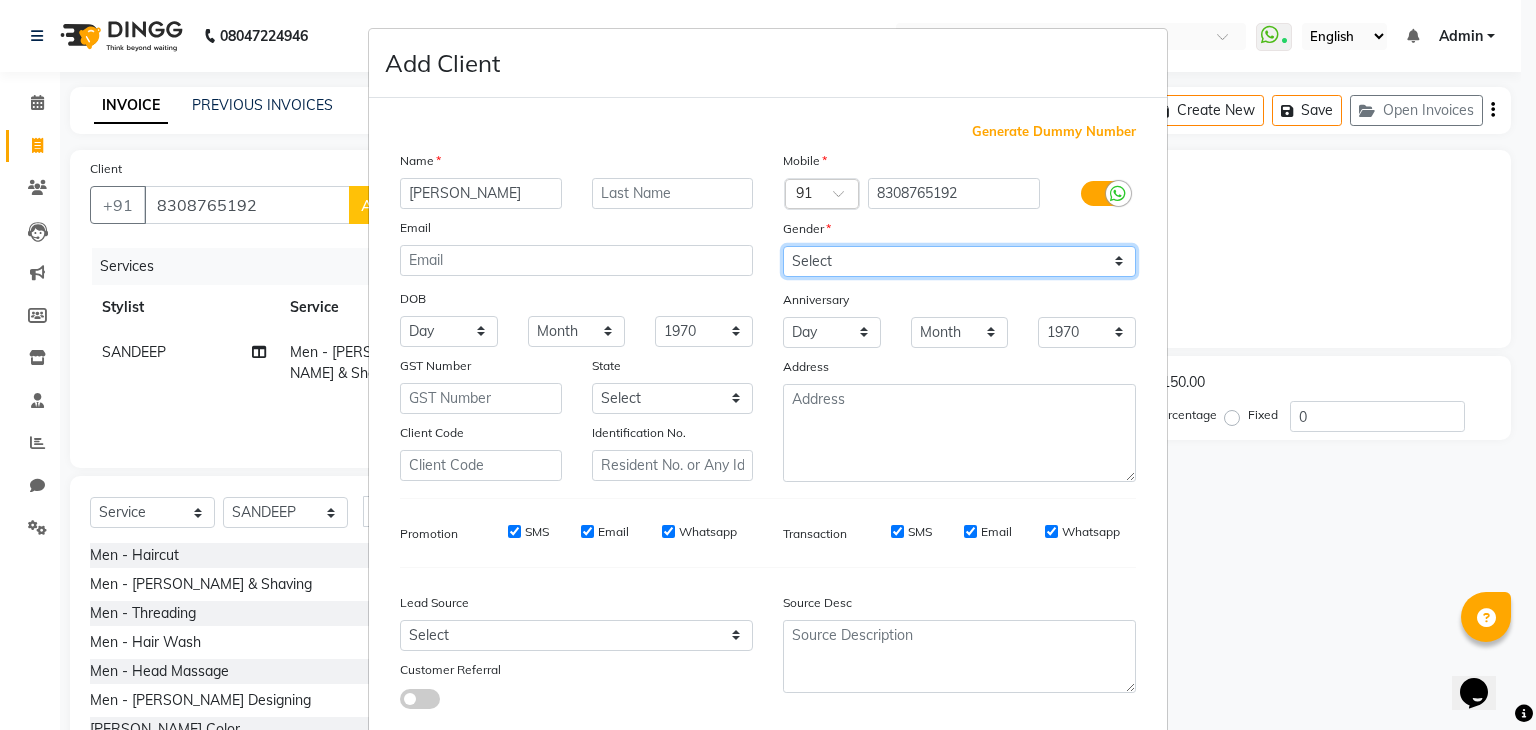 drag, startPoint x: 814, startPoint y: 258, endPoint x: 804, endPoint y: 305, distance: 48.052055 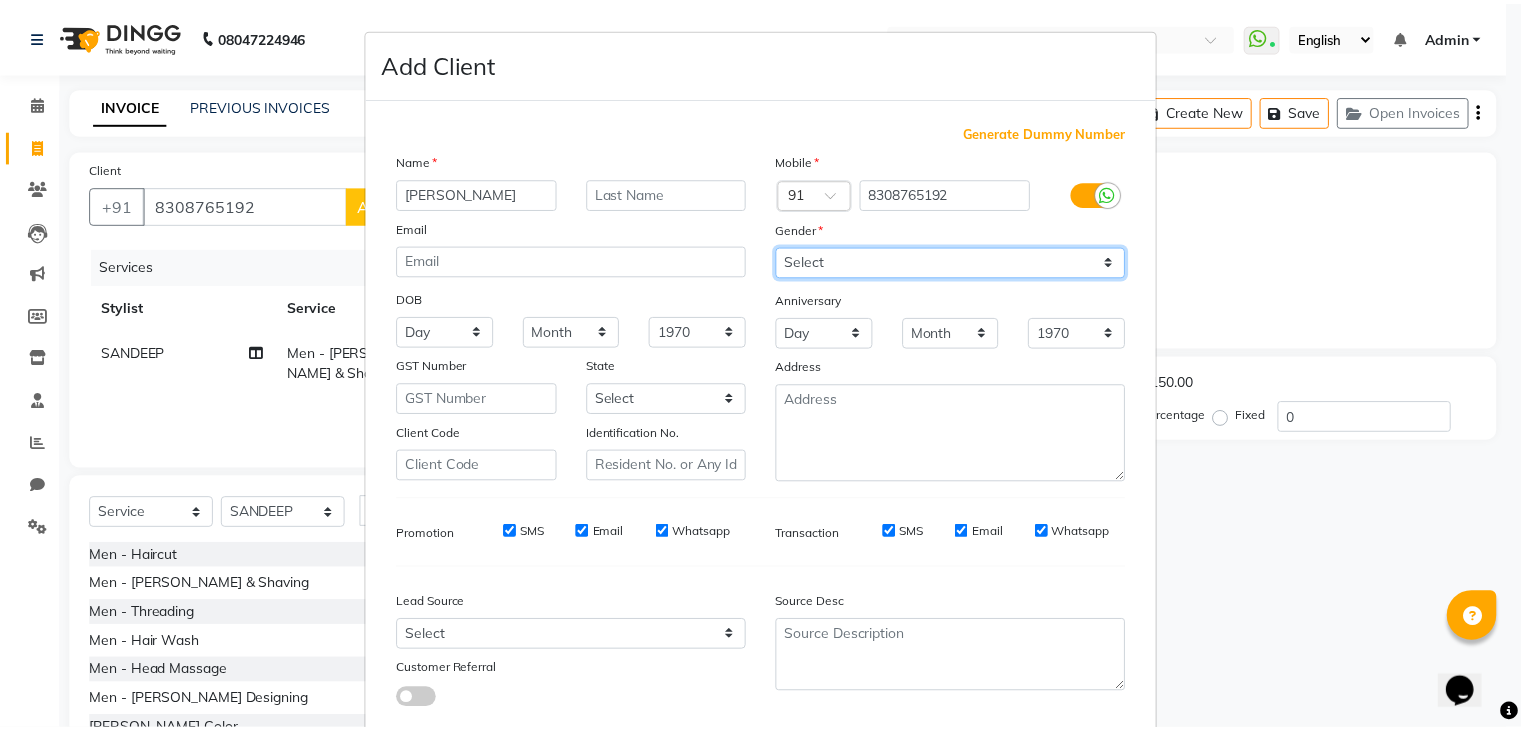 scroll, scrollTop: 127, scrollLeft: 0, axis: vertical 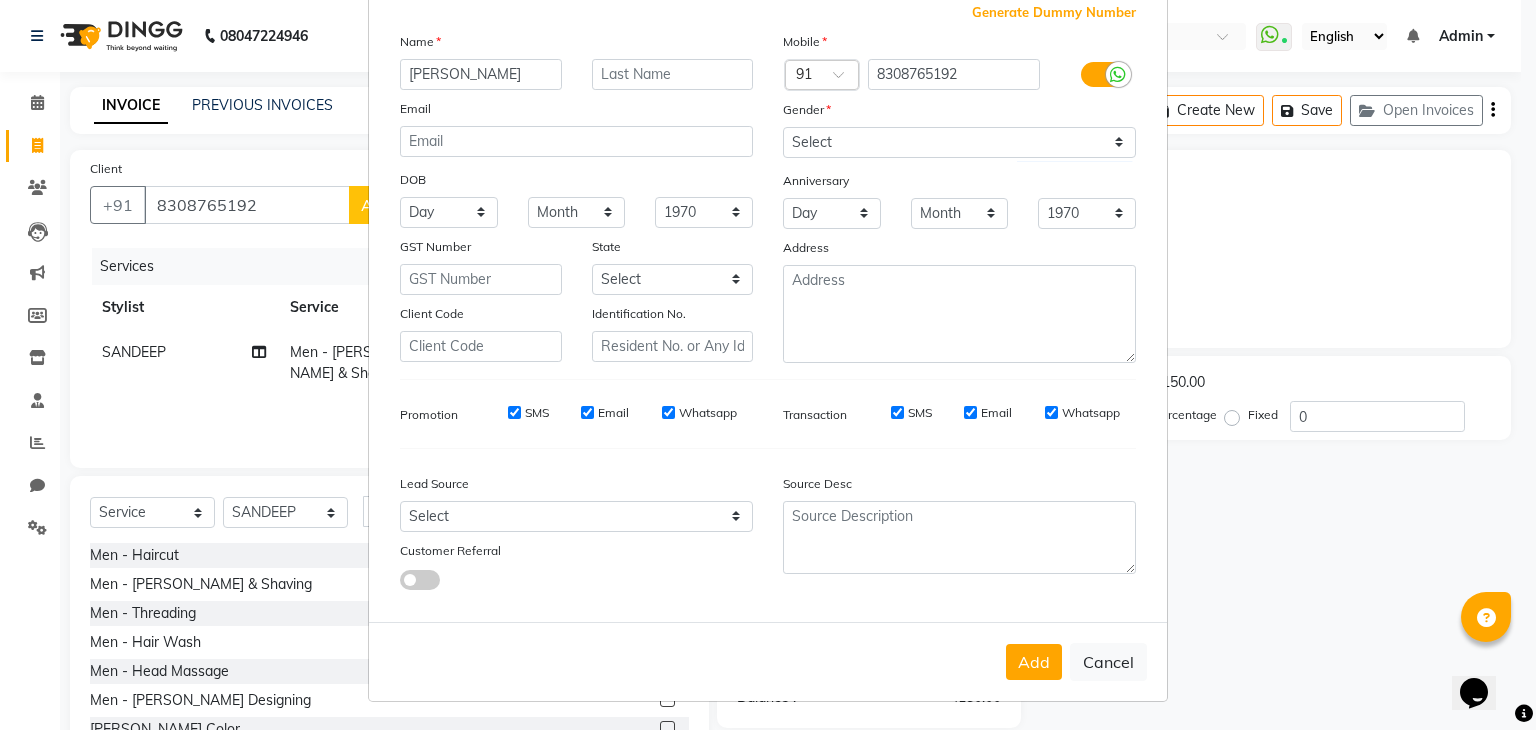 click on "Add   Cancel" at bounding box center (768, 661) 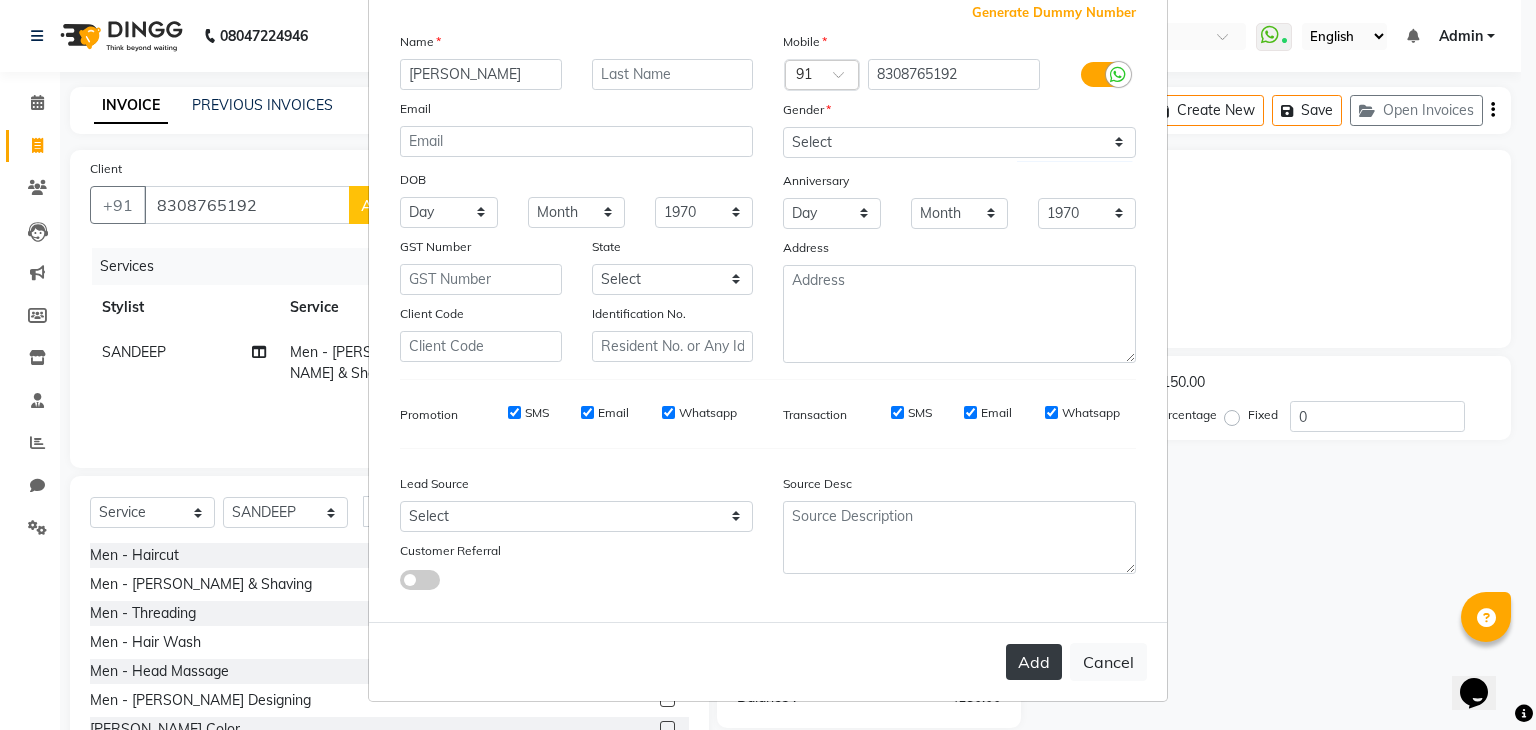 click on "Add" at bounding box center [1034, 662] 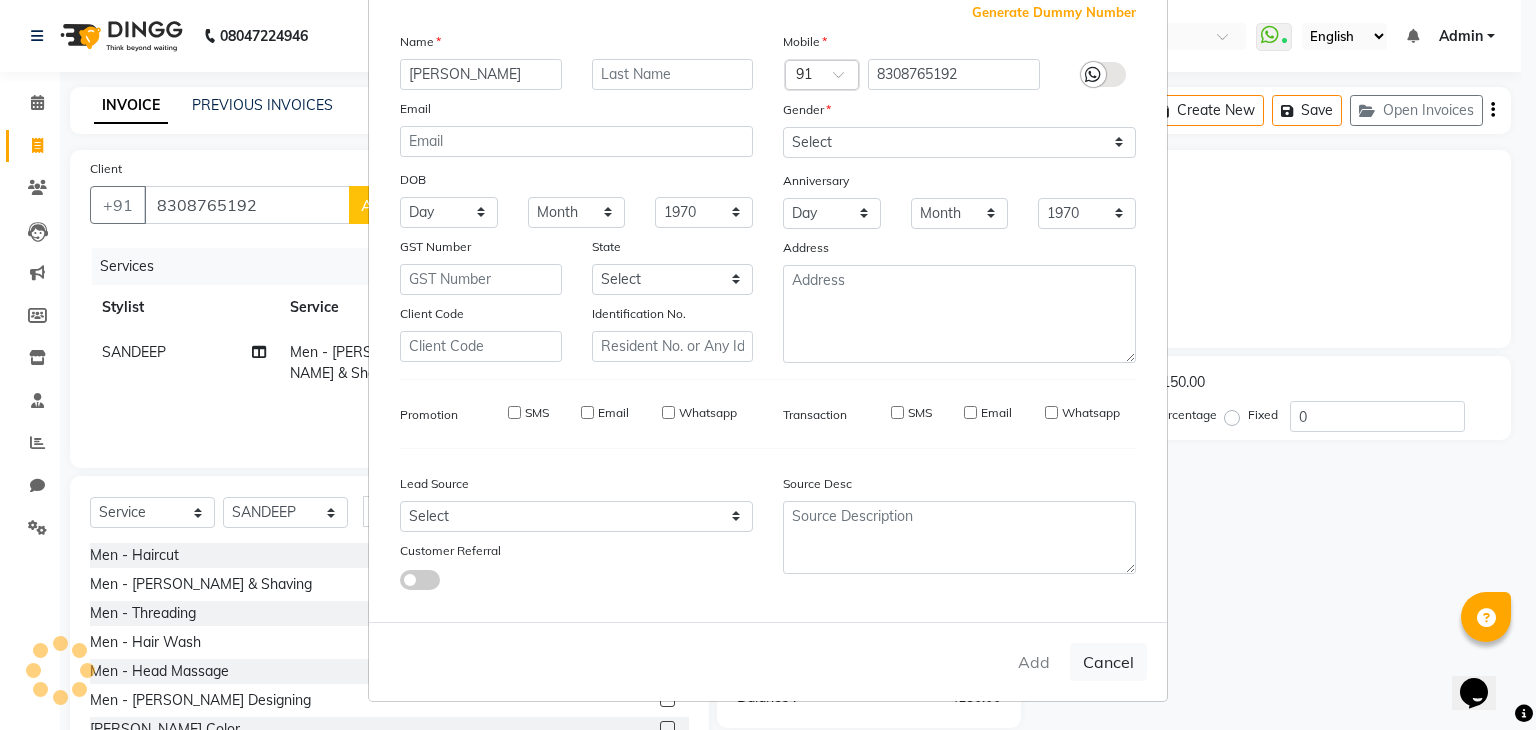 type 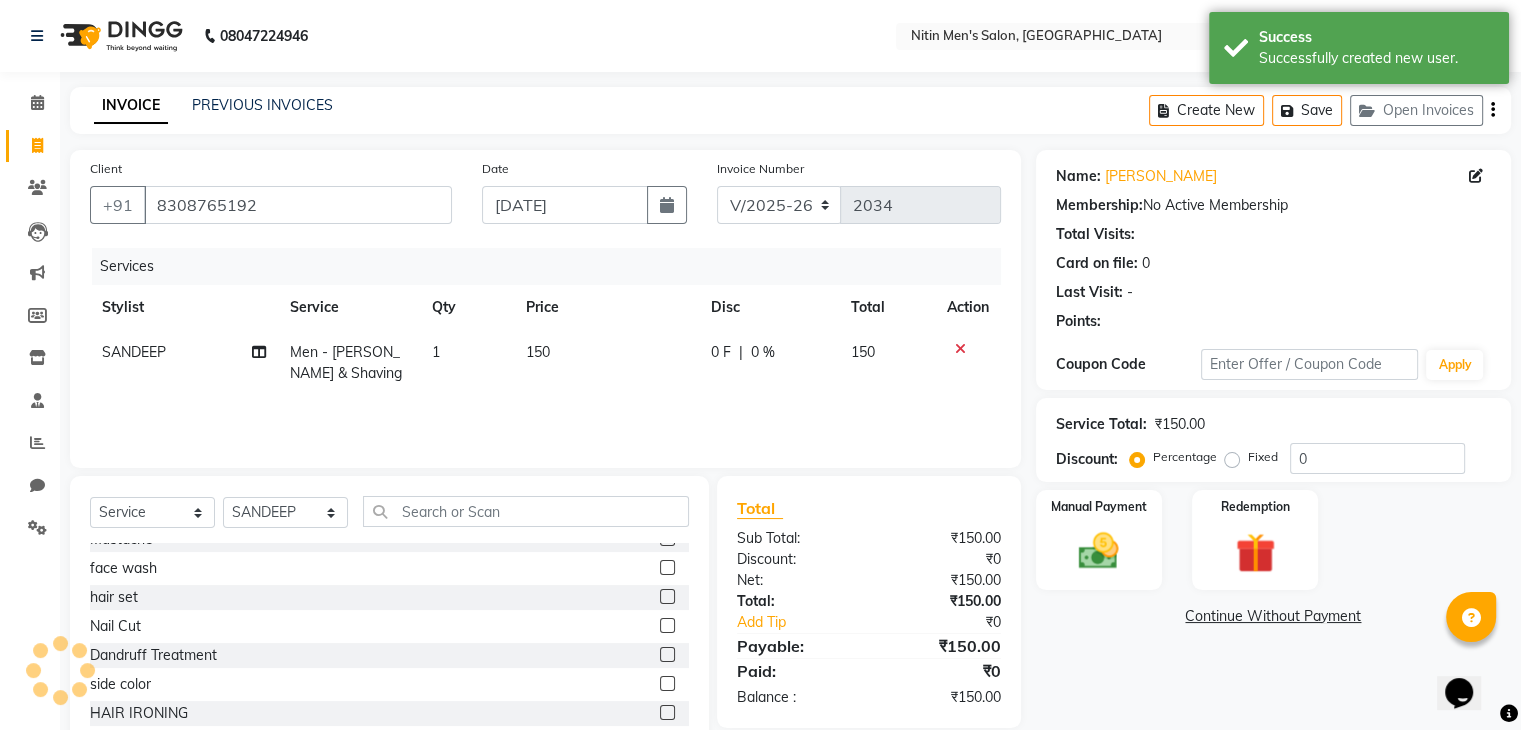 scroll, scrollTop: 307, scrollLeft: 0, axis: vertical 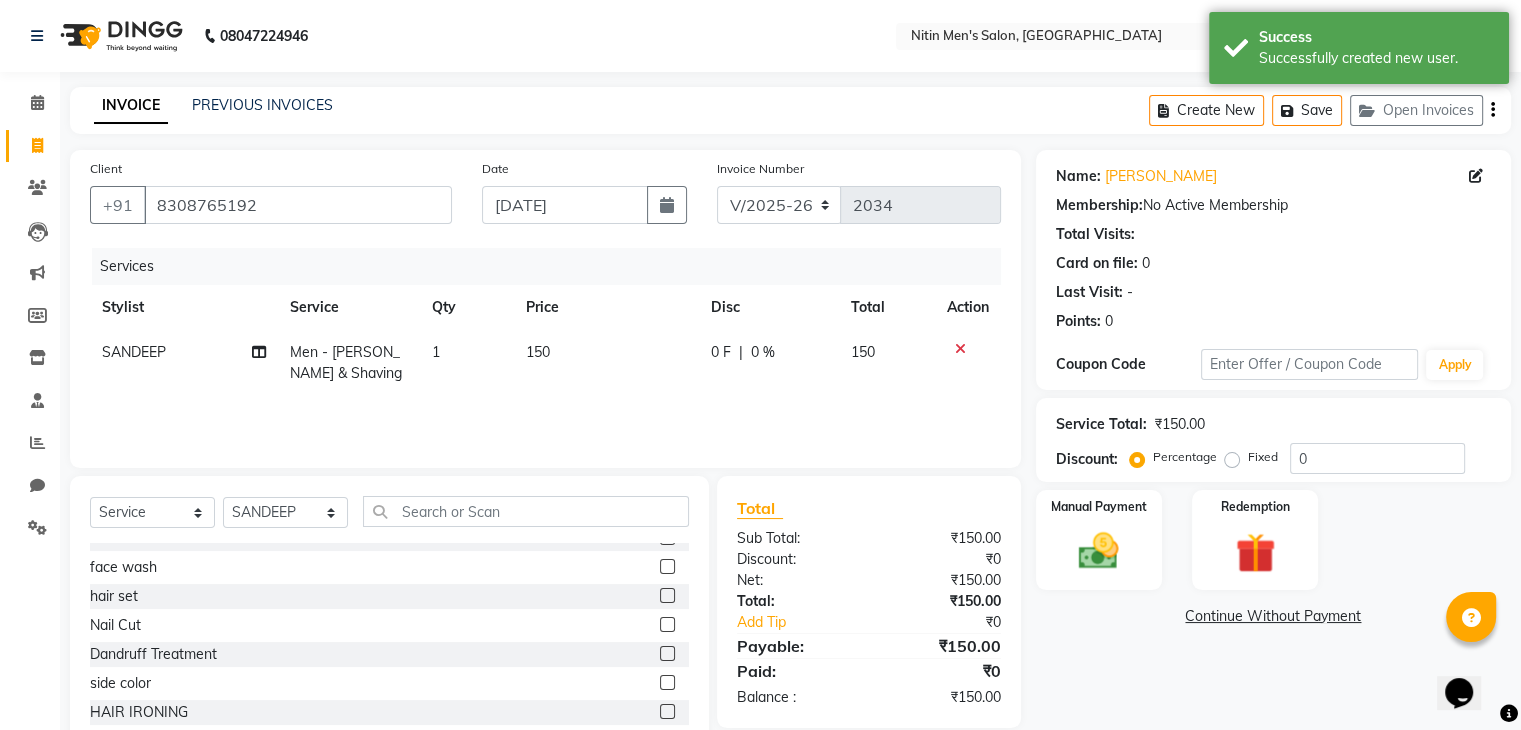 click on "Services Stylist Service Qty Price Disc Total Action SANDEEP Men - Beard & Shaving 1 150 0 F | 0 % 150" 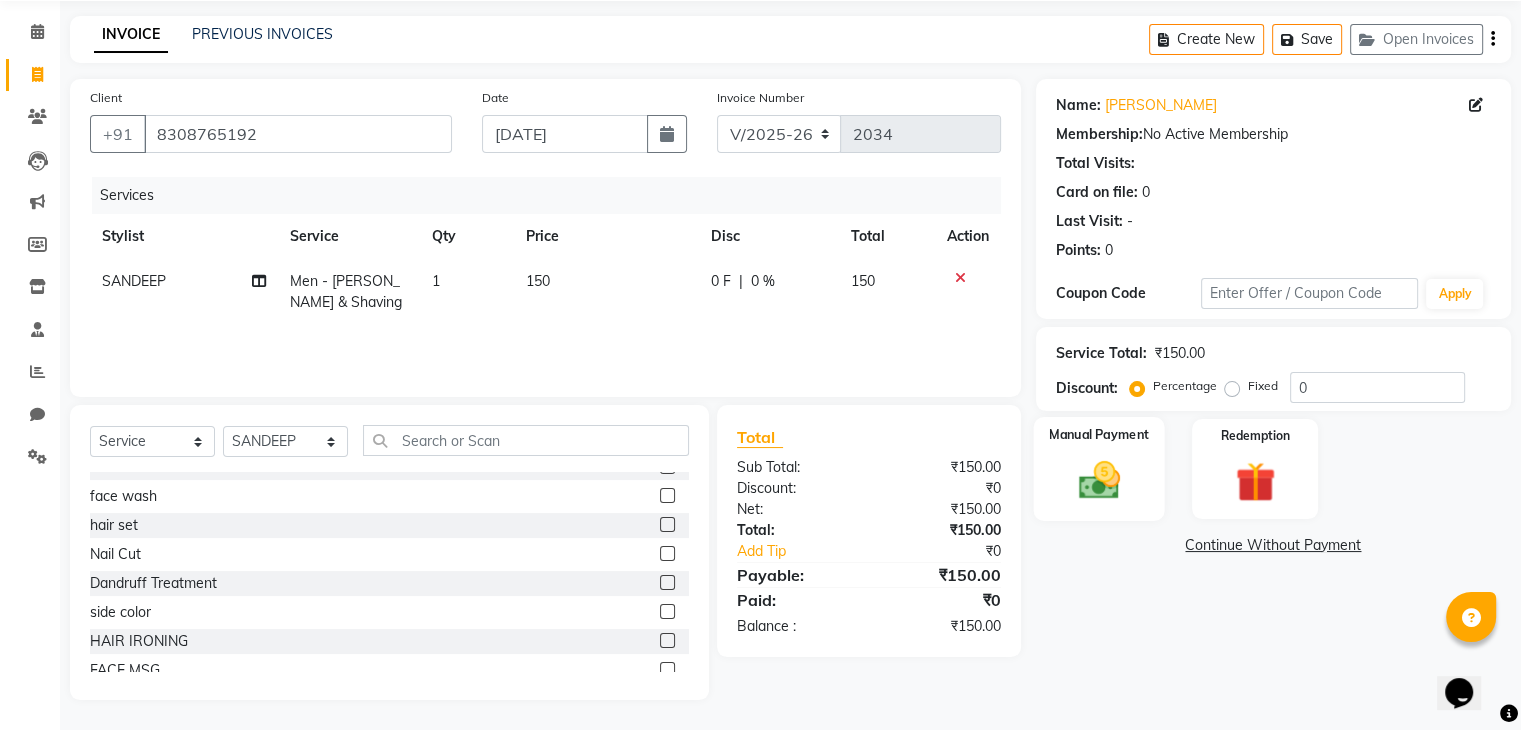 click 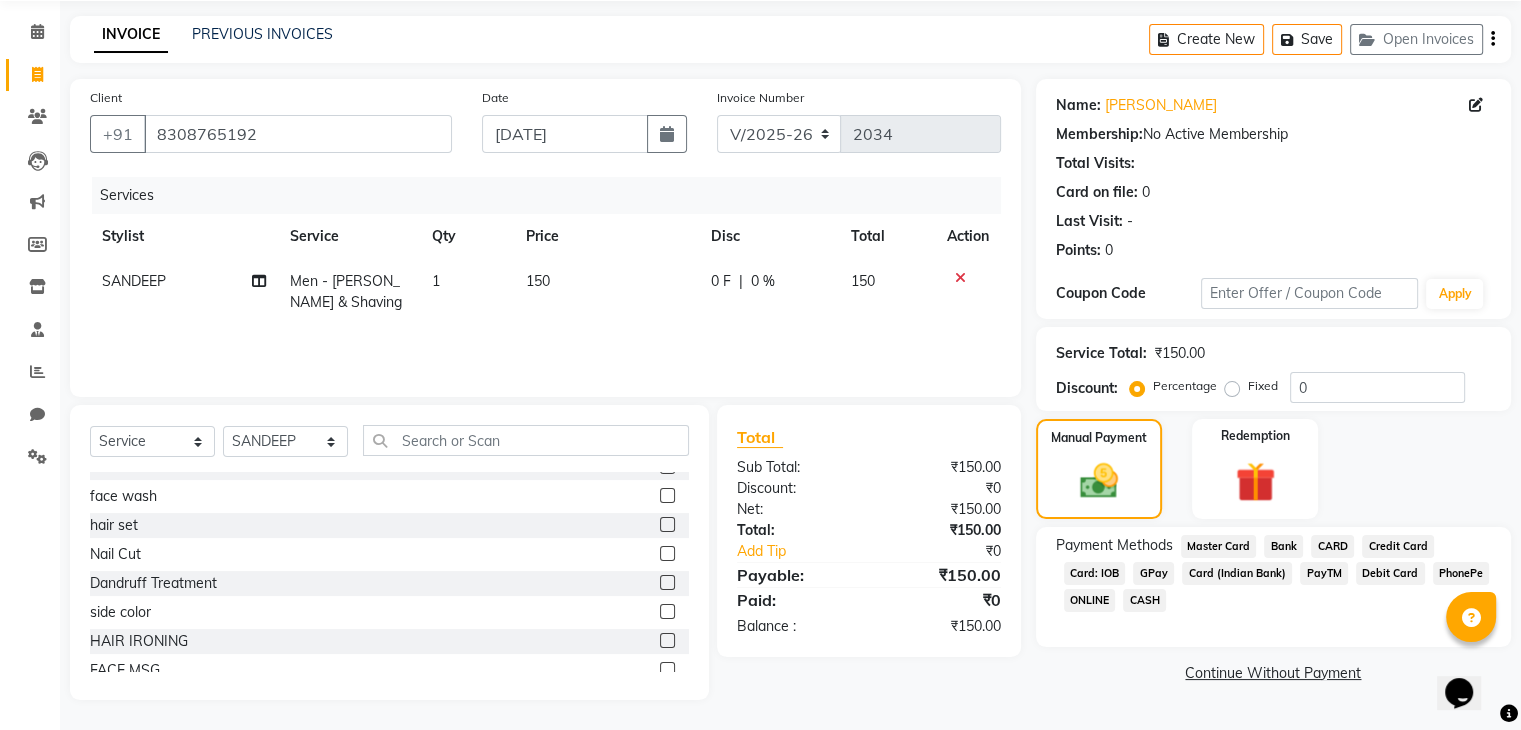 click on "GPay" 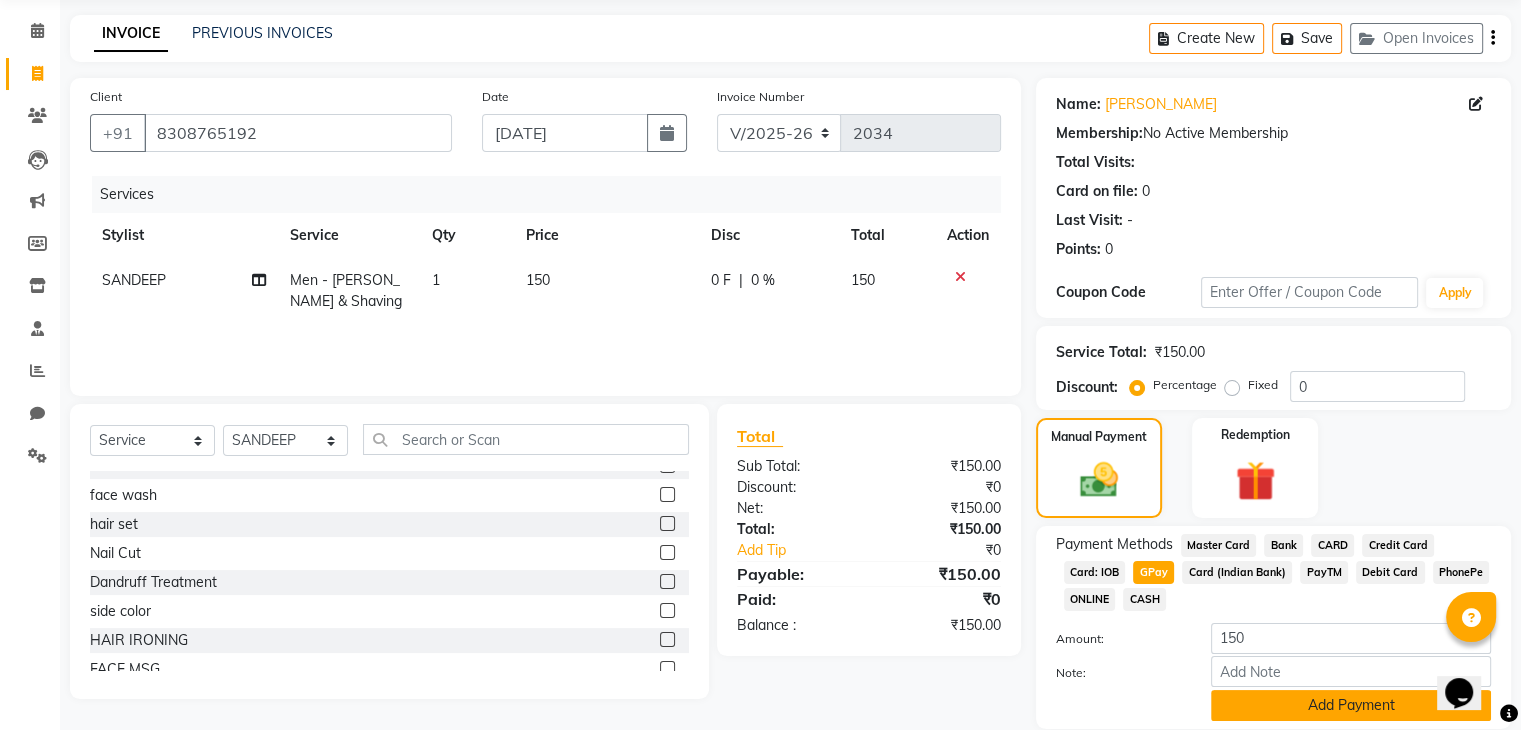 click on "Add Payment" 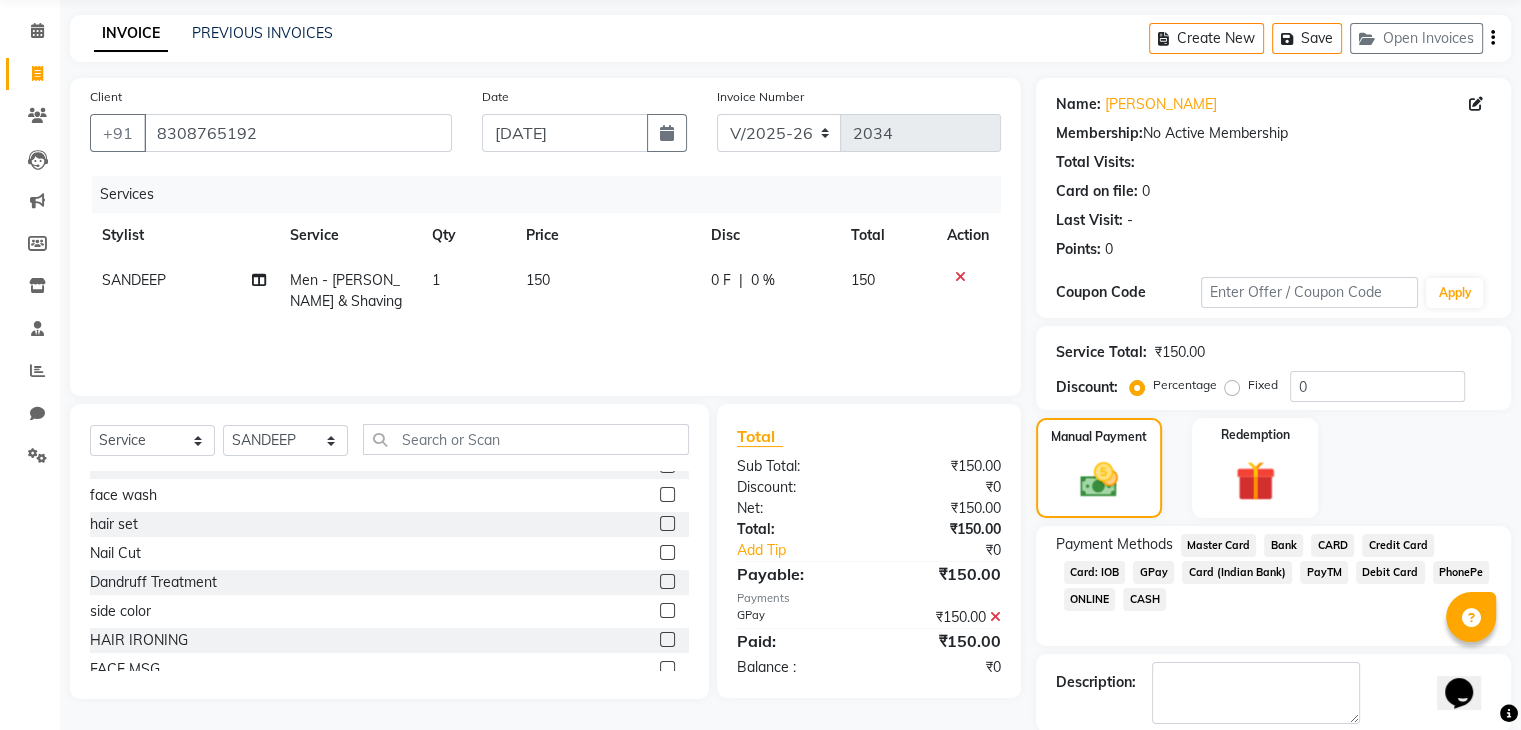 scroll, scrollTop: 171, scrollLeft: 0, axis: vertical 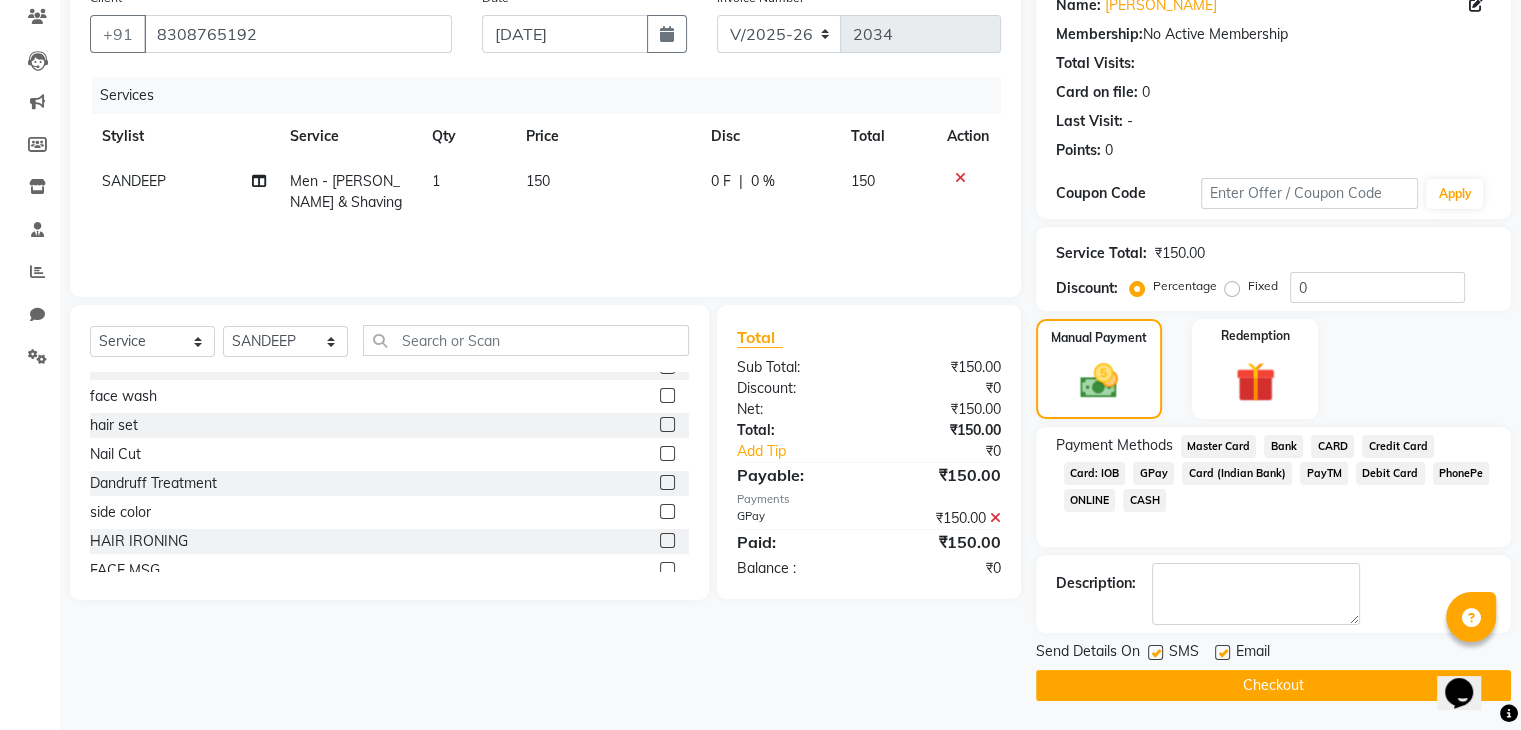 click on "Checkout" 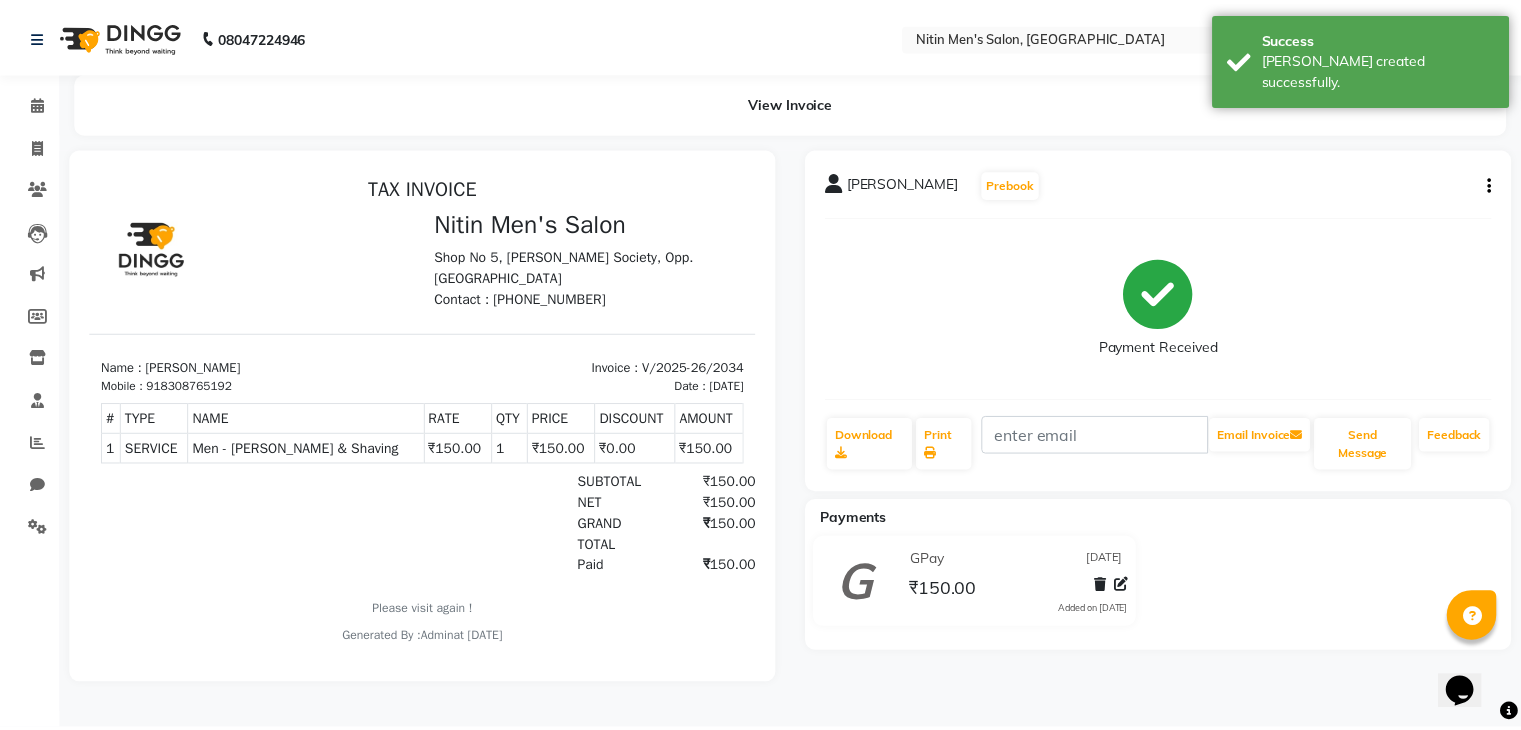 scroll, scrollTop: 0, scrollLeft: 0, axis: both 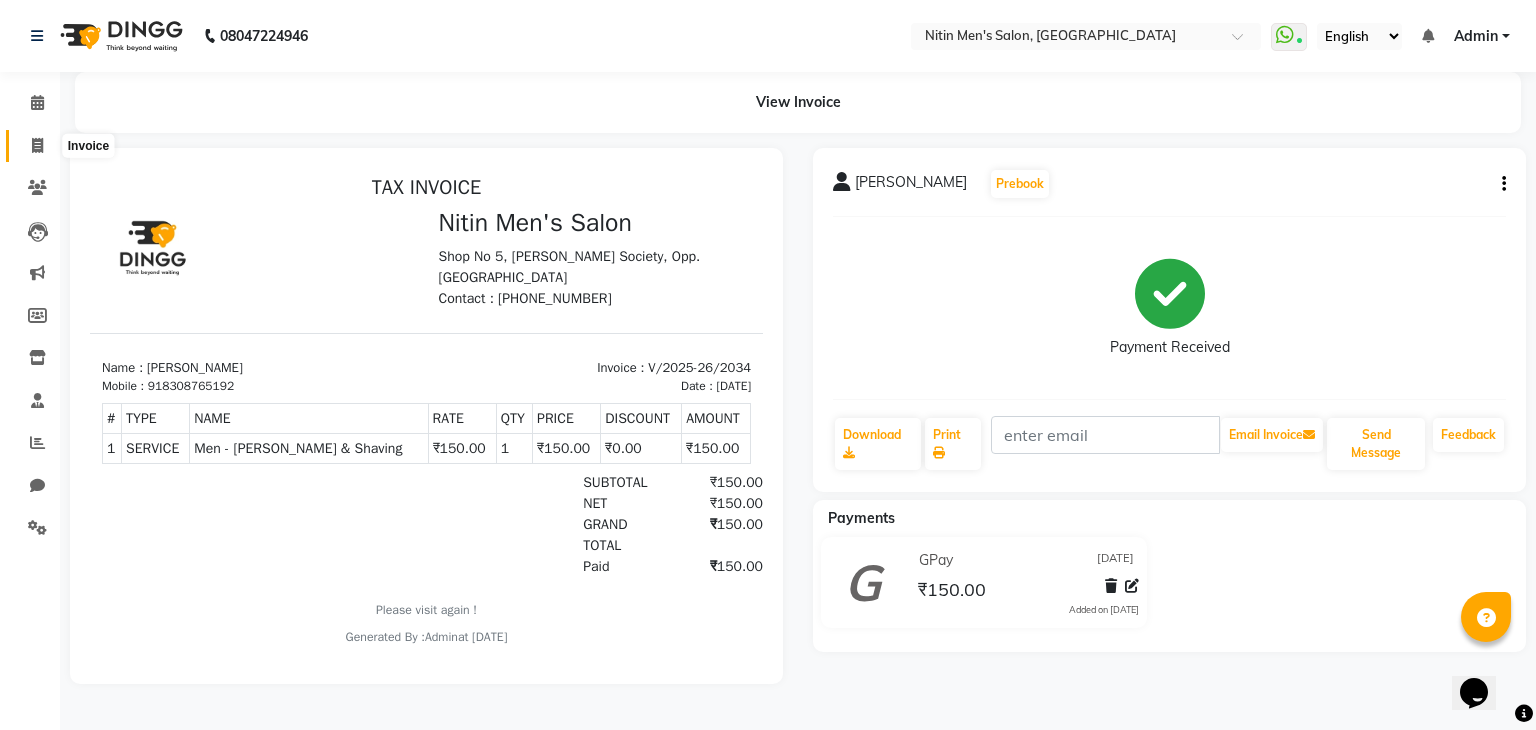 click 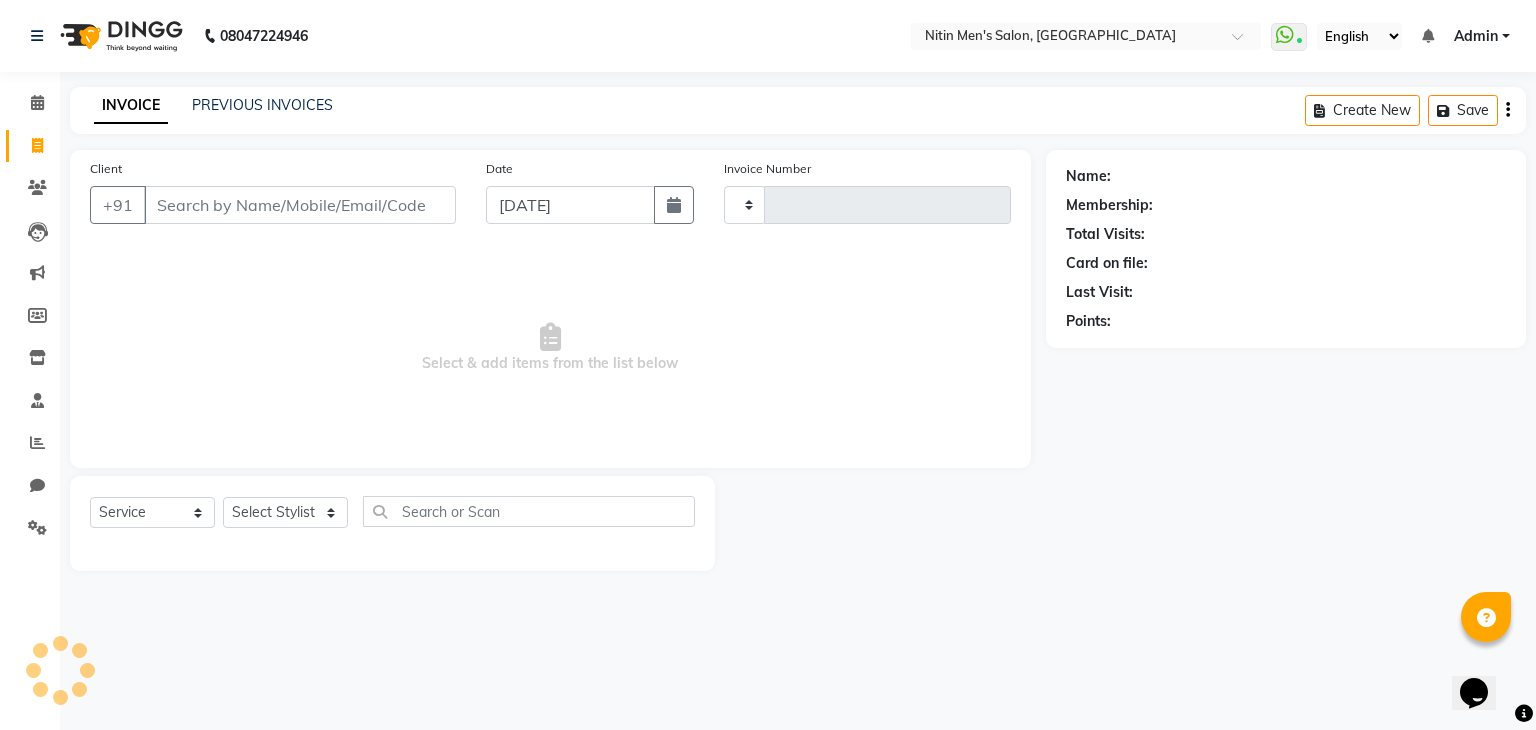 type on "2035" 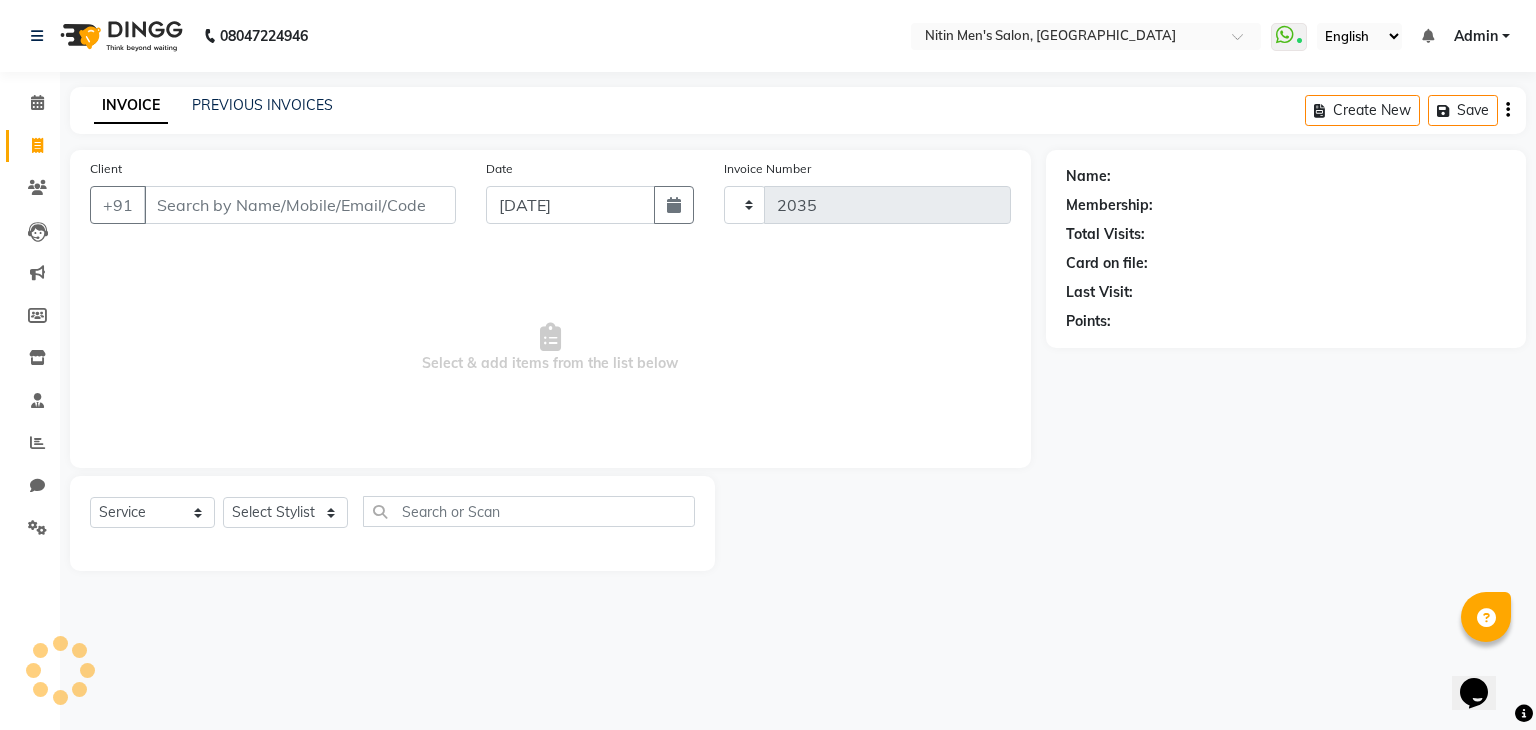 select on "7981" 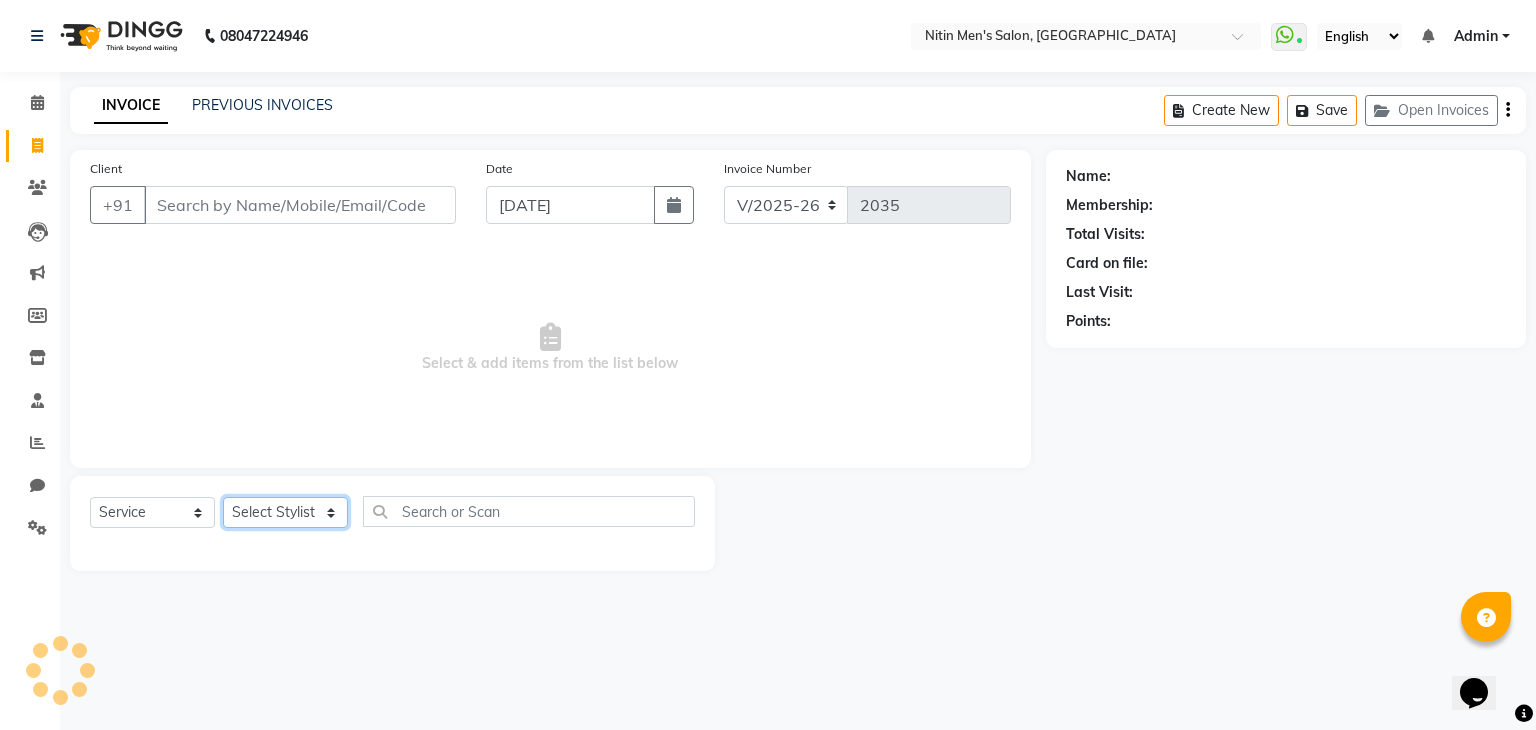 click on "Select Stylist [PERSON_NAME] [PERSON_NAME] [PERSON_NAME] [PERSON_NAME] MEENAKSHI NITIN SIR [PERSON_NAME] [PERSON_NAME] [PERSON_NAME]" 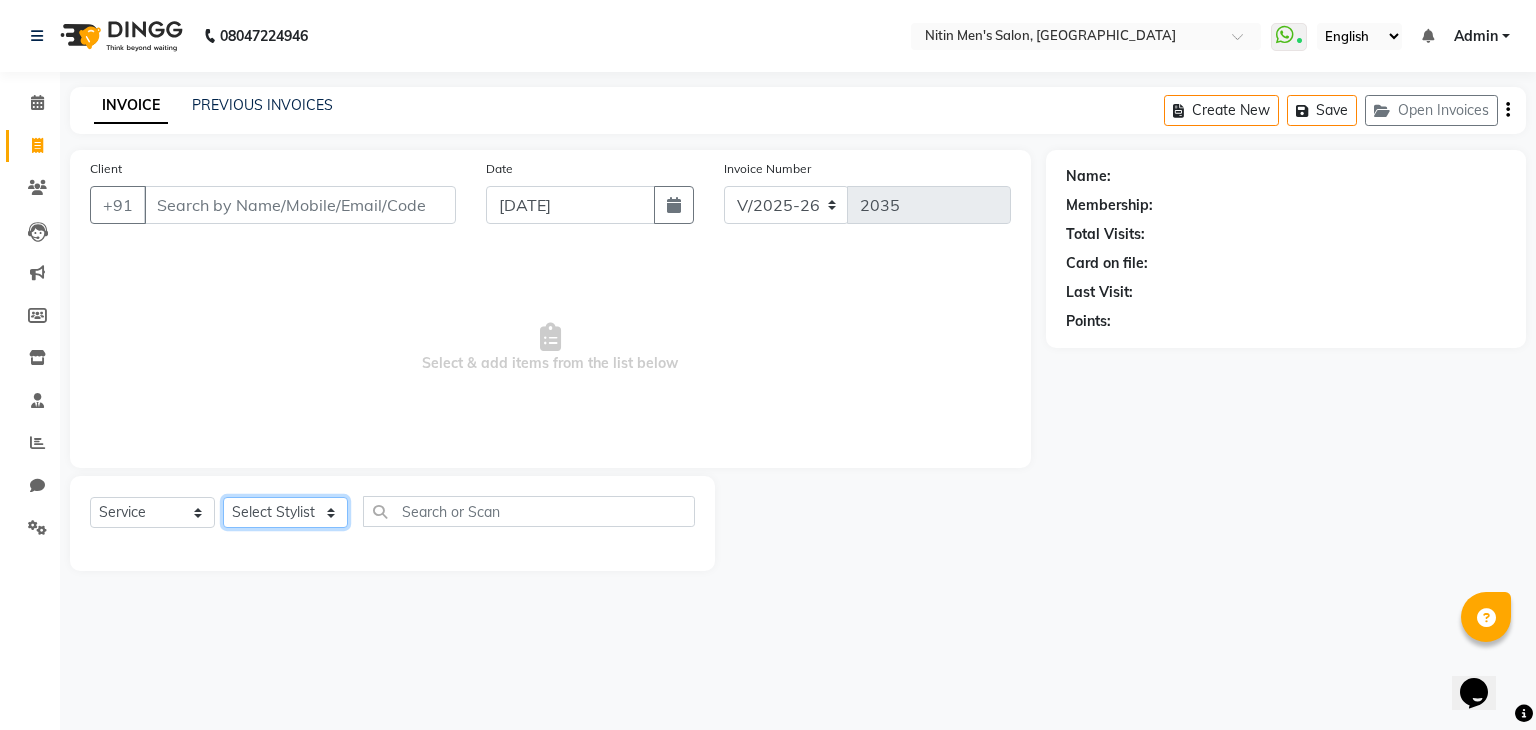 select on "82599" 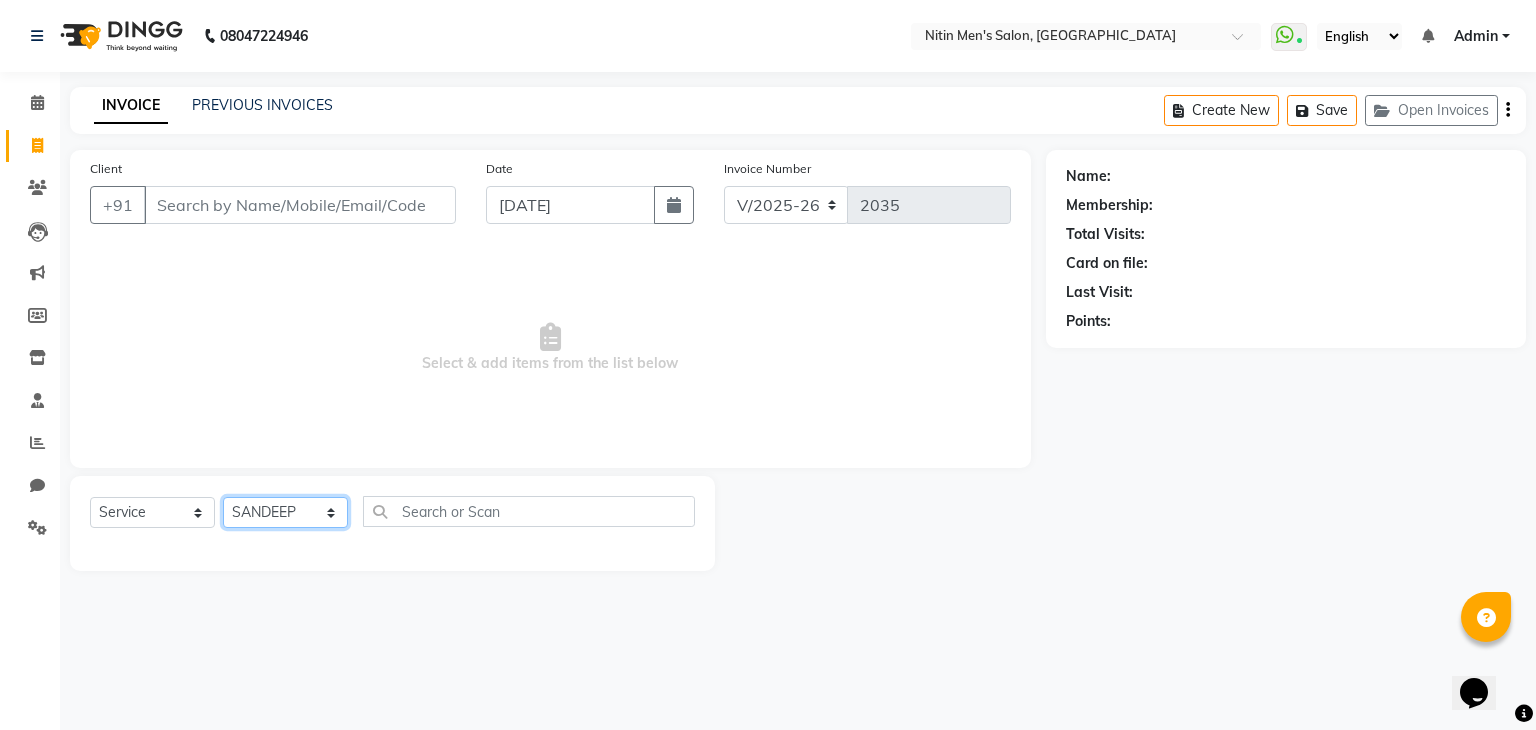 click on "Select Stylist [PERSON_NAME] [PERSON_NAME] [PERSON_NAME] [PERSON_NAME] MEENAKSHI NITIN SIR [PERSON_NAME] [PERSON_NAME] [PERSON_NAME]" 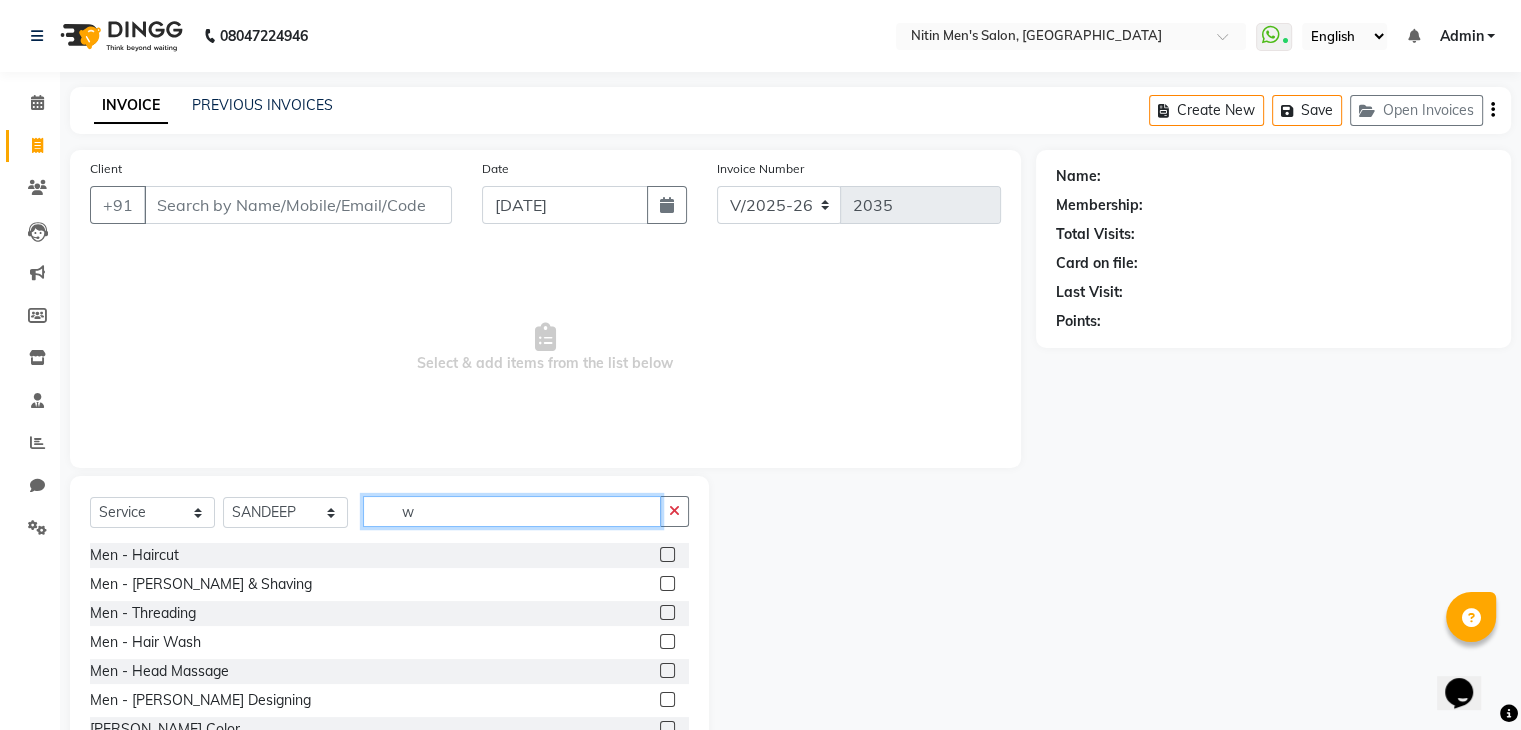 click on "w" 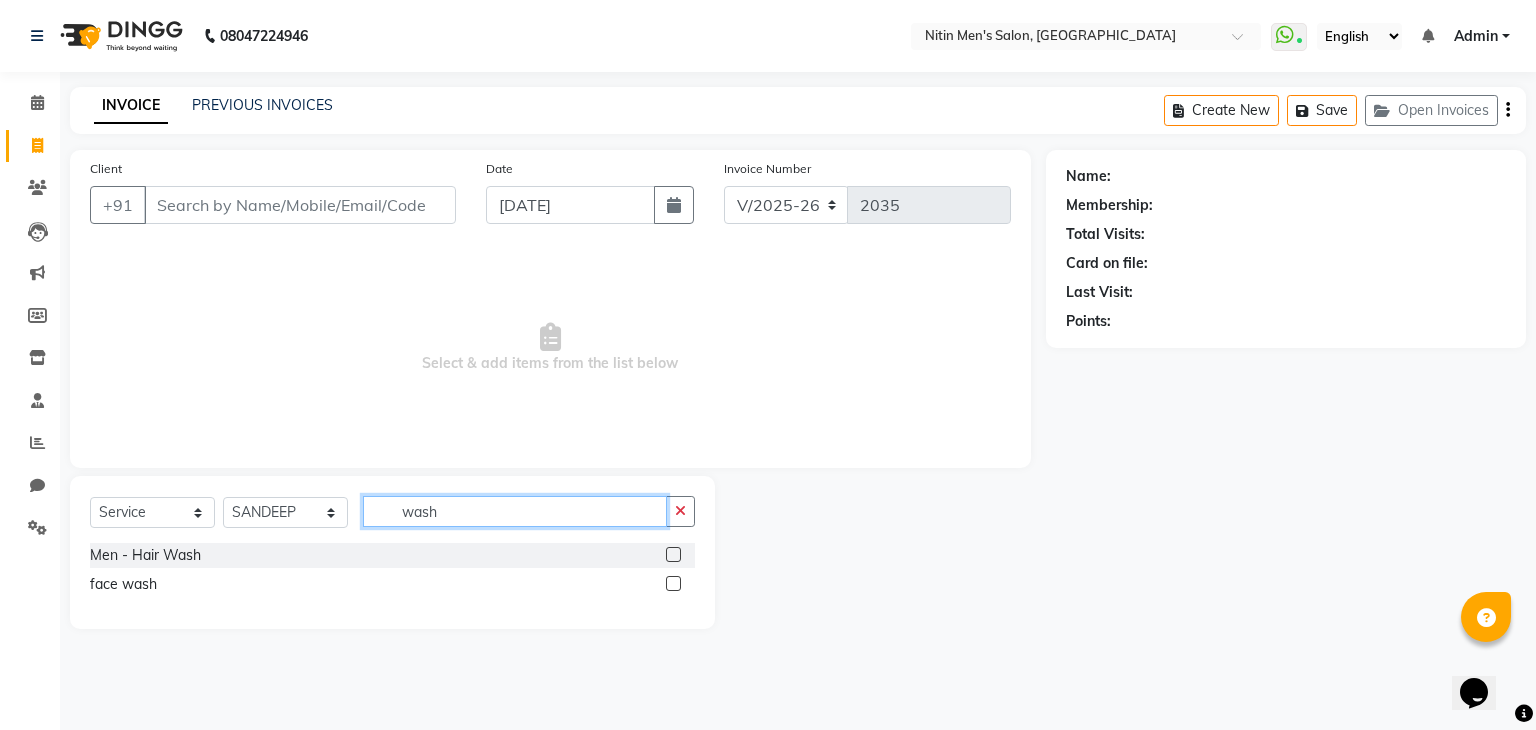 type on "wash" 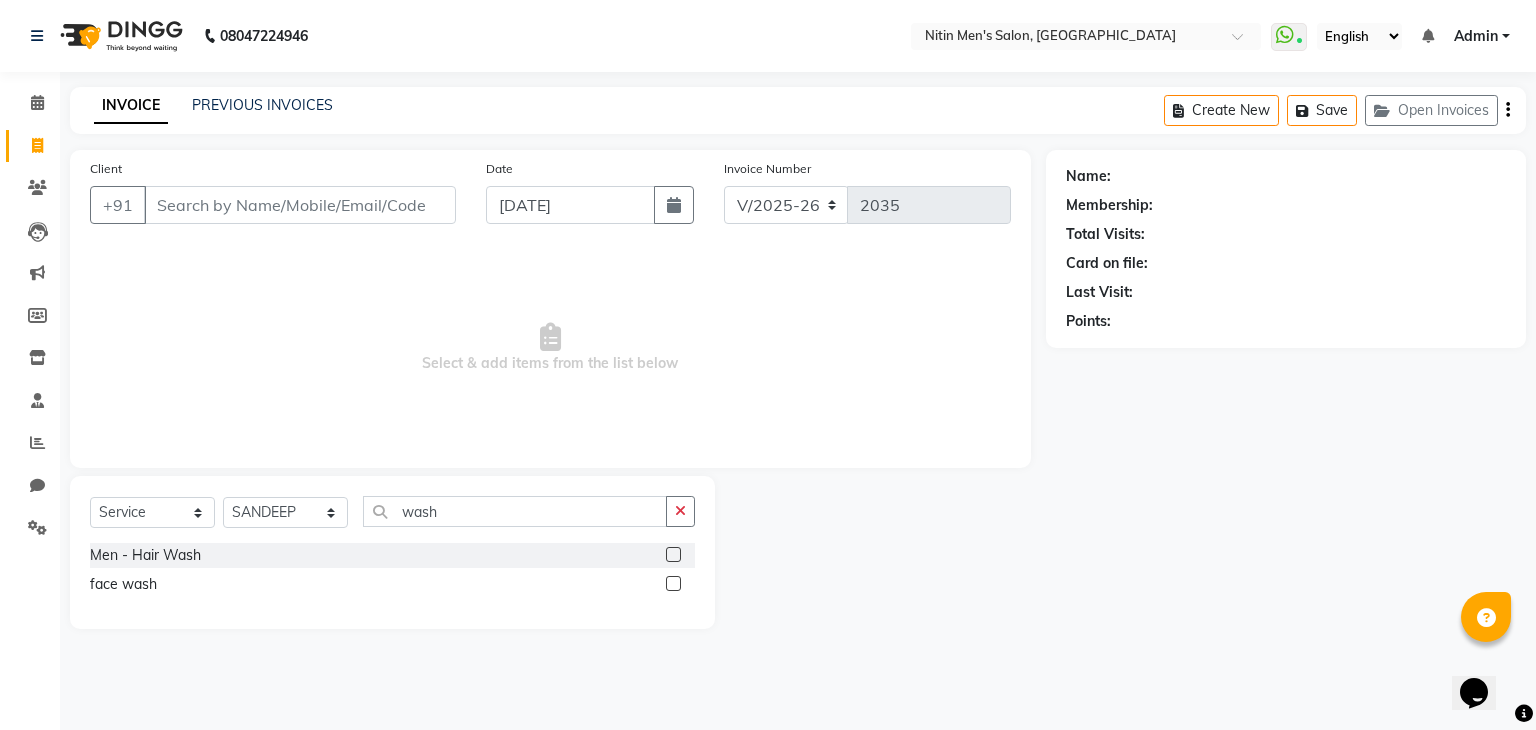 click 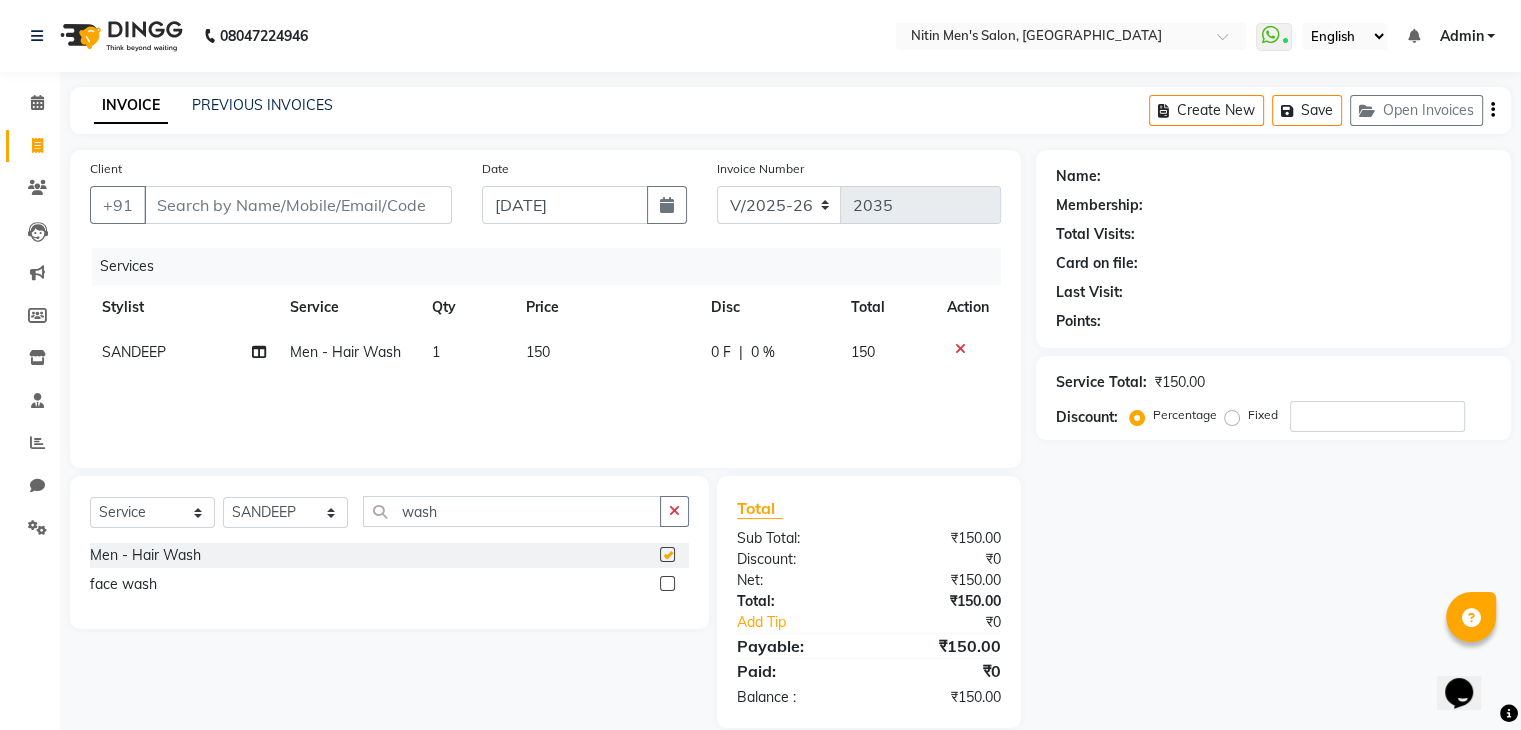 checkbox on "false" 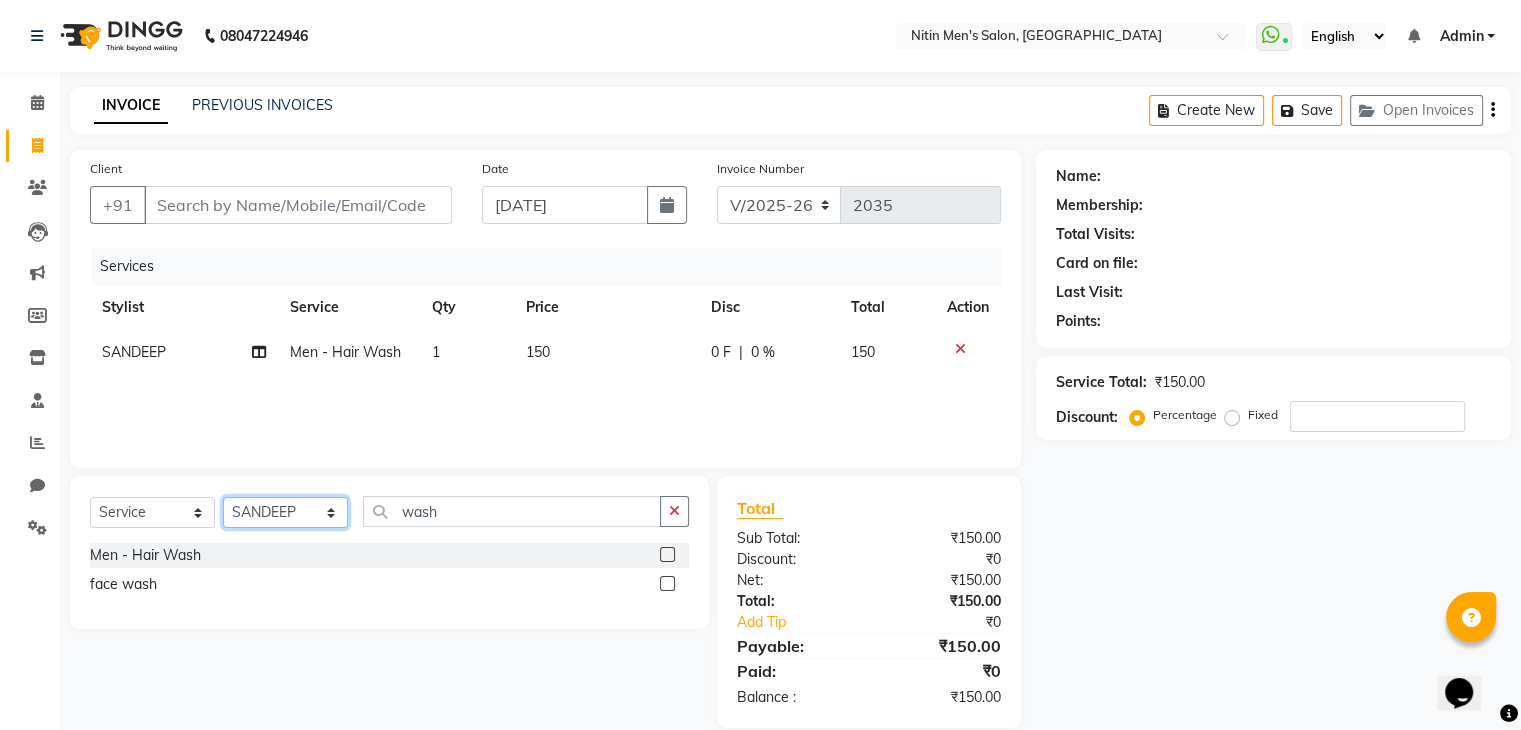 click on "Select Stylist [PERSON_NAME] [PERSON_NAME] [PERSON_NAME] [PERSON_NAME] MEENAKSHI NITIN SIR [PERSON_NAME] [PERSON_NAME] [PERSON_NAME]" 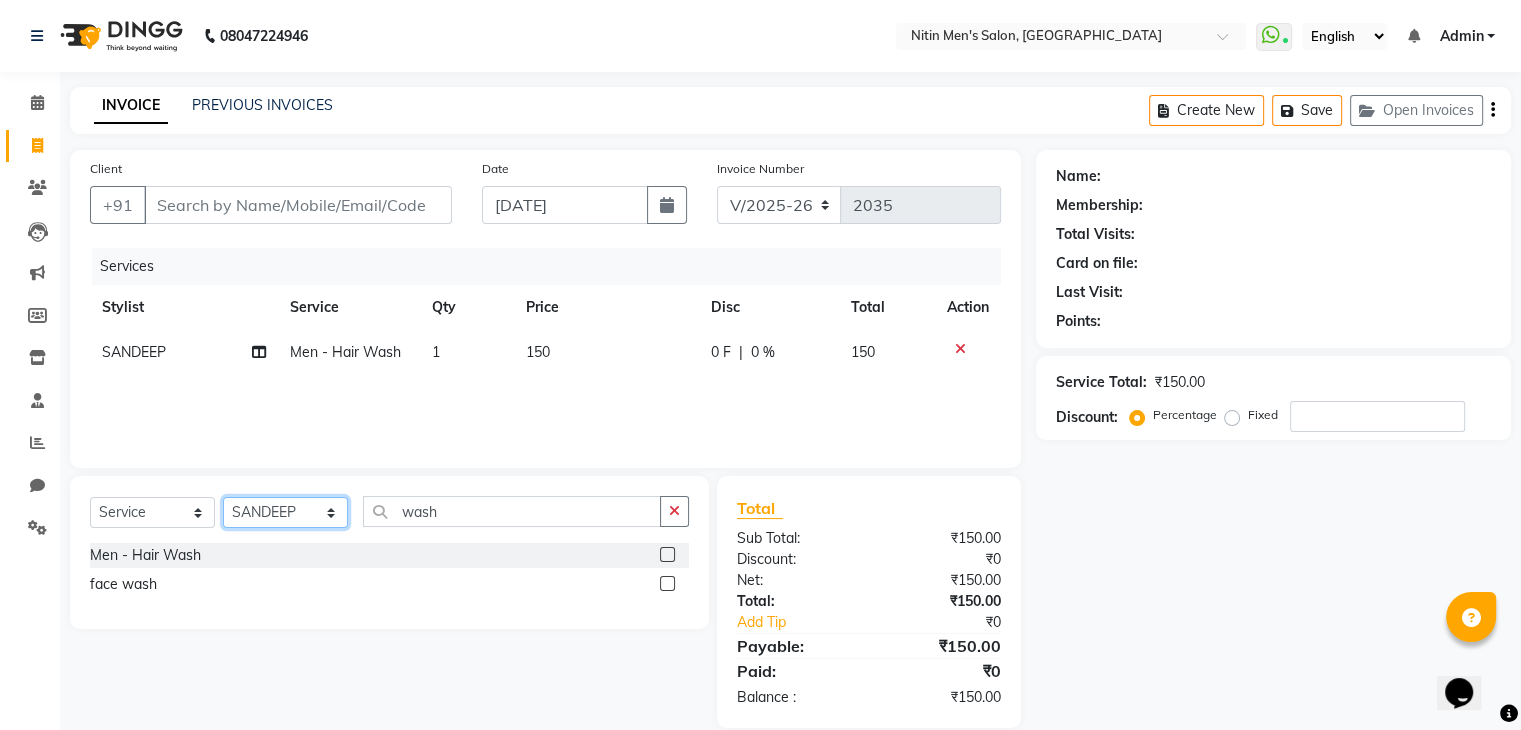 select on "75702" 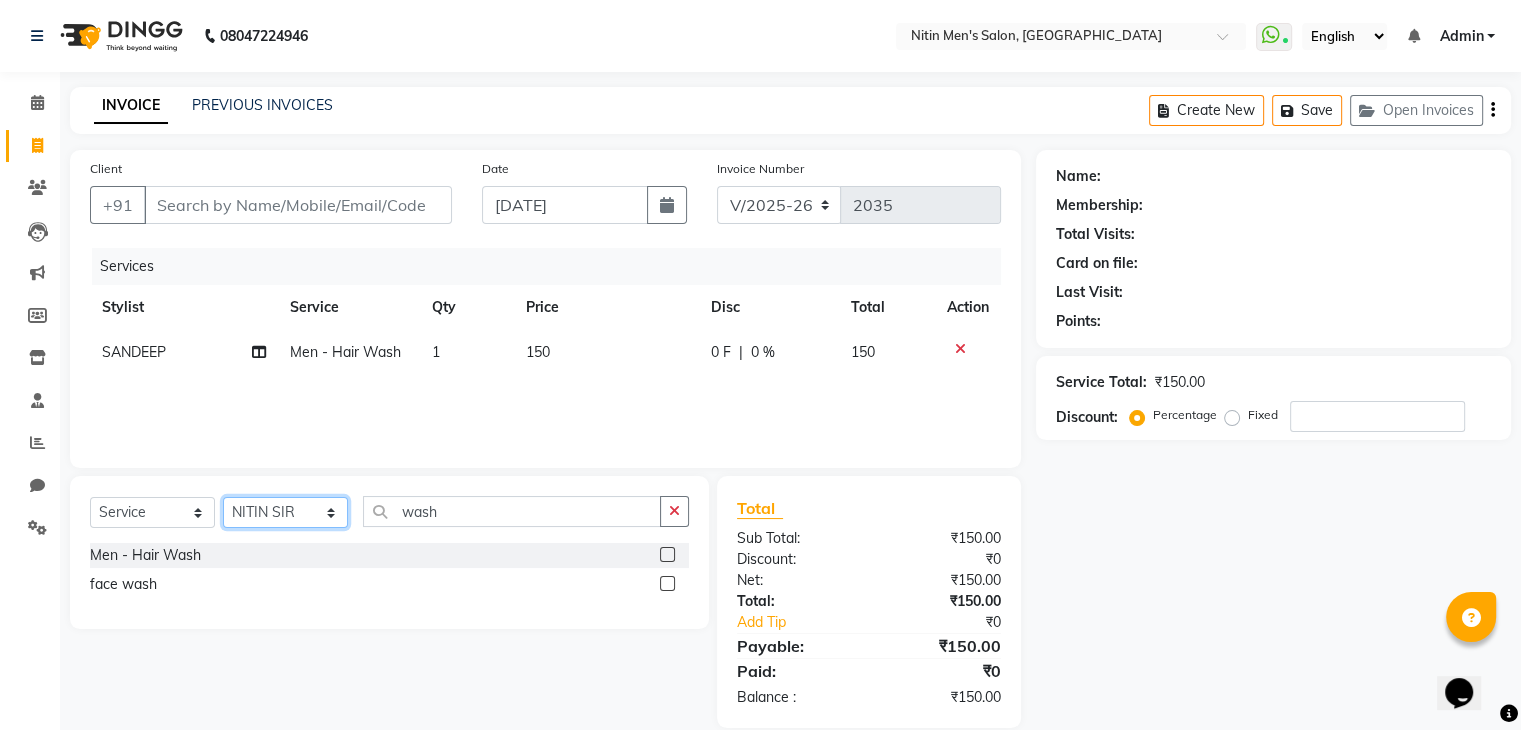 click on "Select Stylist [PERSON_NAME] [PERSON_NAME] [PERSON_NAME] [PERSON_NAME] MEENAKSHI NITIN SIR [PERSON_NAME] [PERSON_NAME] [PERSON_NAME]" 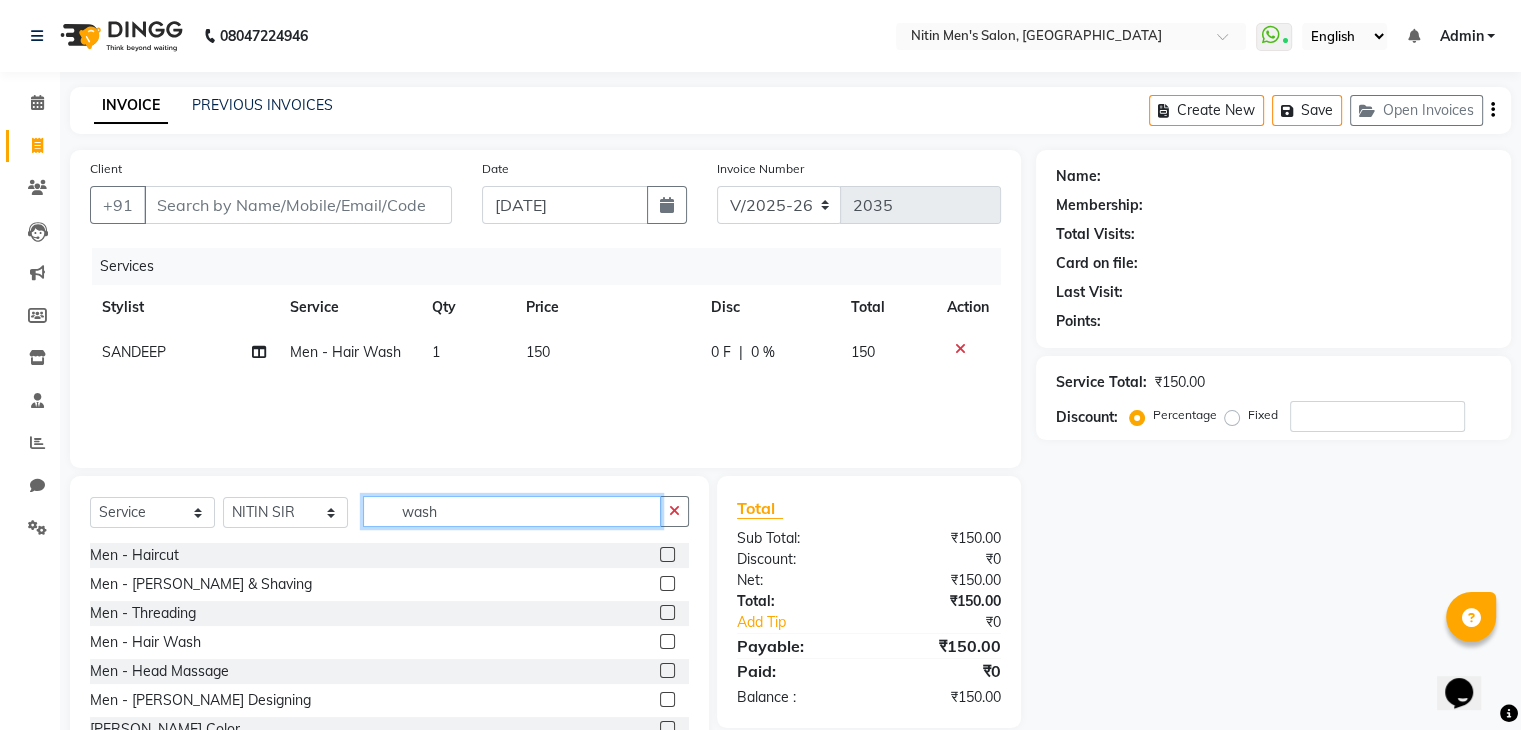 click on "wash" 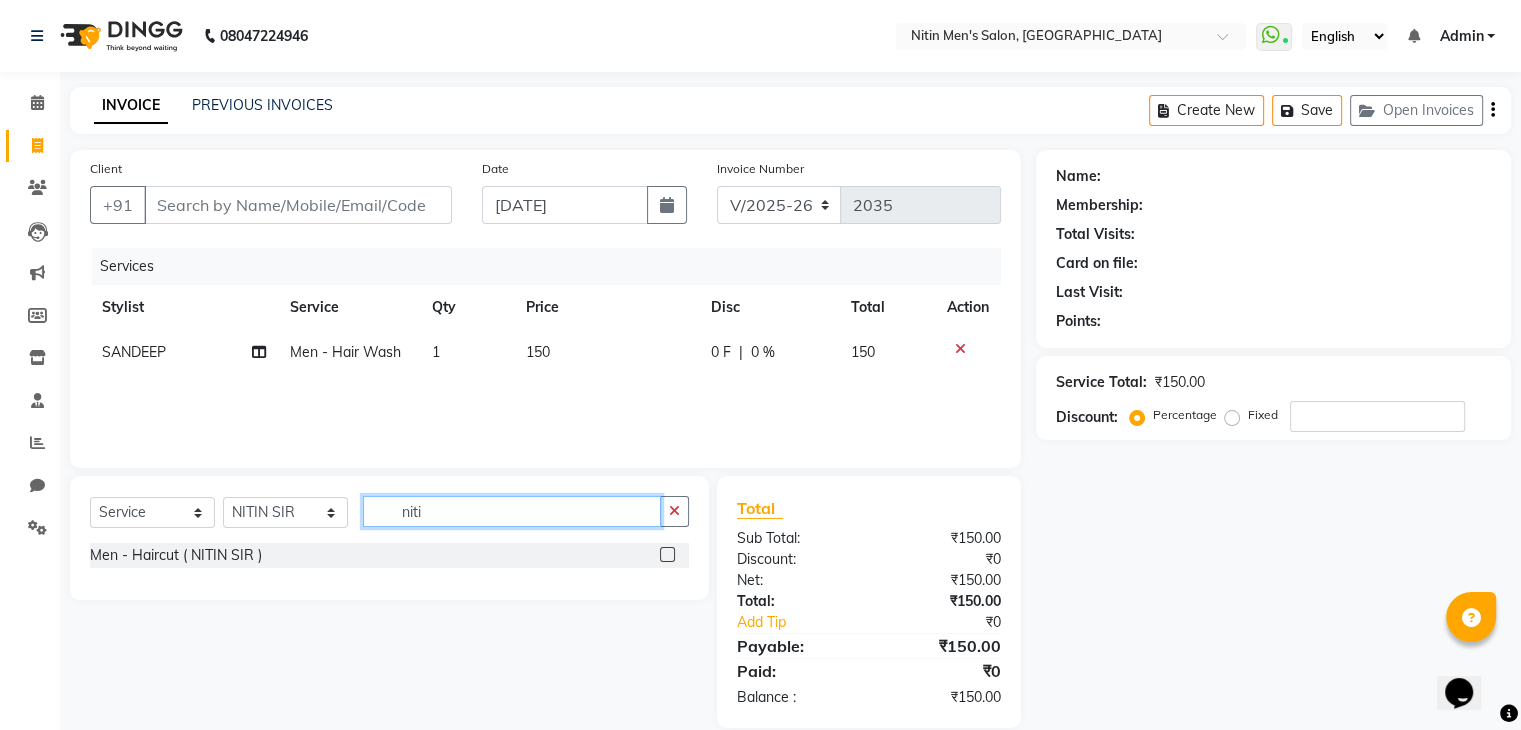 type on "niti" 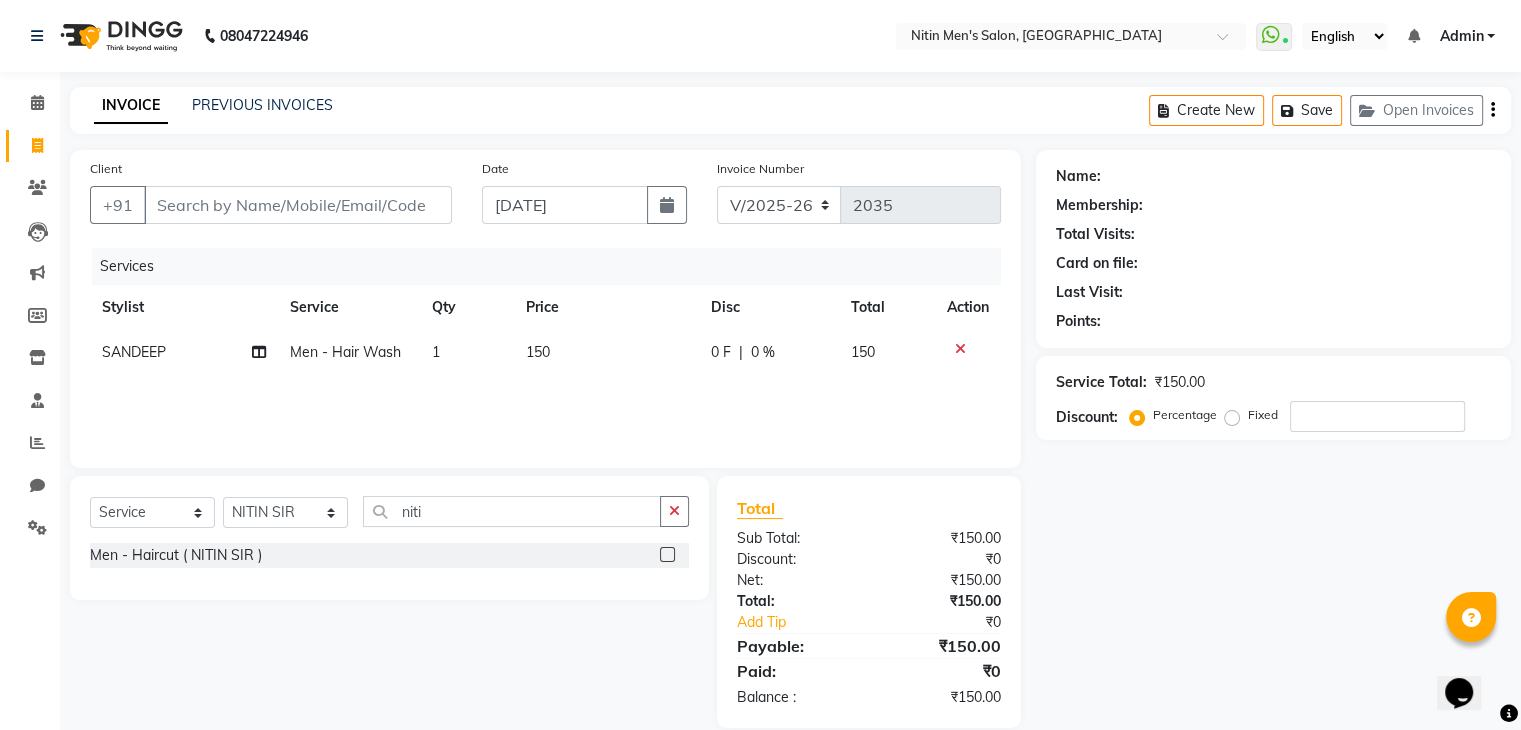 click 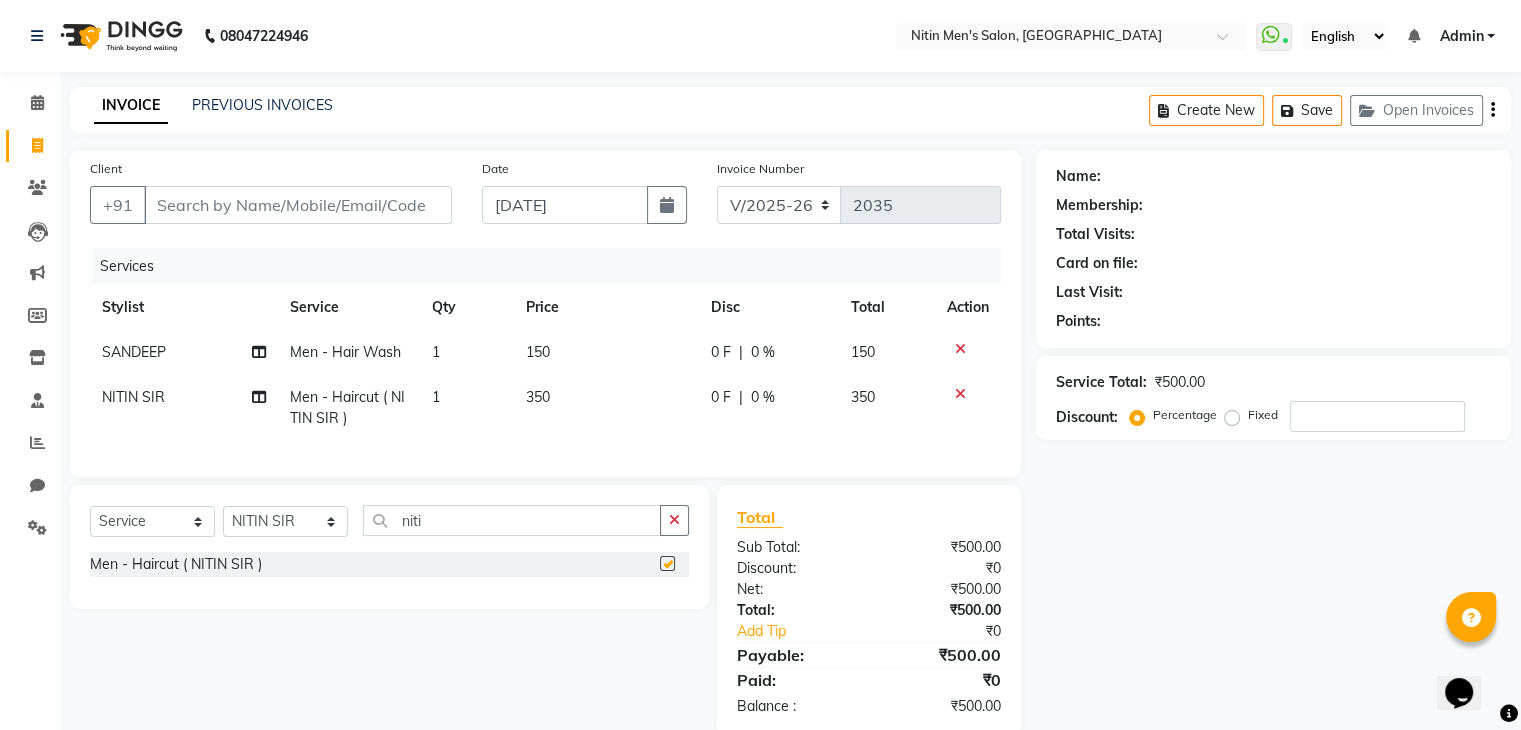 checkbox on "false" 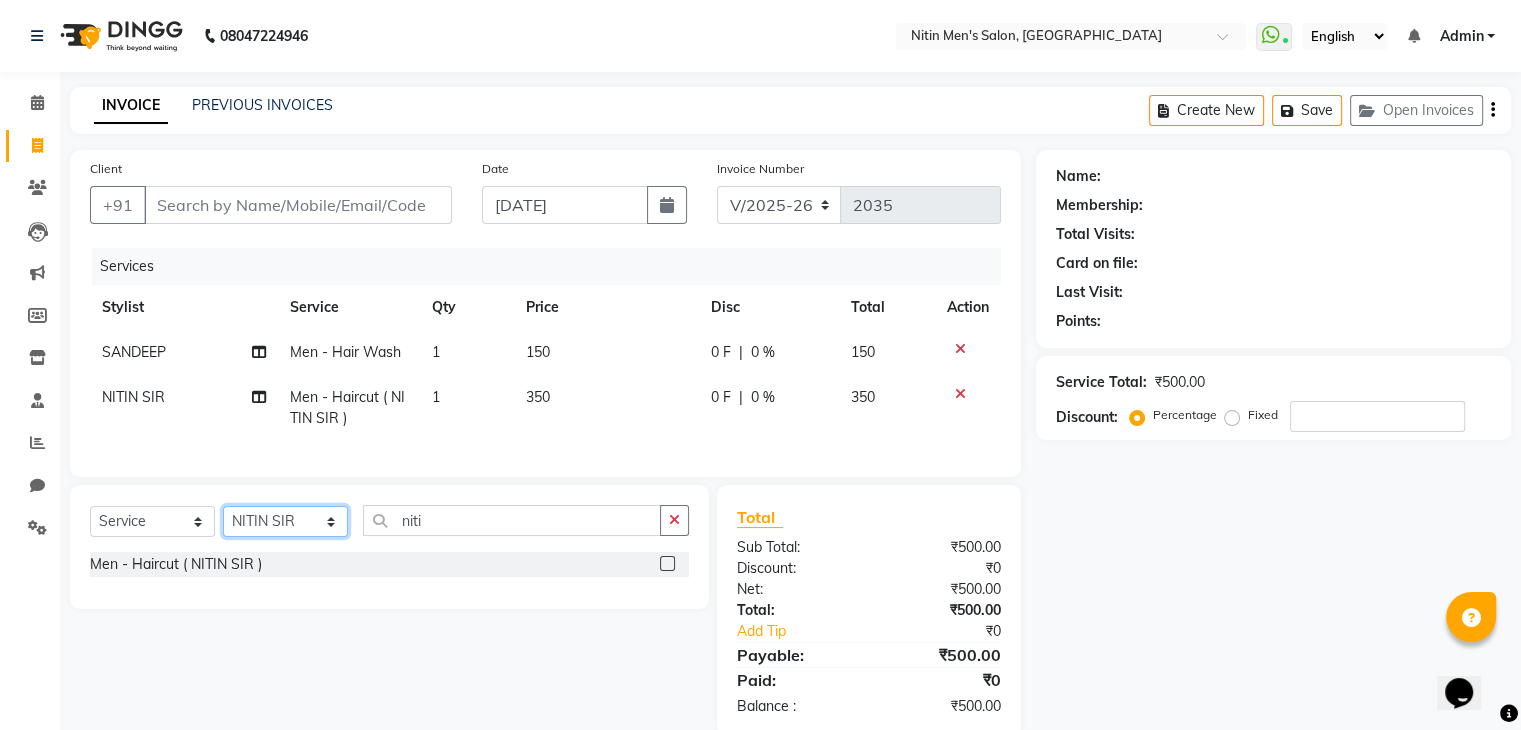 click on "Select Stylist [PERSON_NAME] [PERSON_NAME] [PERSON_NAME] [PERSON_NAME] MEENAKSHI NITIN SIR [PERSON_NAME] [PERSON_NAME] [PERSON_NAME]" 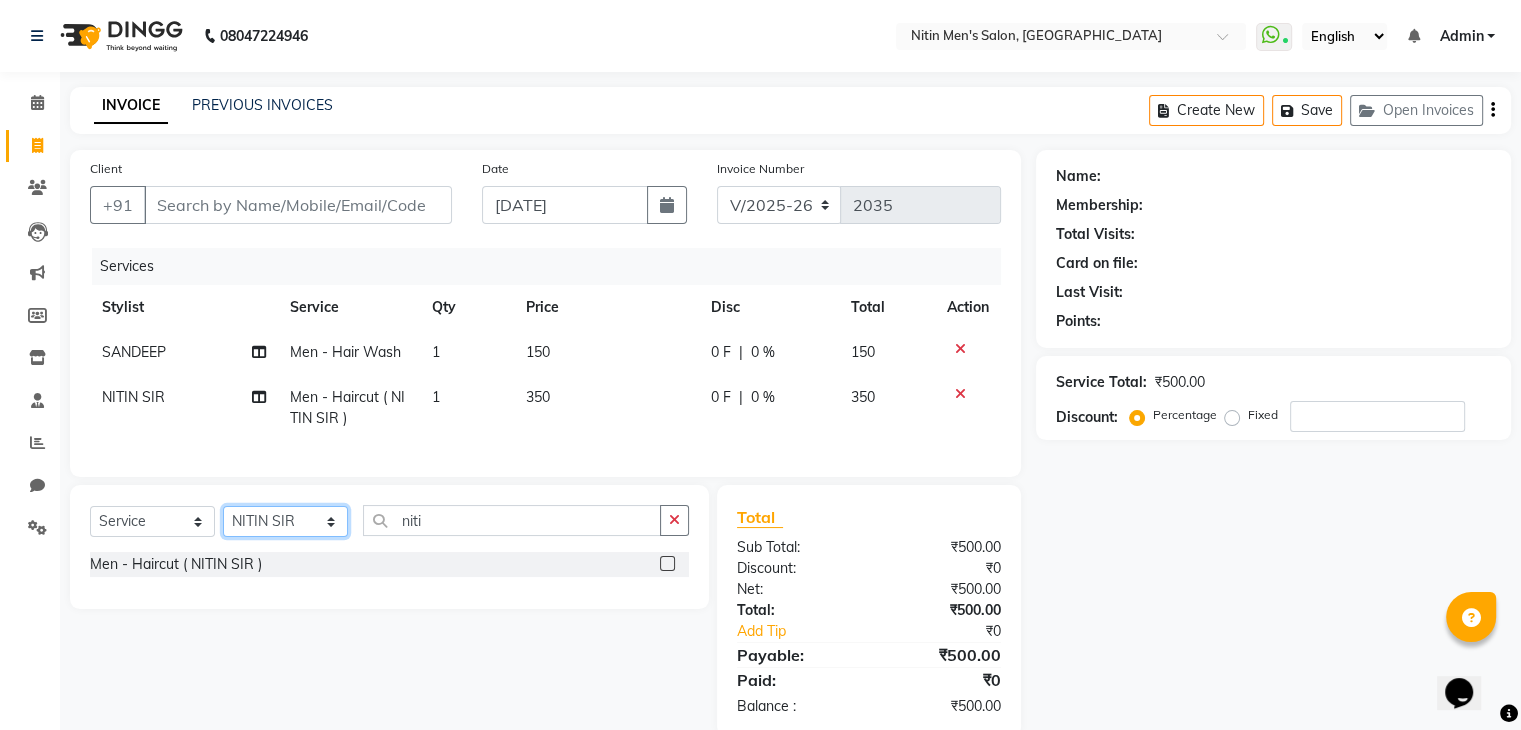 select on "75699" 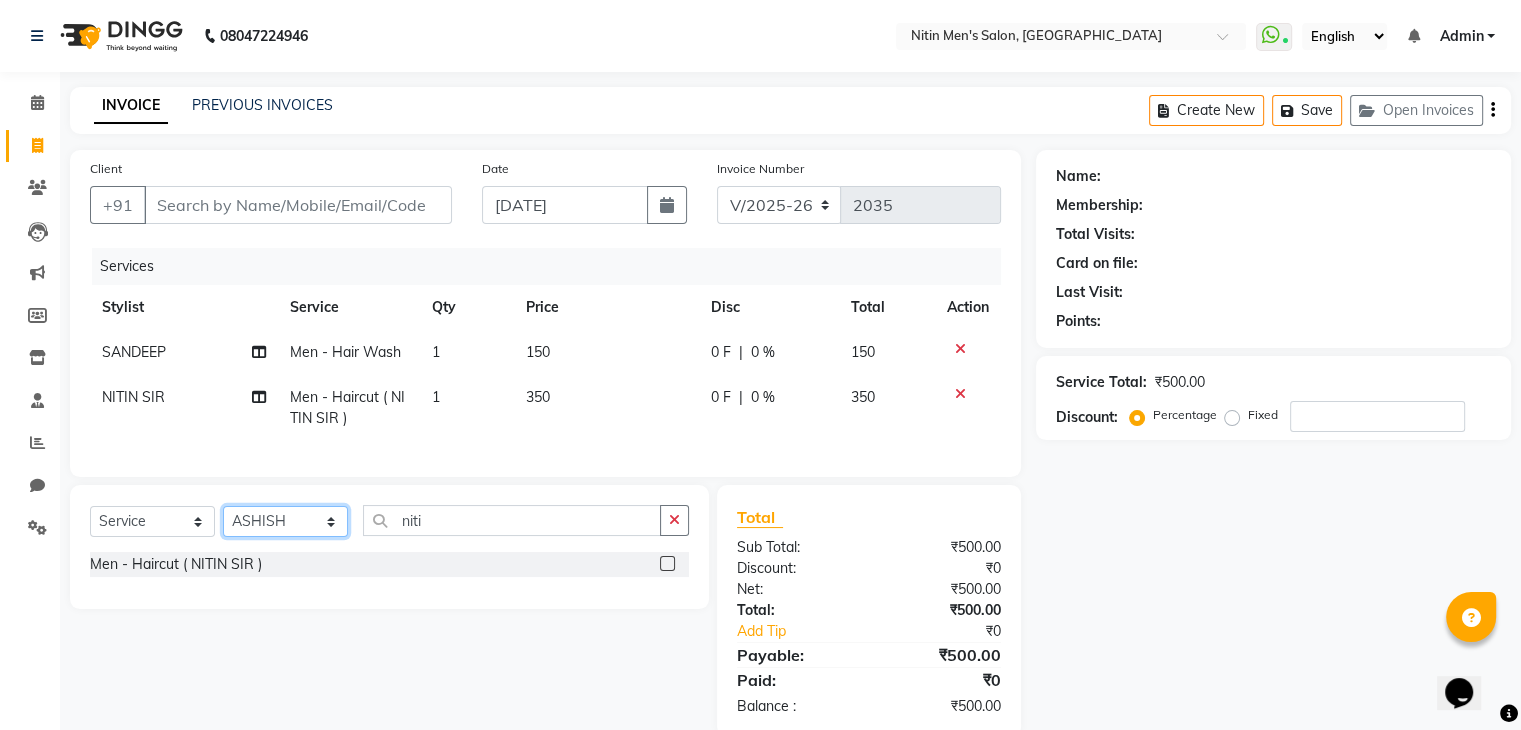 click on "Select Stylist [PERSON_NAME] [PERSON_NAME] [PERSON_NAME] [PERSON_NAME] MEENAKSHI NITIN SIR [PERSON_NAME] [PERSON_NAME] [PERSON_NAME]" 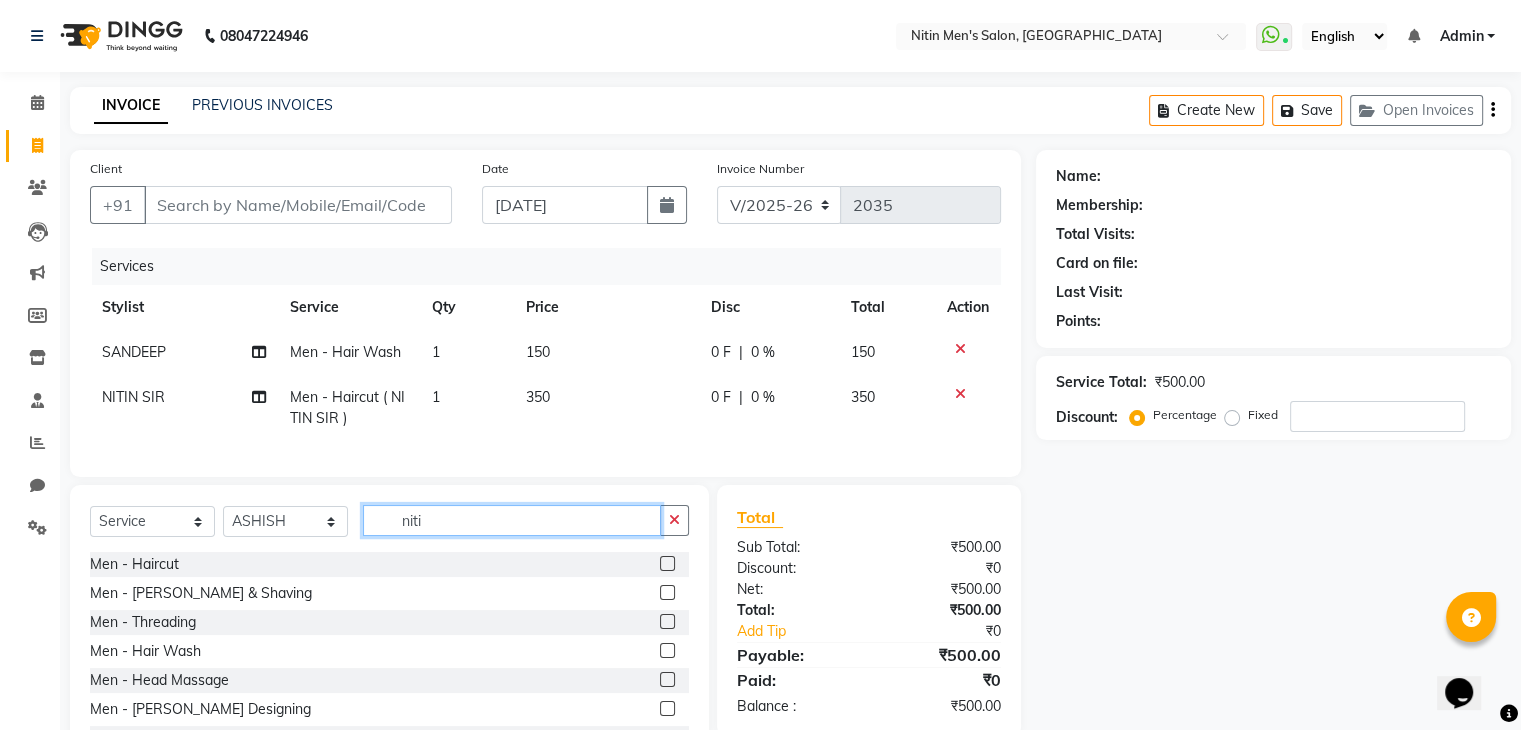 click on "niti" 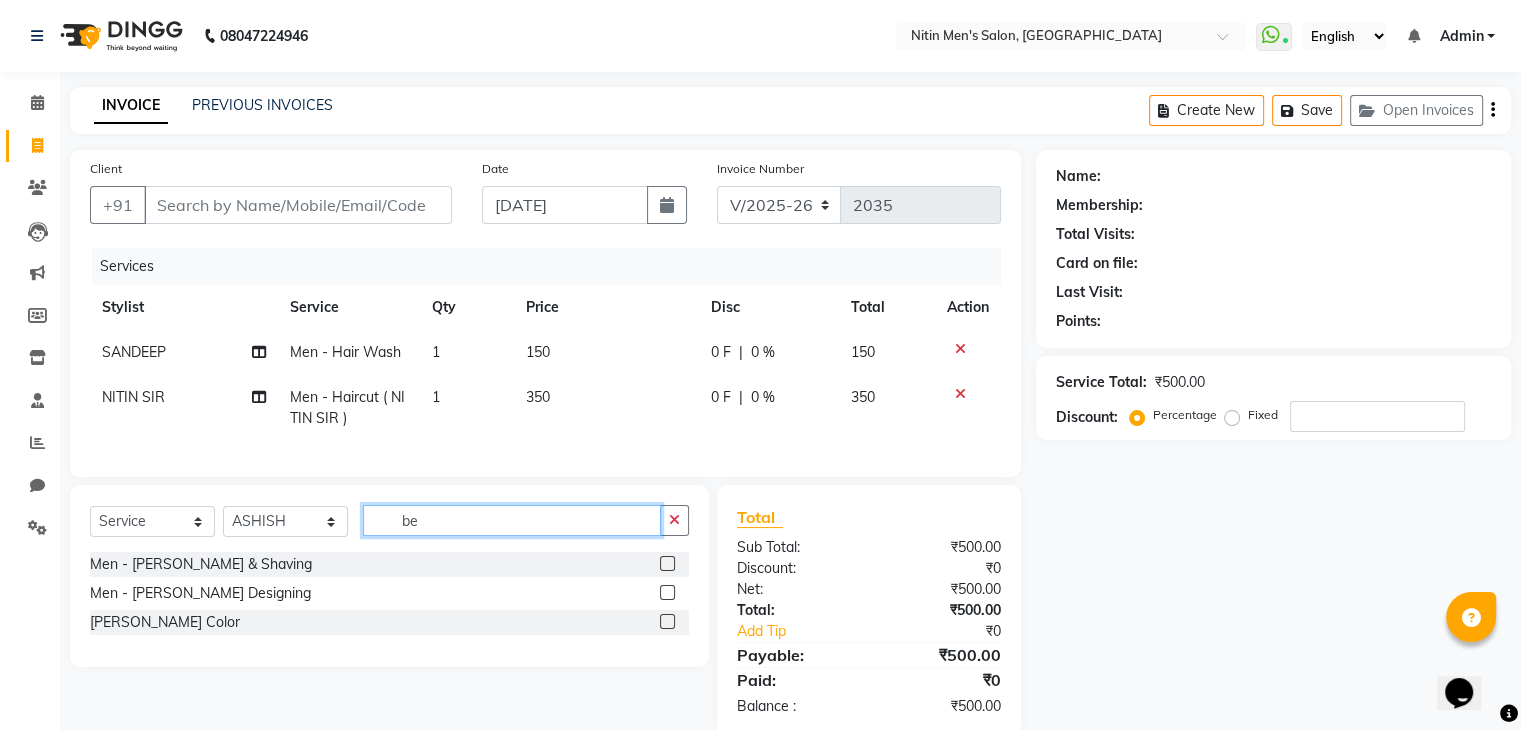 type on "b" 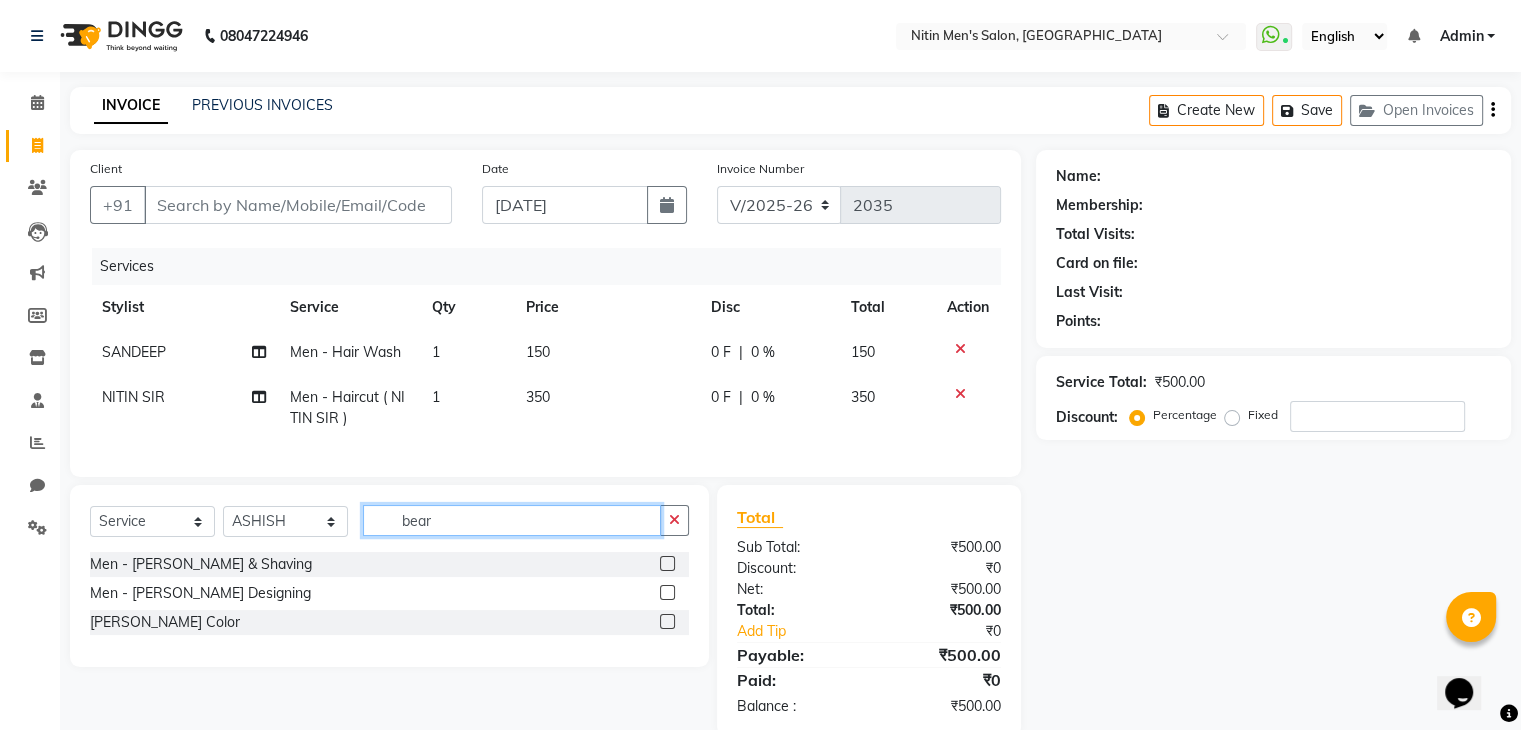 type on "bear" 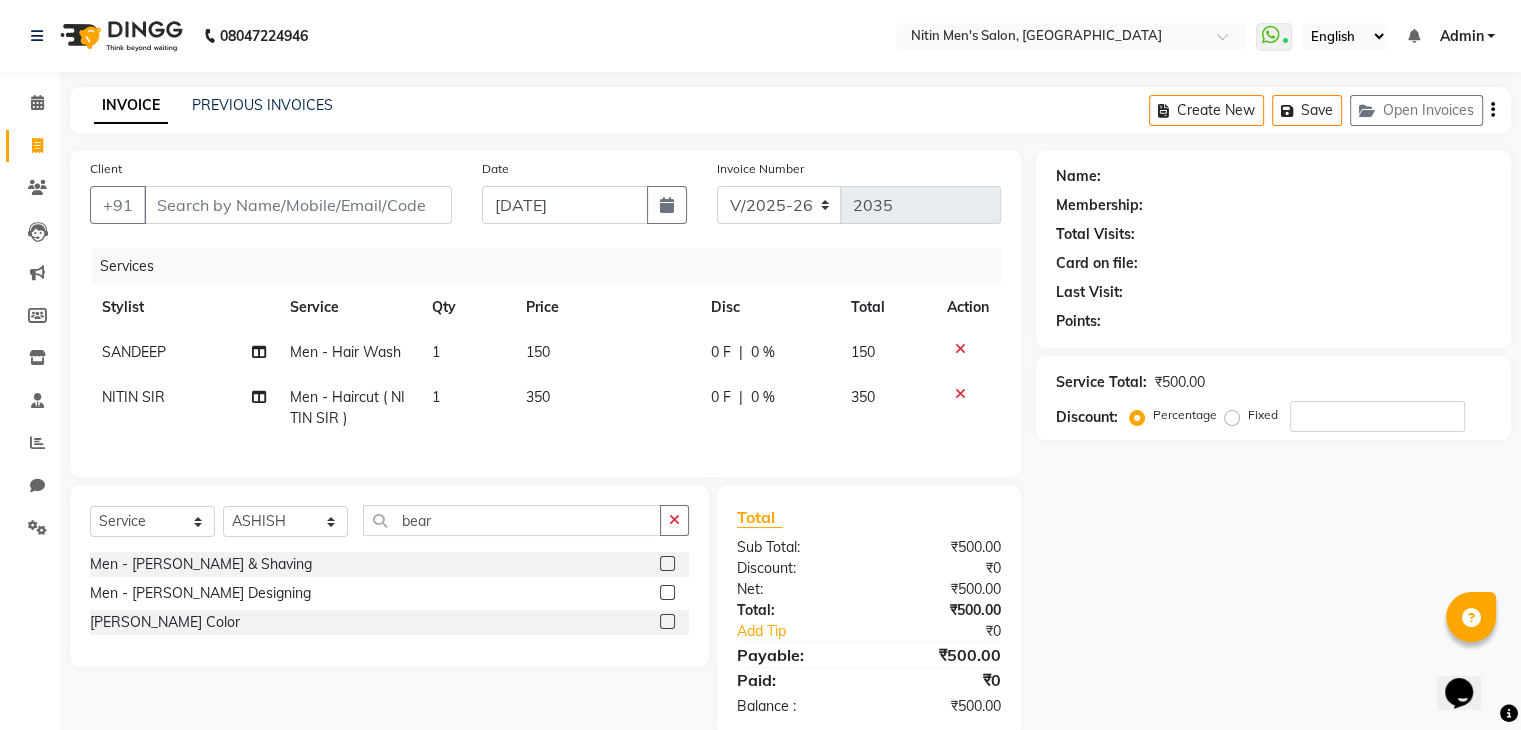 click 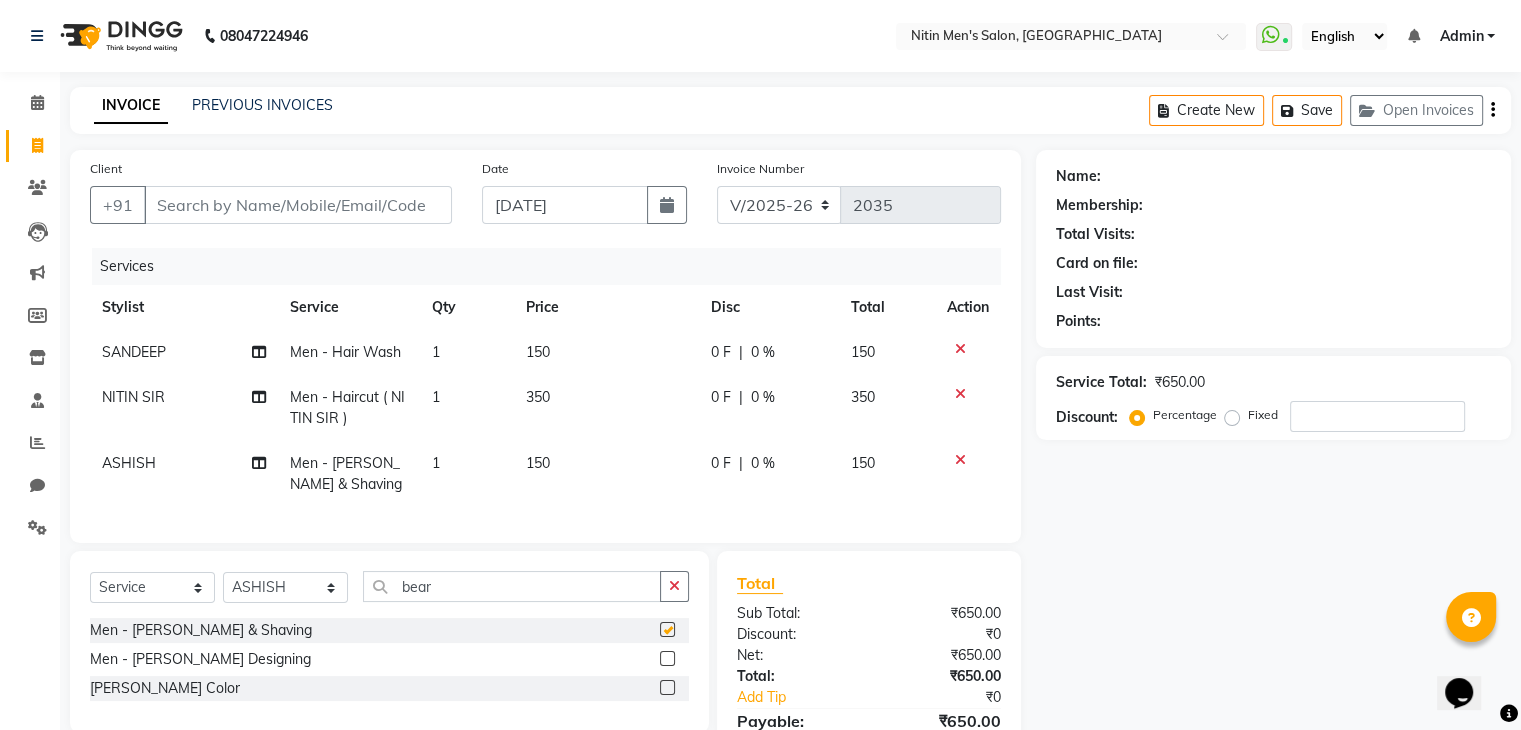 checkbox on "false" 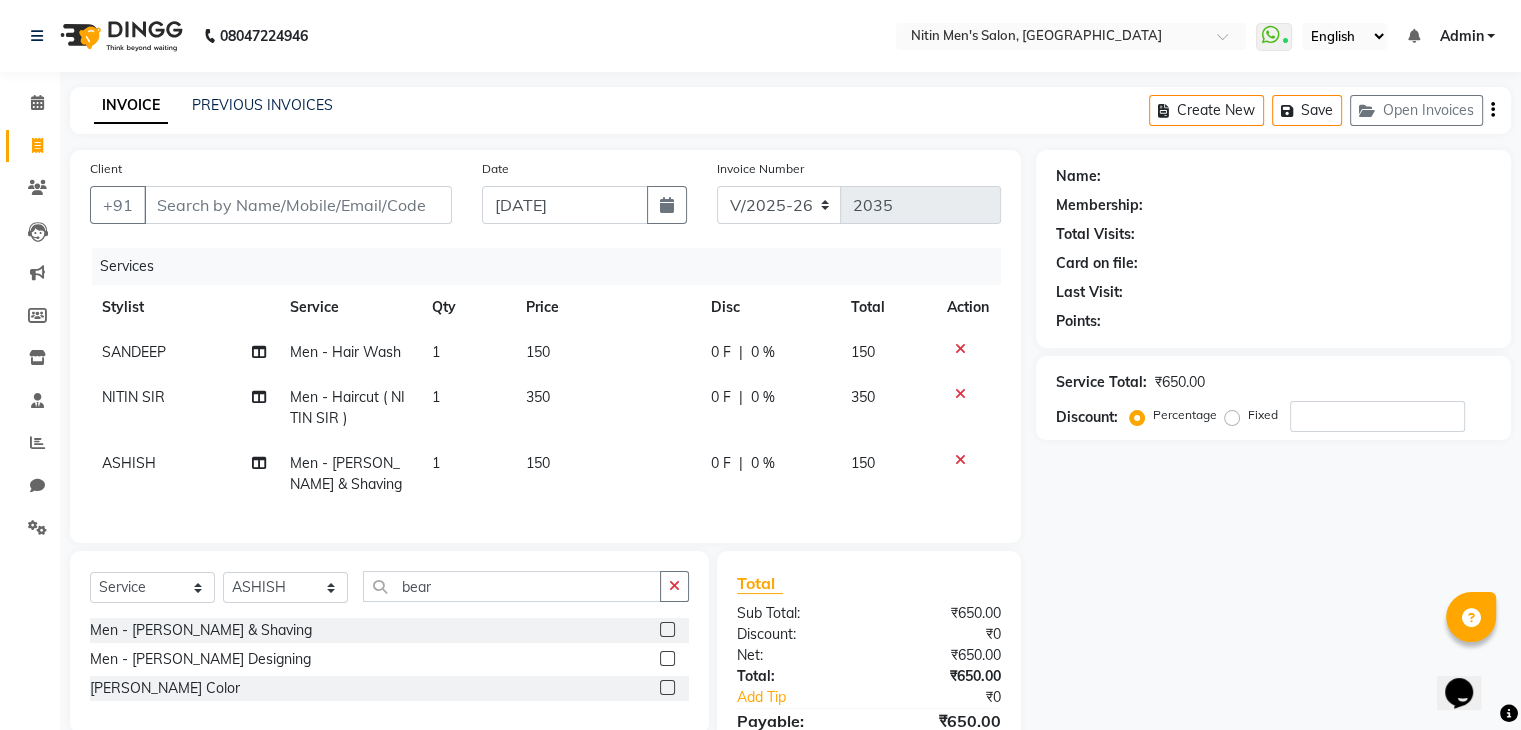 click on "150" 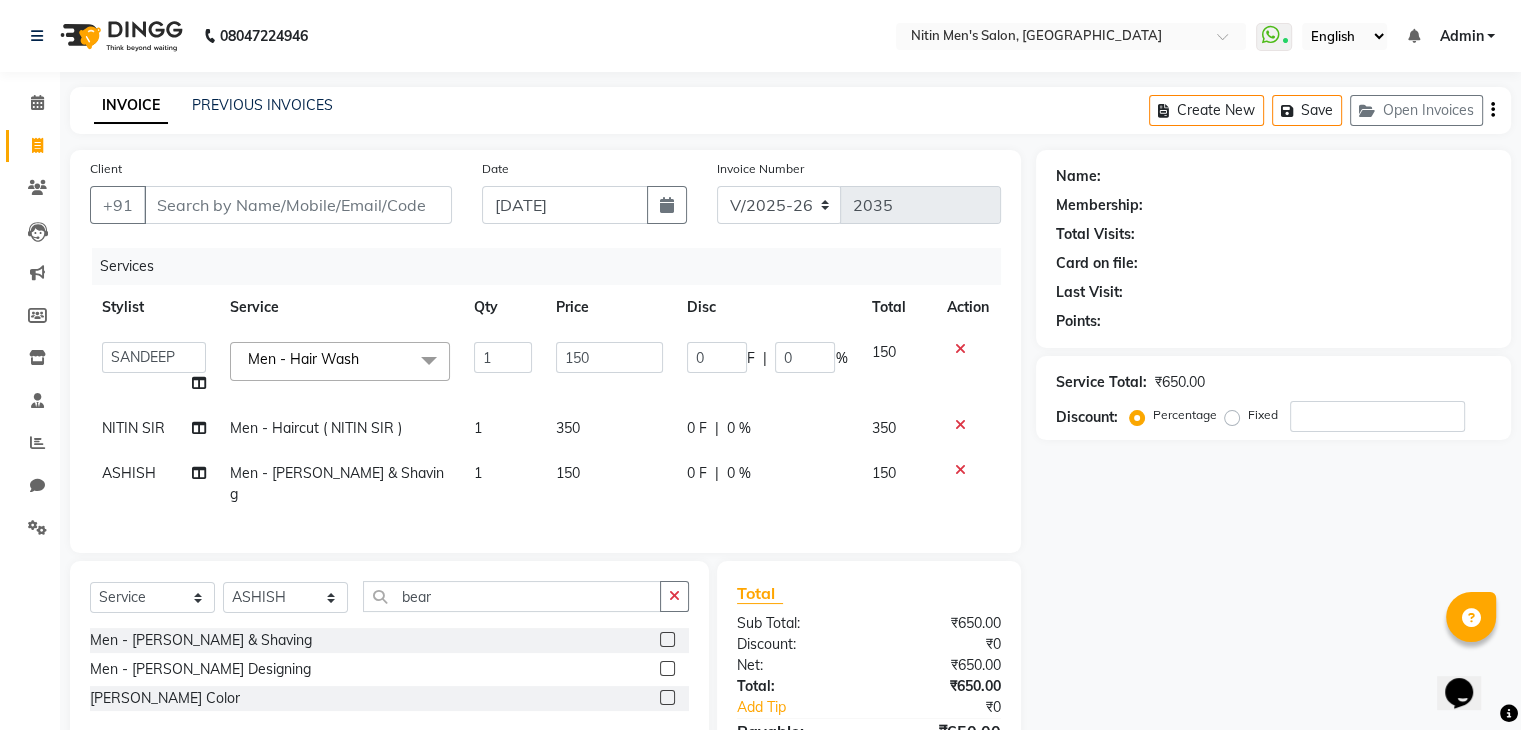 click on "150" 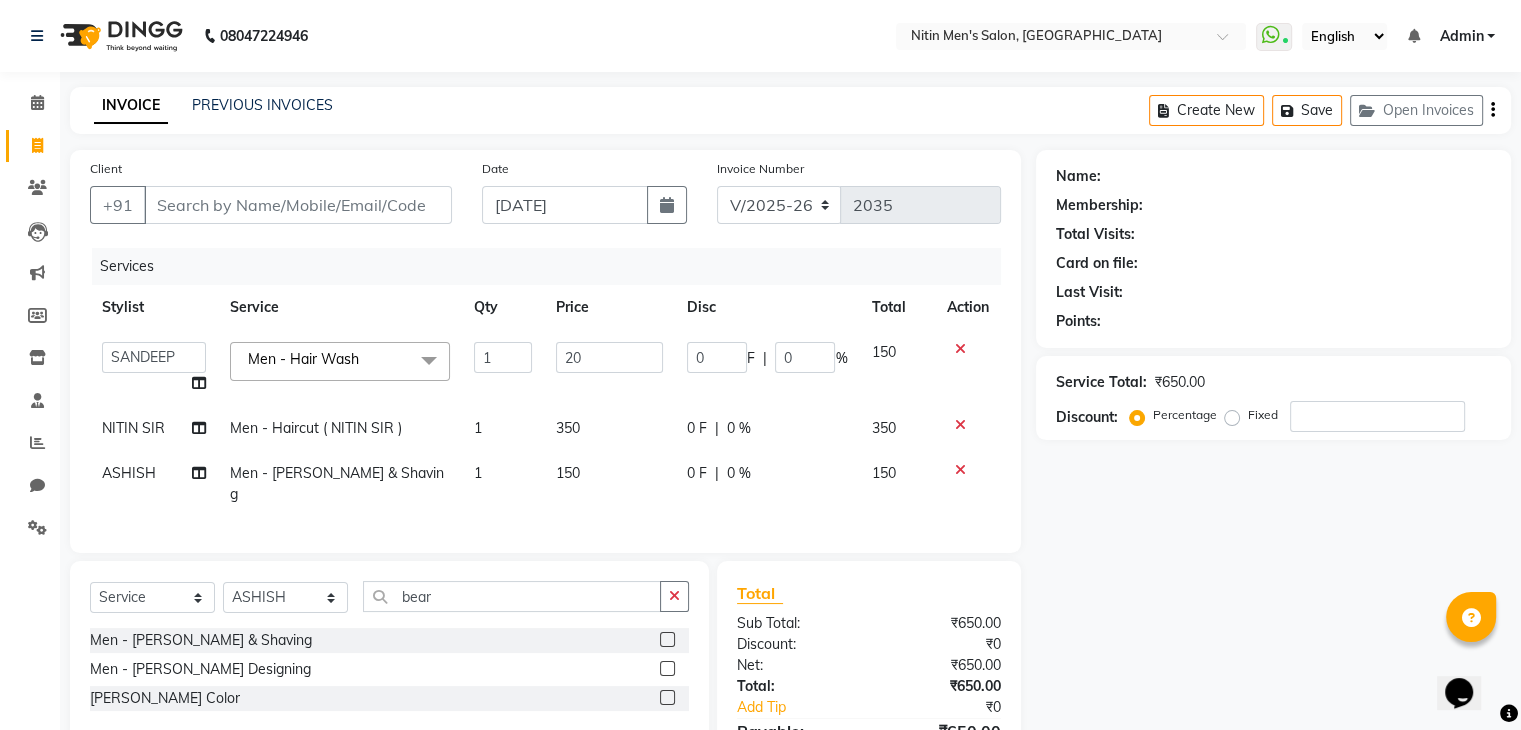 type on "200" 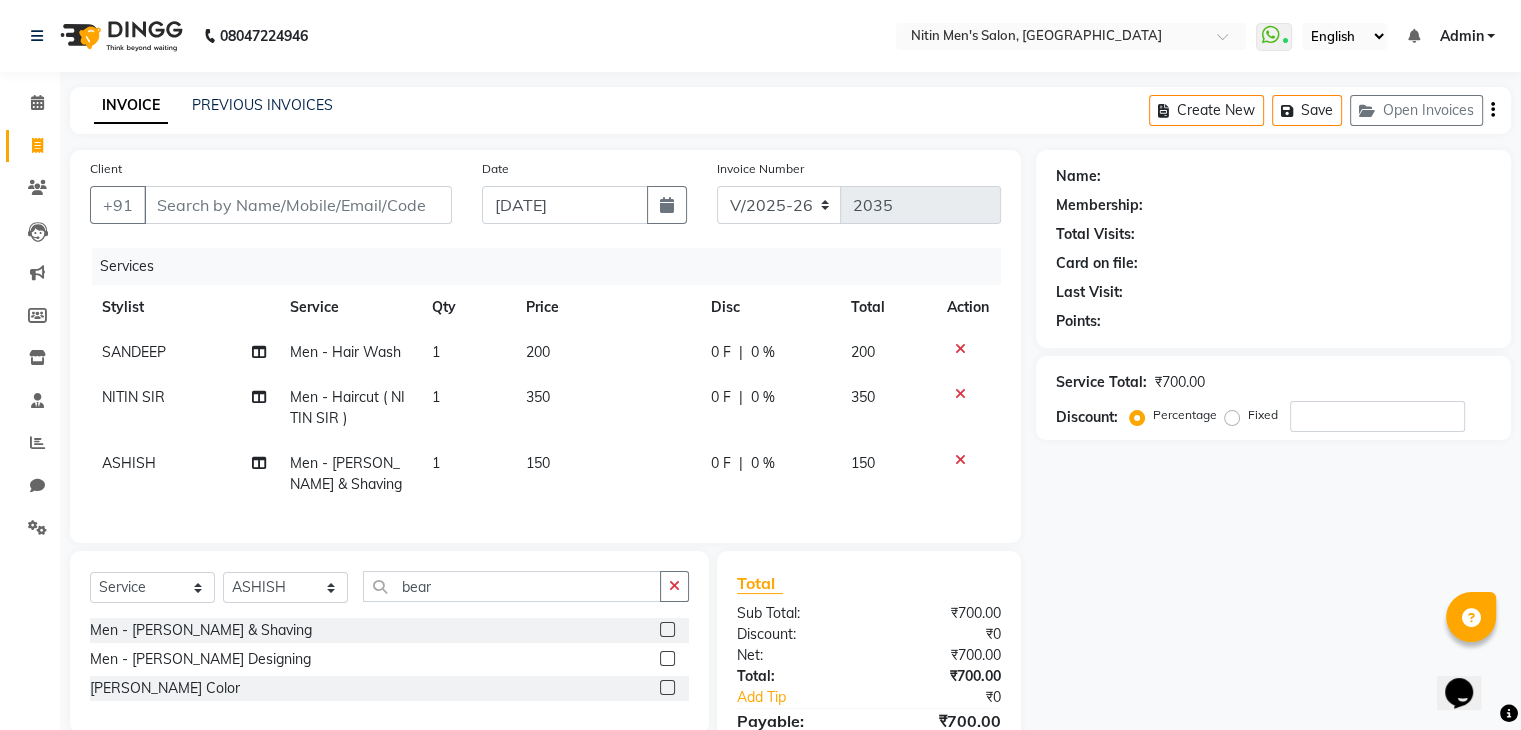 click on "150" 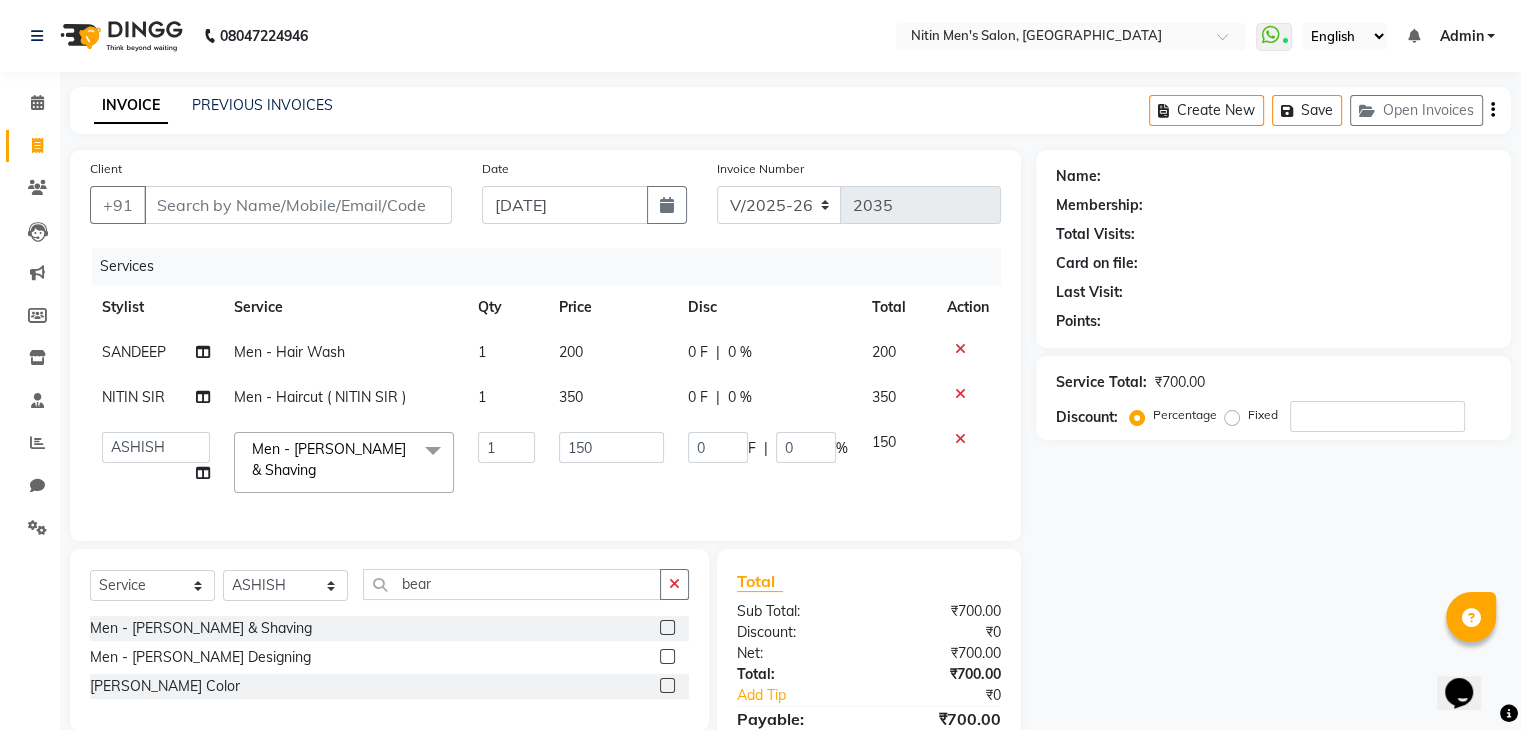 scroll, scrollTop: 108, scrollLeft: 0, axis: vertical 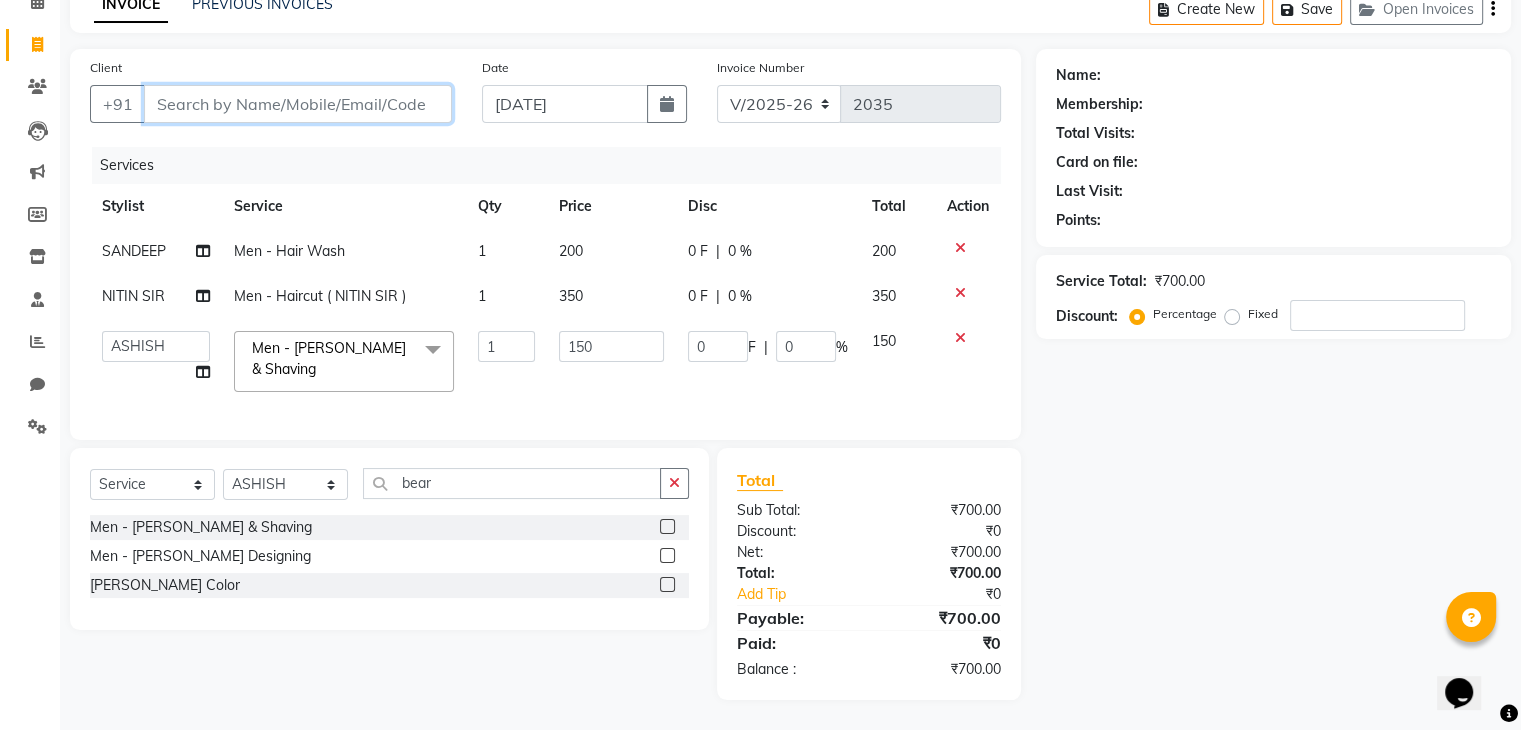 click on "Client" at bounding box center (298, 104) 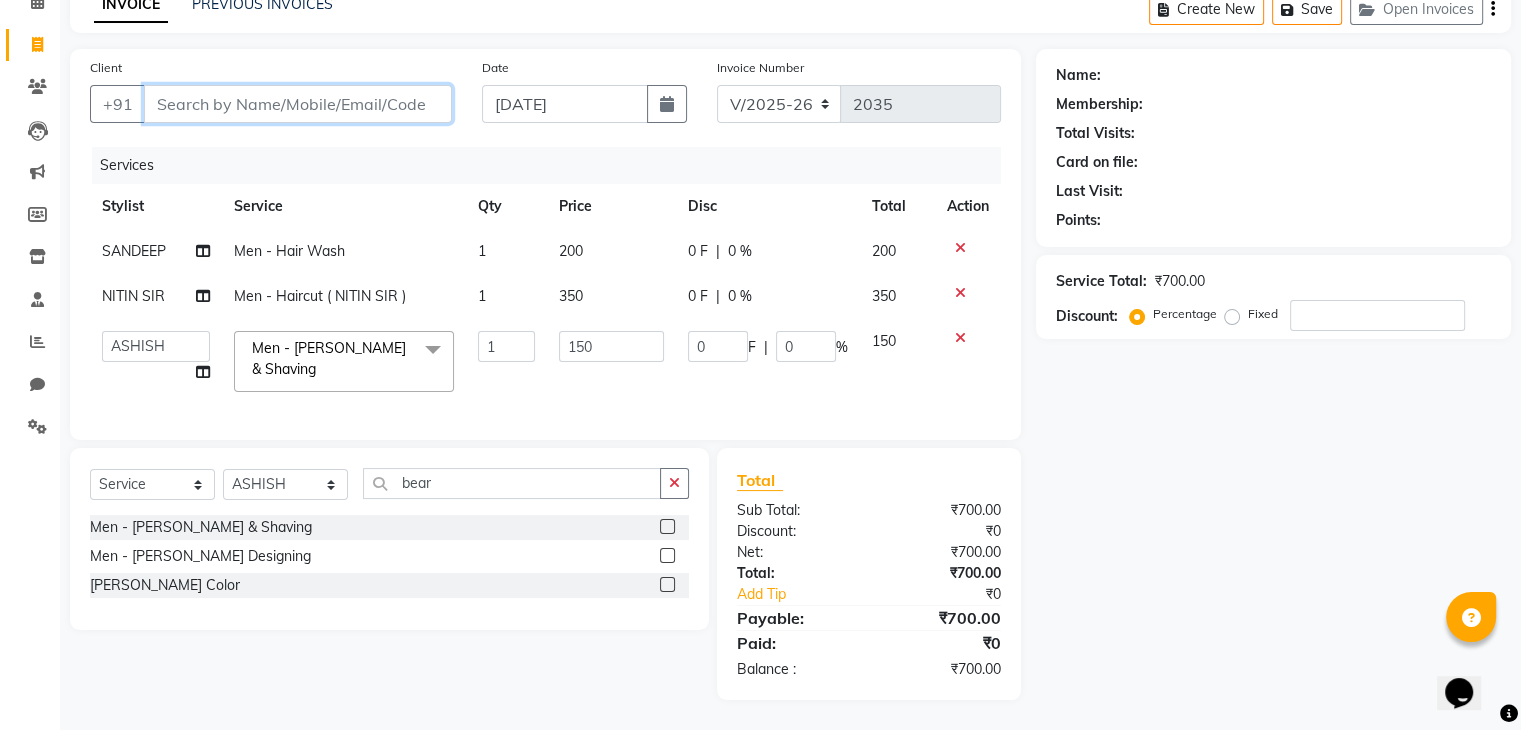 type on "a" 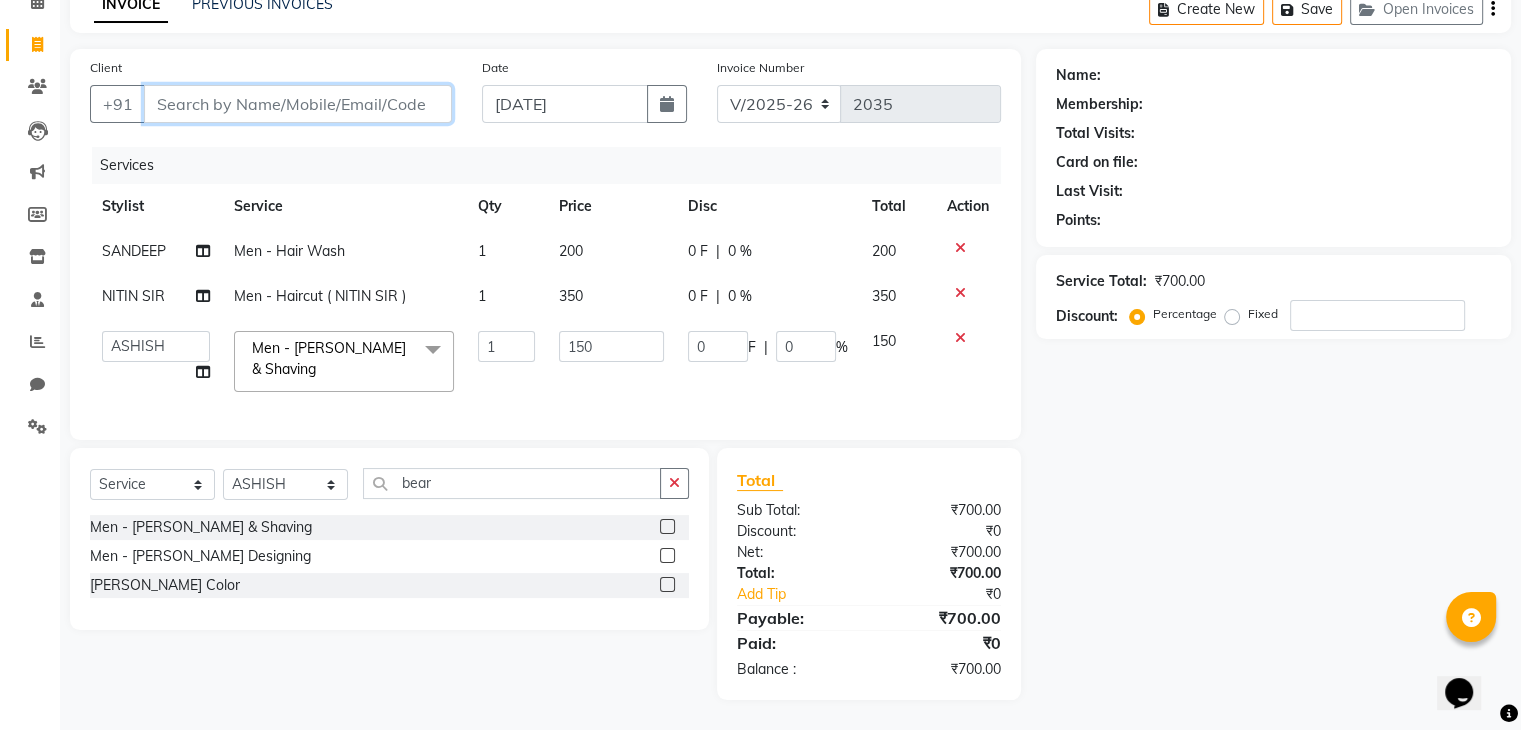 type on "0" 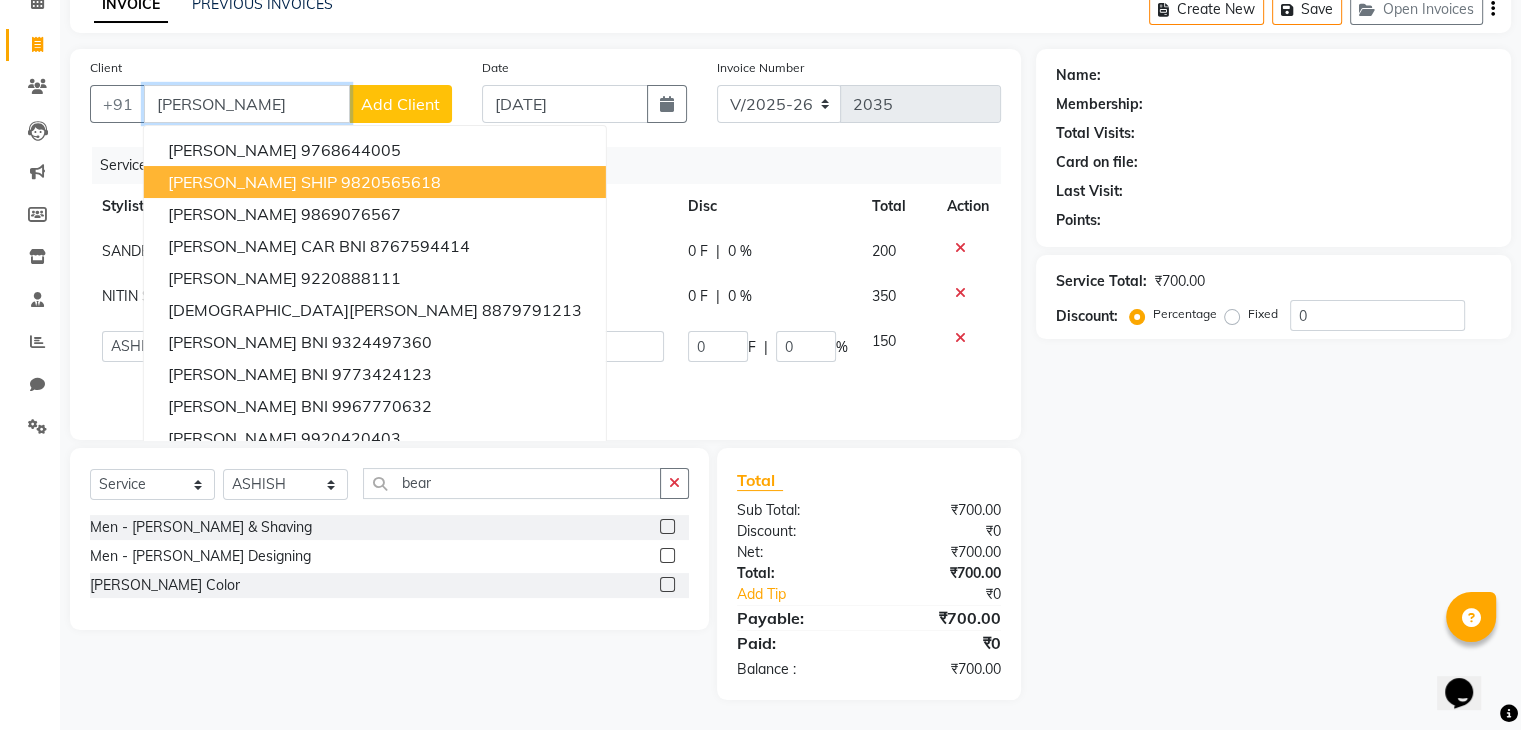 click on "ABHIJEET SHIP" at bounding box center [252, 182] 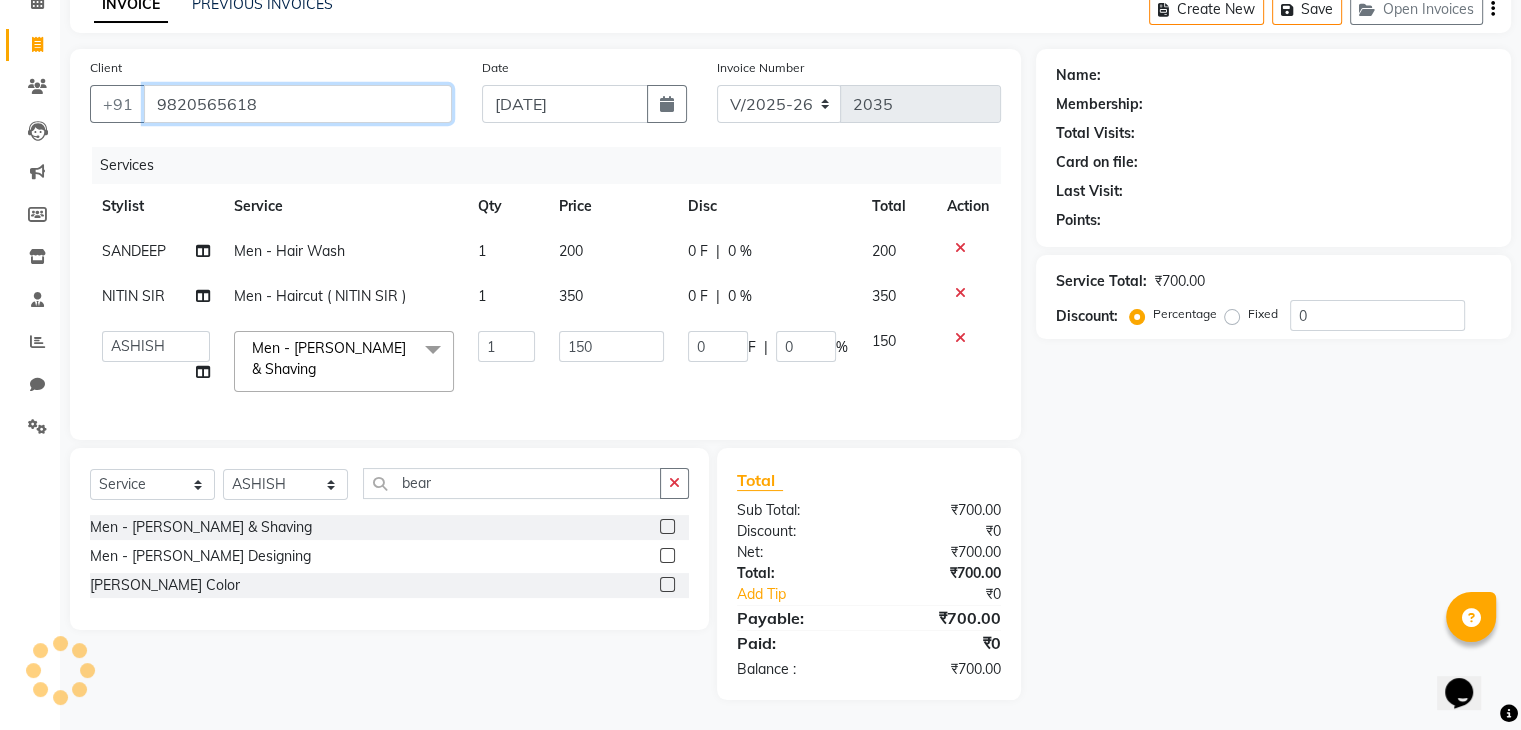 type on "9820565618" 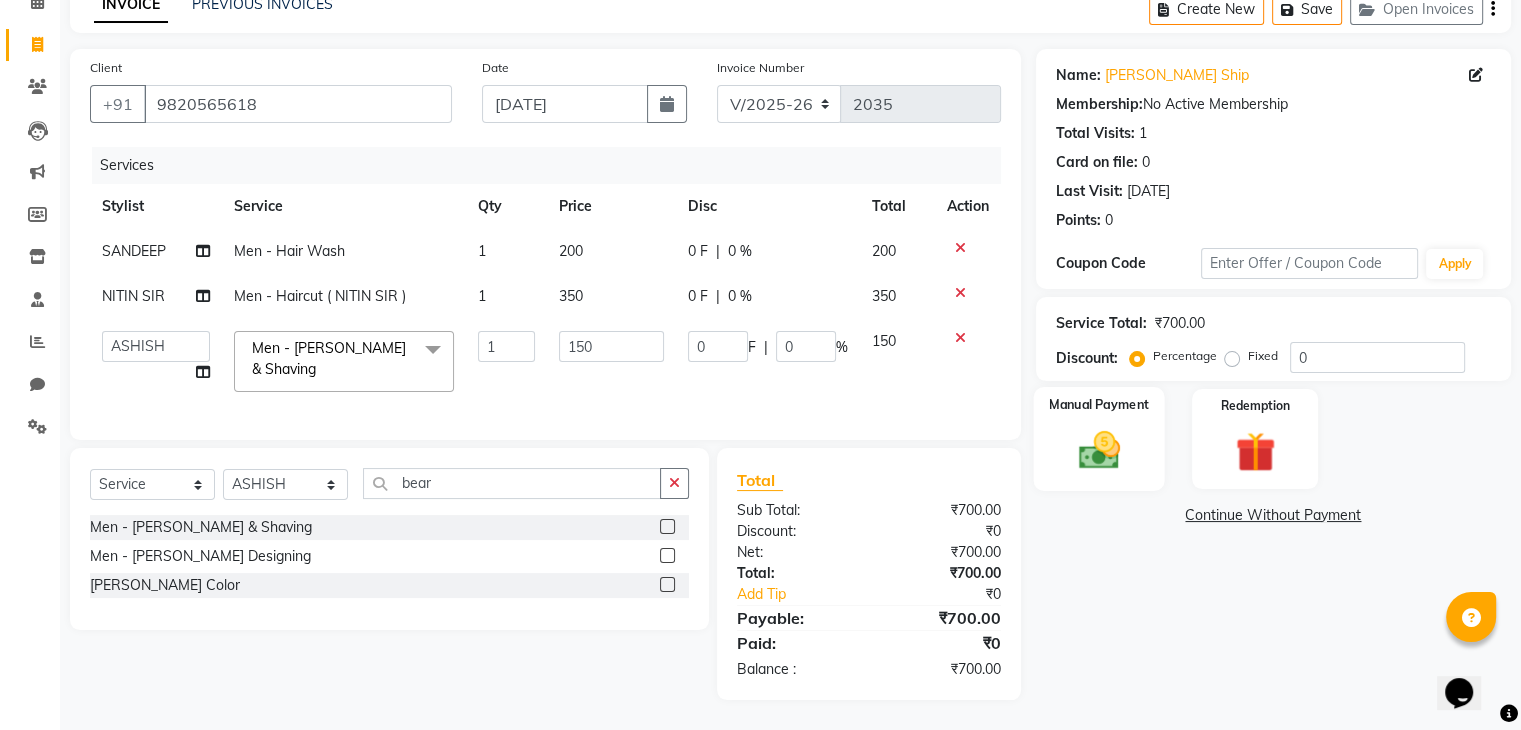 click on "Manual Payment" 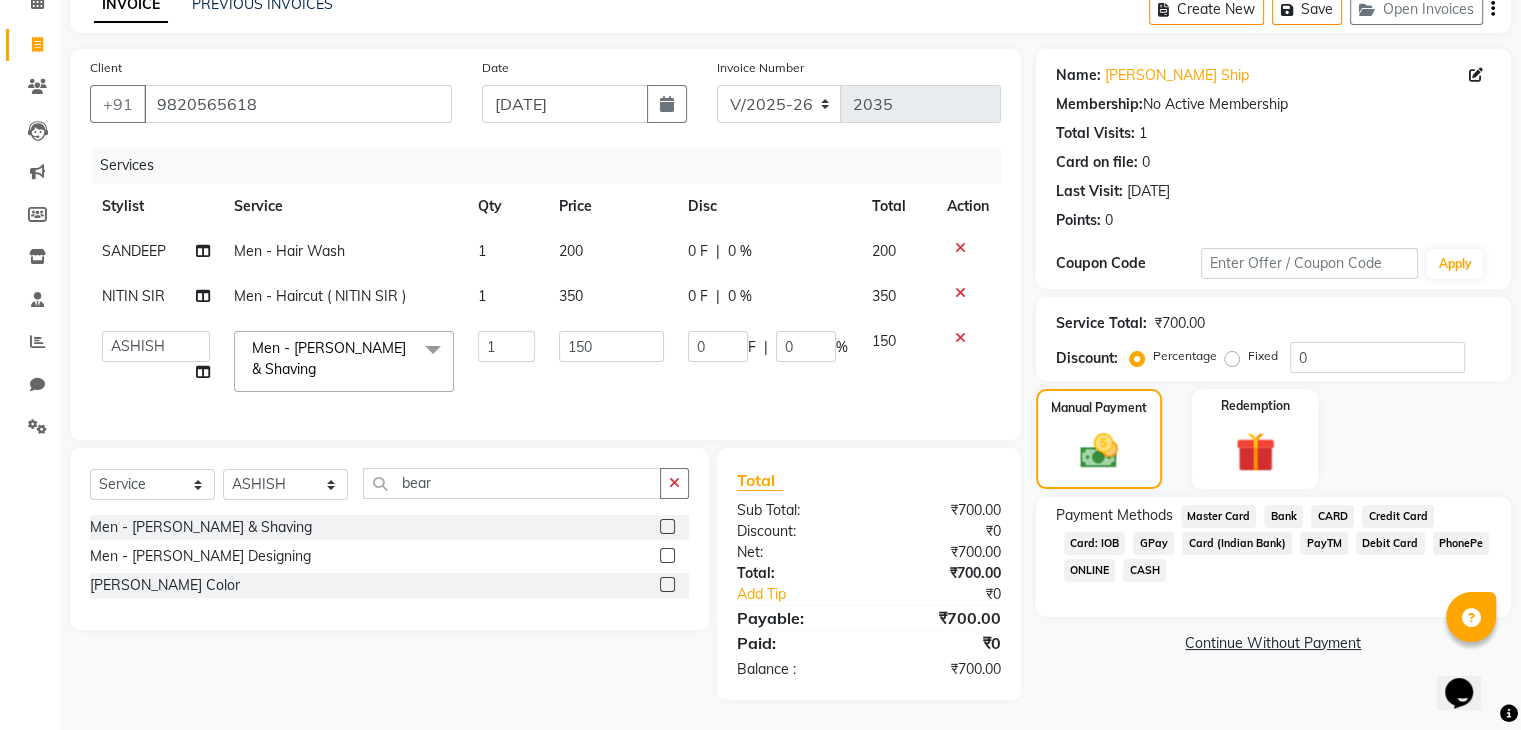 click on "CASH" 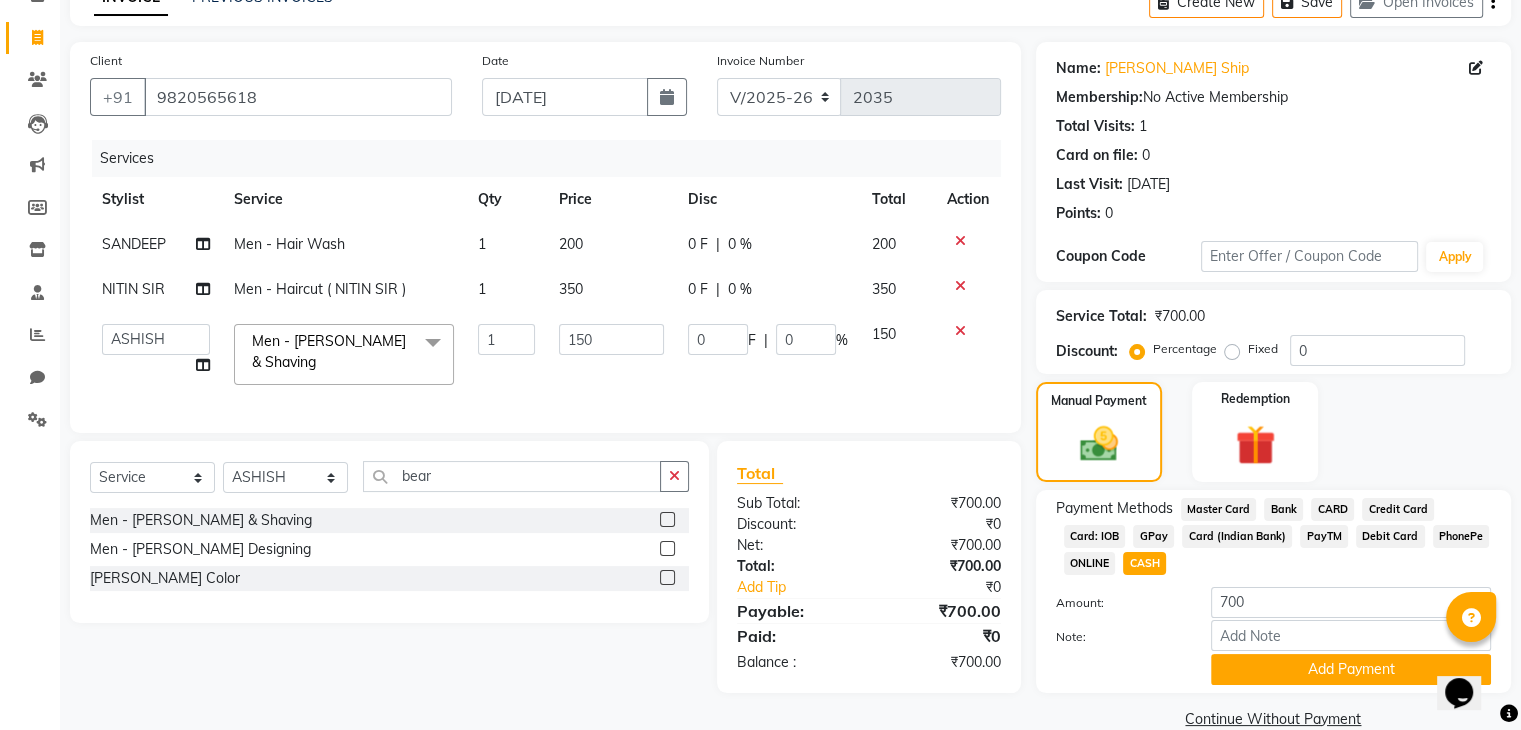 scroll, scrollTop: 145, scrollLeft: 0, axis: vertical 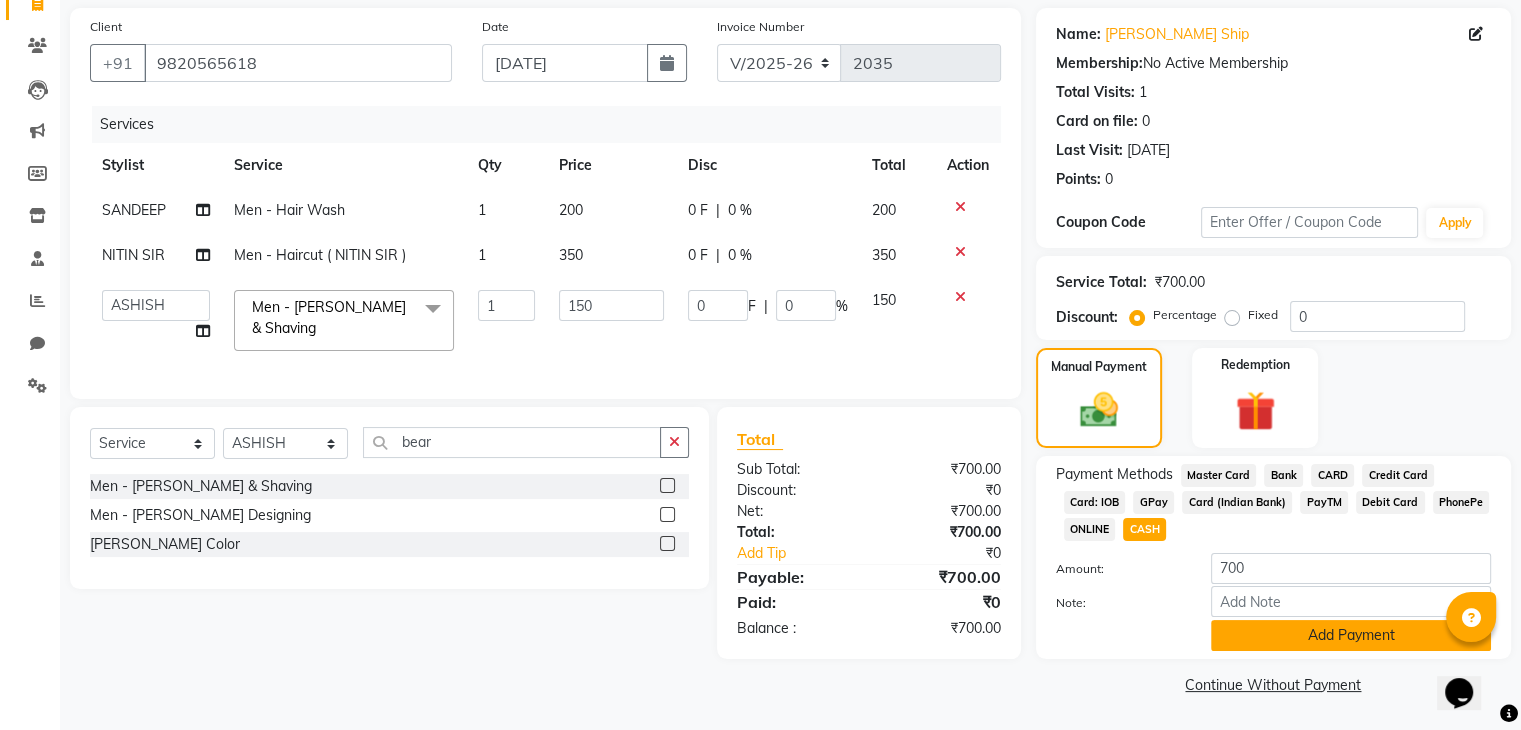 click on "Add Payment" 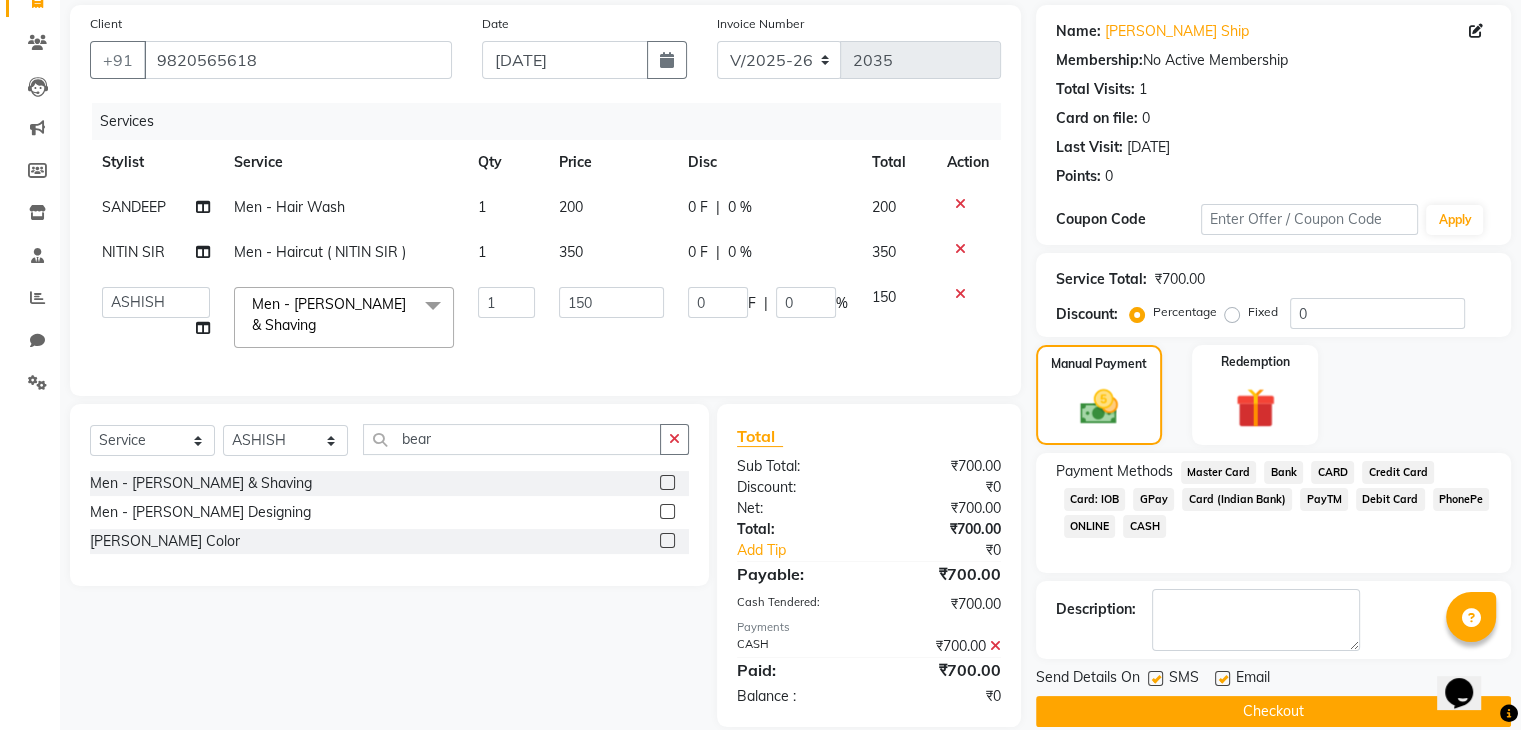 click on "Checkout" 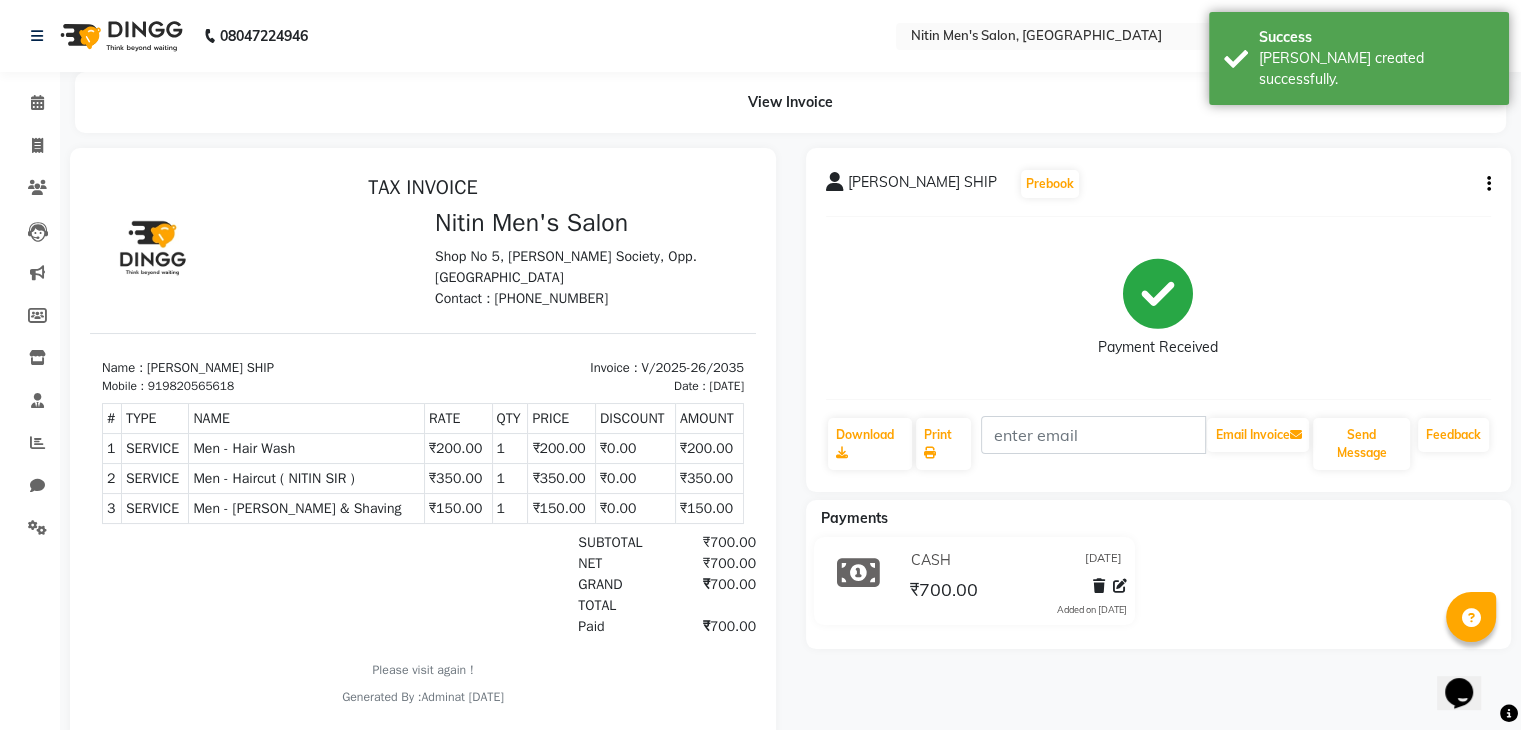 scroll, scrollTop: 0, scrollLeft: 0, axis: both 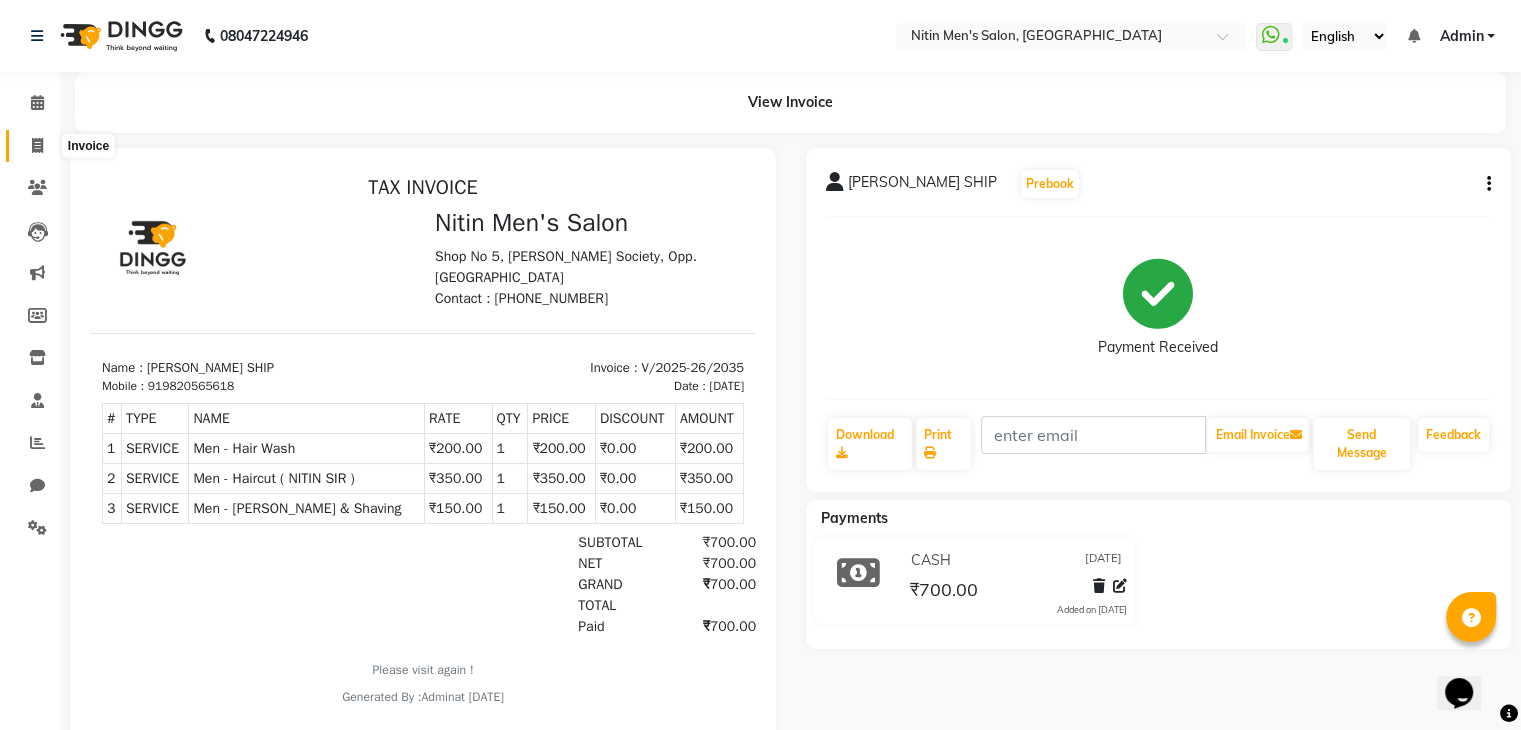 click 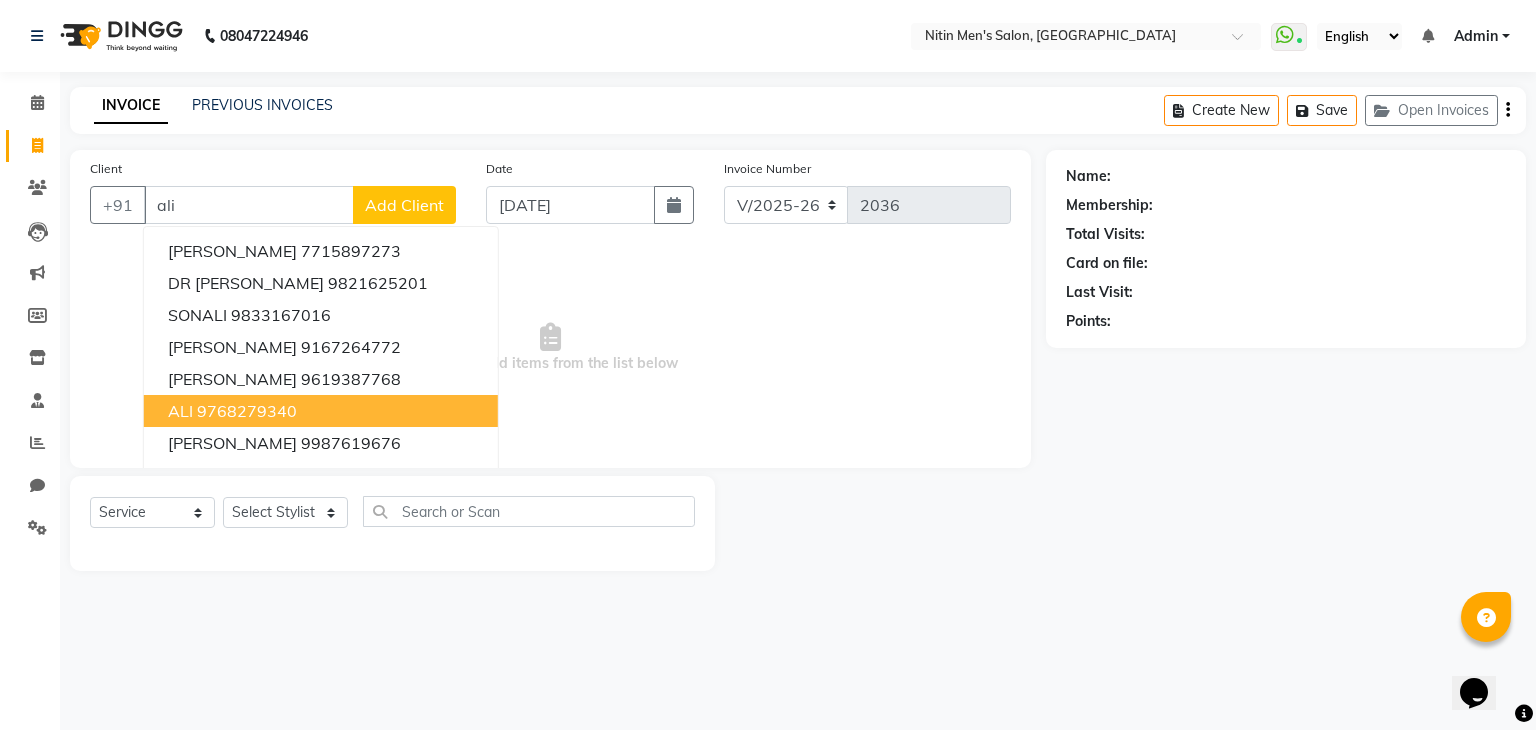 click on "9768279340" at bounding box center (247, 411) 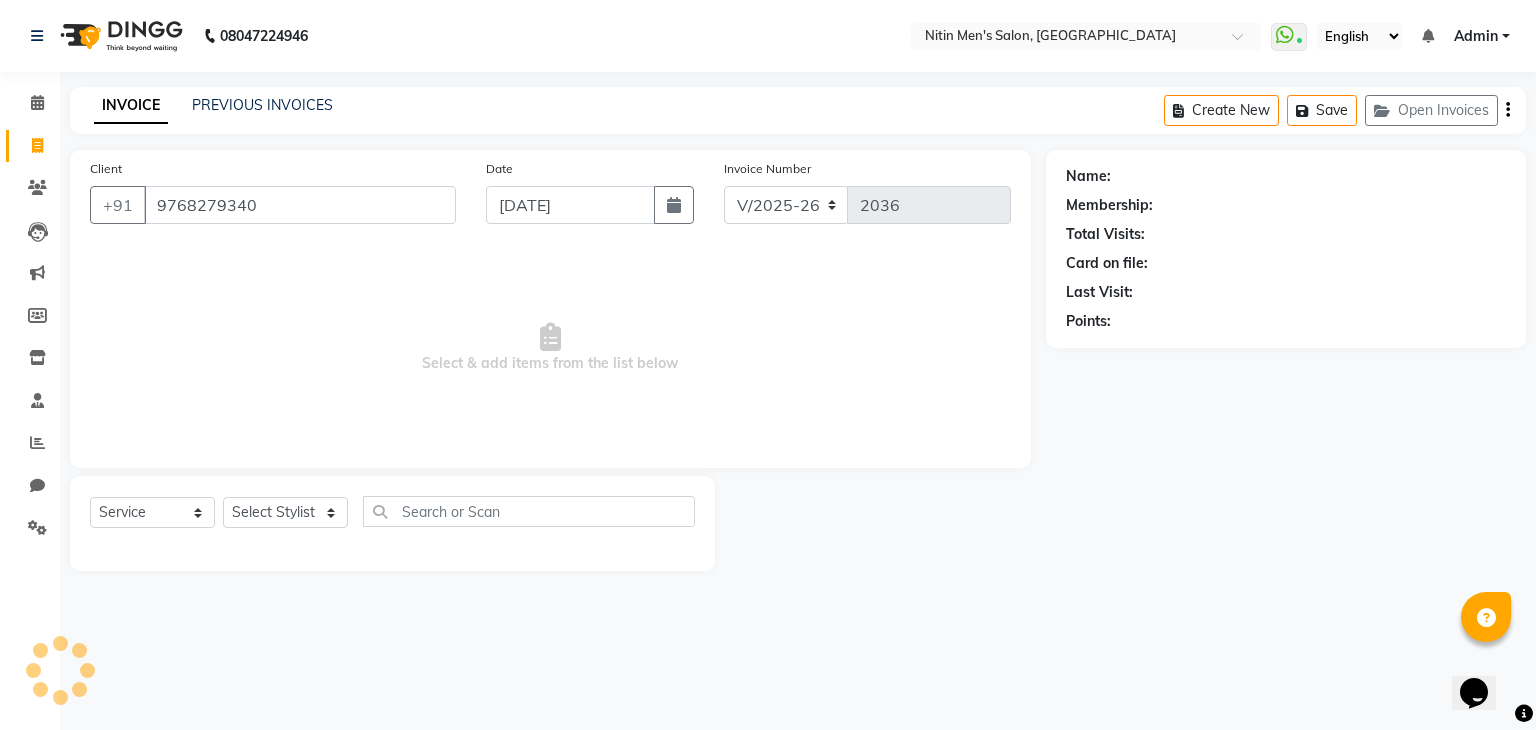 type on "9768279340" 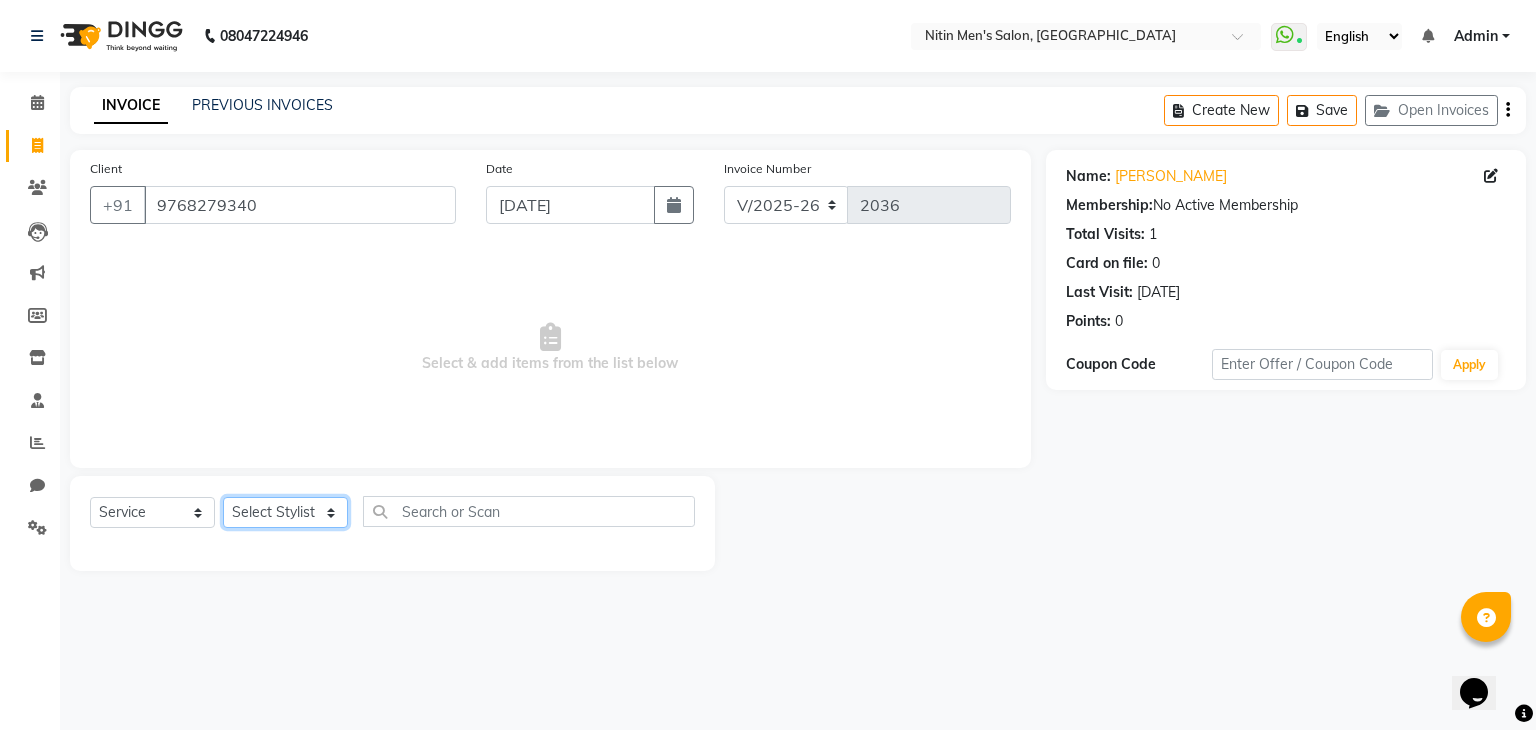 click on "Select Stylist [PERSON_NAME] [PERSON_NAME] [PERSON_NAME] [PERSON_NAME] MEENAKSHI NITIN SIR [PERSON_NAME] [PERSON_NAME] [PERSON_NAME]" 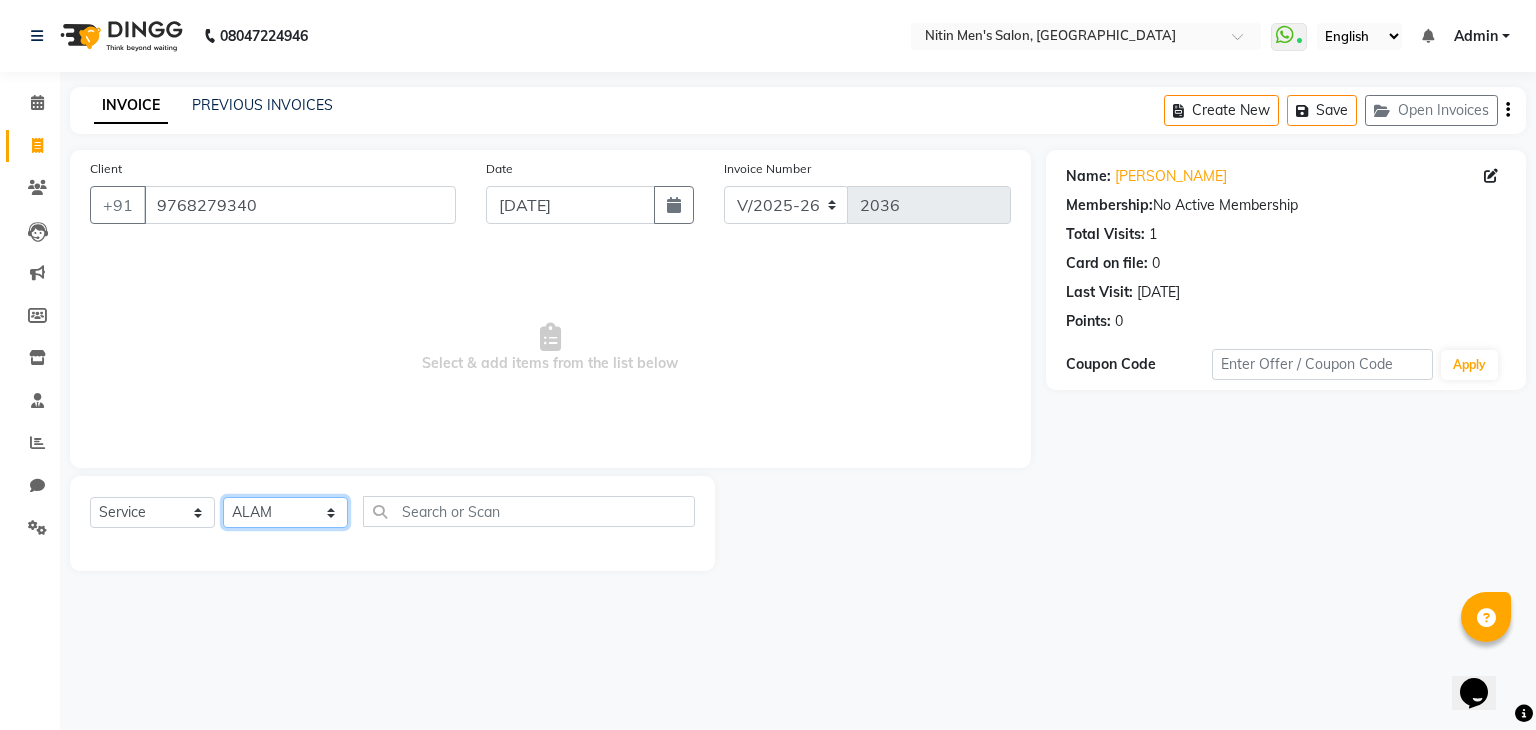 click on "Select Stylist [PERSON_NAME] [PERSON_NAME] [PERSON_NAME] [PERSON_NAME] MEENAKSHI NITIN SIR [PERSON_NAME] [PERSON_NAME] [PERSON_NAME]" 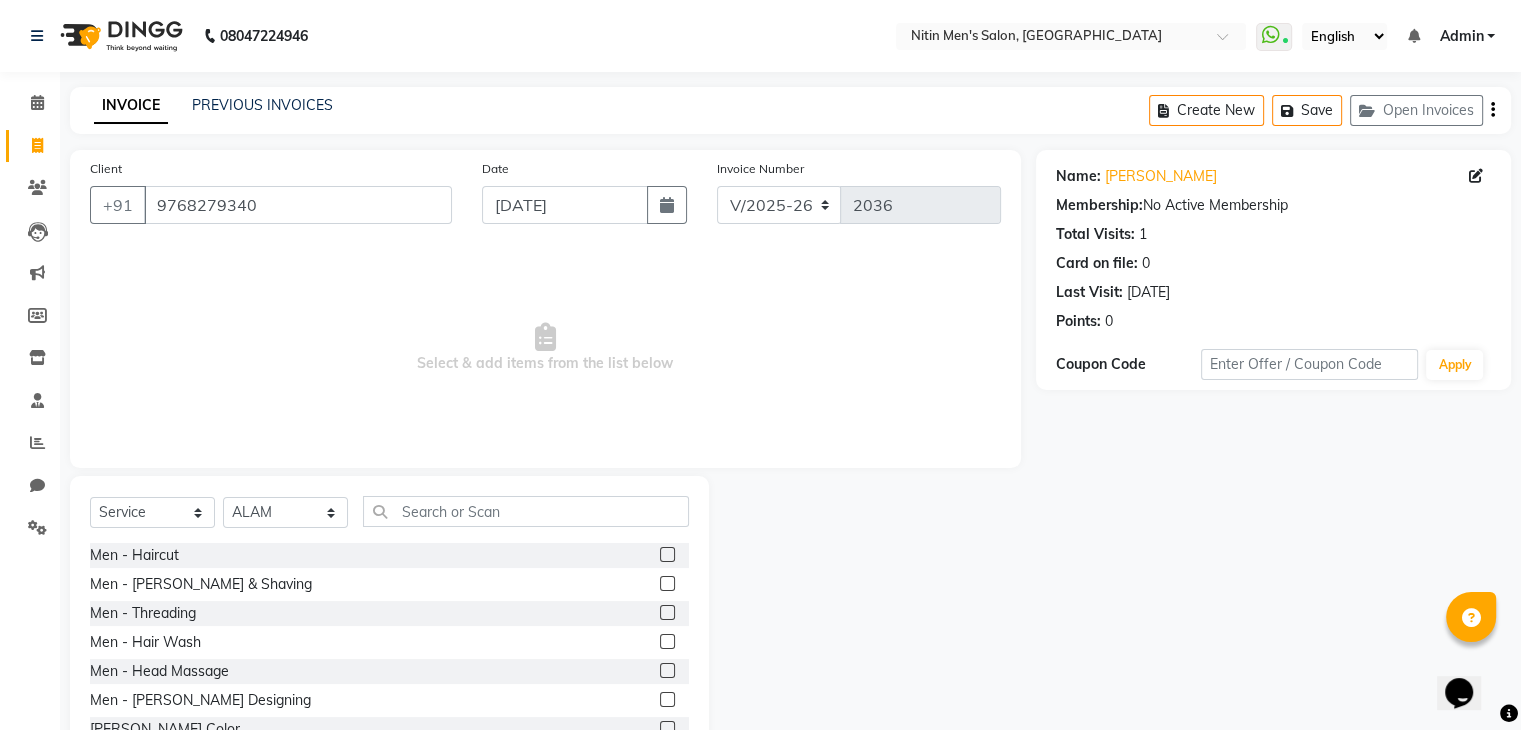 click 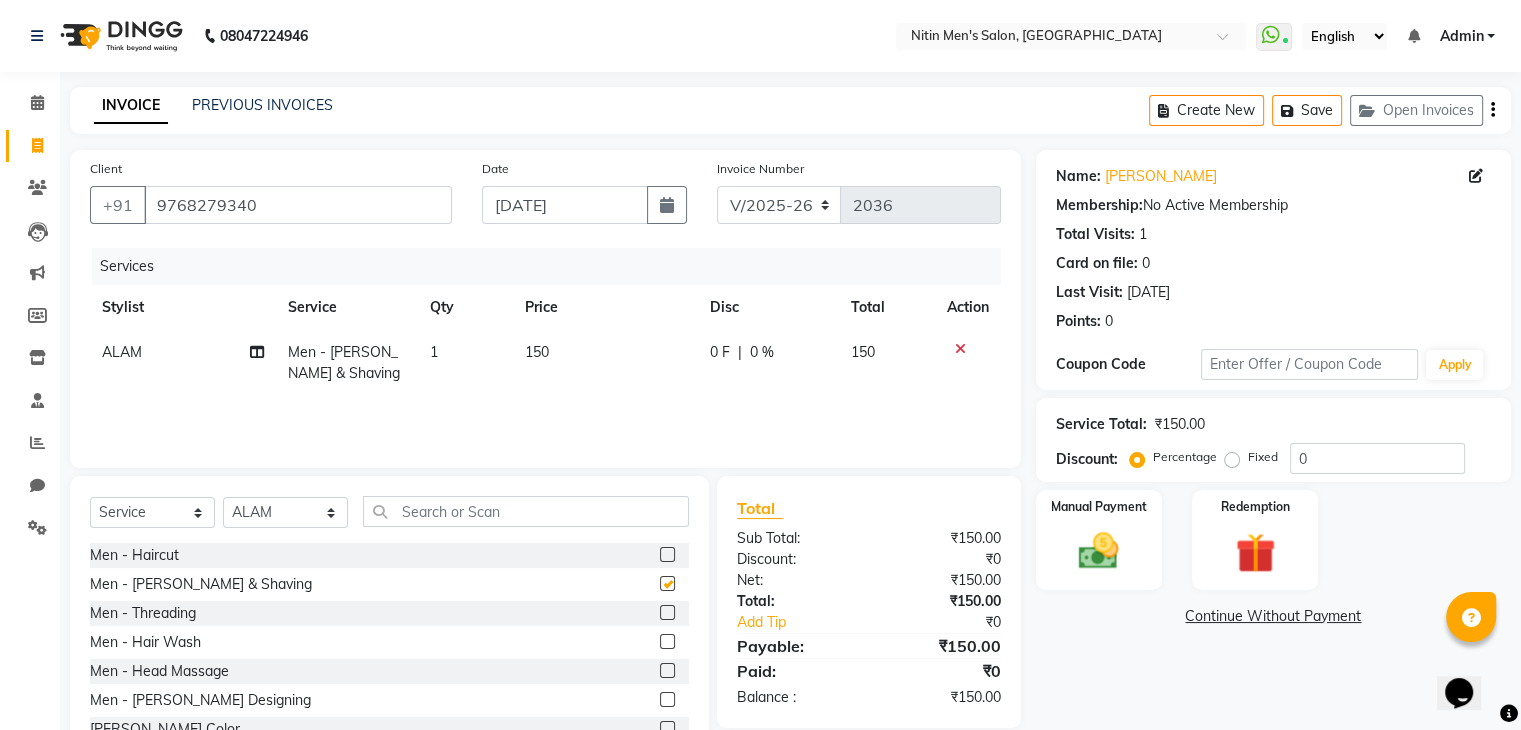 checkbox on "false" 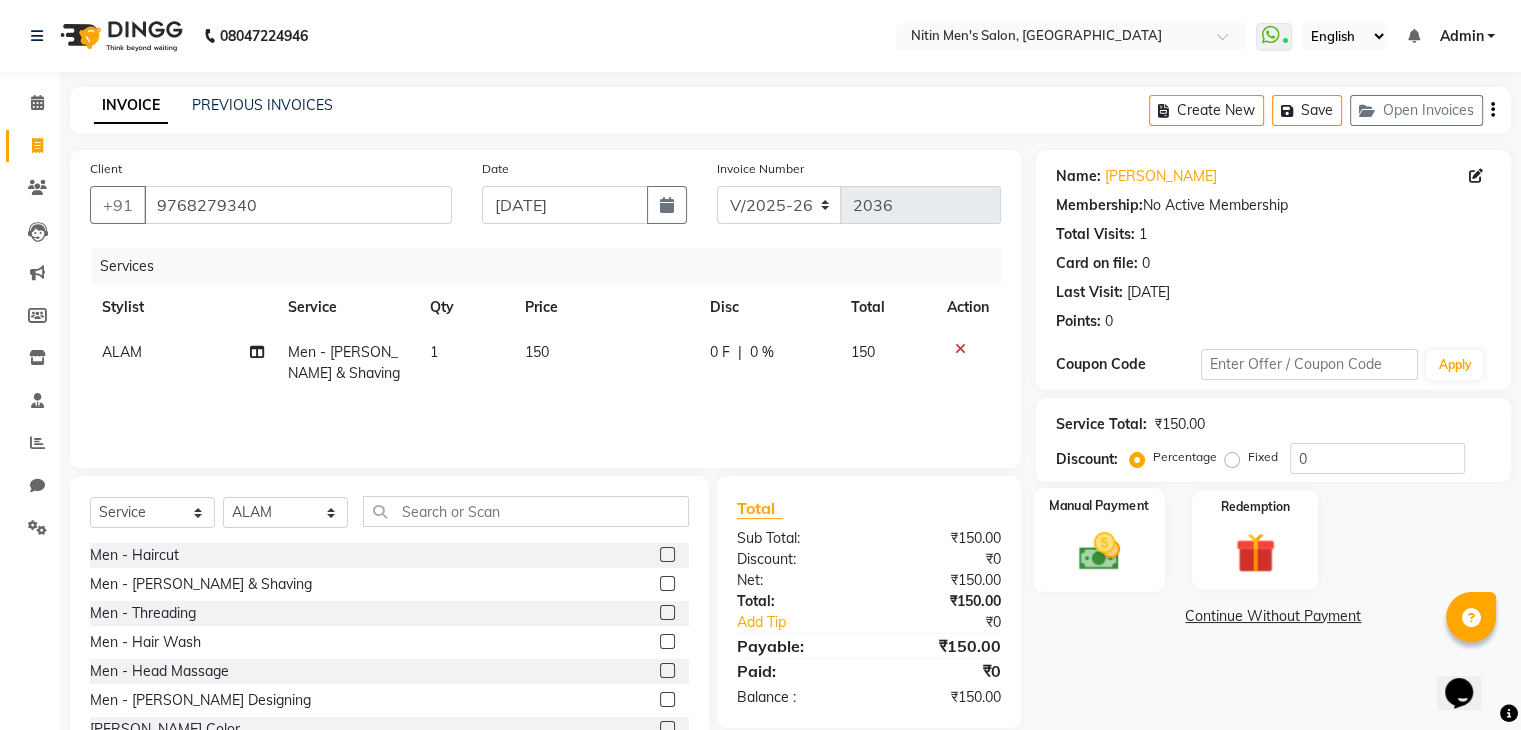 click on "Manual Payment" 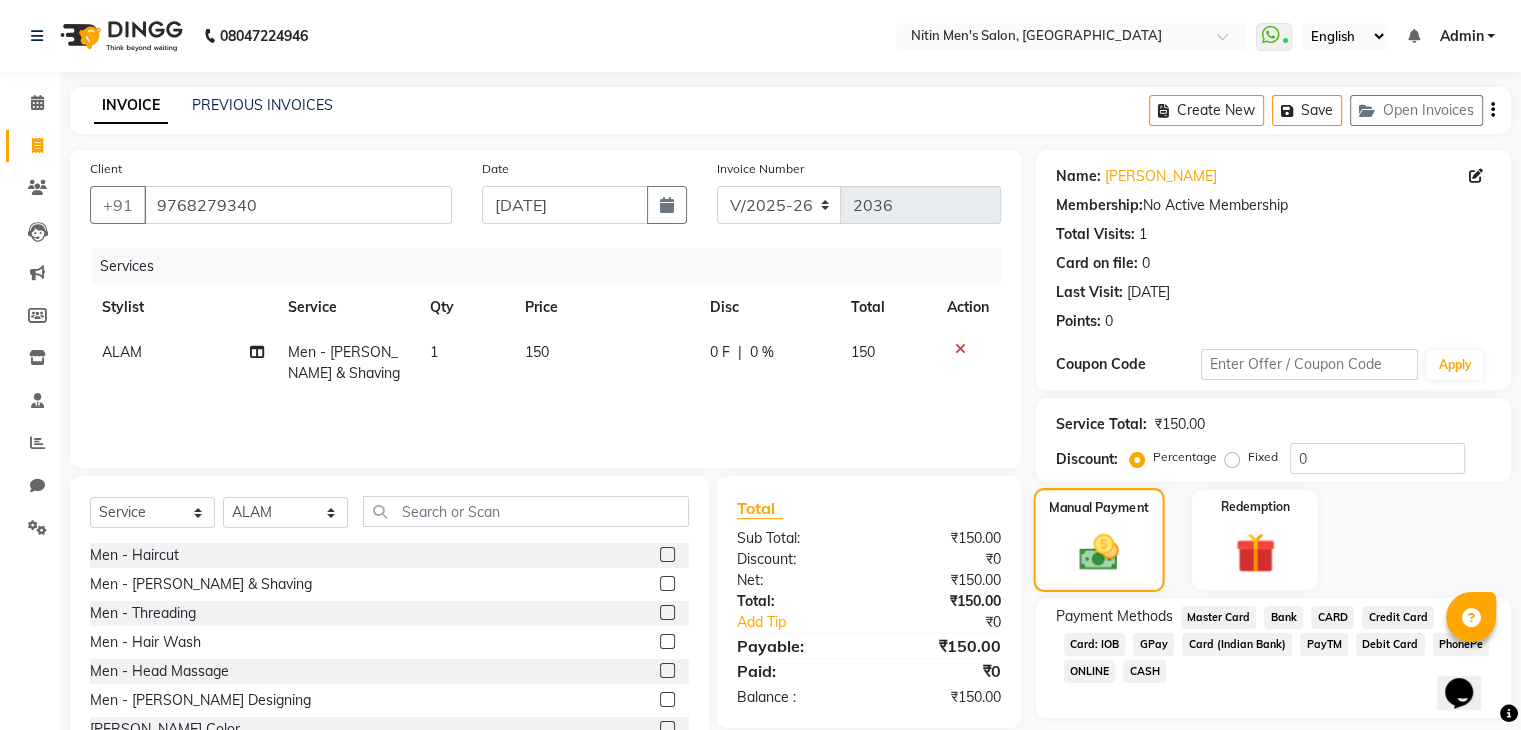 scroll, scrollTop: 72, scrollLeft: 0, axis: vertical 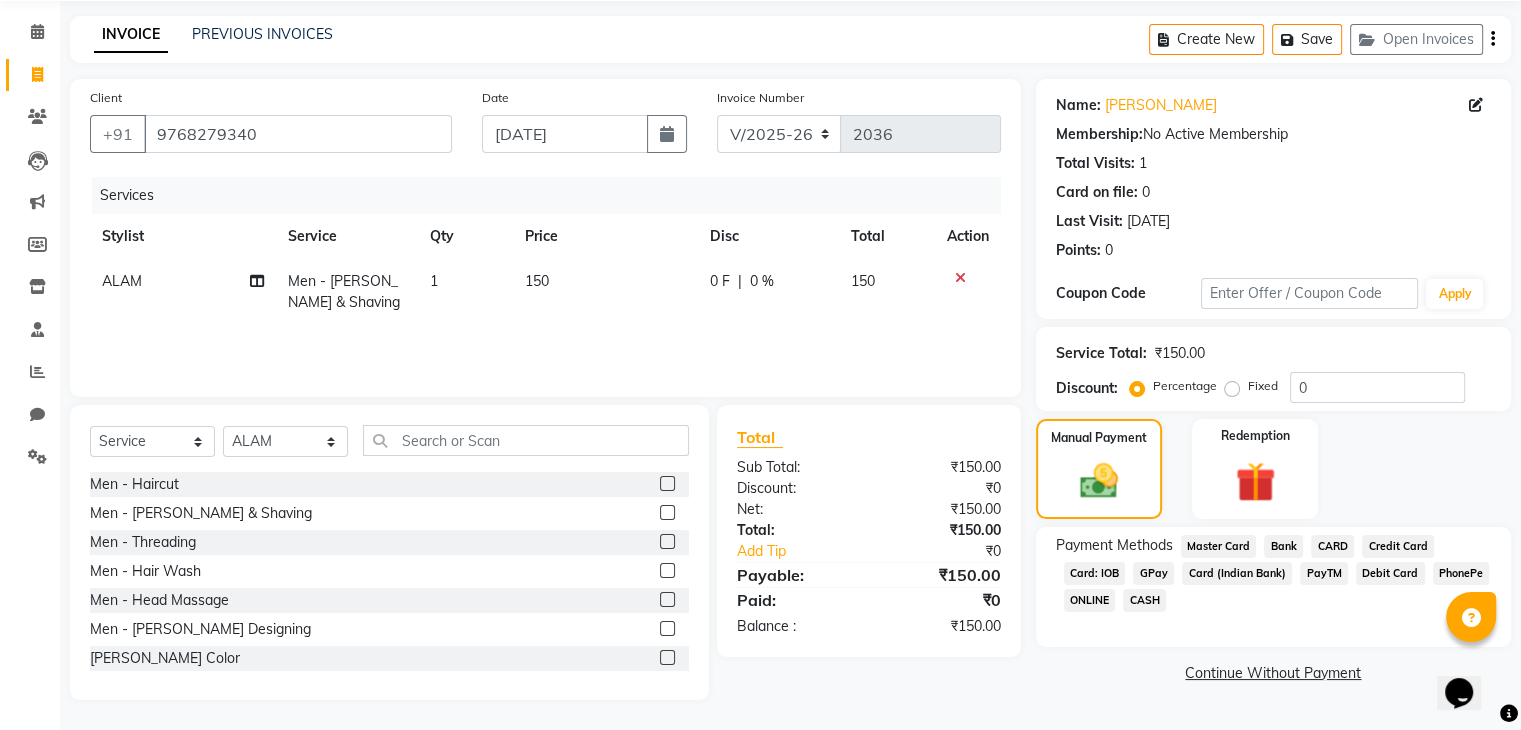 click on "CASH" 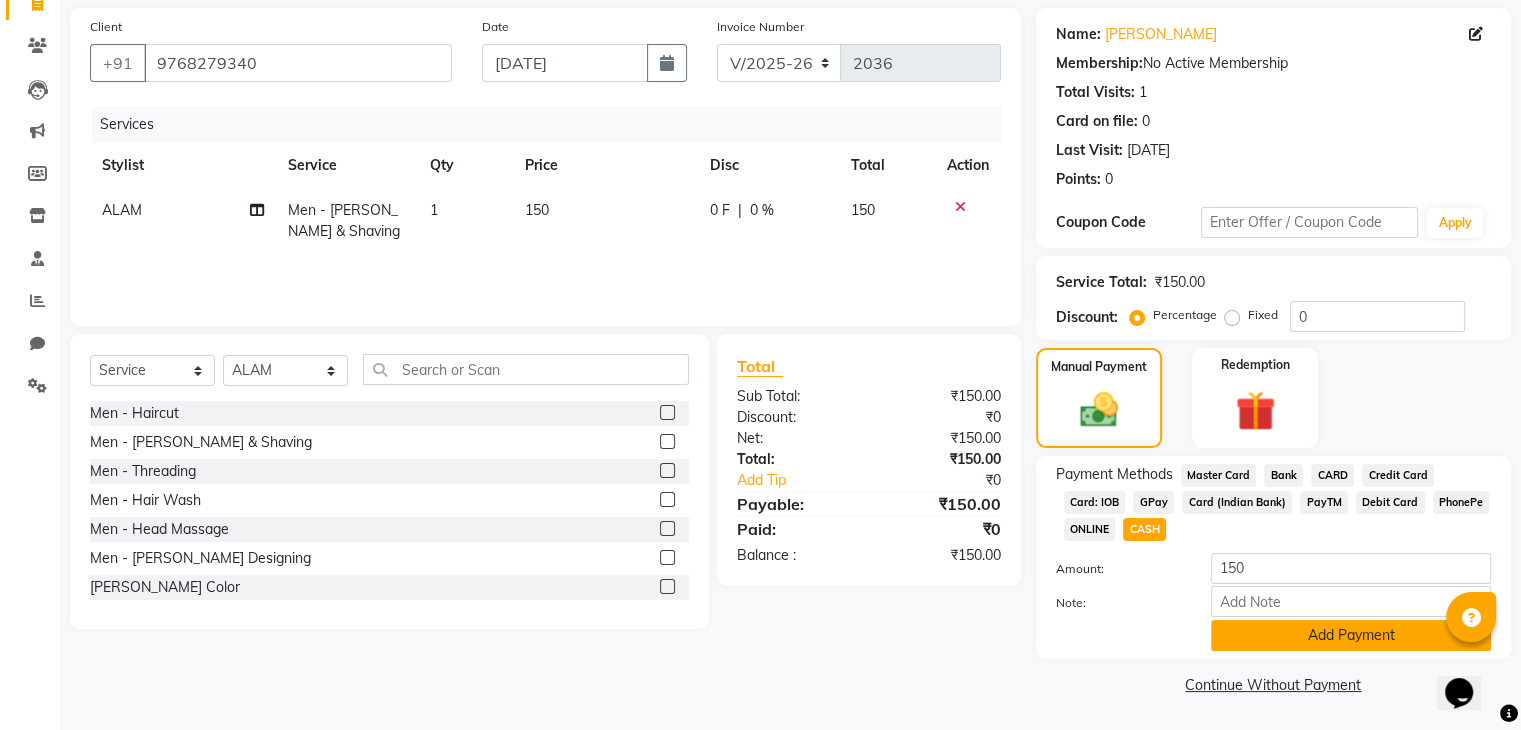 scroll, scrollTop: 144, scrollLeft: 0, axis: vertical 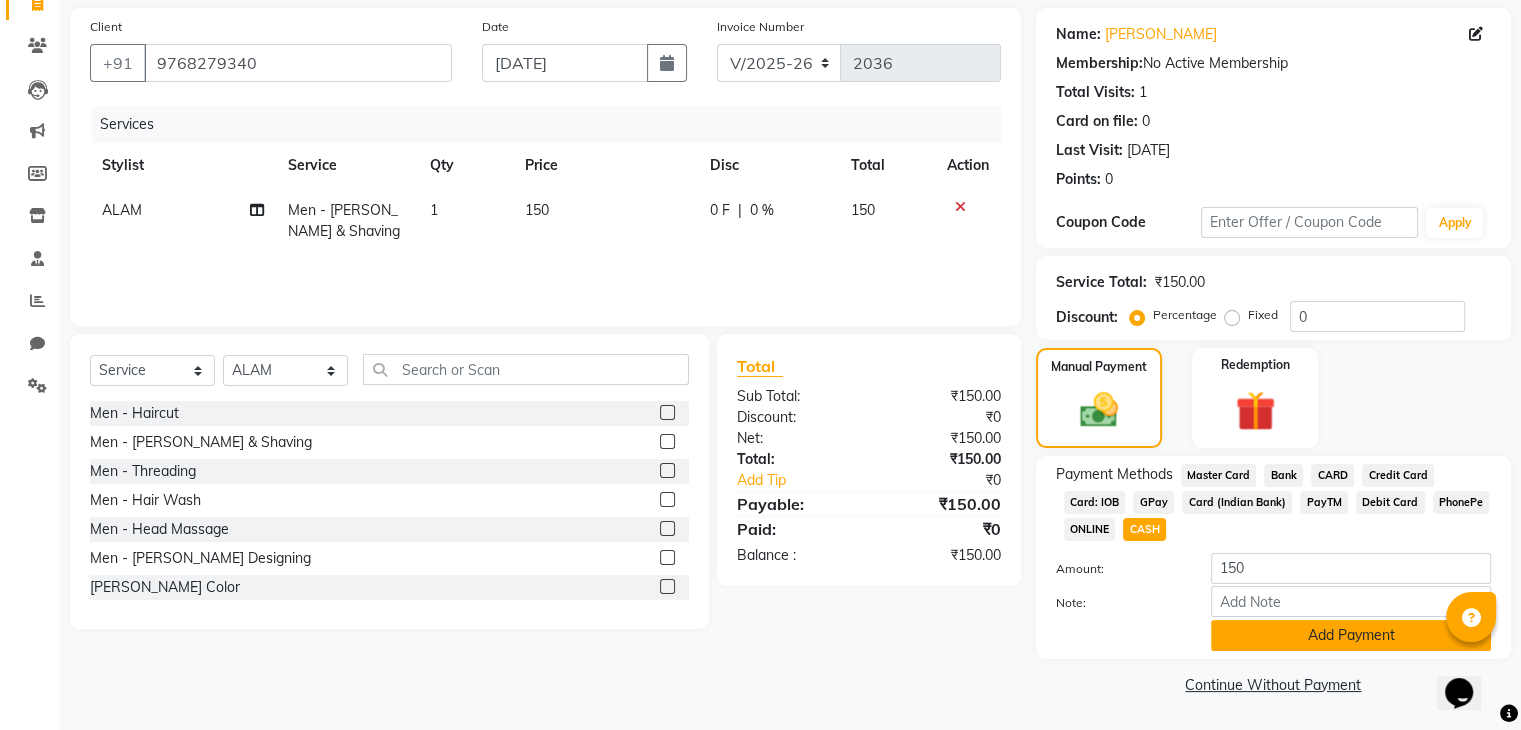 click on "Add Payment" 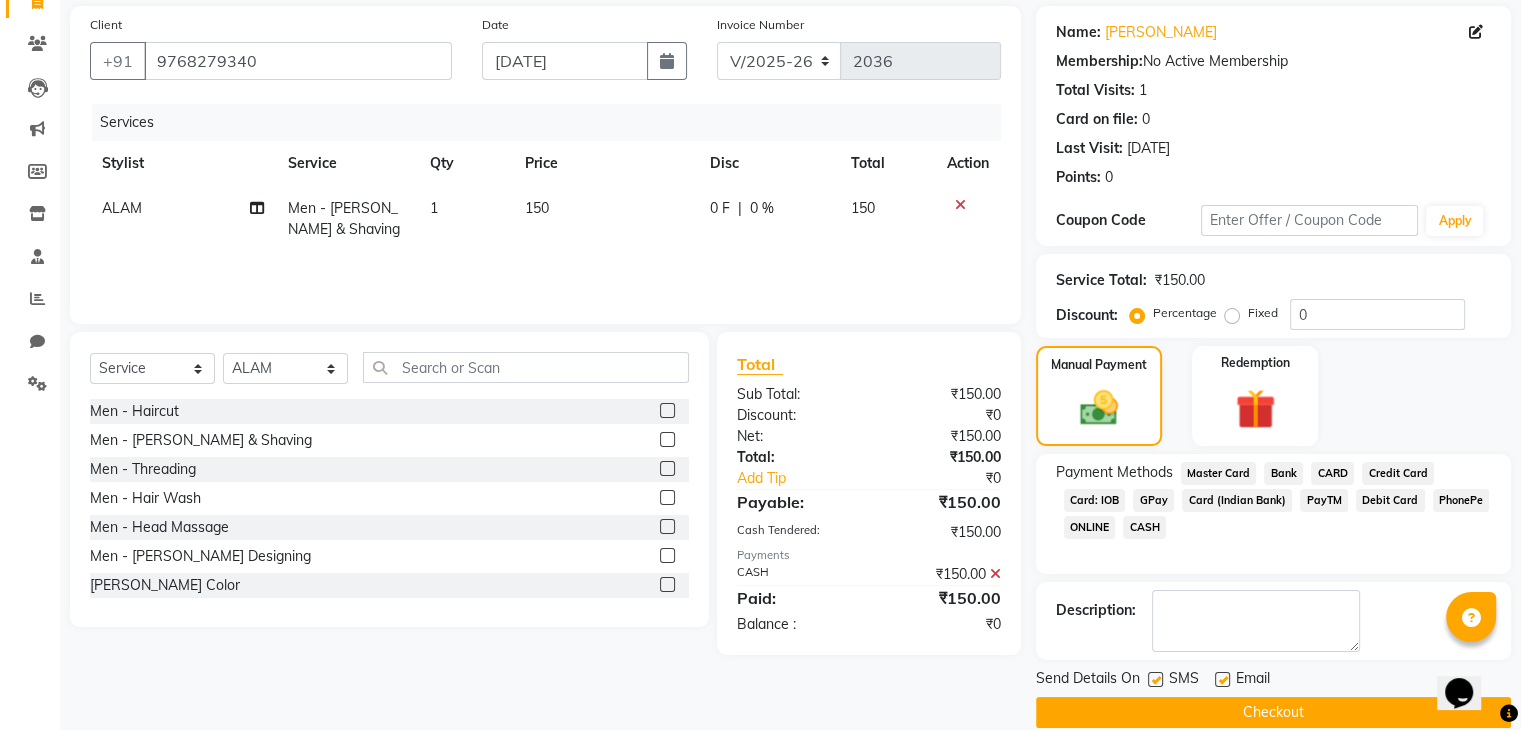 click on "Checkout" 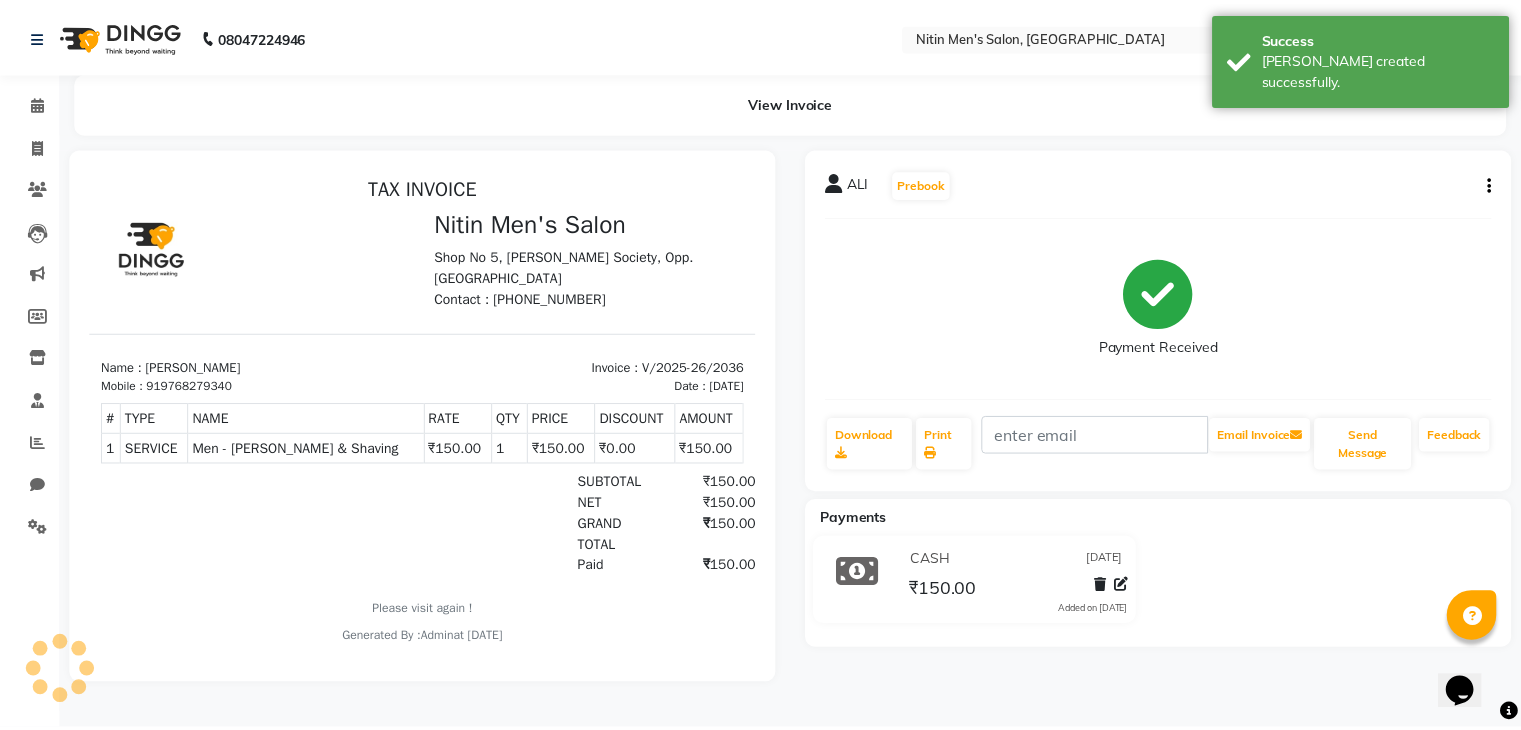scroll, scrollTop: 0, scrollLeft: 0, axis: both 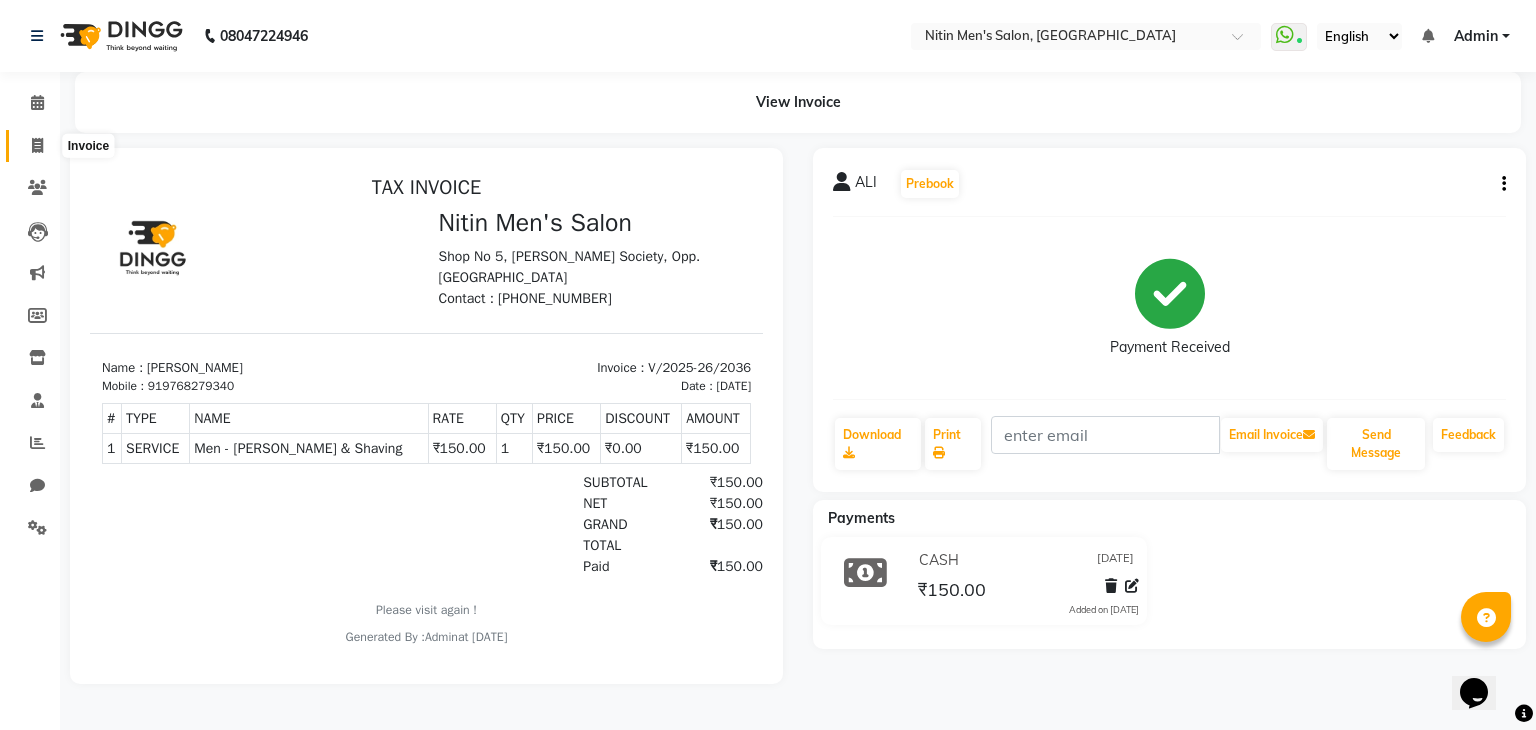 click 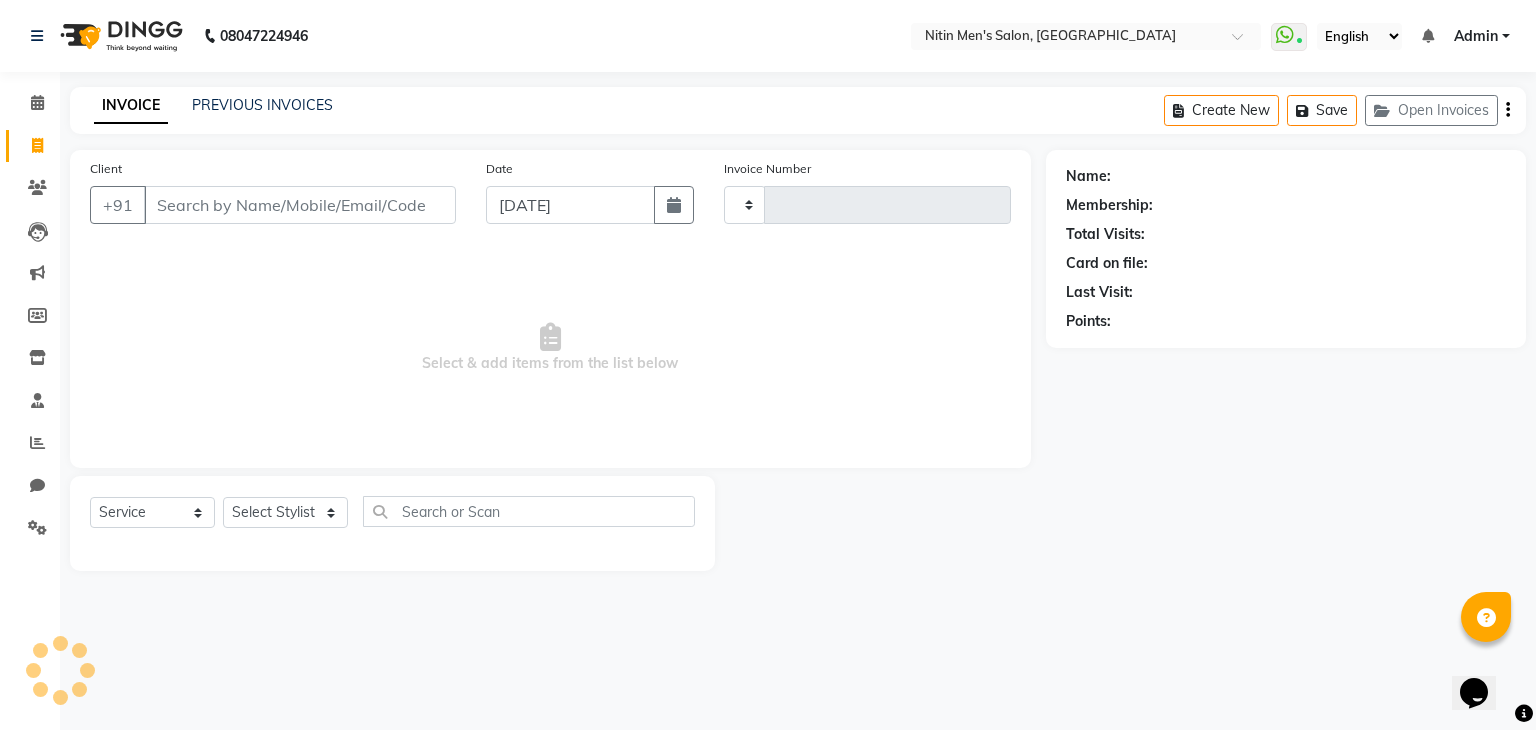 type on "2037" 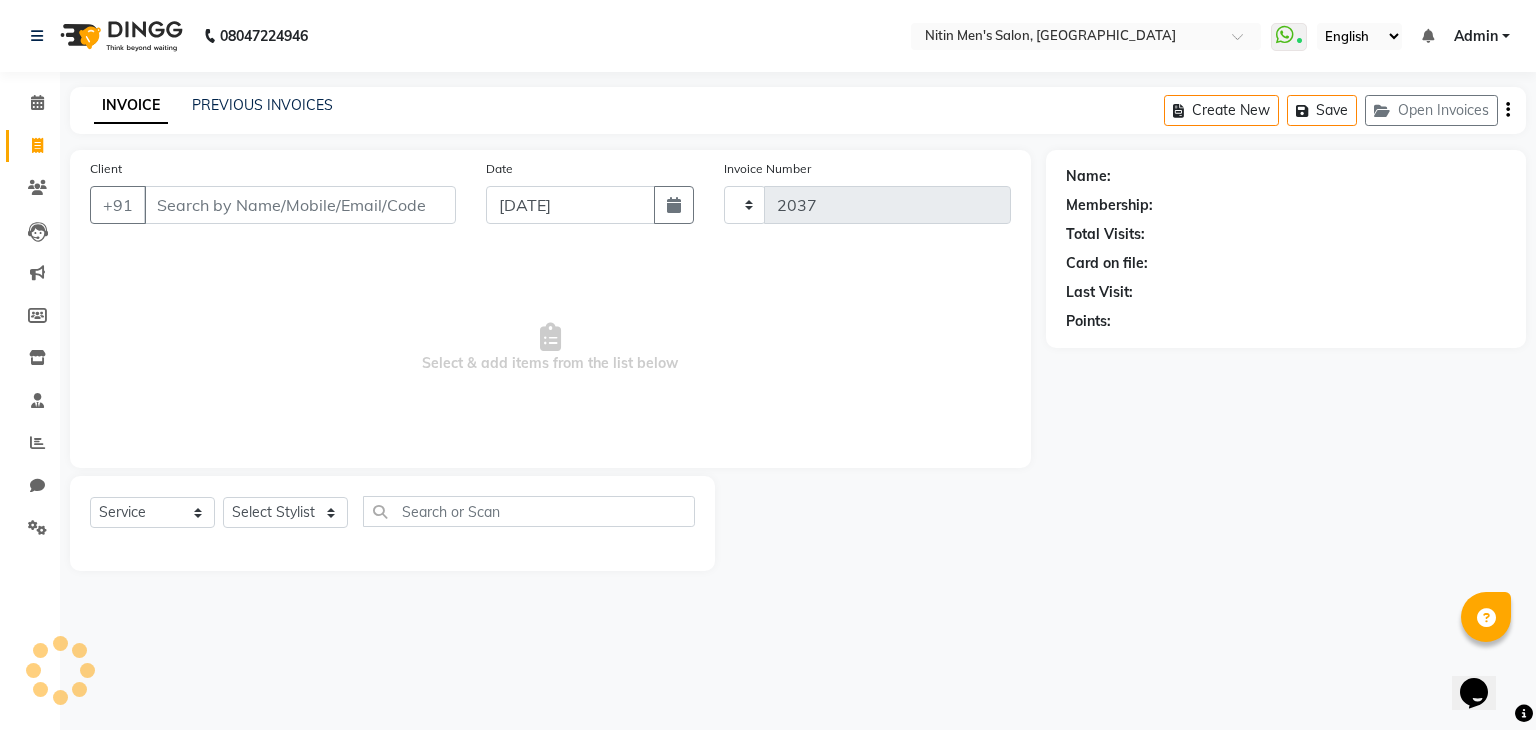 click on "Client" at bounding box center (300, 205) 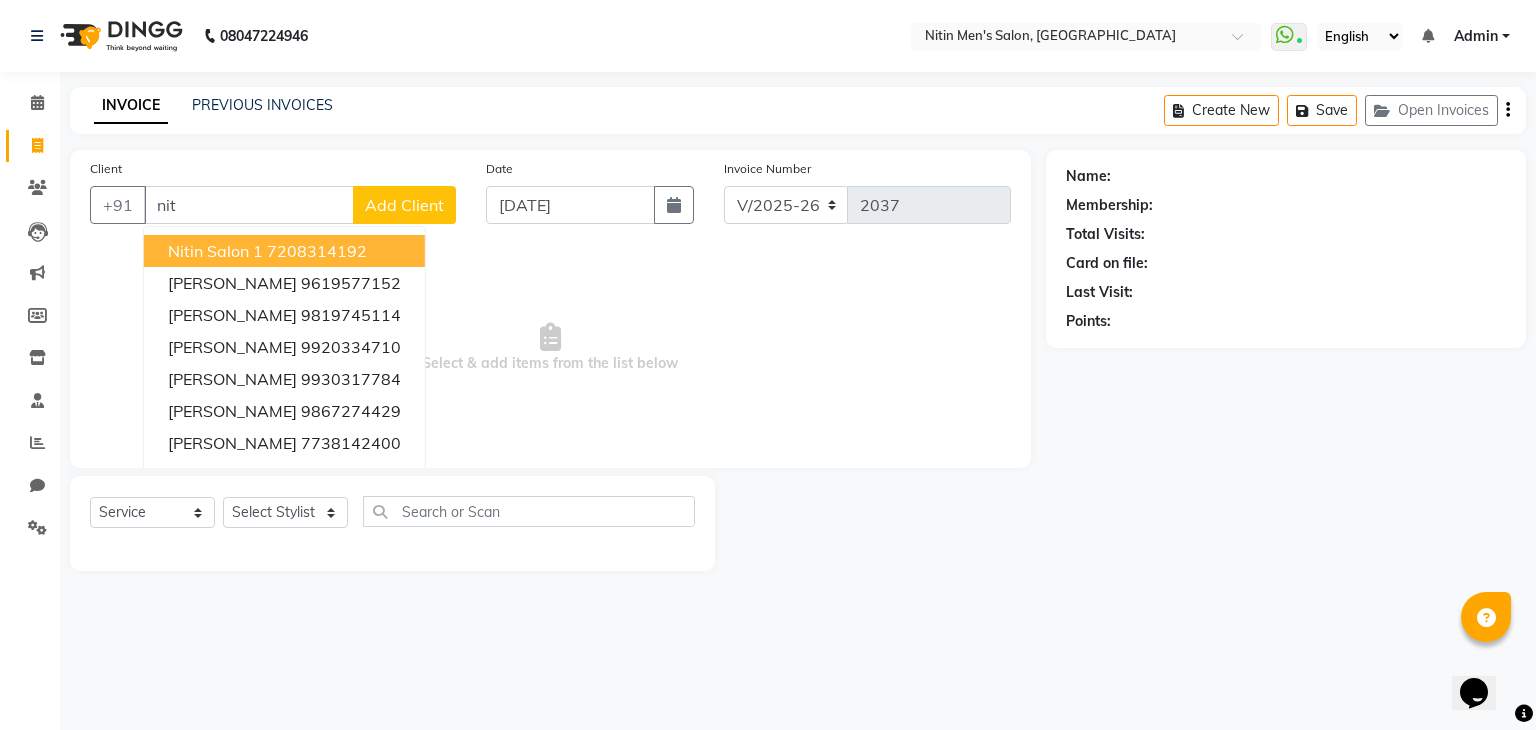 click on "Nitin Salon 1  7208314192" at bounding box center (284, 251) 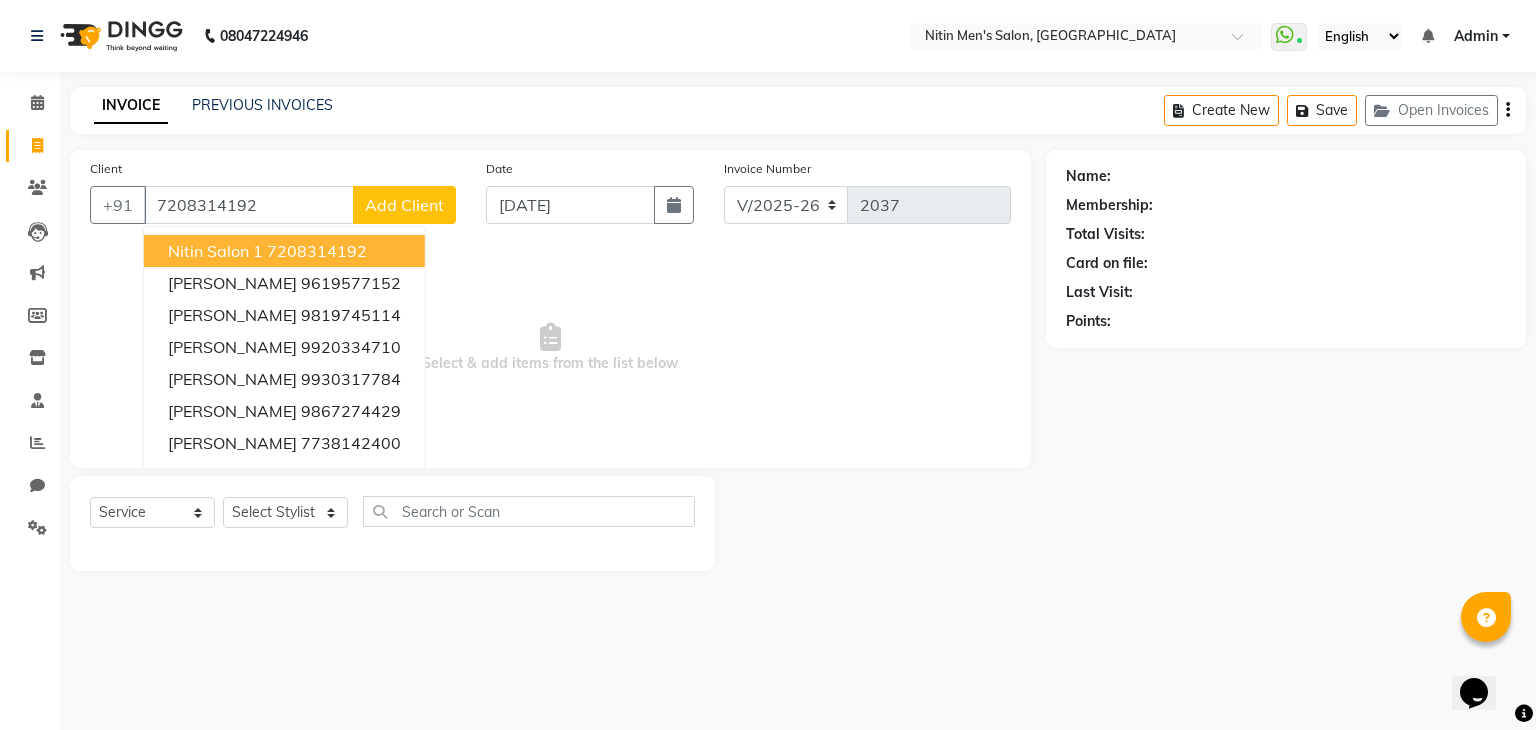 type on "7208314192" 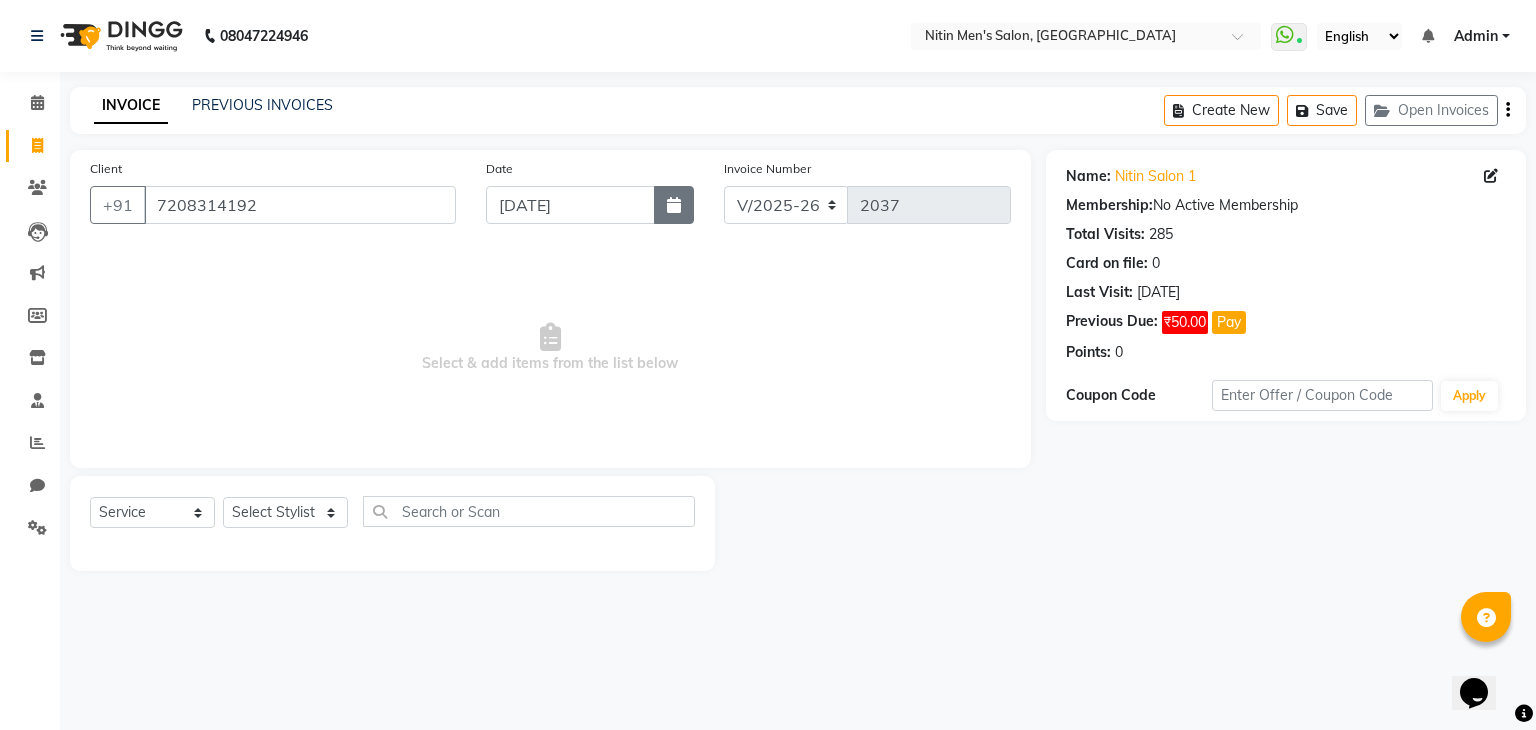 click 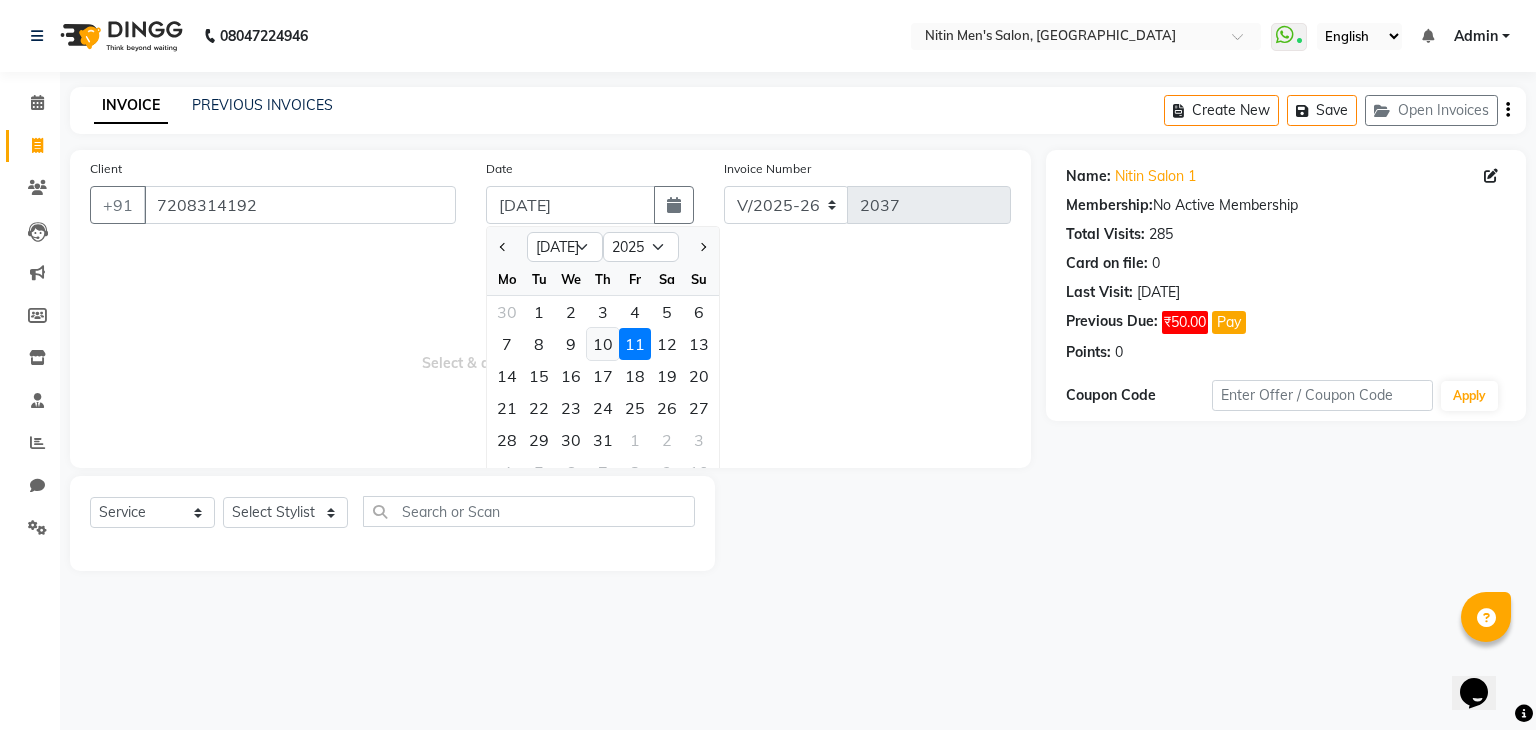 click on "10" 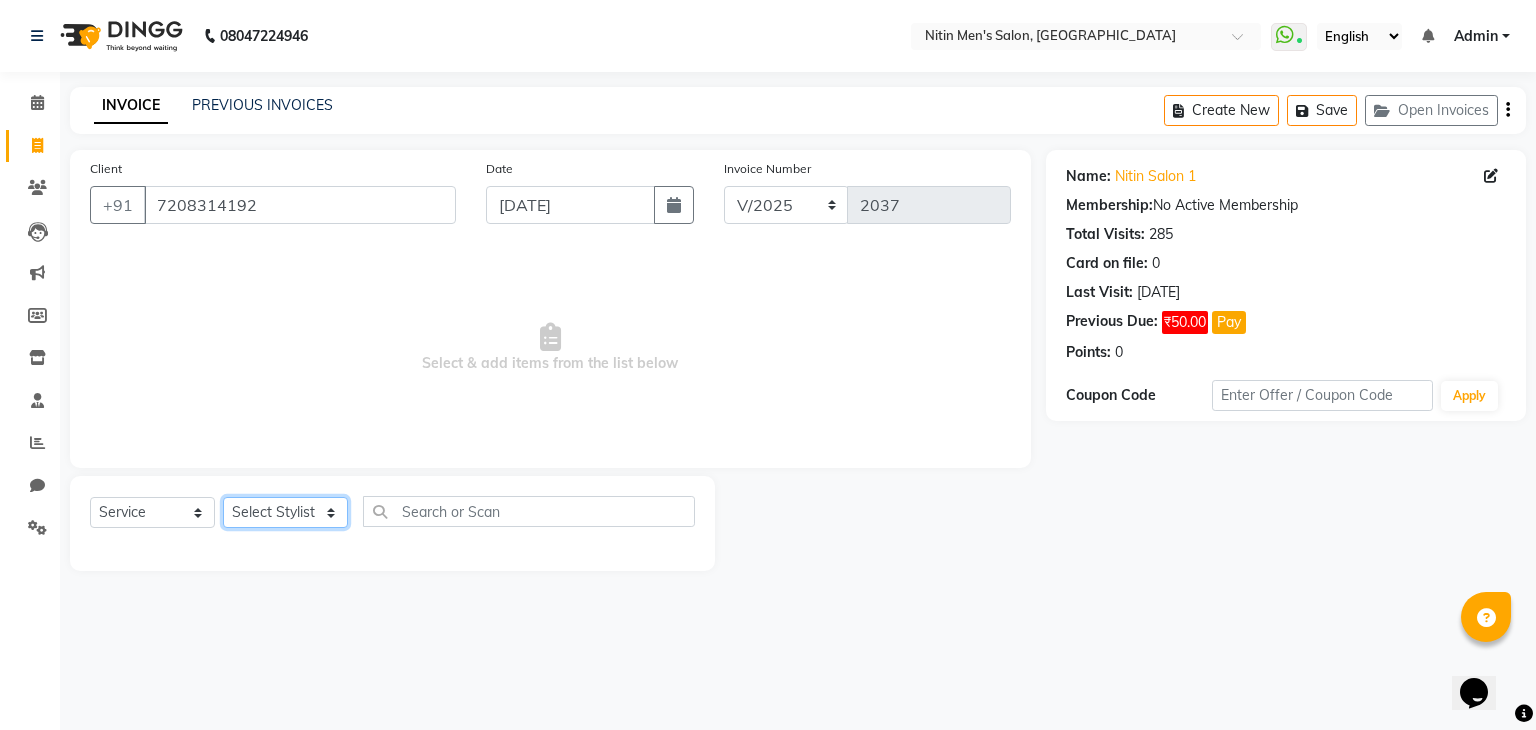 drag, startPoint x: 322, startPoint y: 513, endPoint x: 313, endPoint y: 487, distance: 27.513634 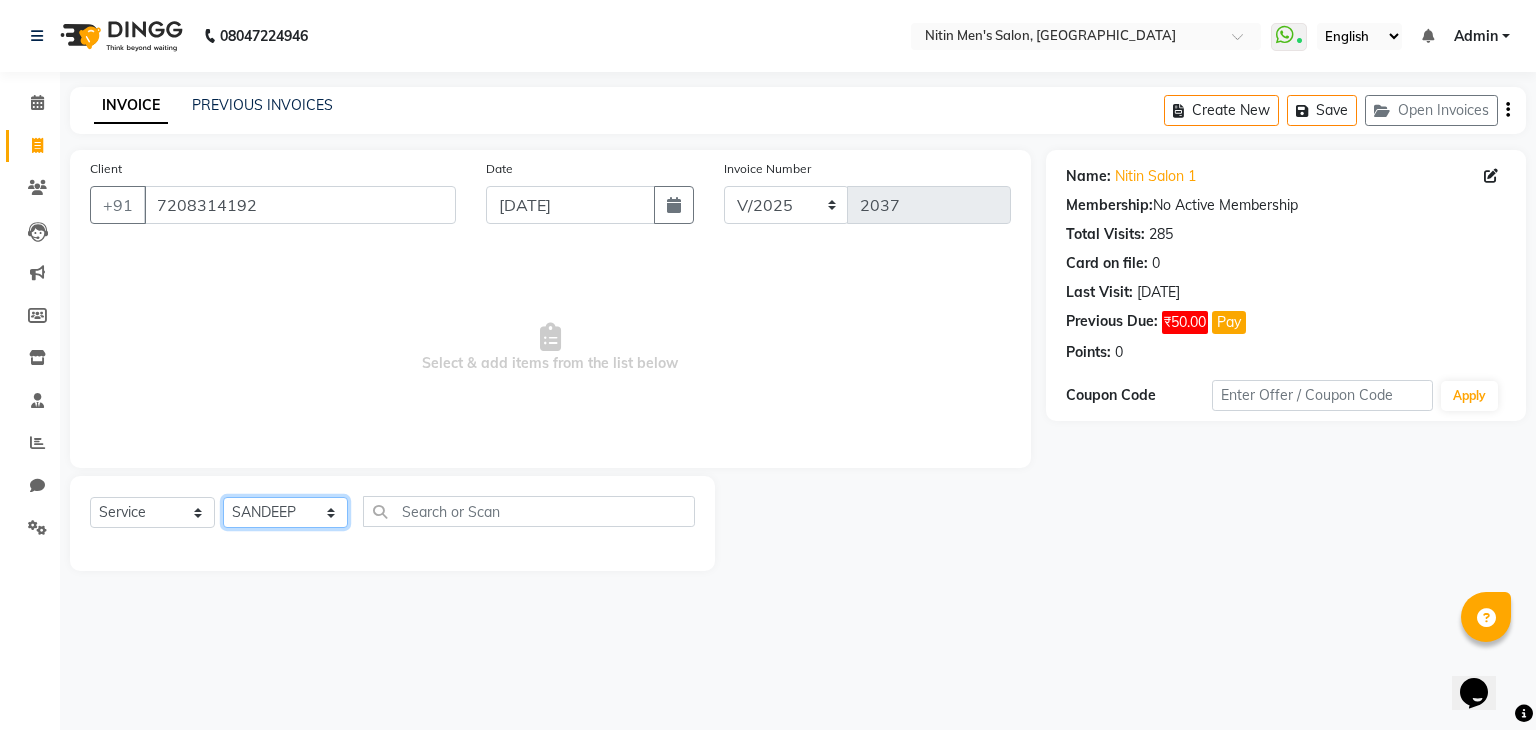 click on "Select Stylist [PERSON_NAME] [PERSON_NAME] [PERSON_NAME] [PERSON_NAME] MEENAKSHI NITIN SIR [PERSON_NAME] [PERSON_NAME] [PERSON_NAME]" 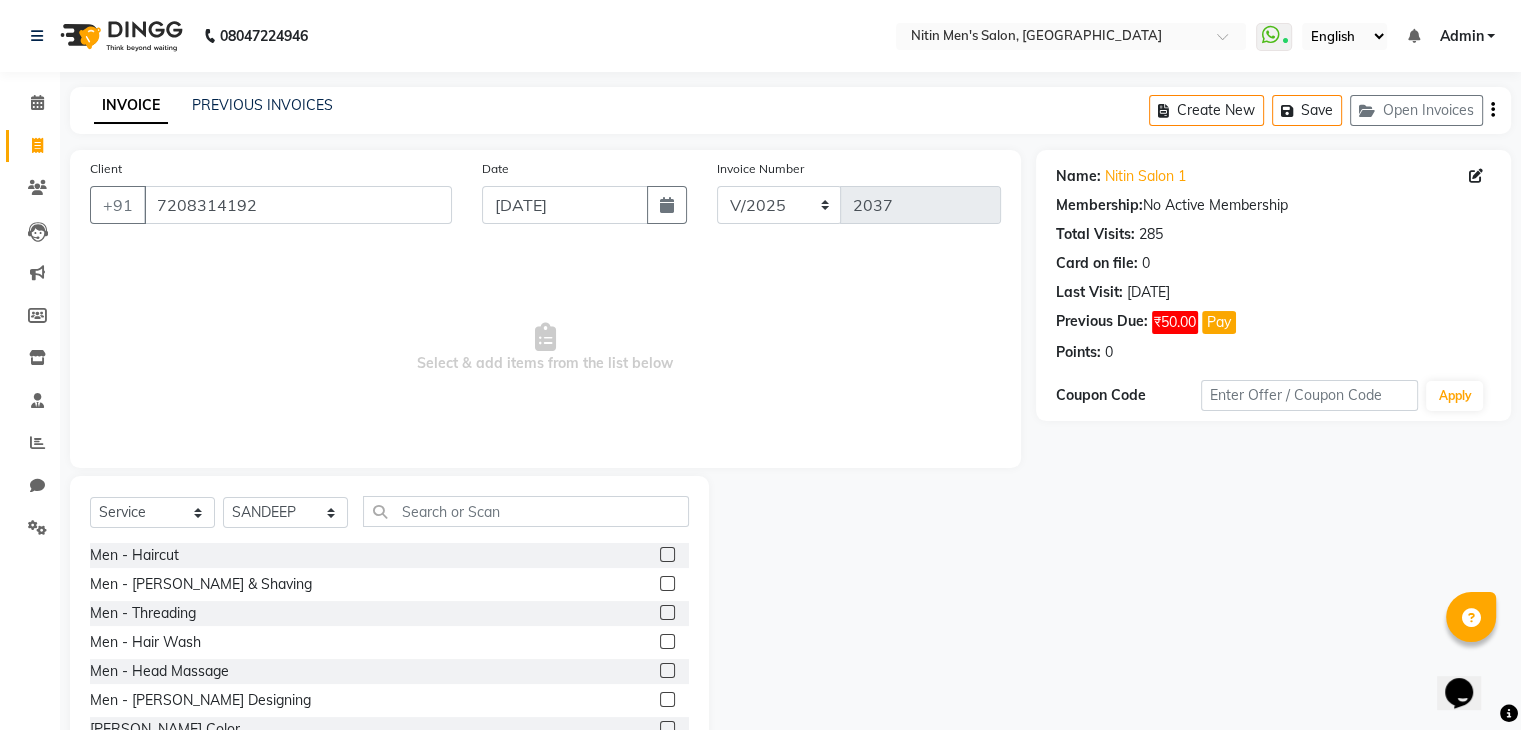 click 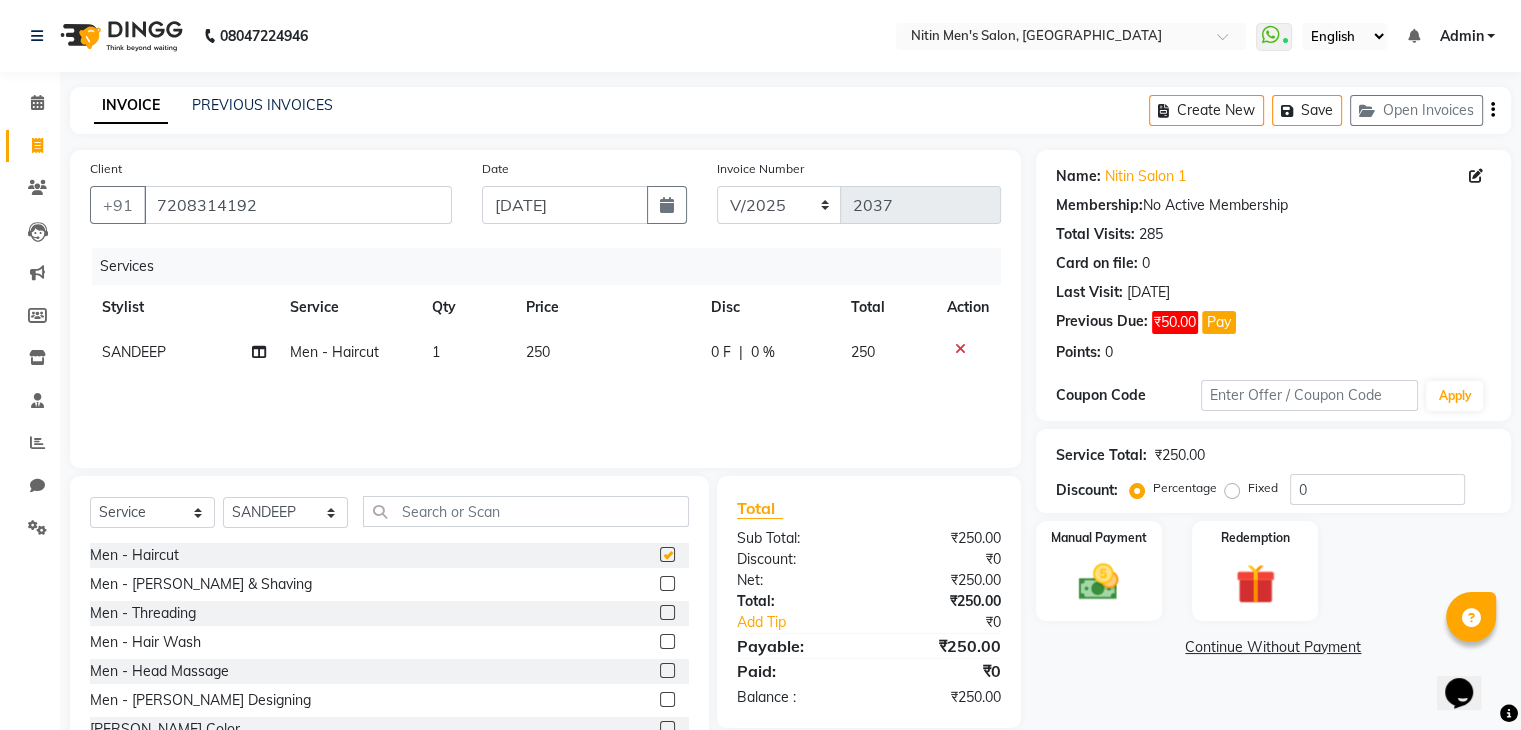 checkbox on "false" 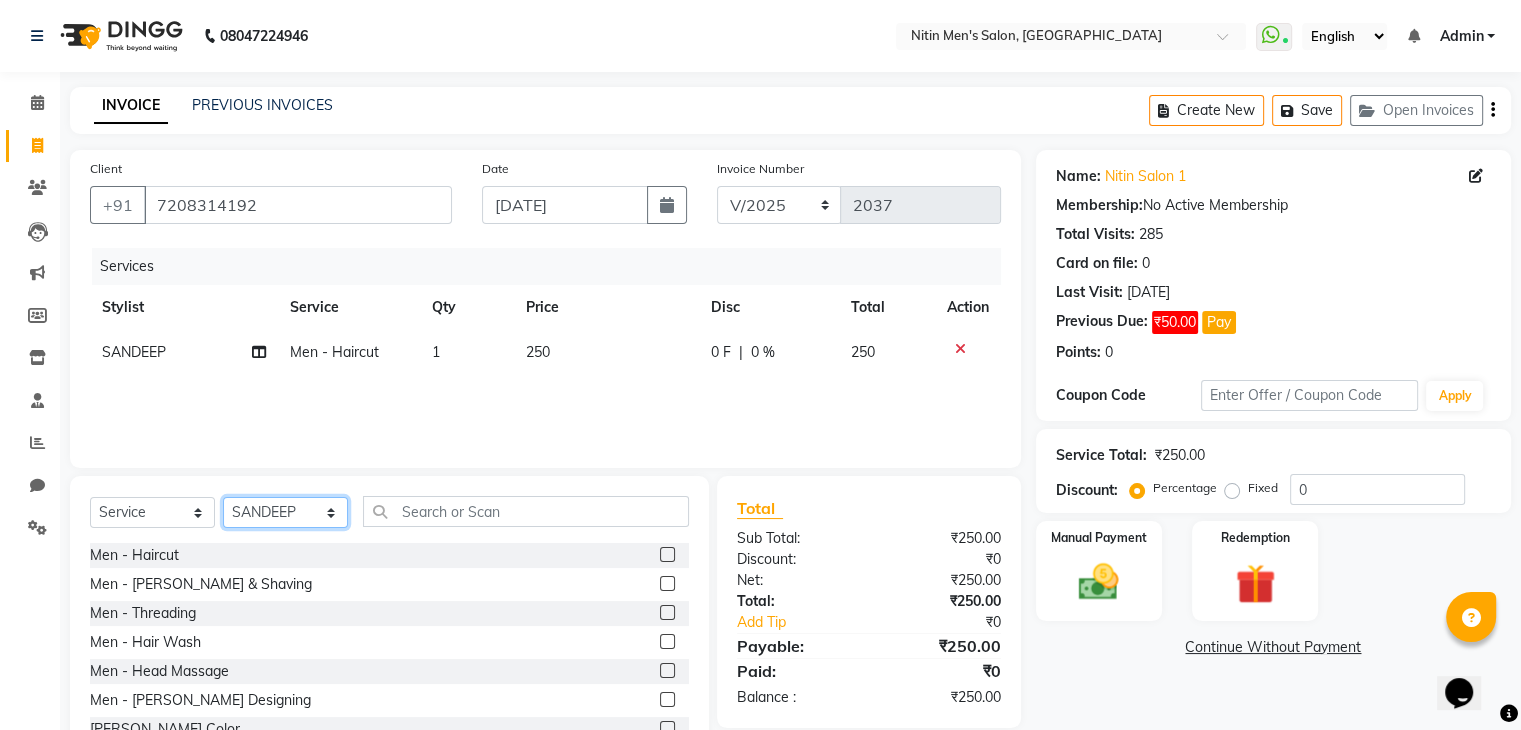 click on "Select Stylist [PERSON_NAME] [PERSON_NAME] [PERSON_NAME] [PERSON_NAME] MEENAKSHI NITIN SIR [PERSON_NAME] [PERSON_NAME] [PERSON_NAME]" 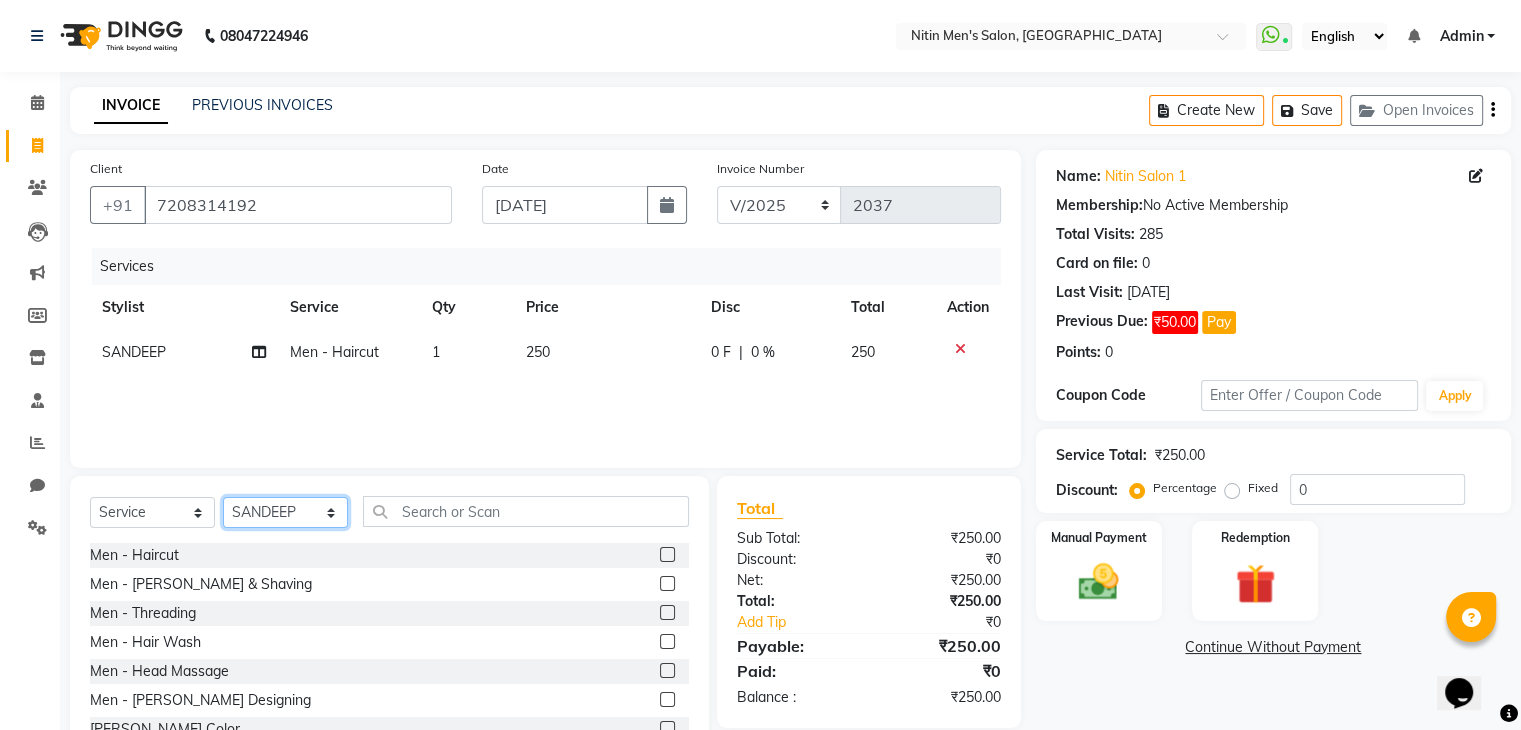 select on "85157" 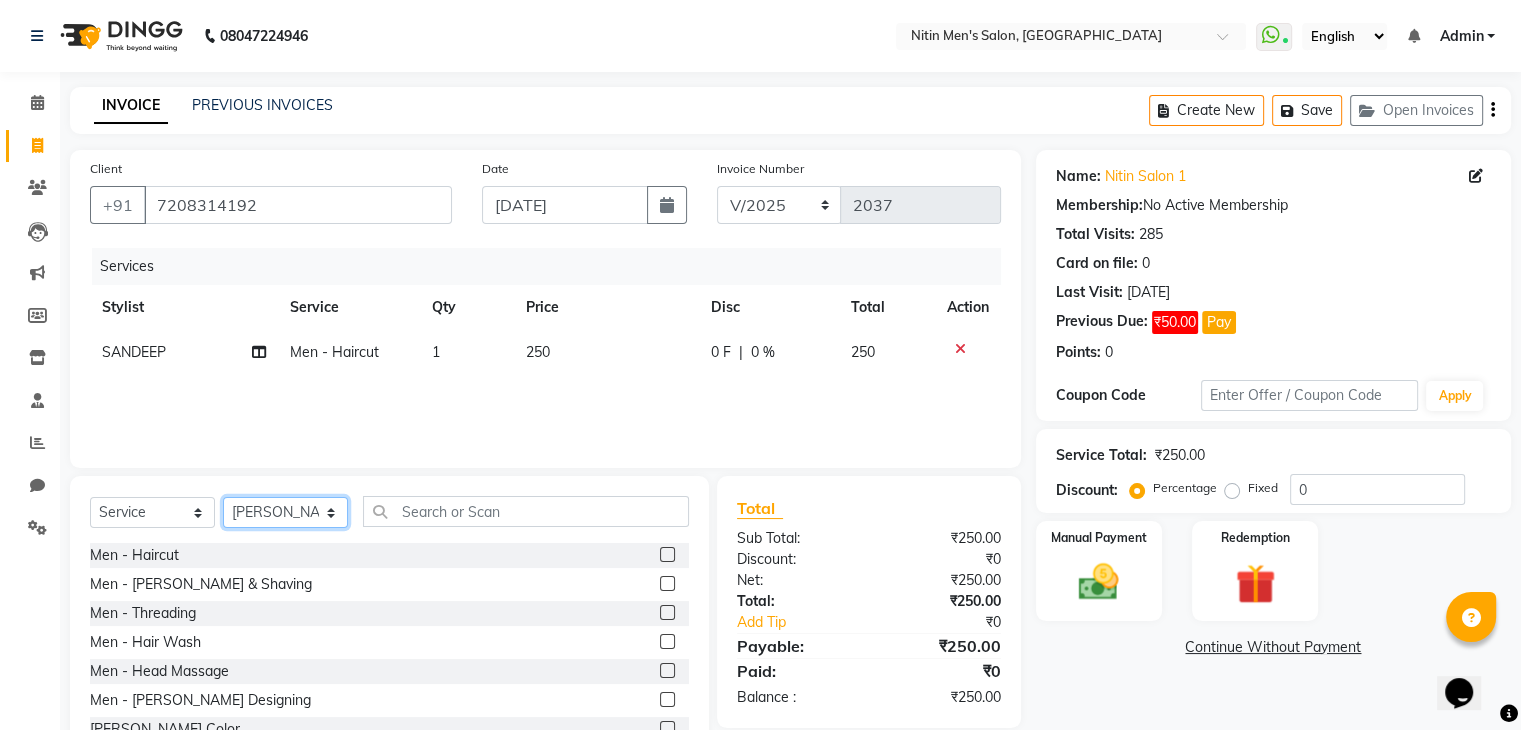 click on "Select Stylist [PERSON_NAME] [PERSON_NAME] [PERSON_NAME] [PERSON_NAME] MEENAKSHI NITIN SIR [PERSON_NAME] [PERSON_NAME] [PERSON_NAME]" 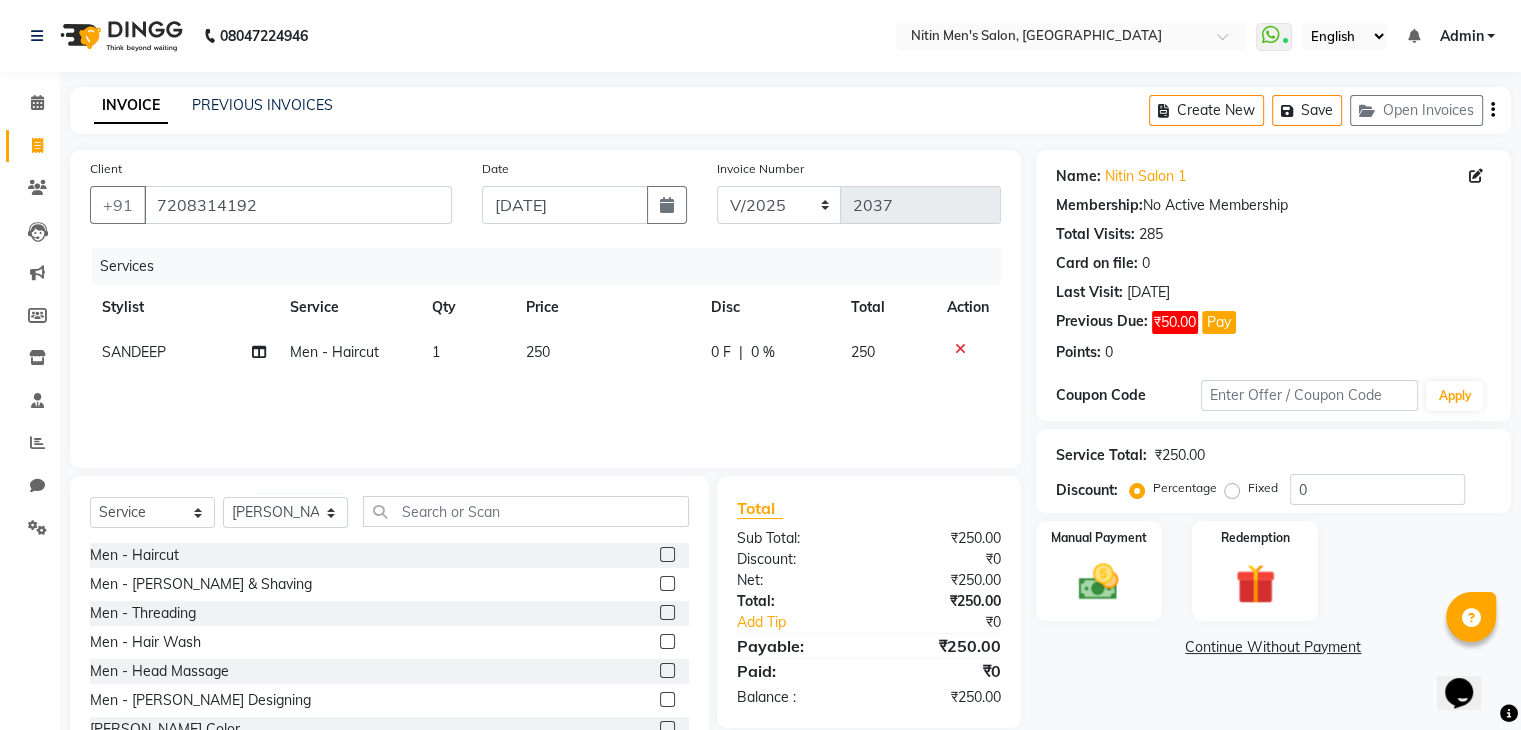 click 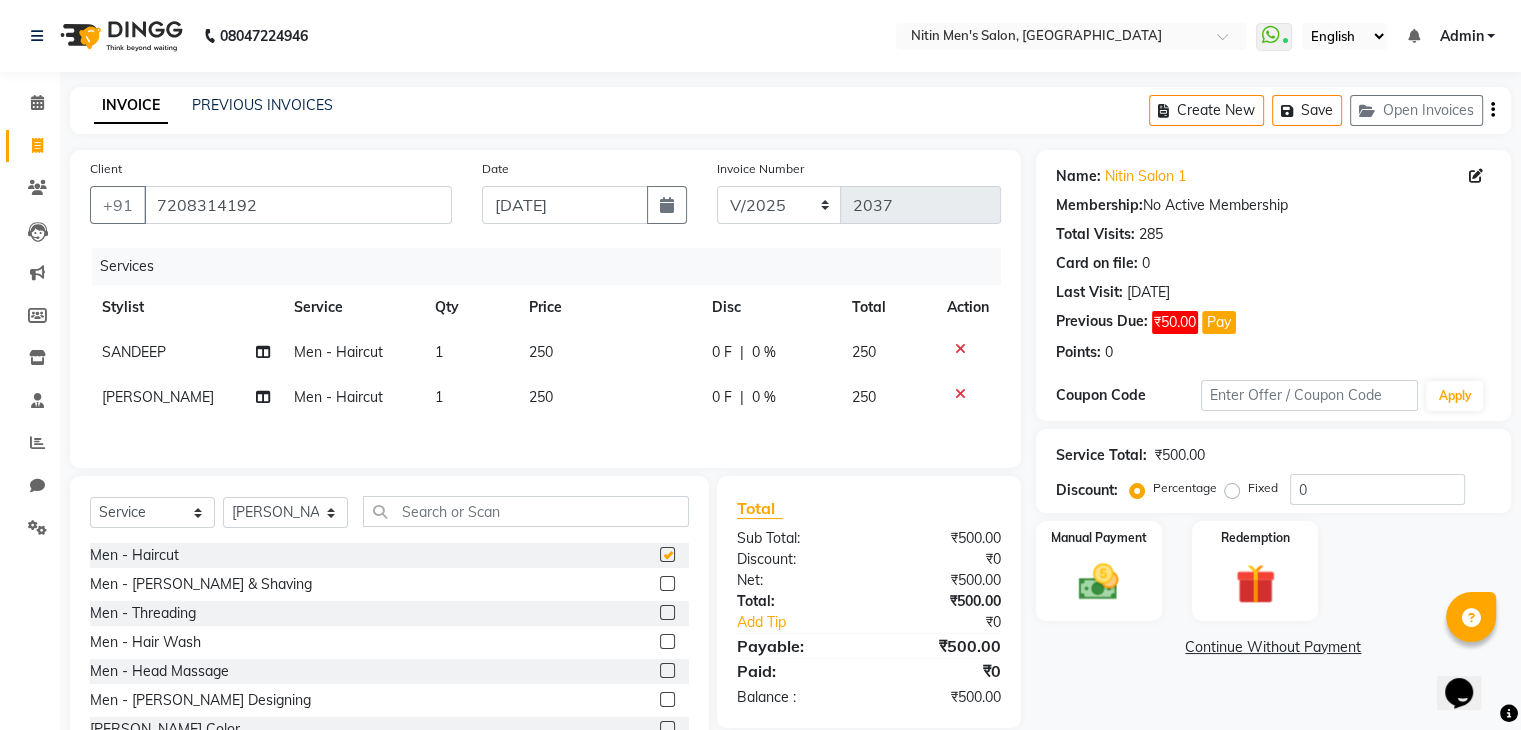 checkbox on "false" 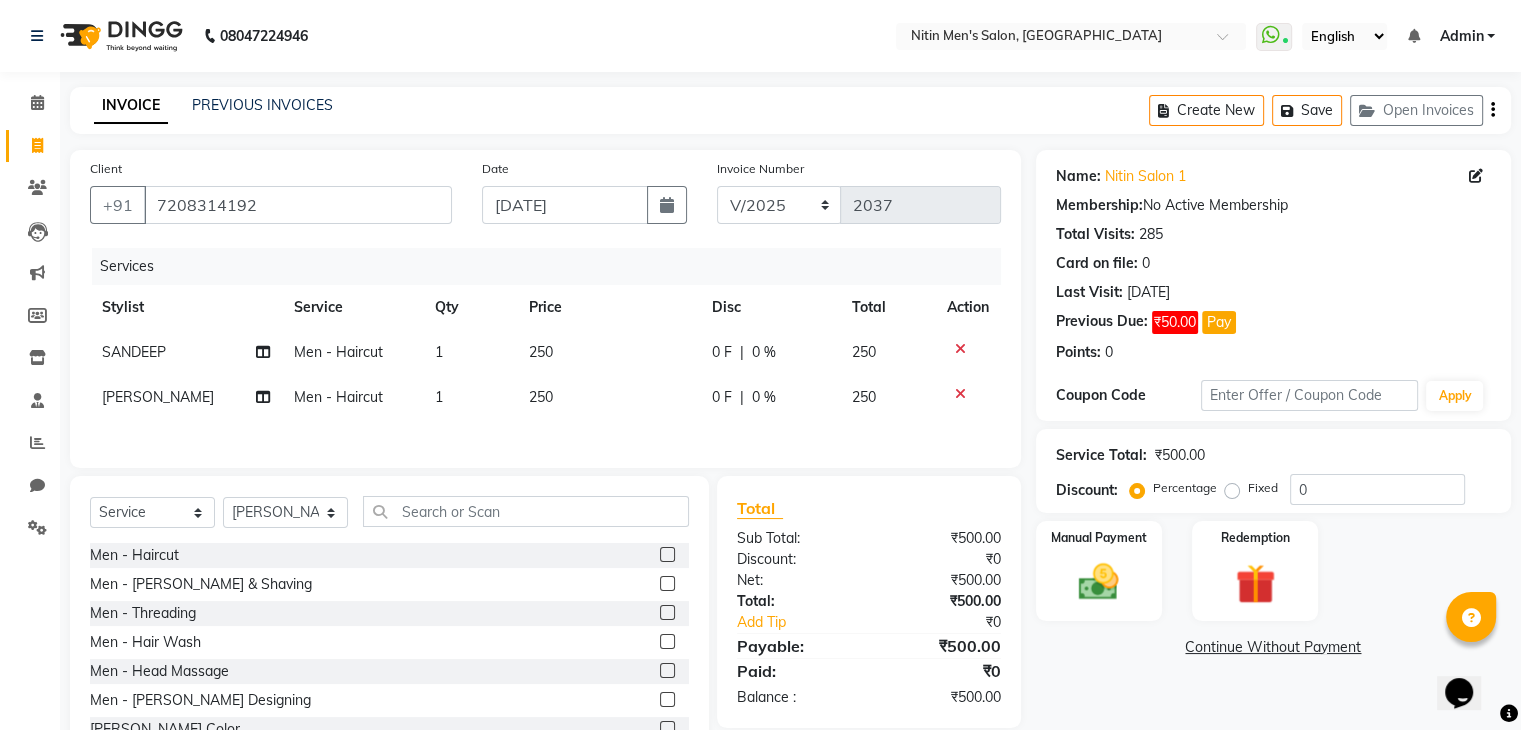 click 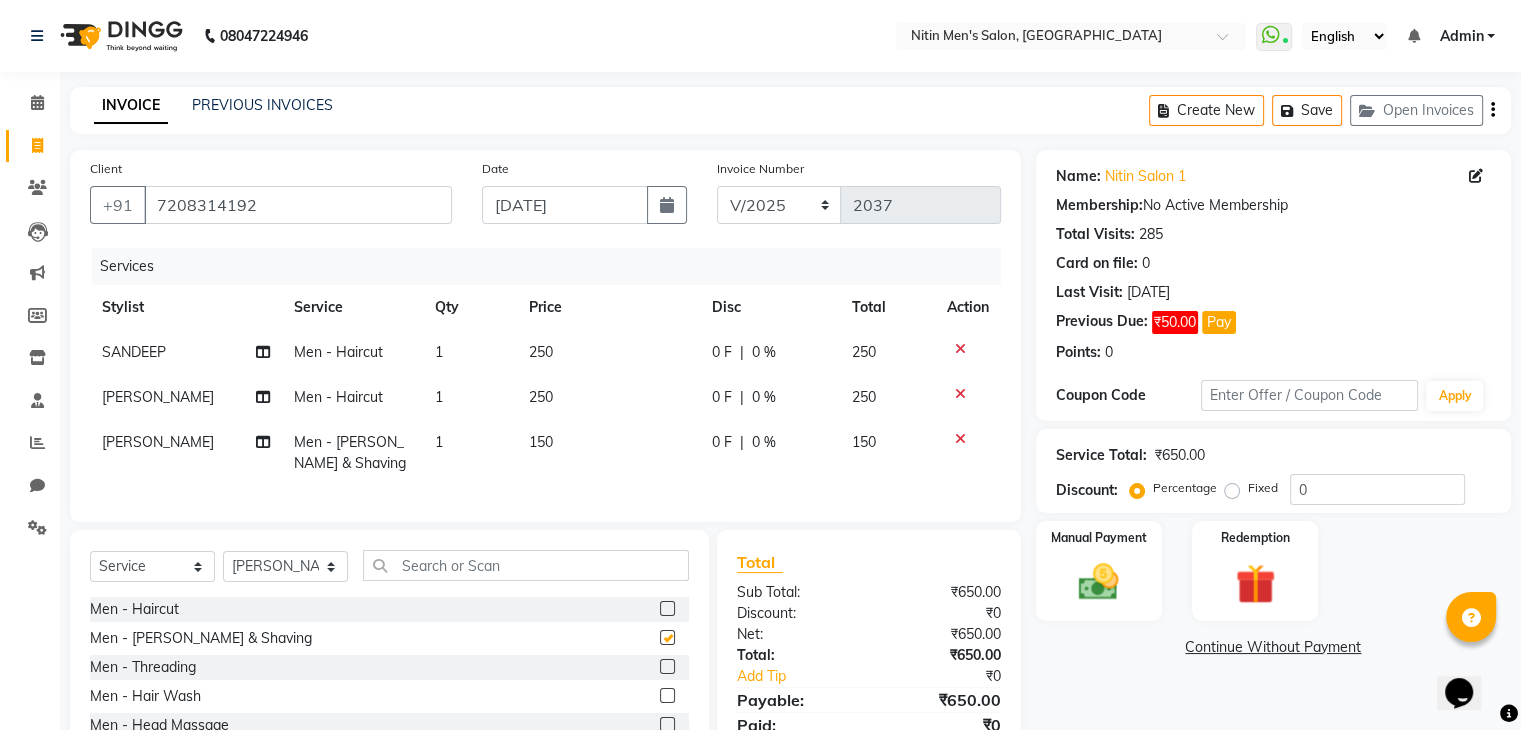 checkbox on "false" 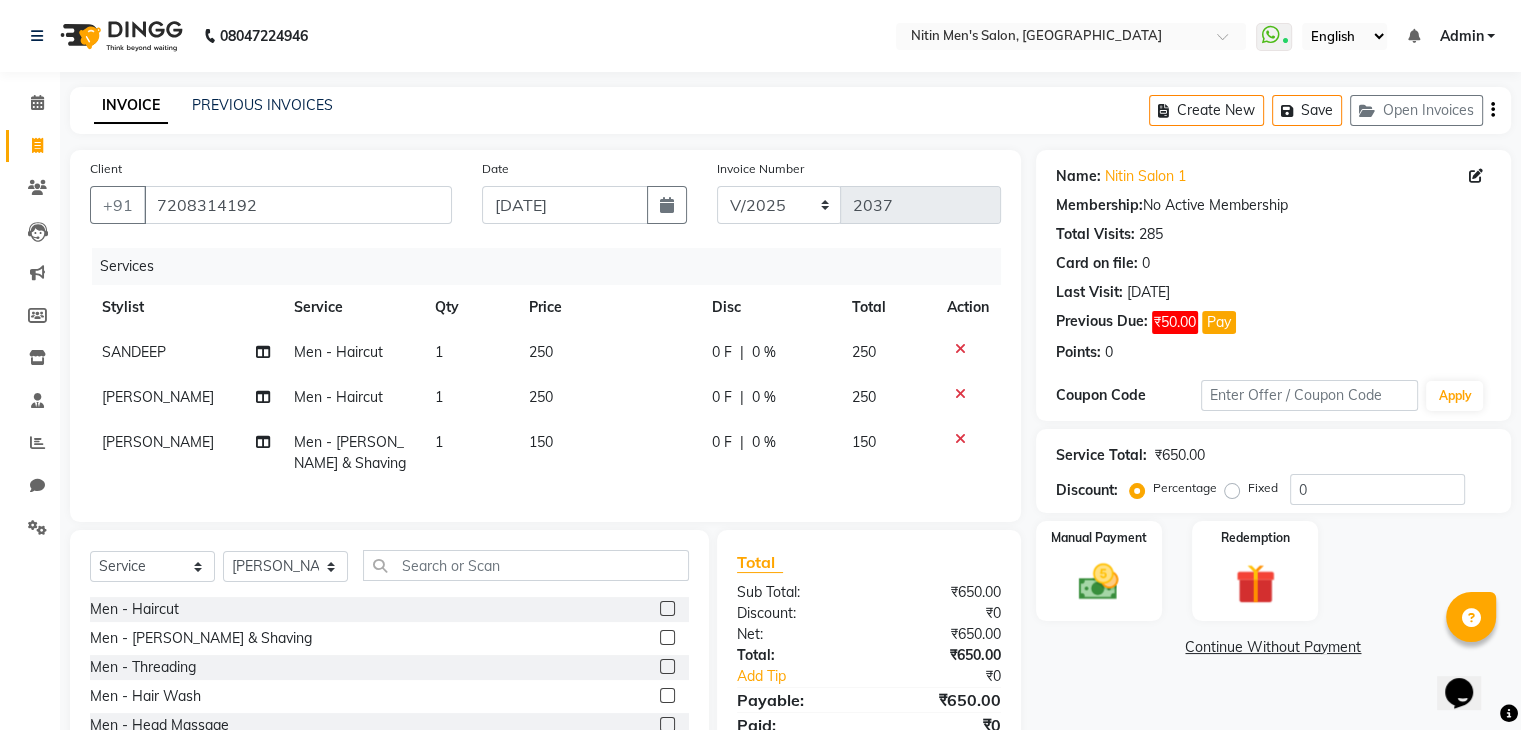 click 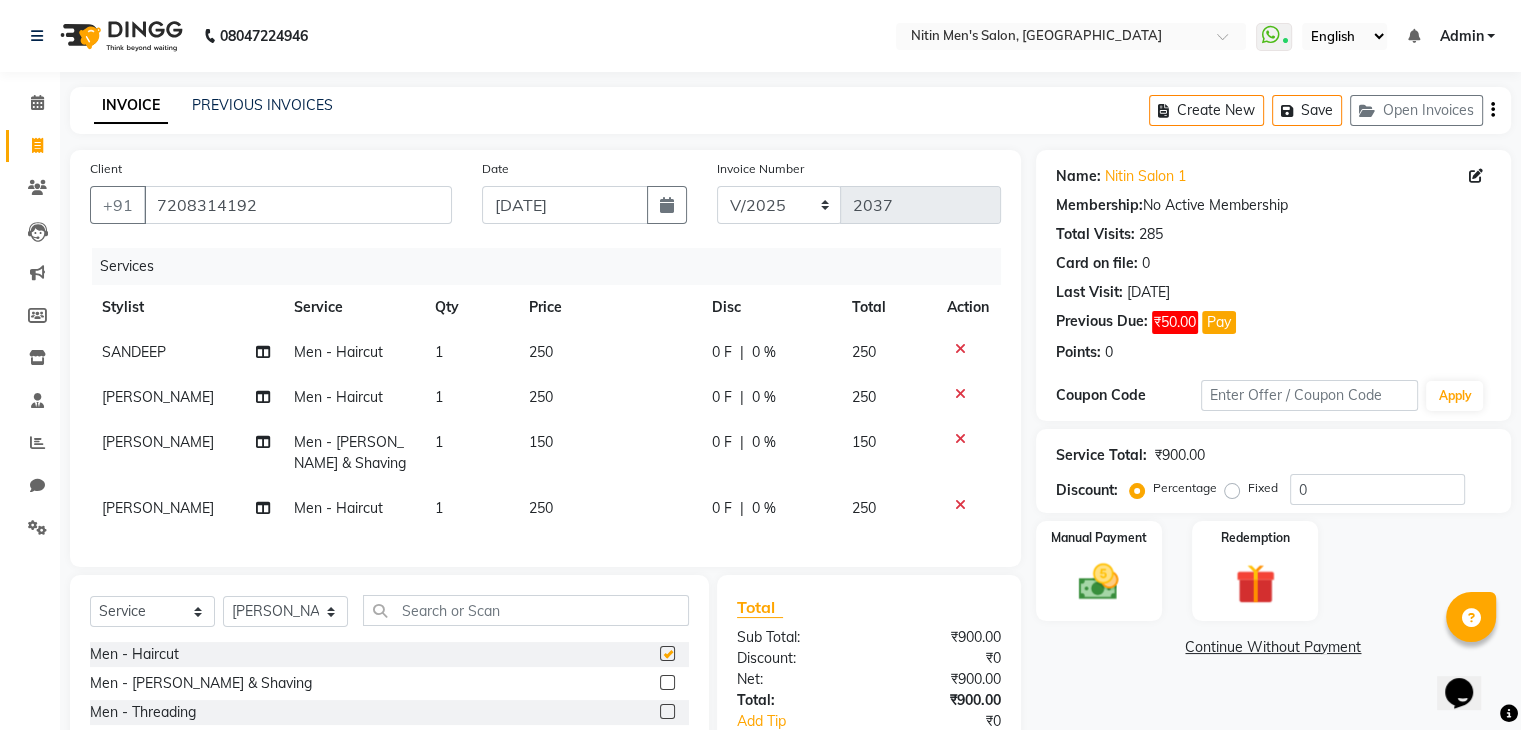 checkbox on "false" 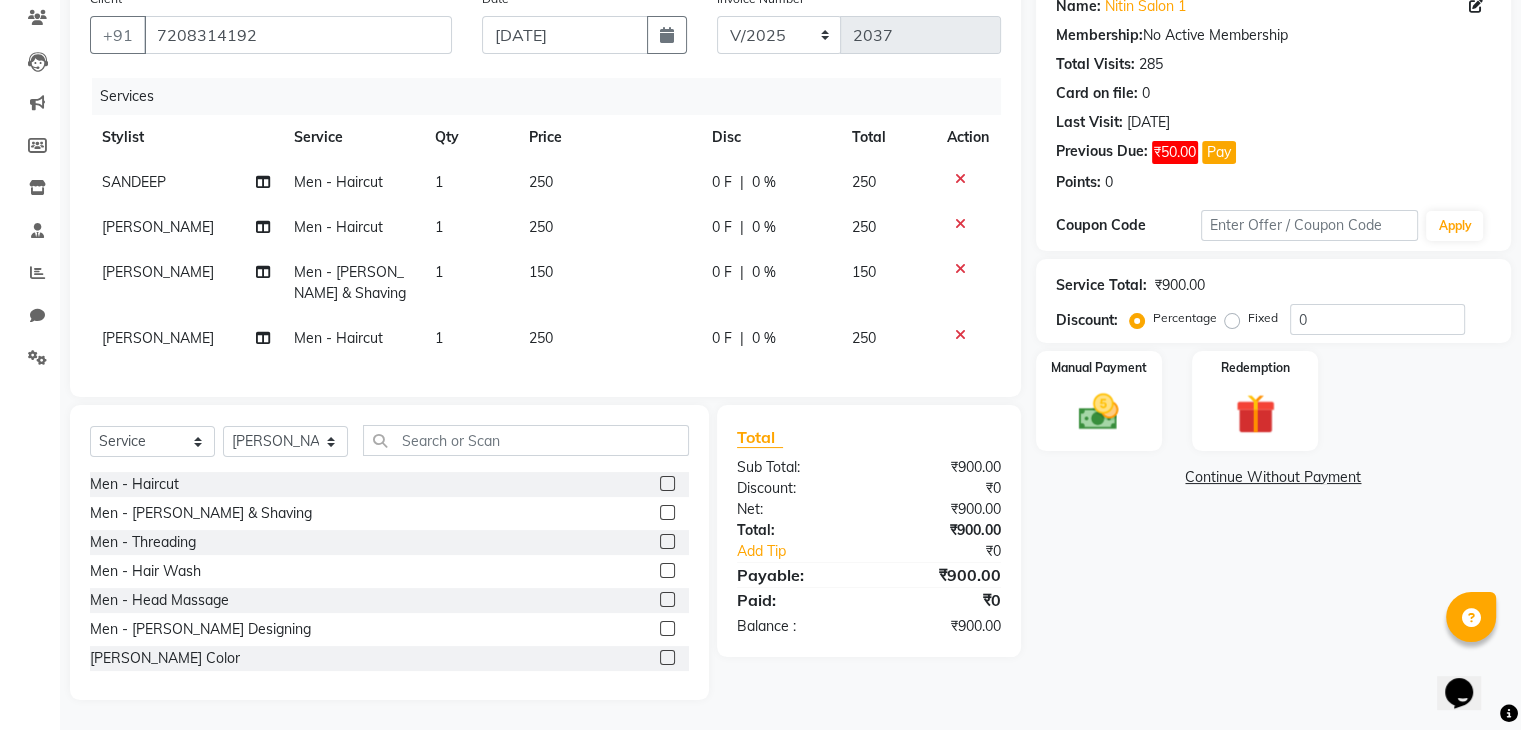 scroll, scrollTop: 185, scrollLeft: 0, axis: vertical 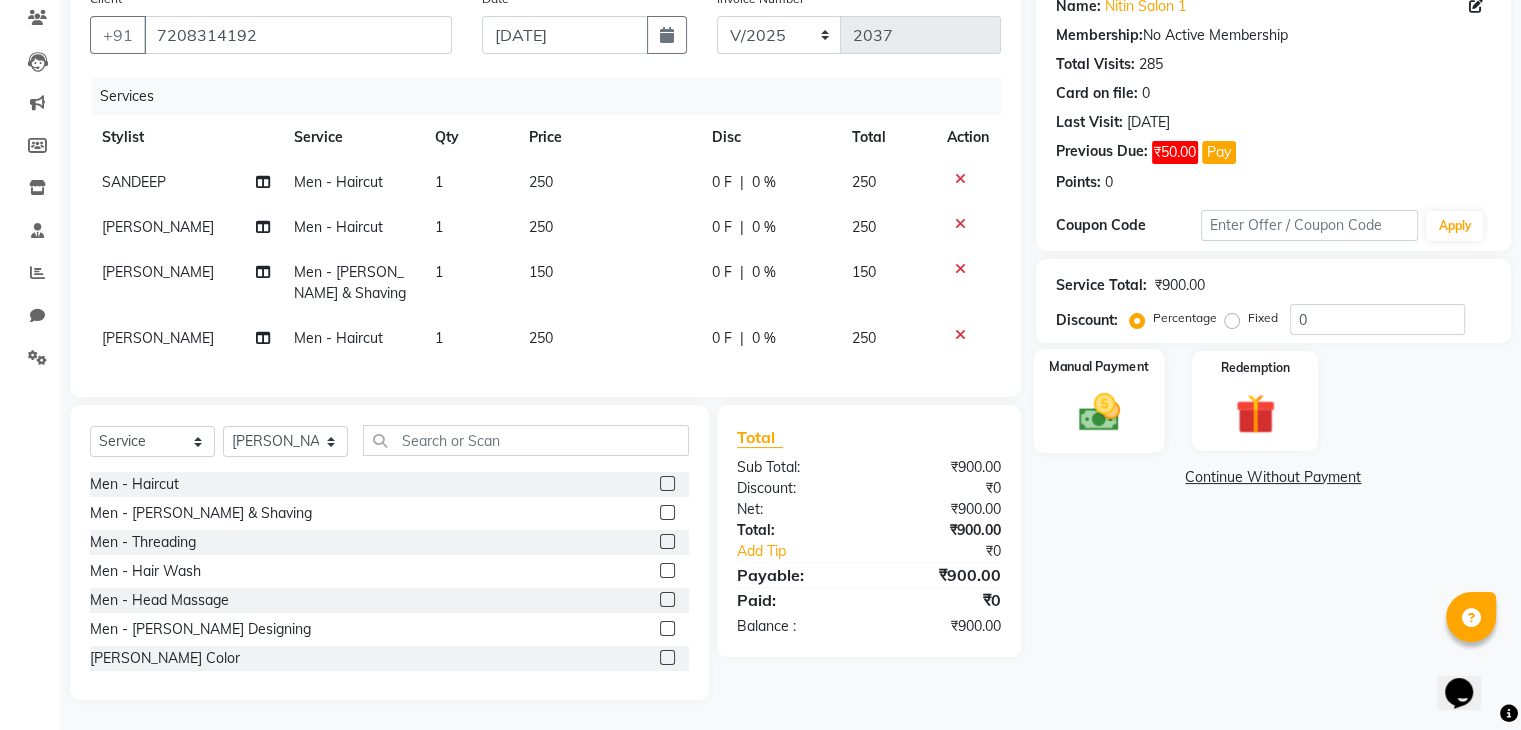 click on "Manual Payment" 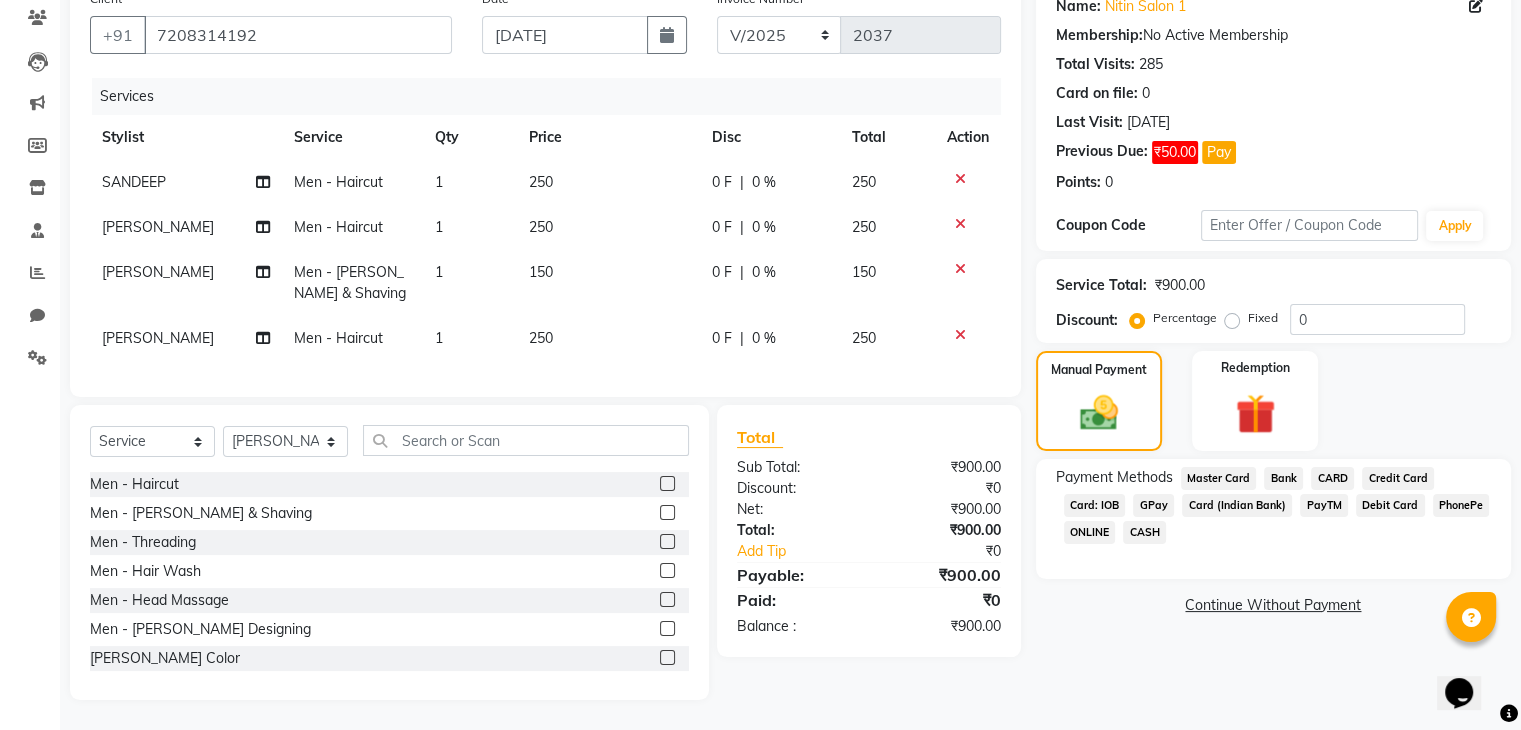click on "GPay" 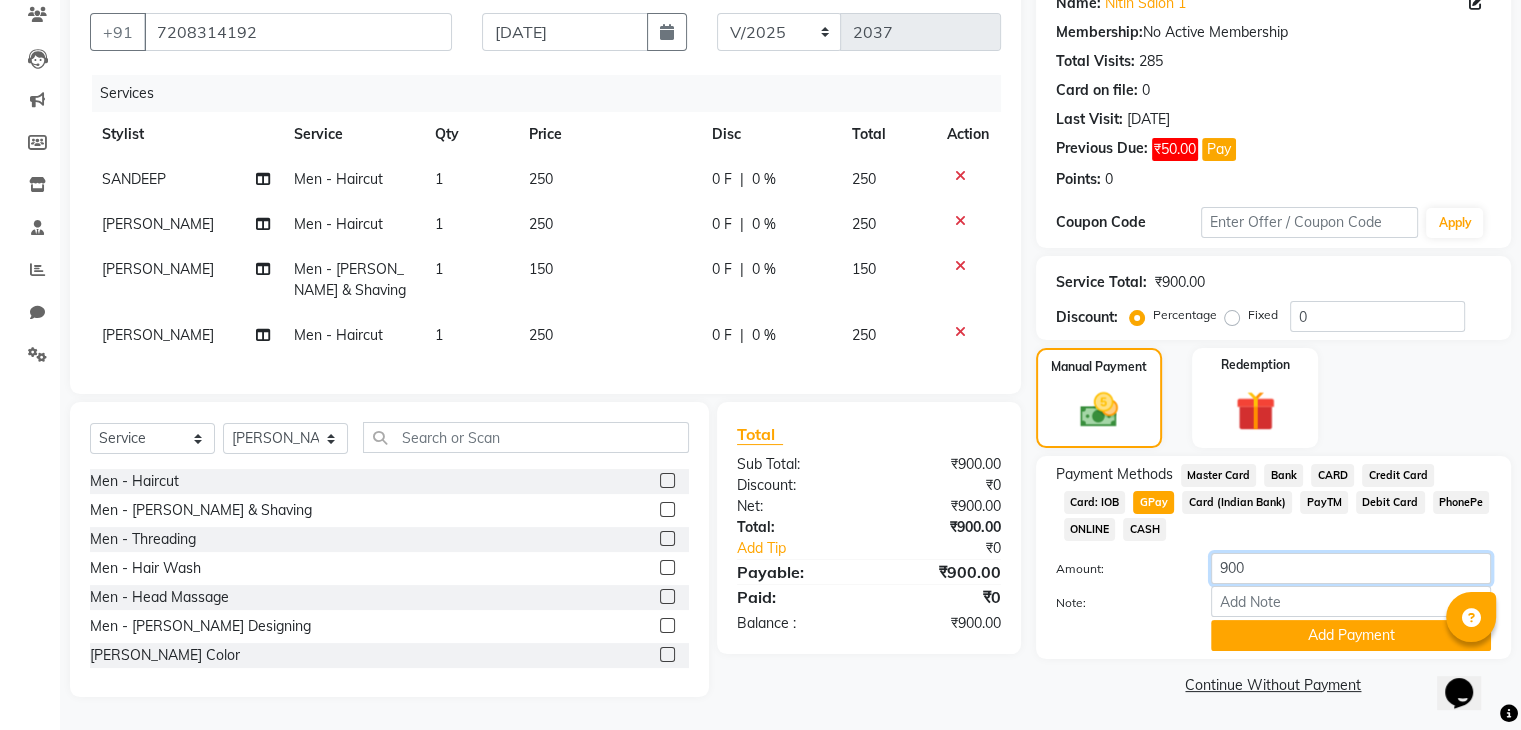 click on "900" 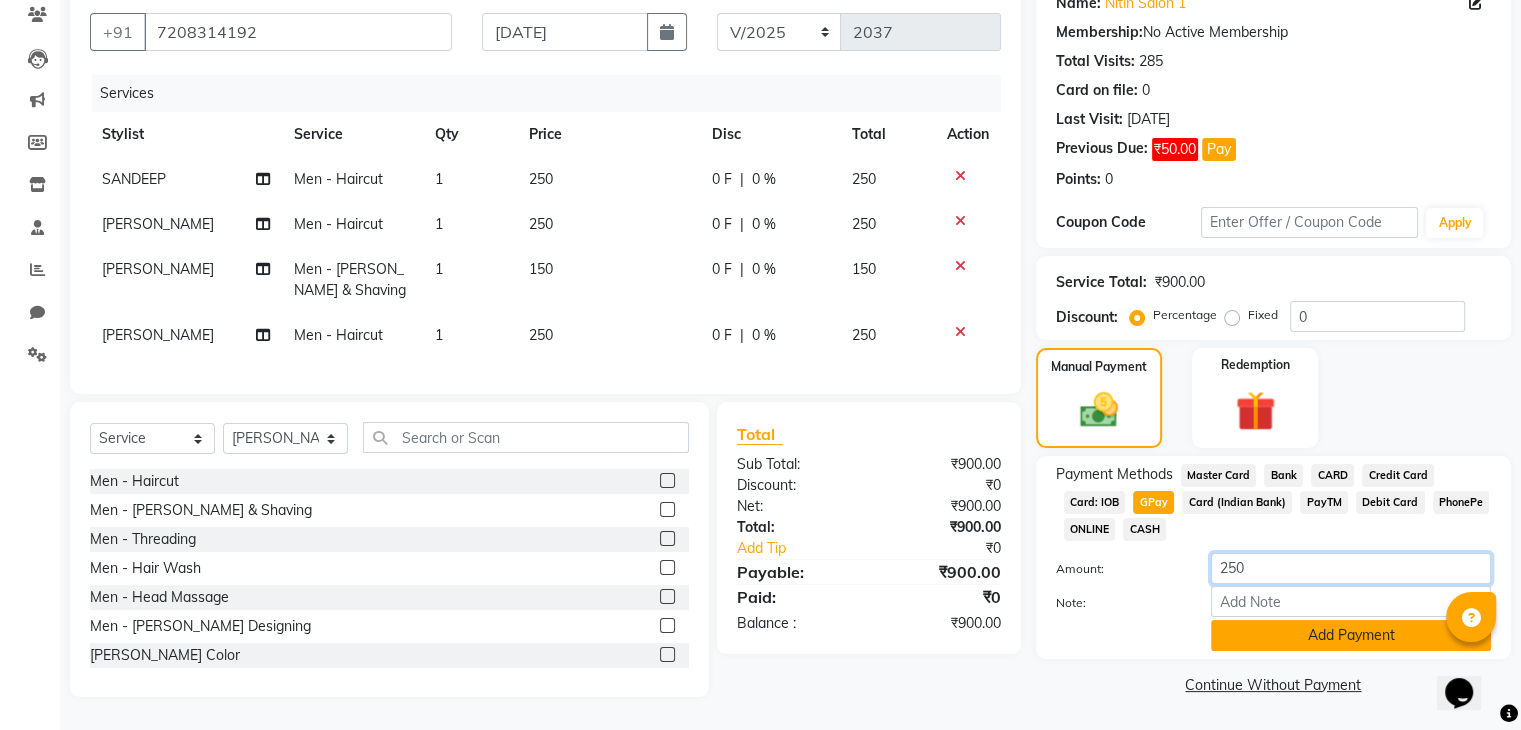 type on "250" 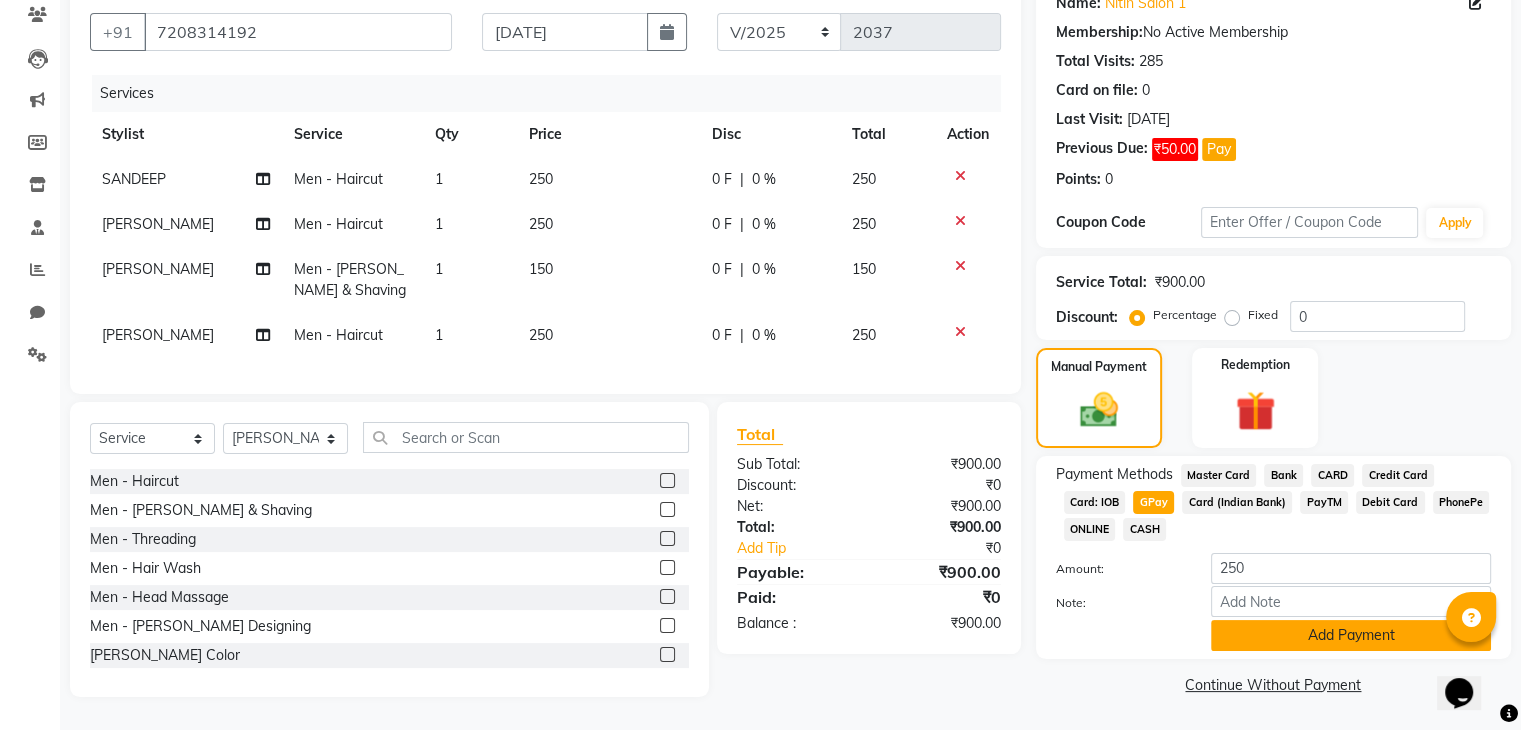 click on "Add Payment" 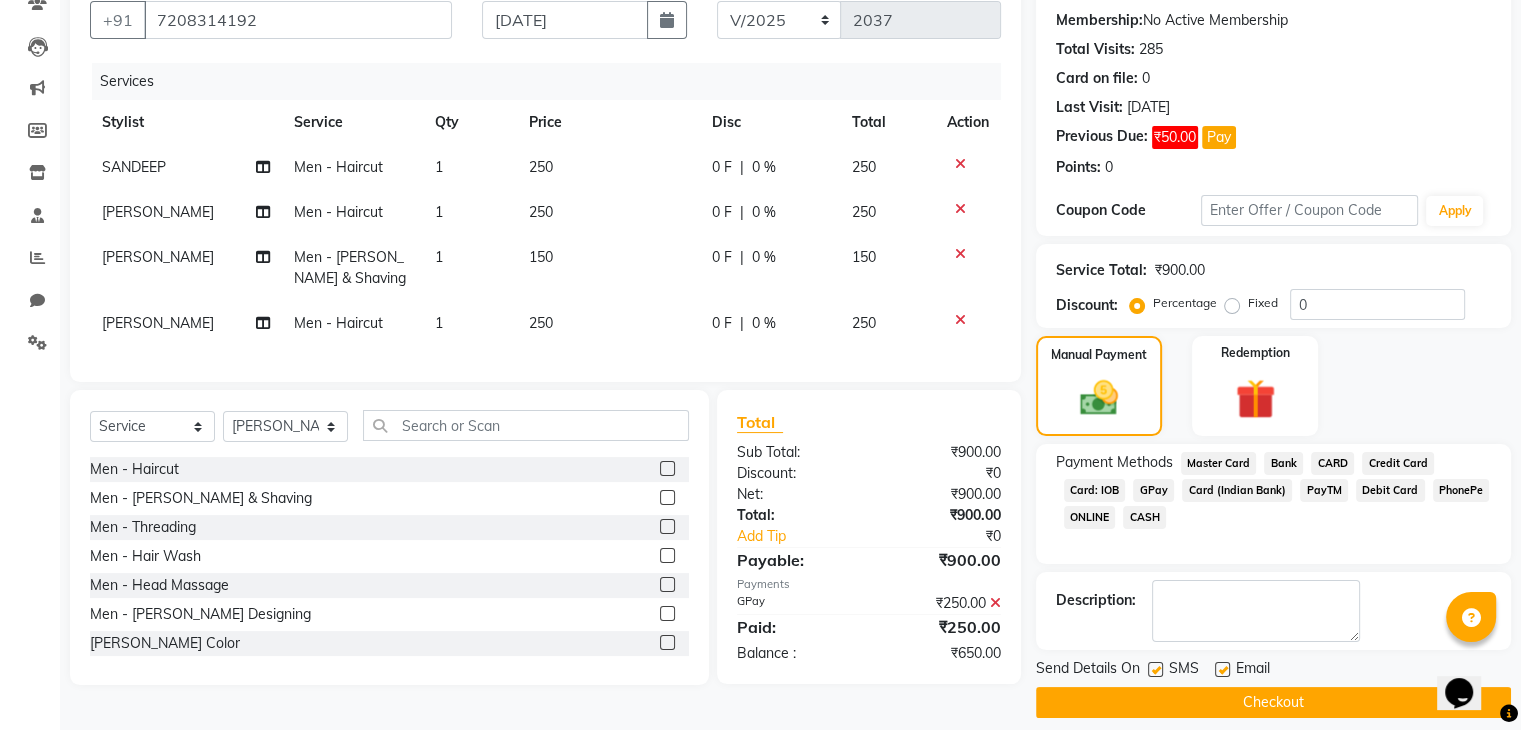 click on "CASH" 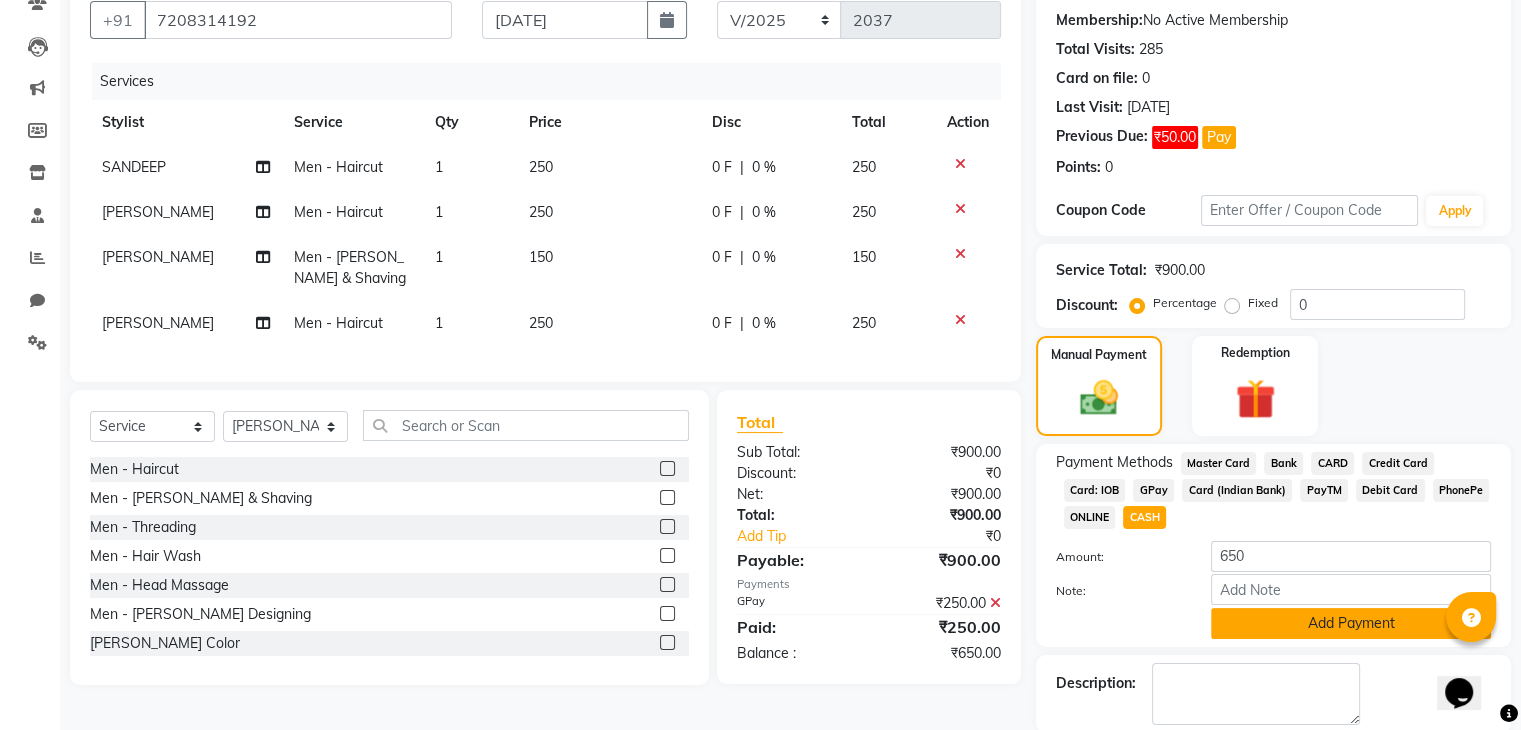 click on "Add Payment" 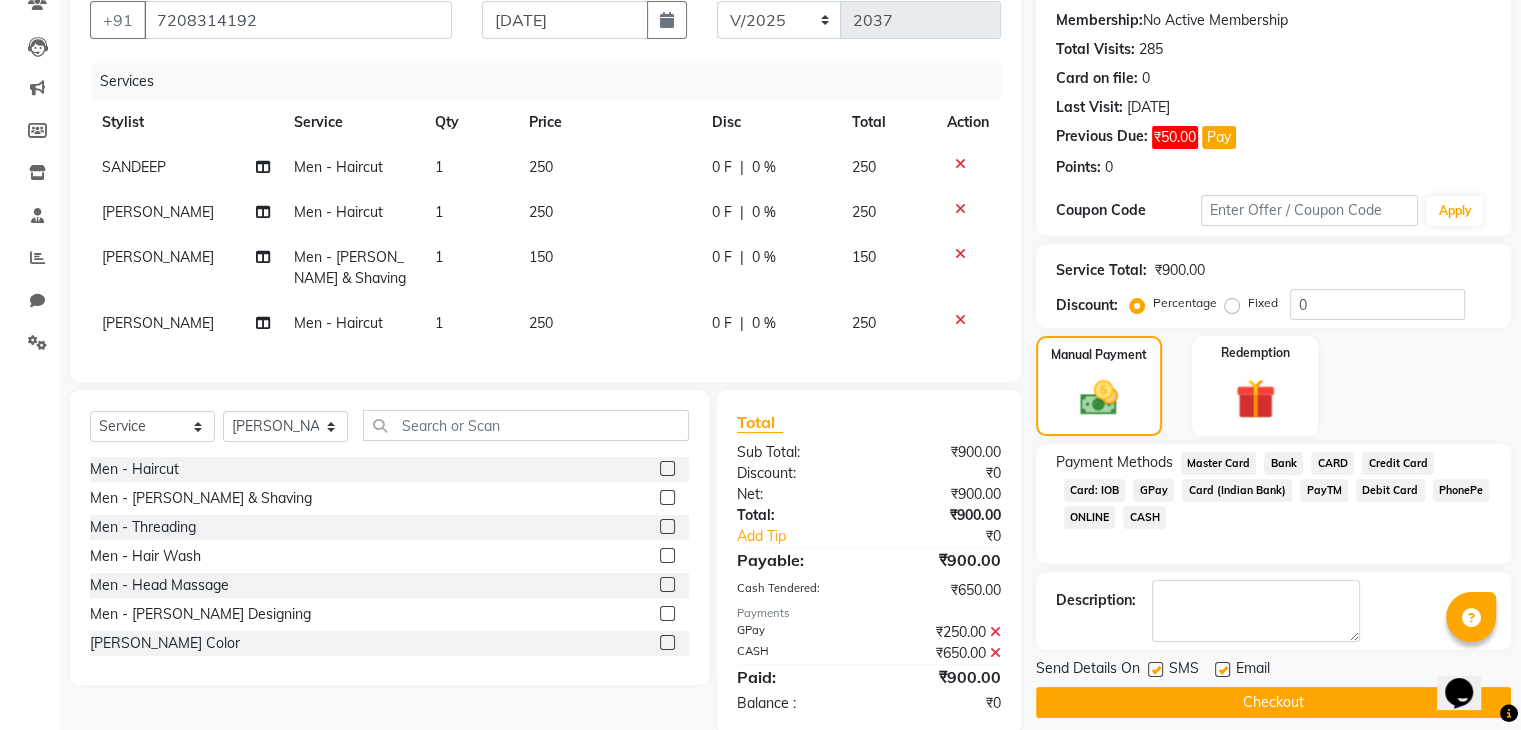 click 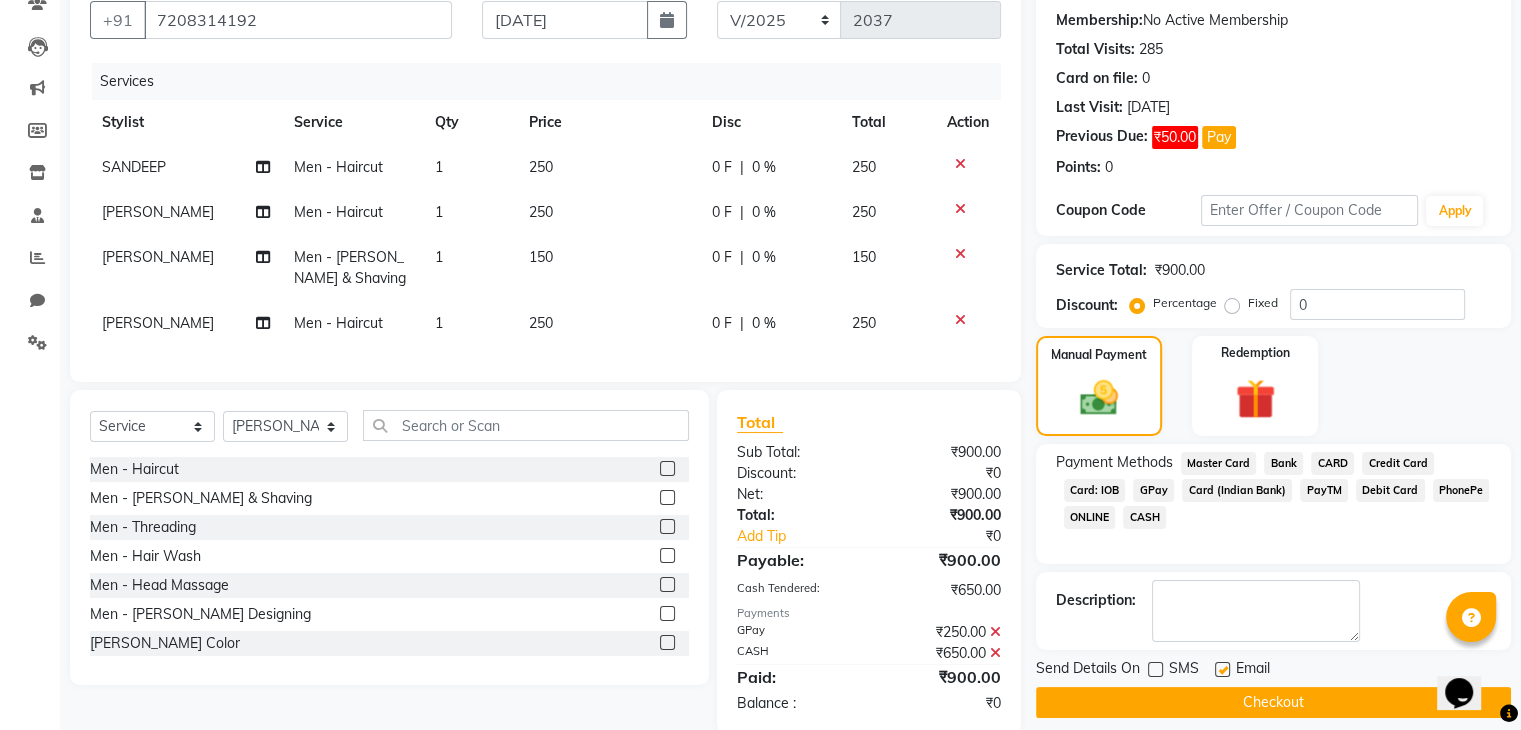 click 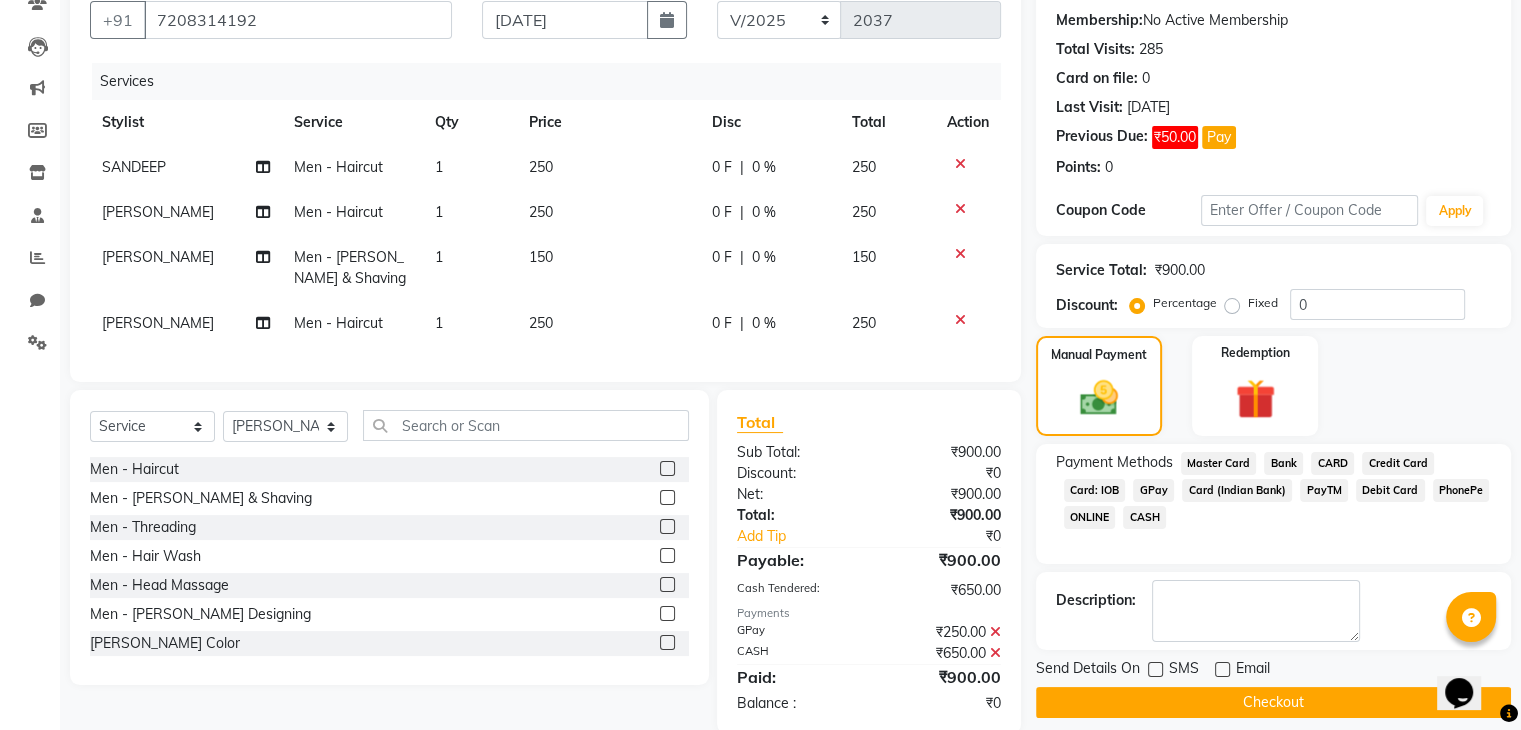 click on "Checkout" 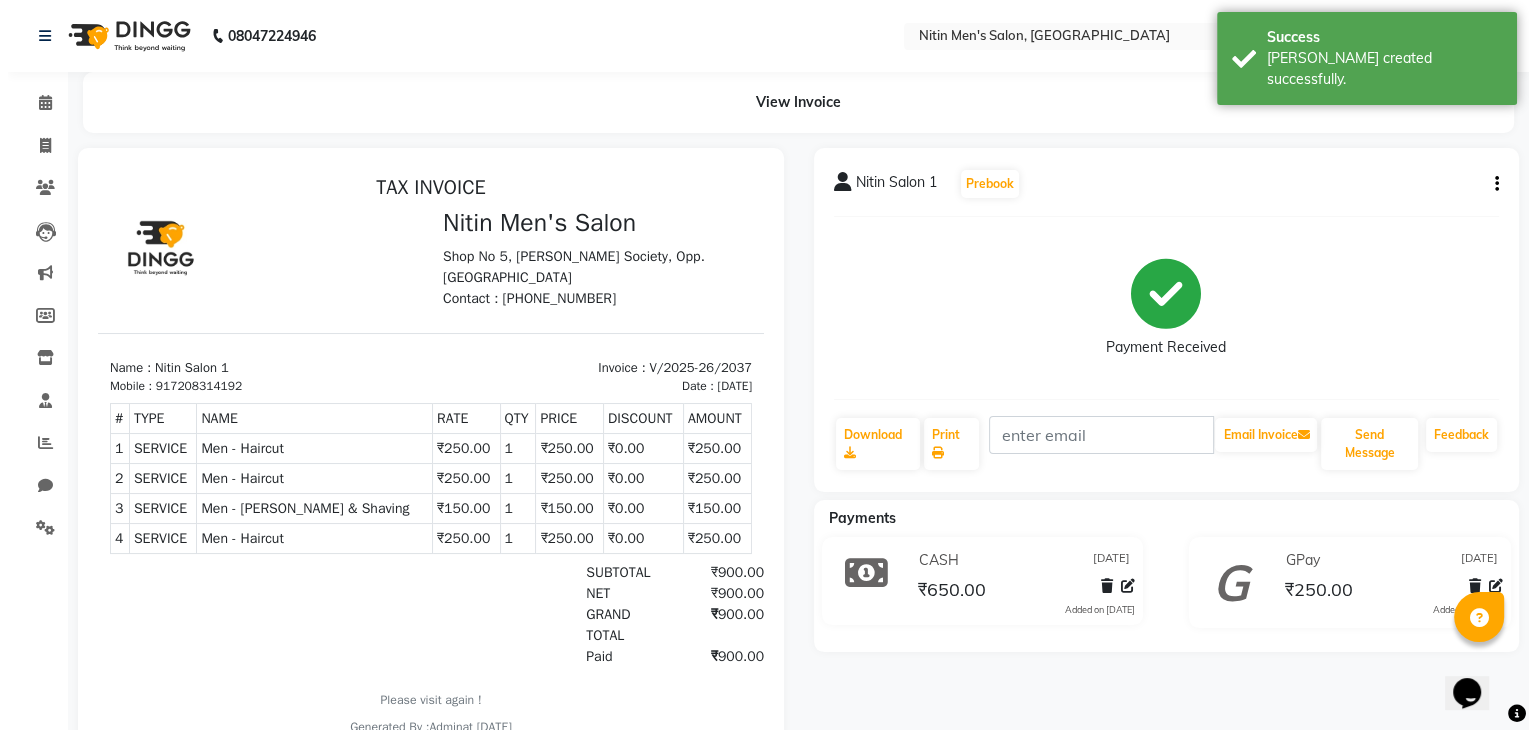 scroll, scrollTop: 0, scrollLeft: 0, axis: both 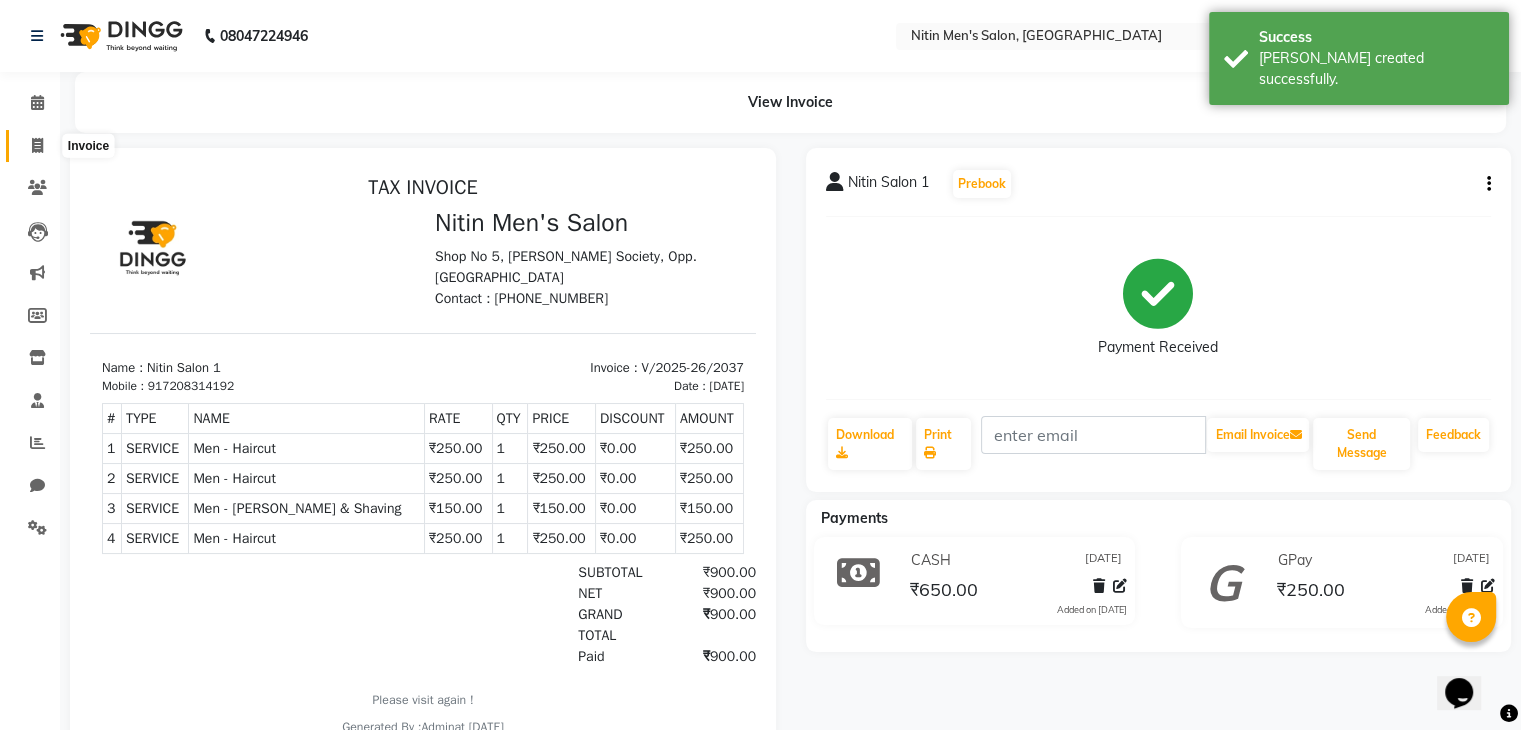 click 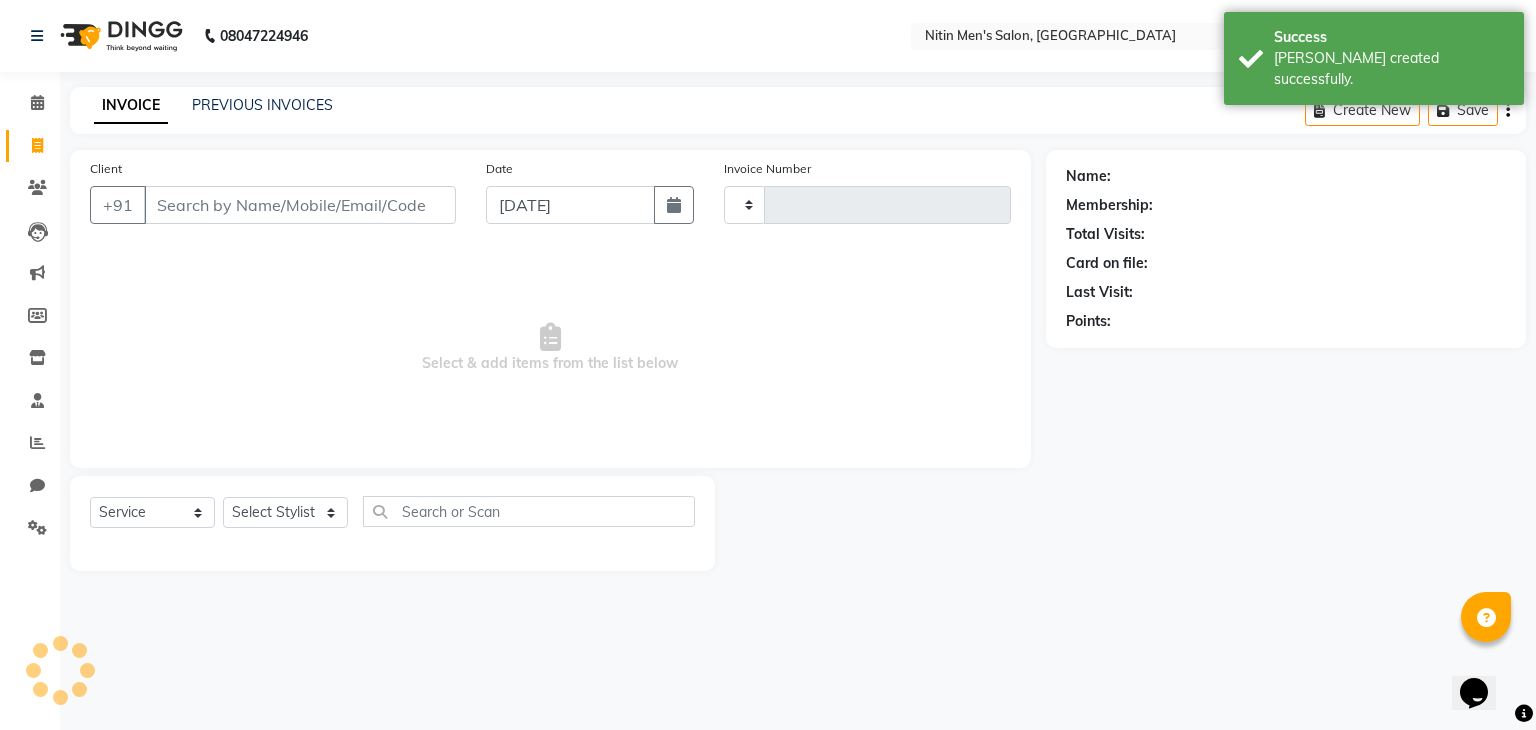 type on "2038" 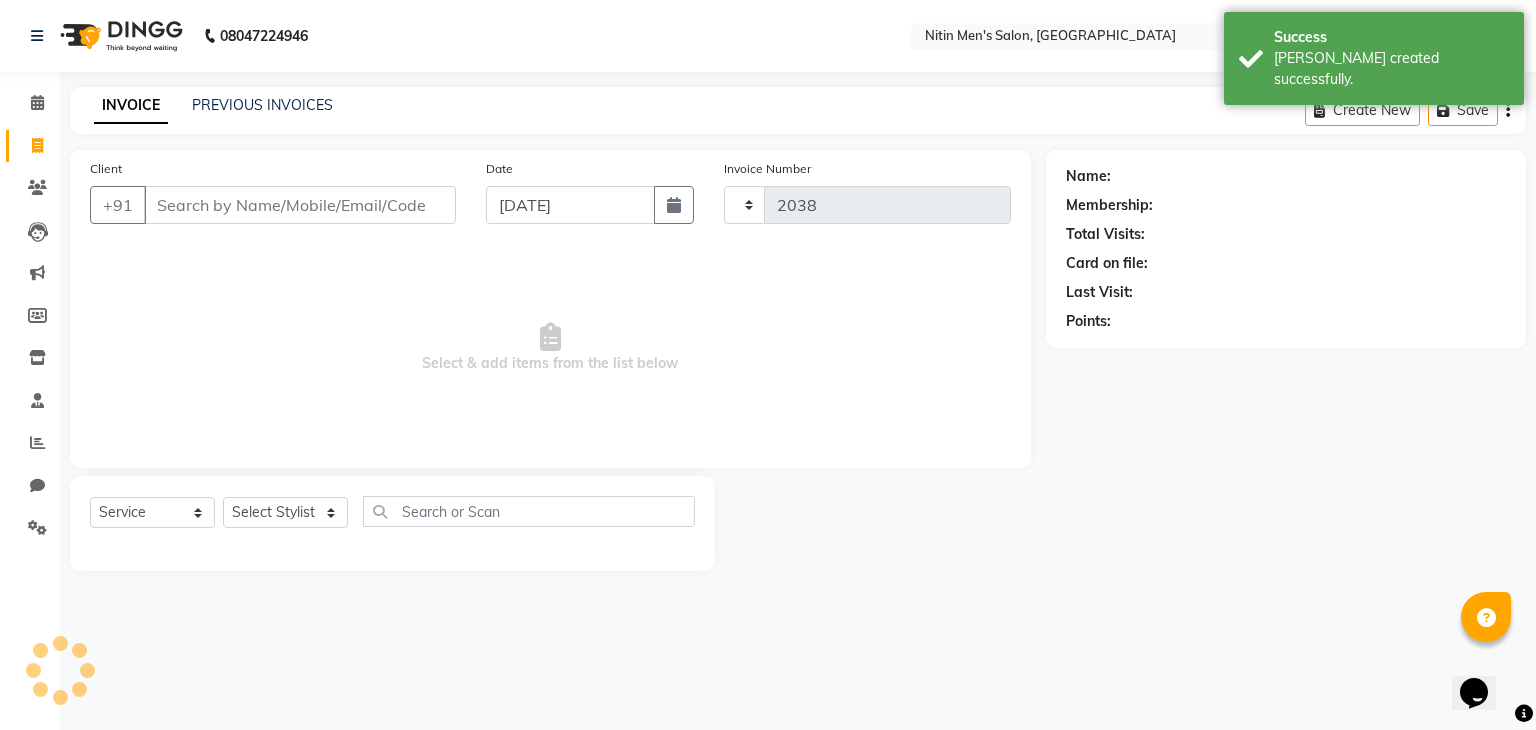 select on "7981" 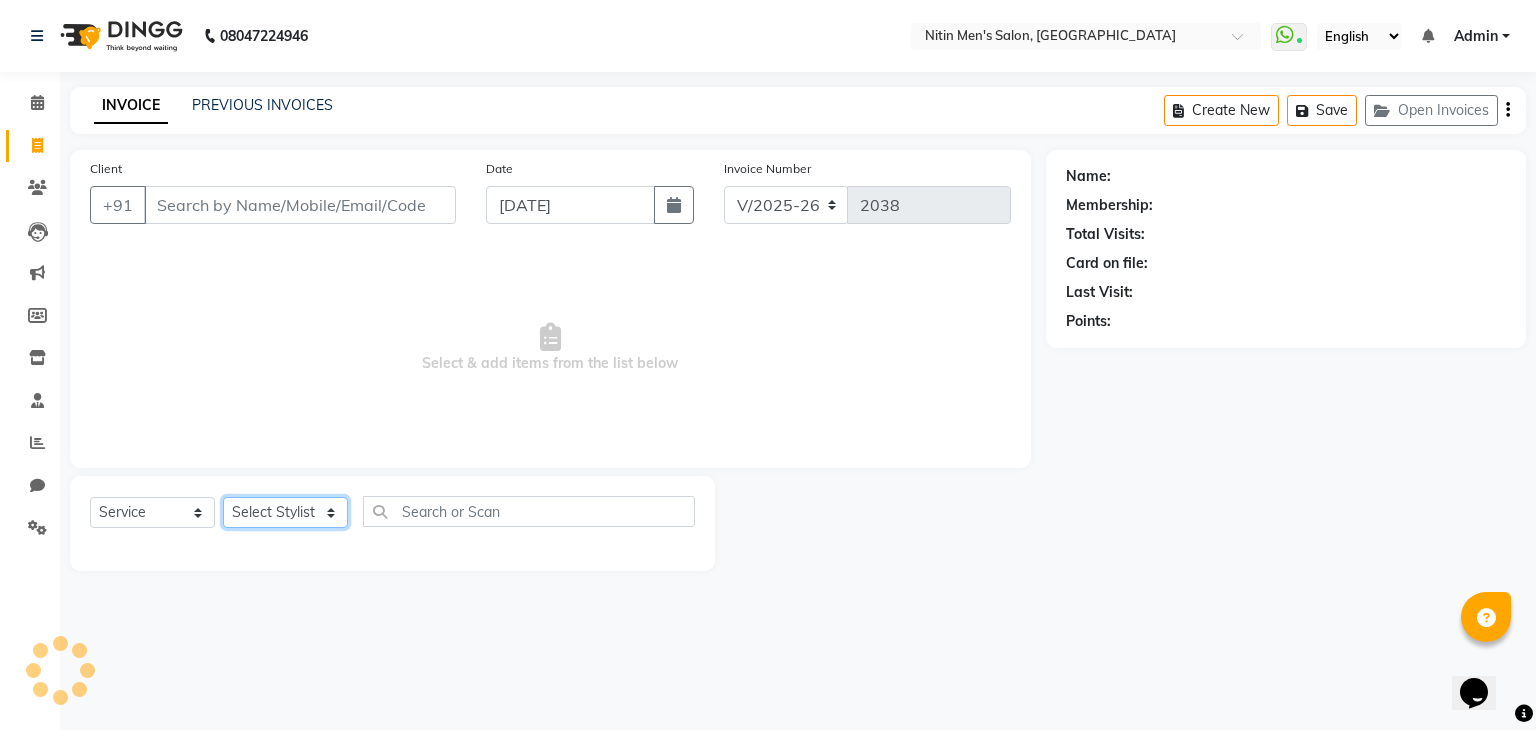 drag, startPoint x: 298, startPoint y: 528, endPoint x: 309, endPoint y: 519, distance: 14.21267 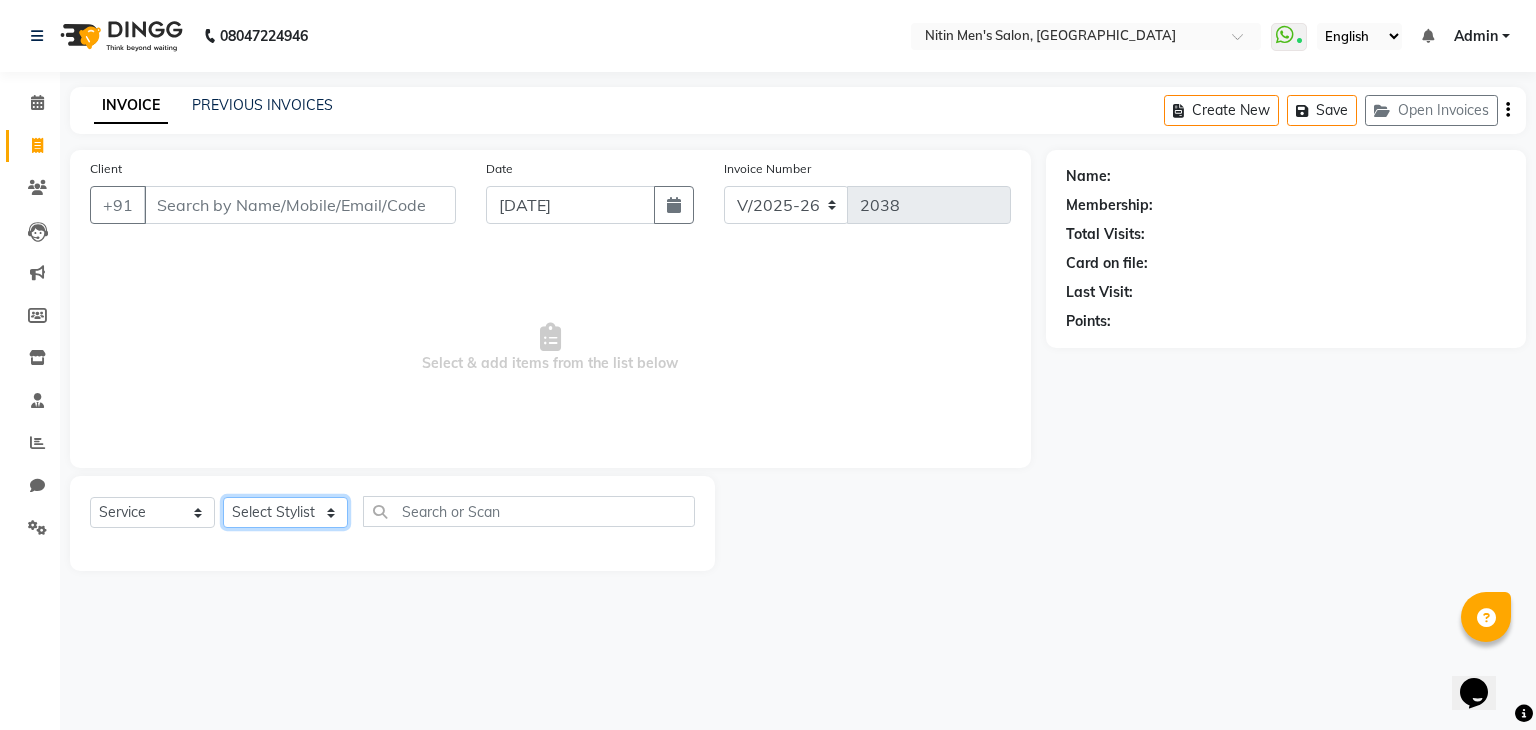 select on "75702" 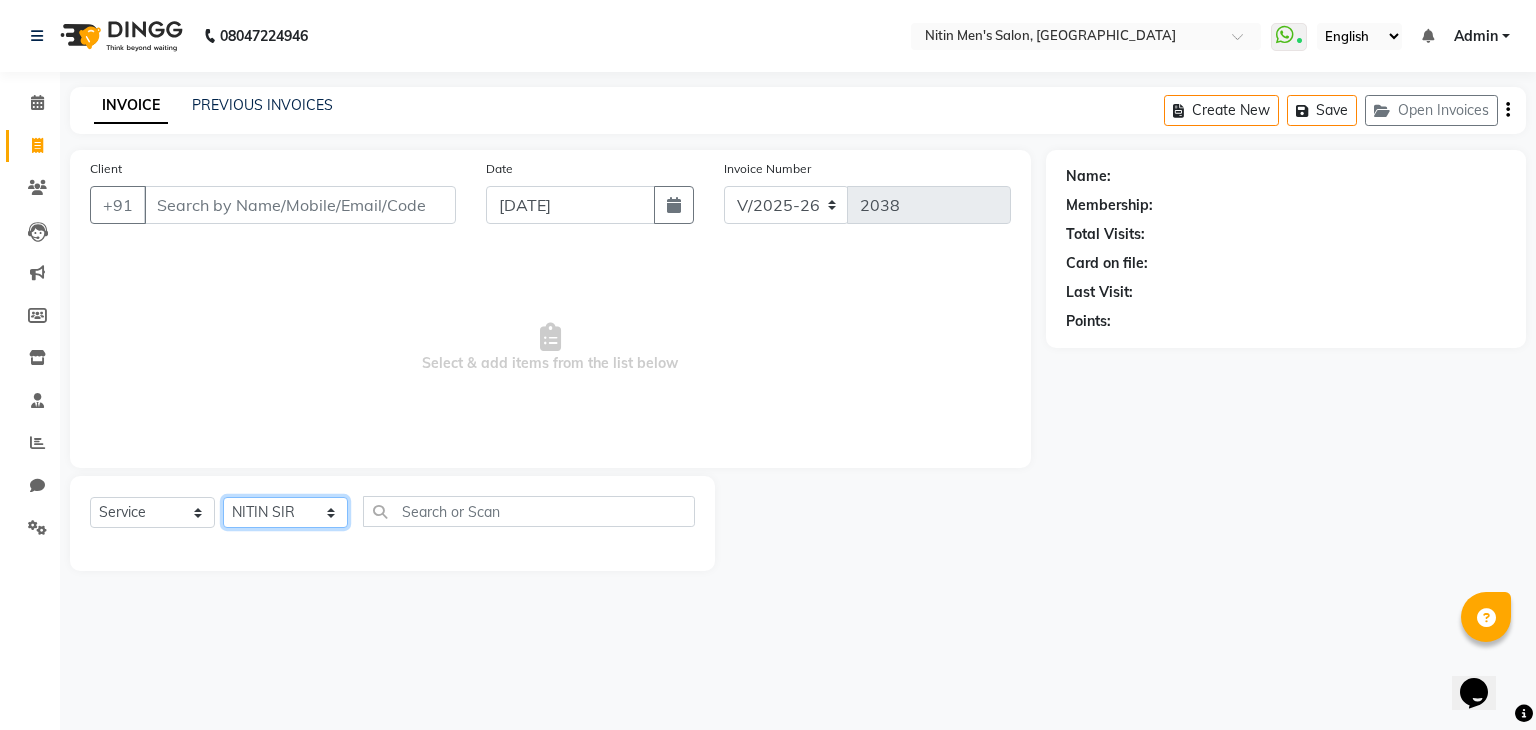 click on "Select Stylist [PERSON_NAME] [PERSON_NAME] [PERSON_NAME] [PERSON_NAME] MEENAKSHI NITIN SIR [PERSON_NAME] [PERSON_NAME] [PERSON_NAME]" 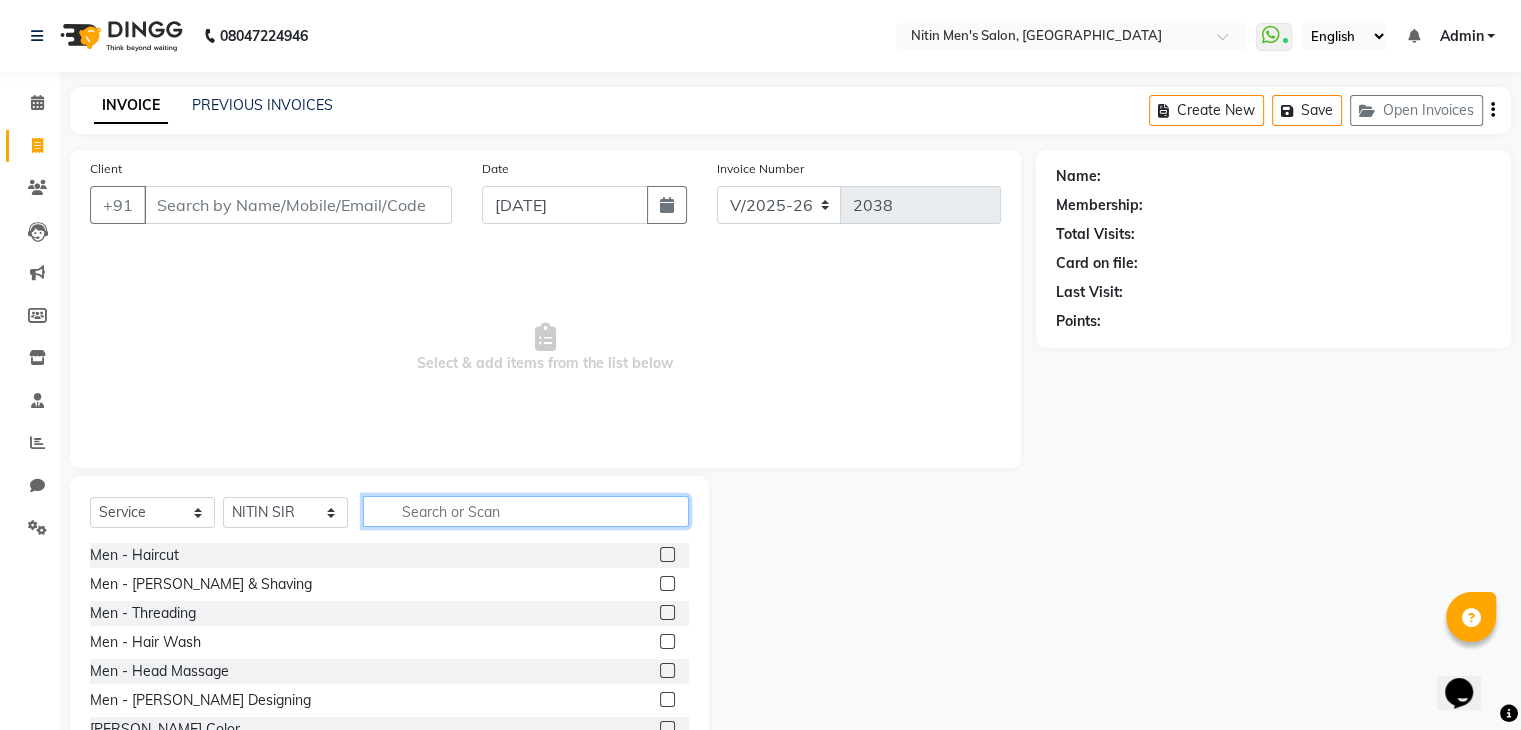 click 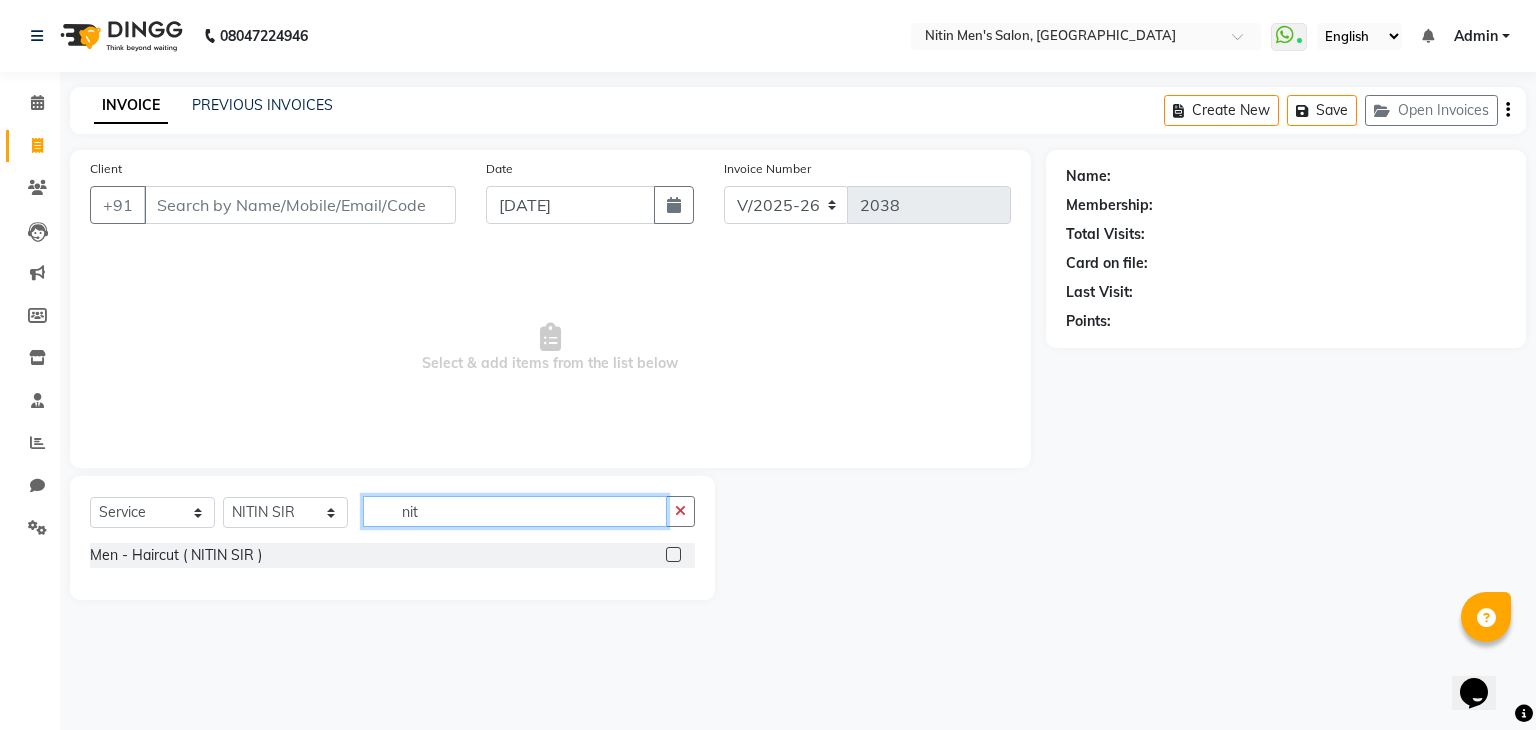 type on "nit" 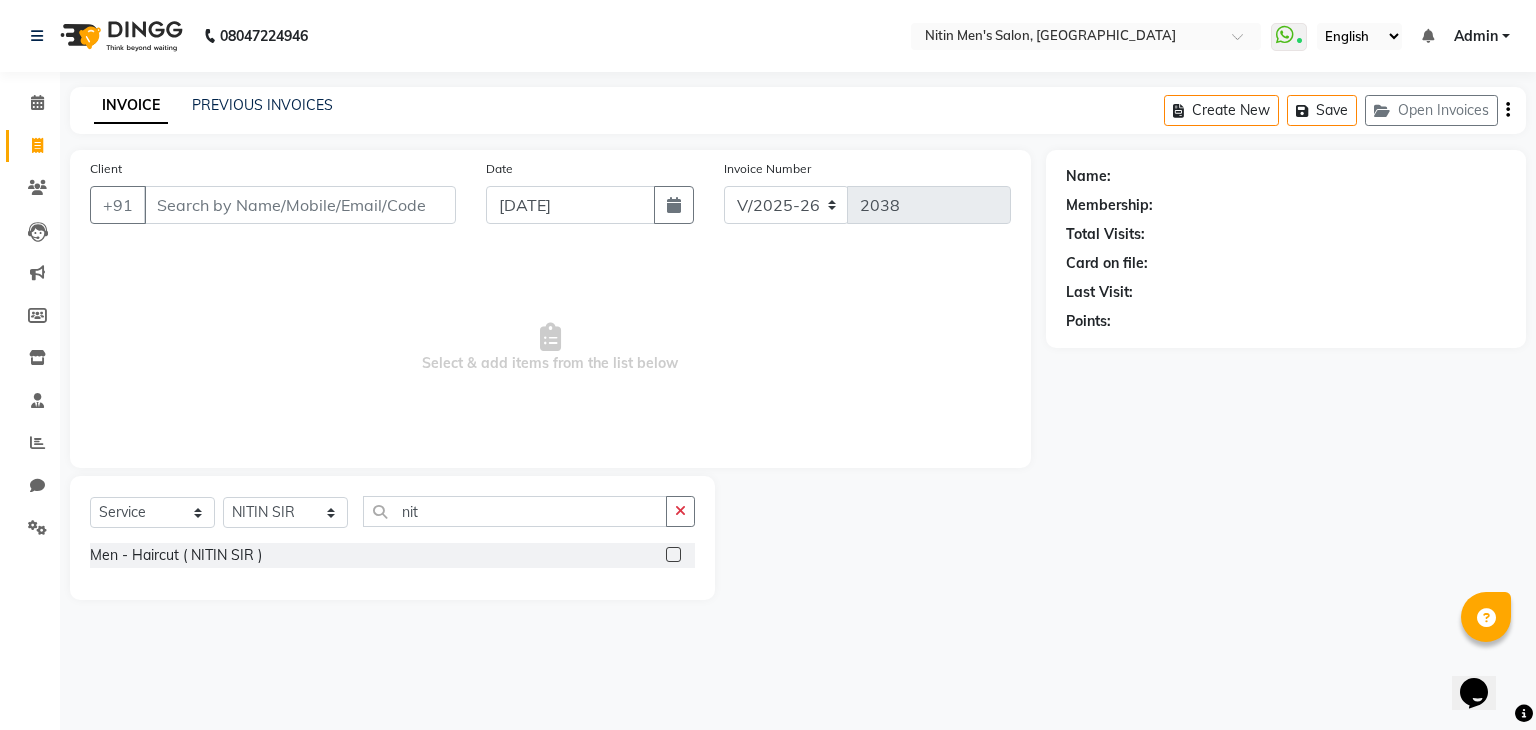 click 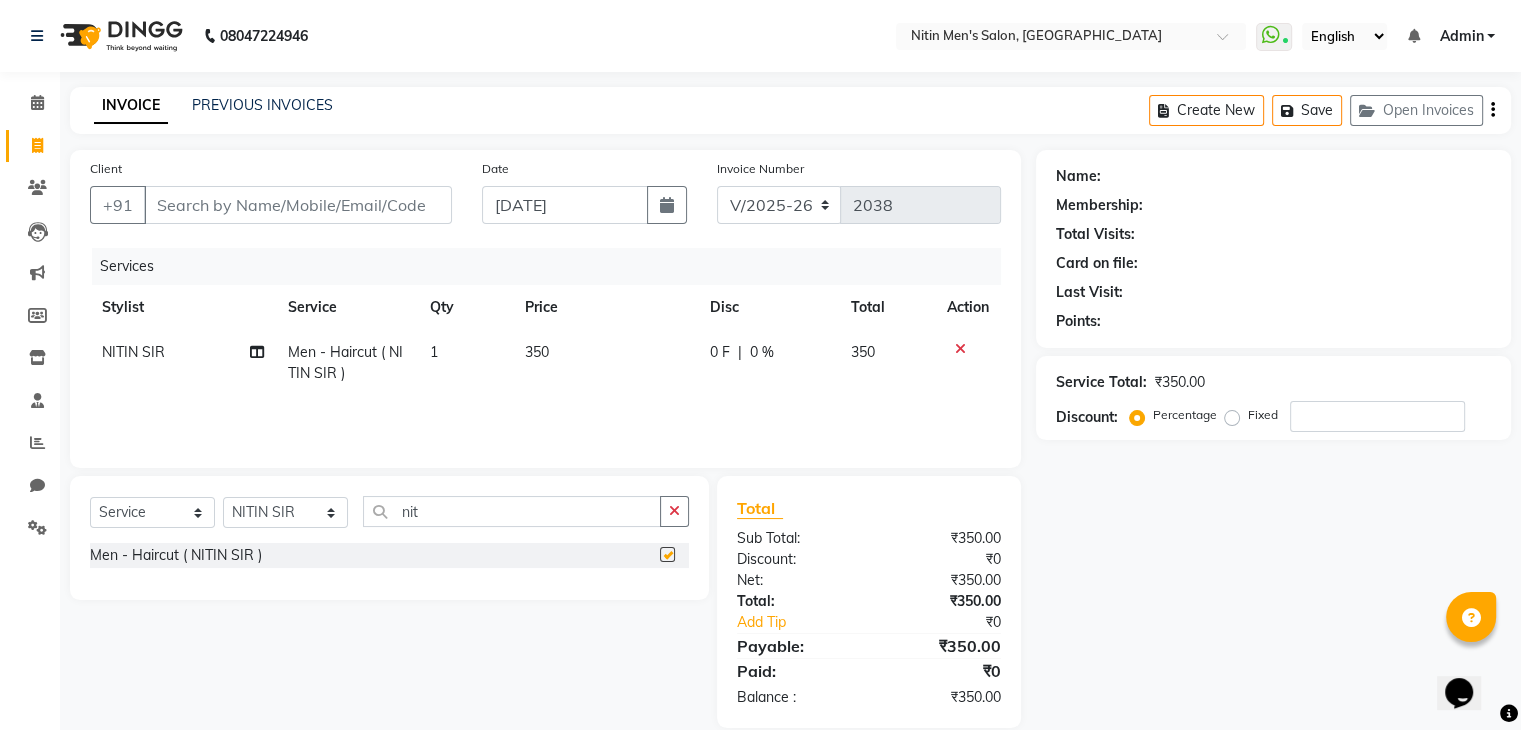checkbox on "false" 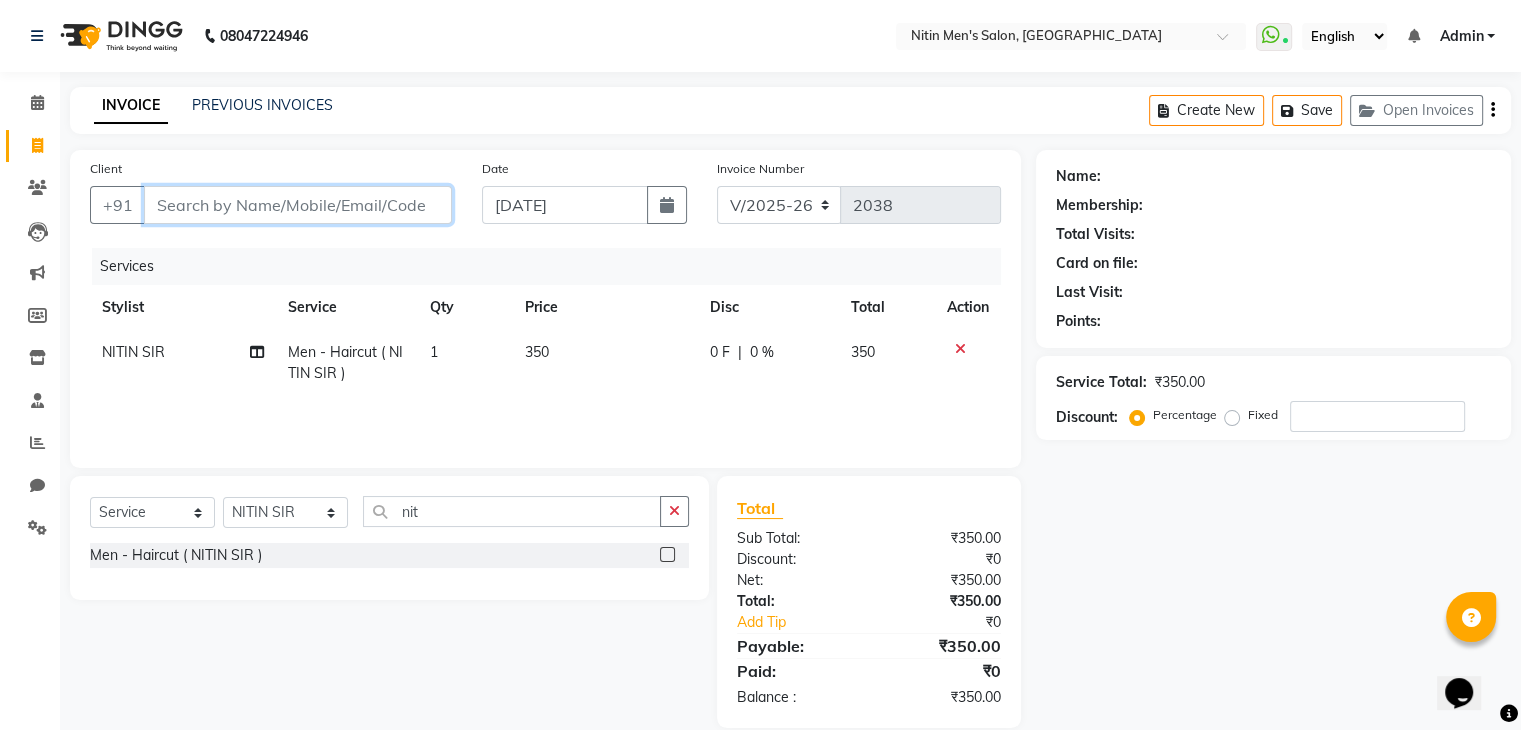 click on "Client" at bounding box center [298, 205] 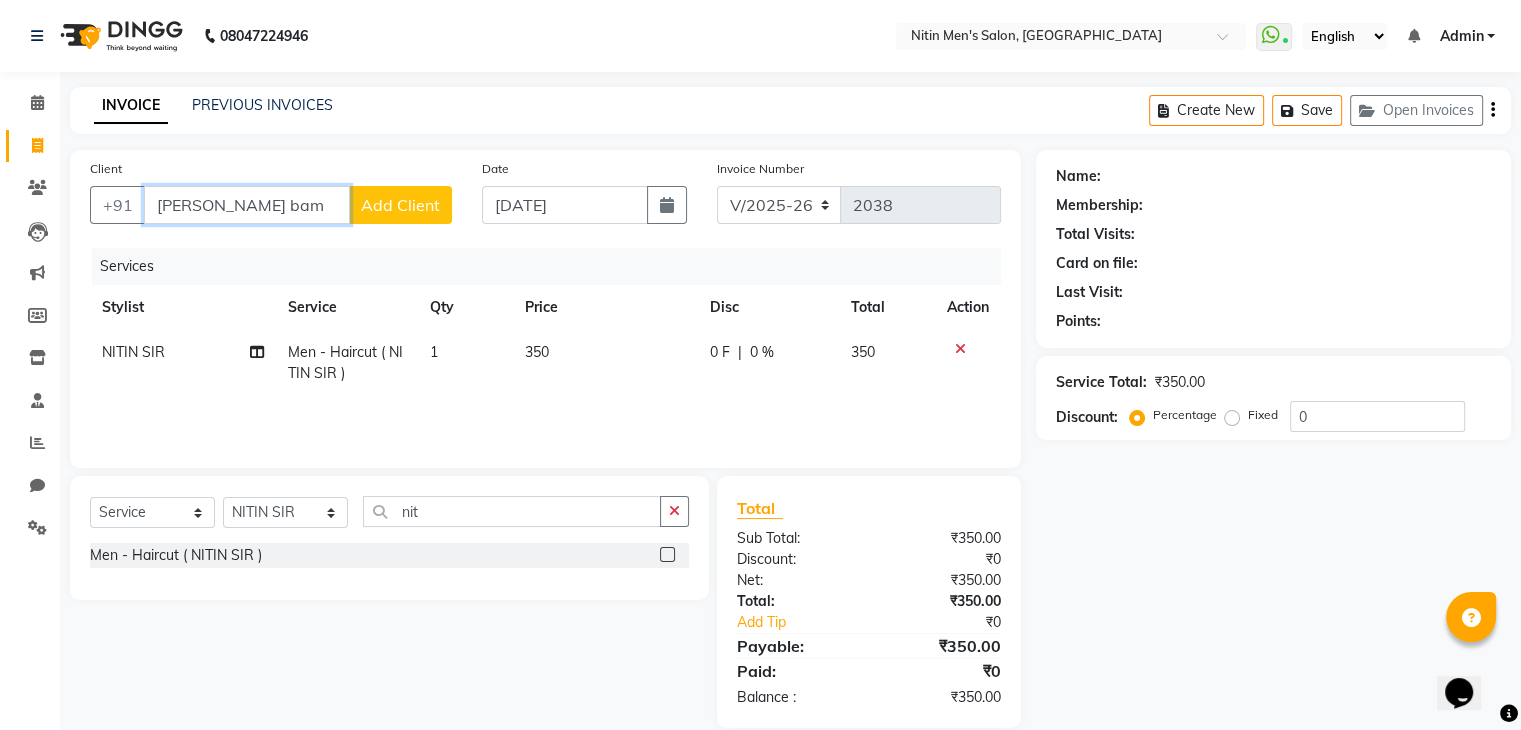 click on "abhijeet bam" at bounding box center (247, 205) 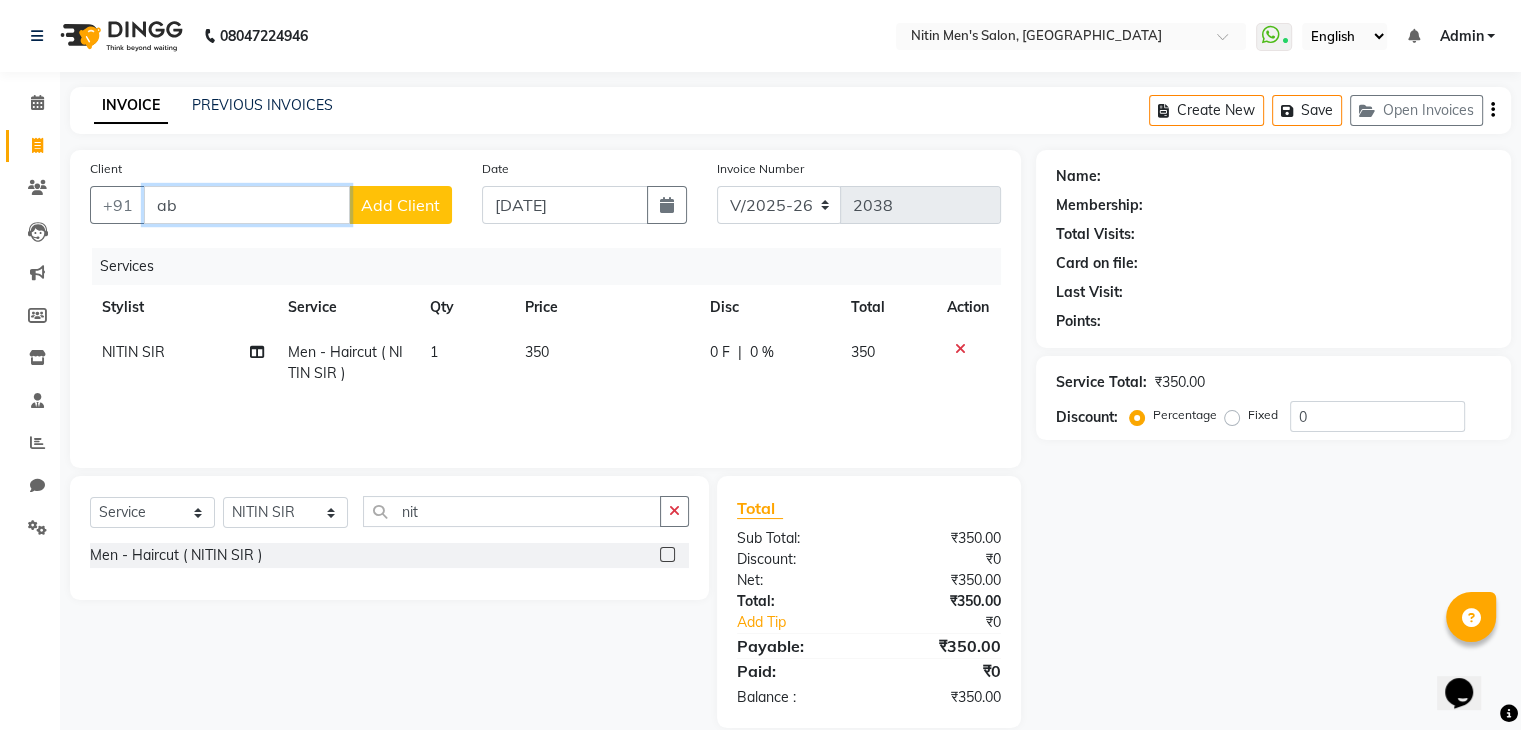 type on "a" 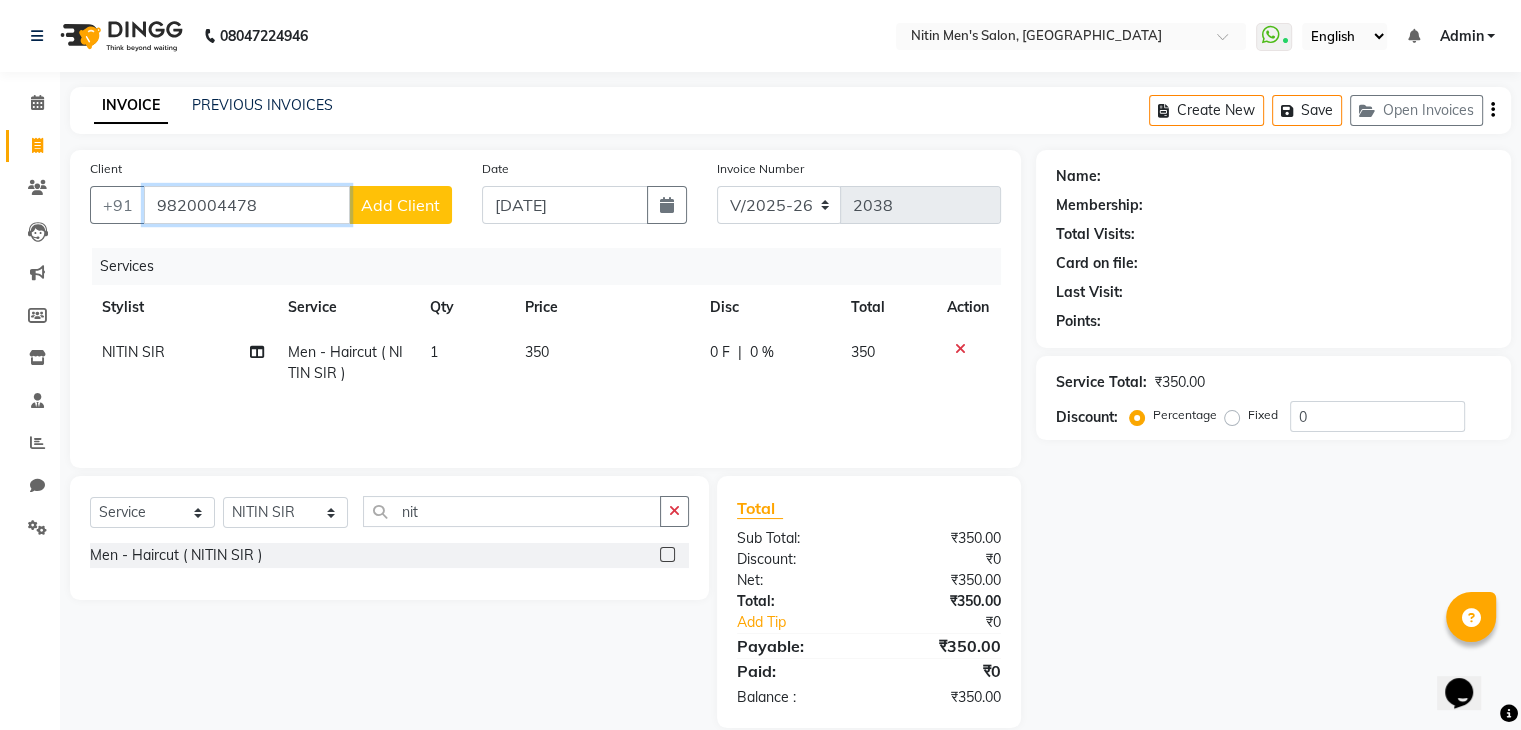 type on "9820004478" 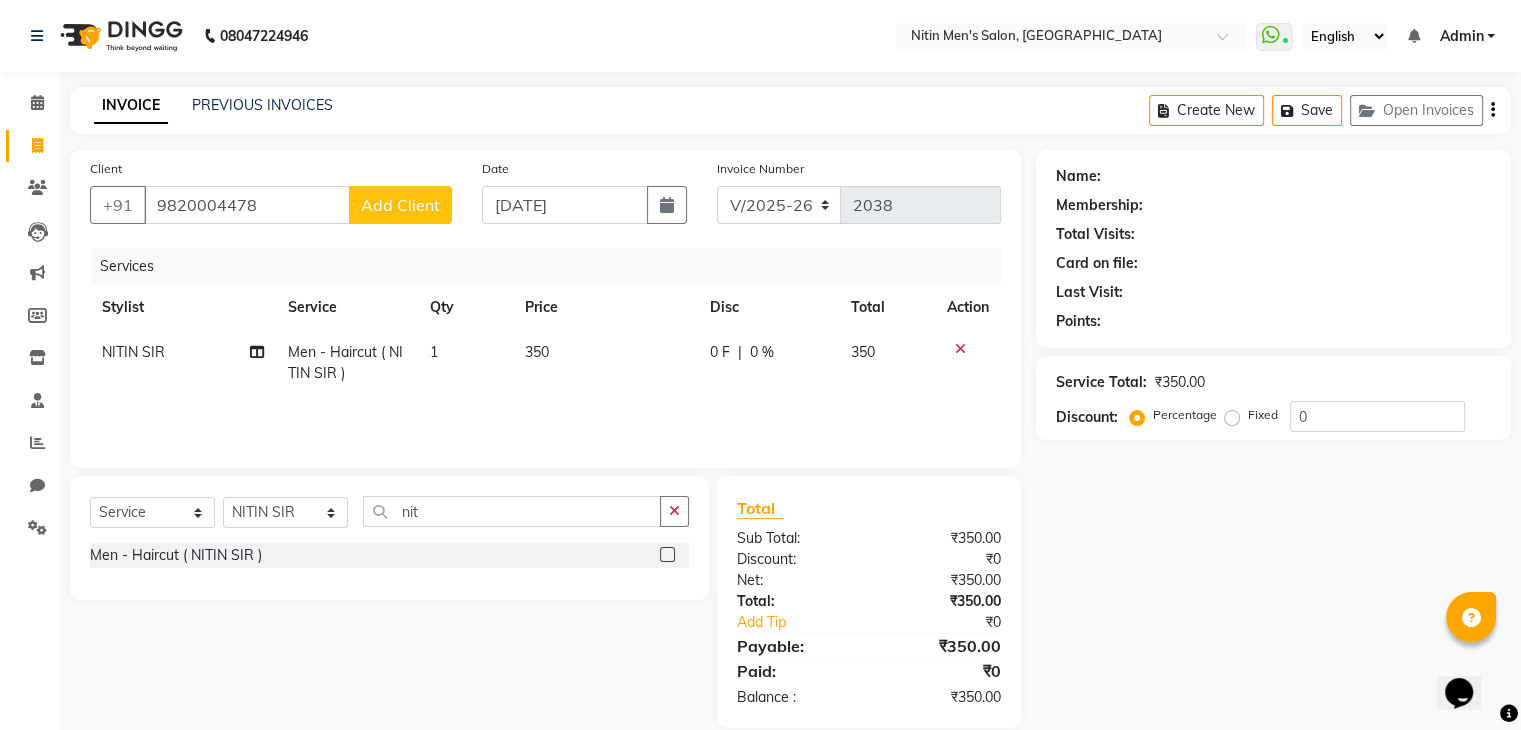 click on "Add Client" 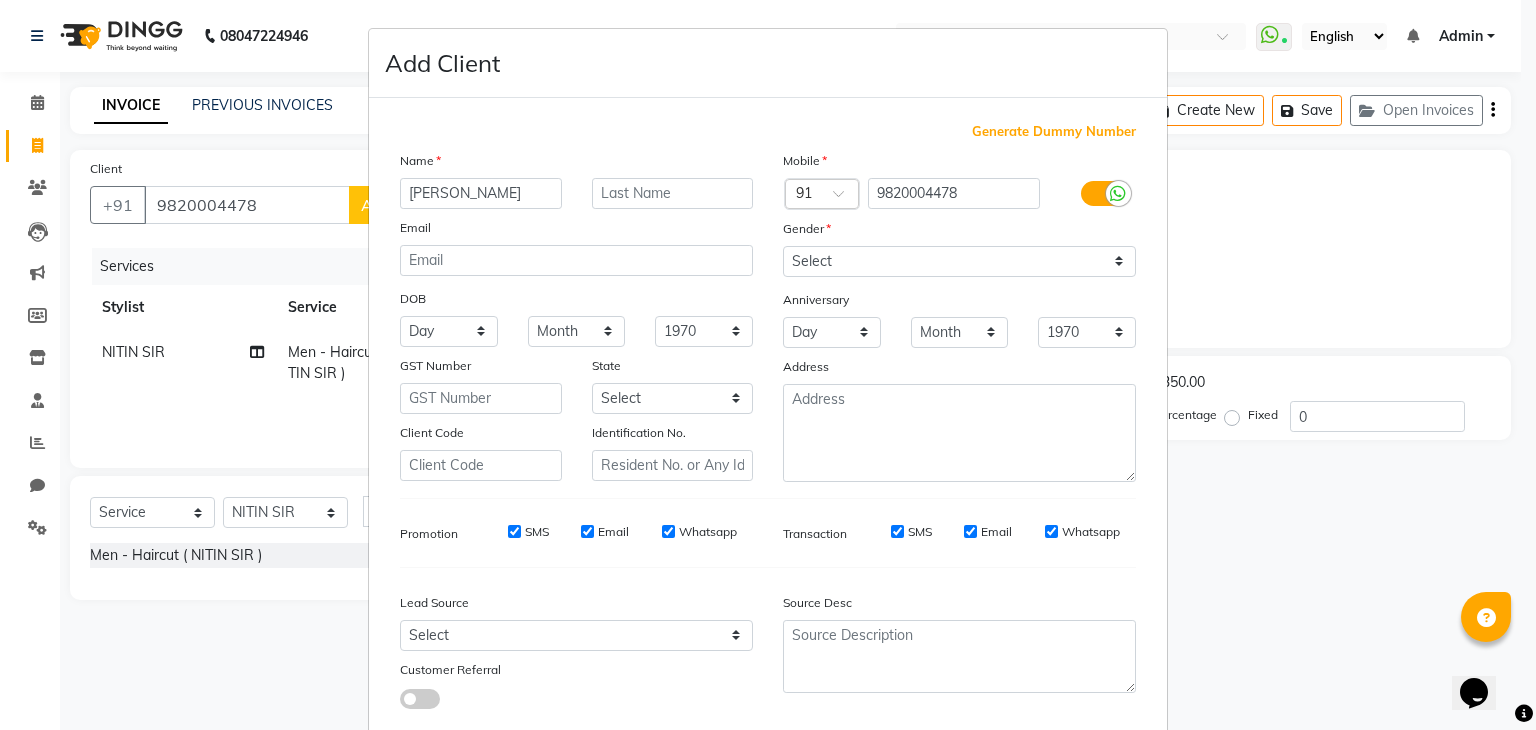 type on "abhijit bam" 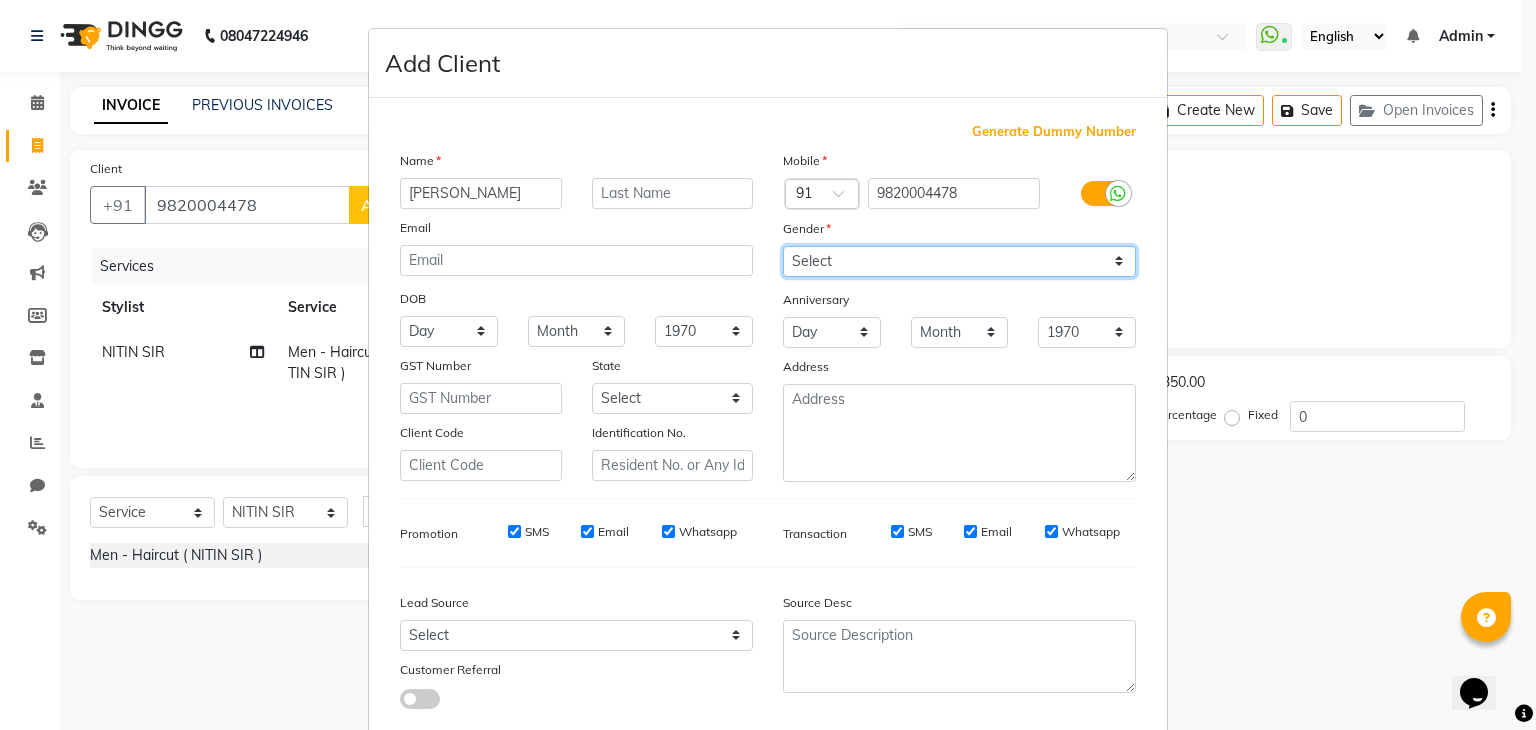 click on "Select [DEMOGRAPHIC_DATA] [DEMOGRAPHIC_DATA] Other Prefer Not To Say" at bounding box center [959, 261] 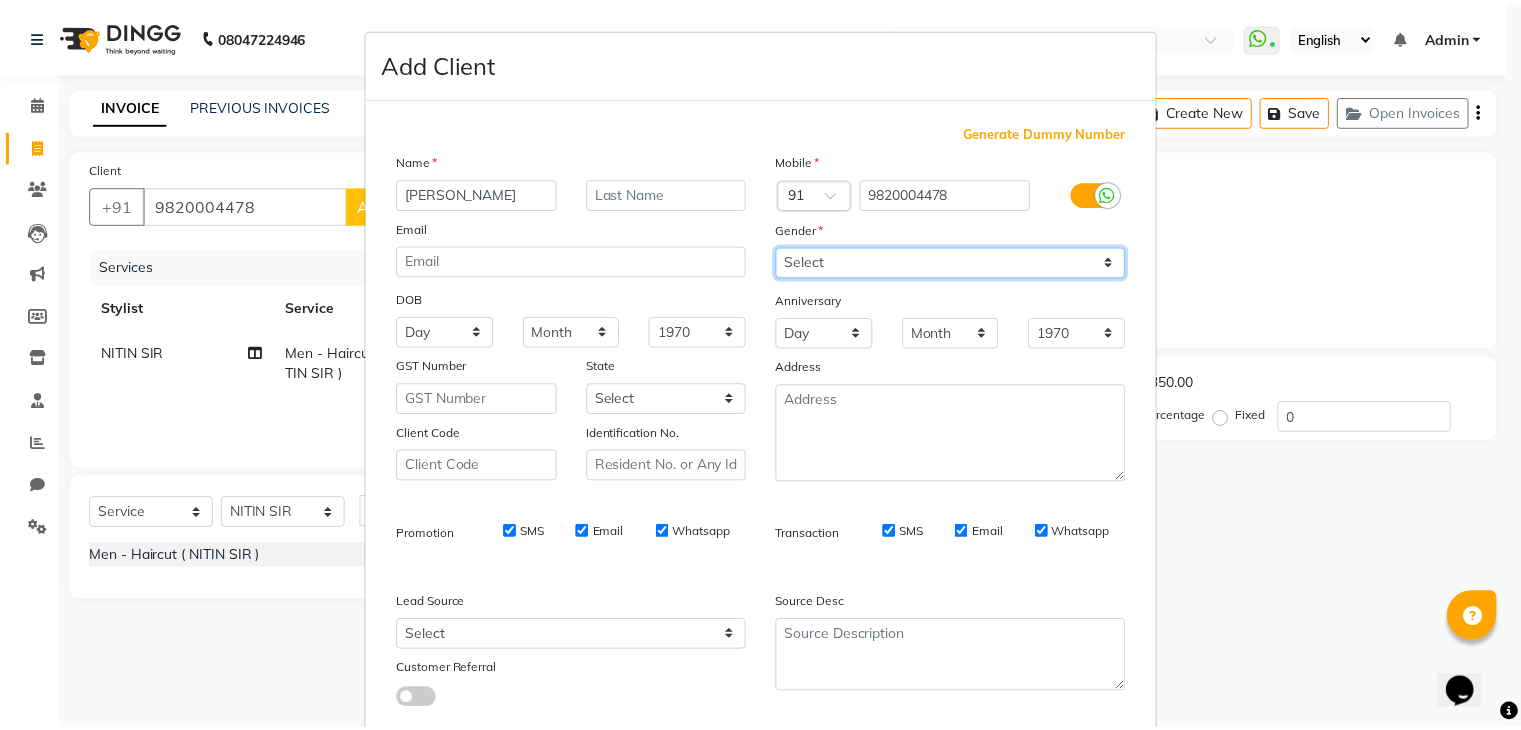 scroll, scrollTop: 127, scrollLeft: 0, axis: vertical 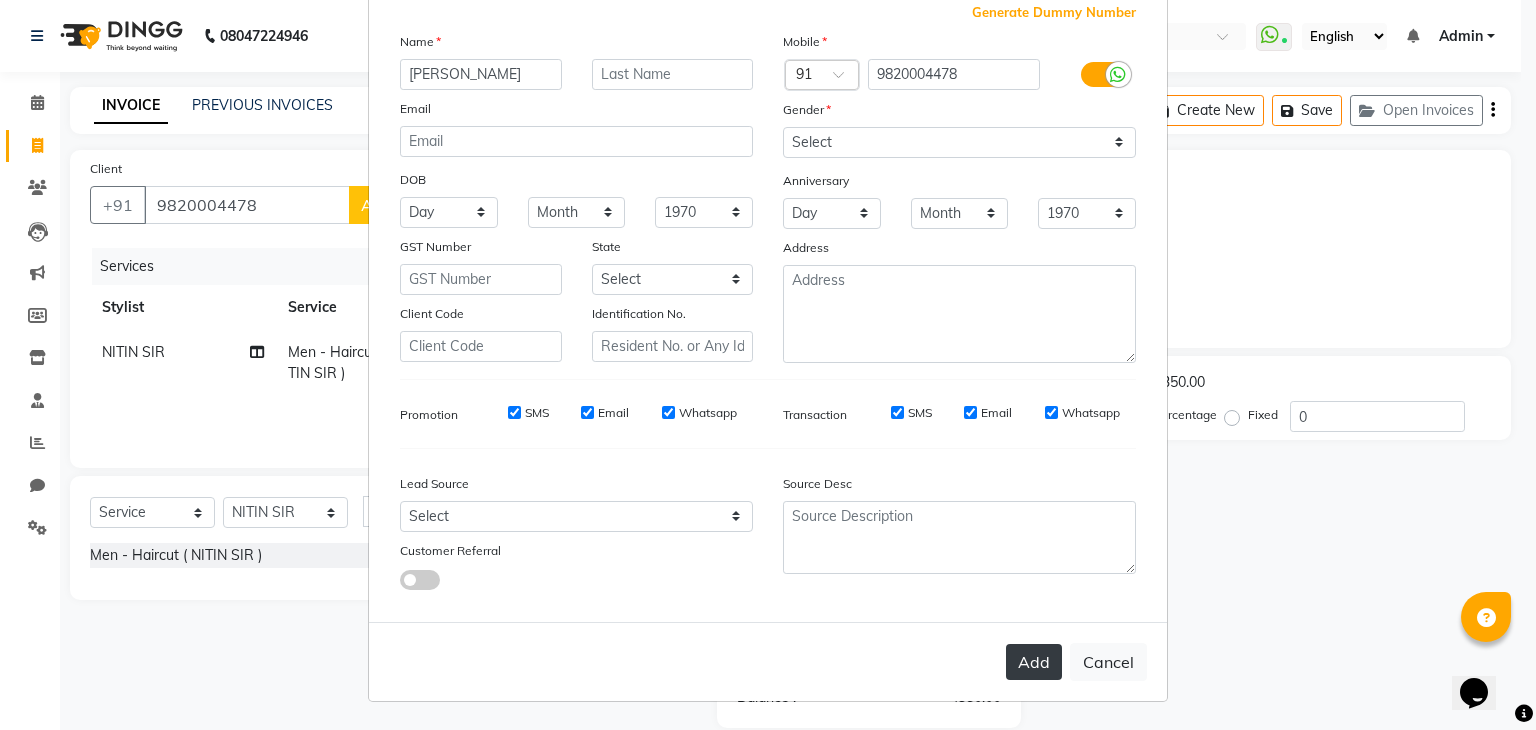 click on "Add" at bounding box center (1034, 662) 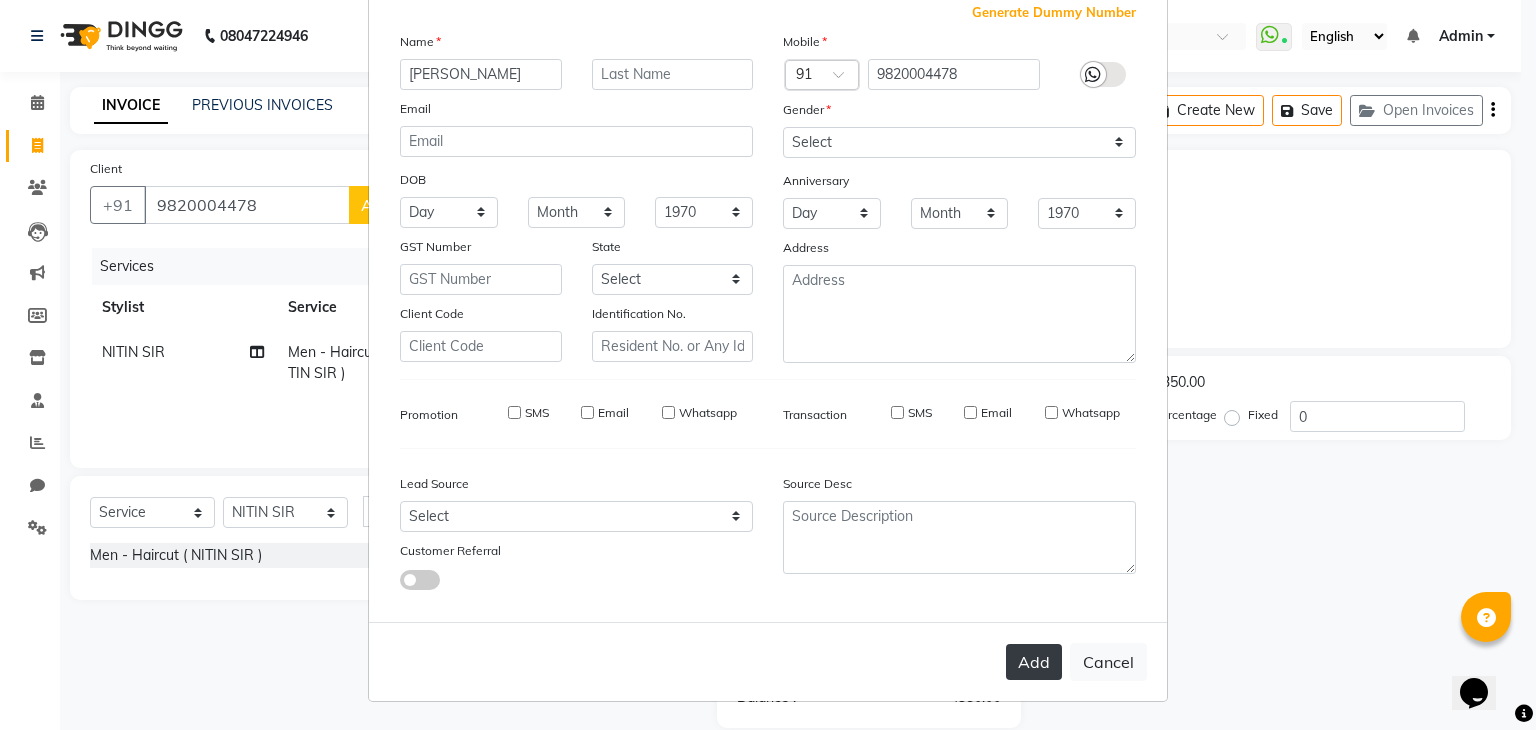 type 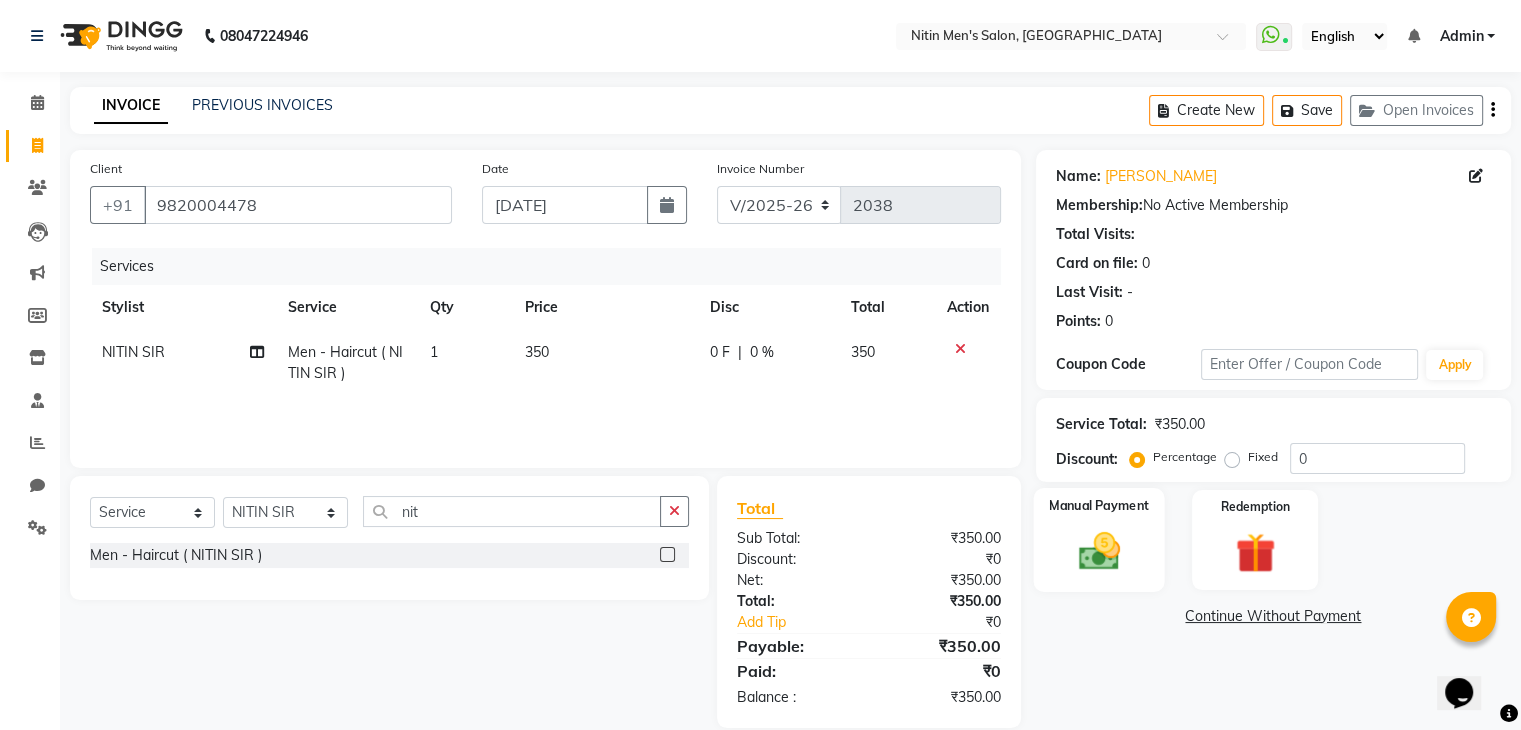 click on "Manual Payment" 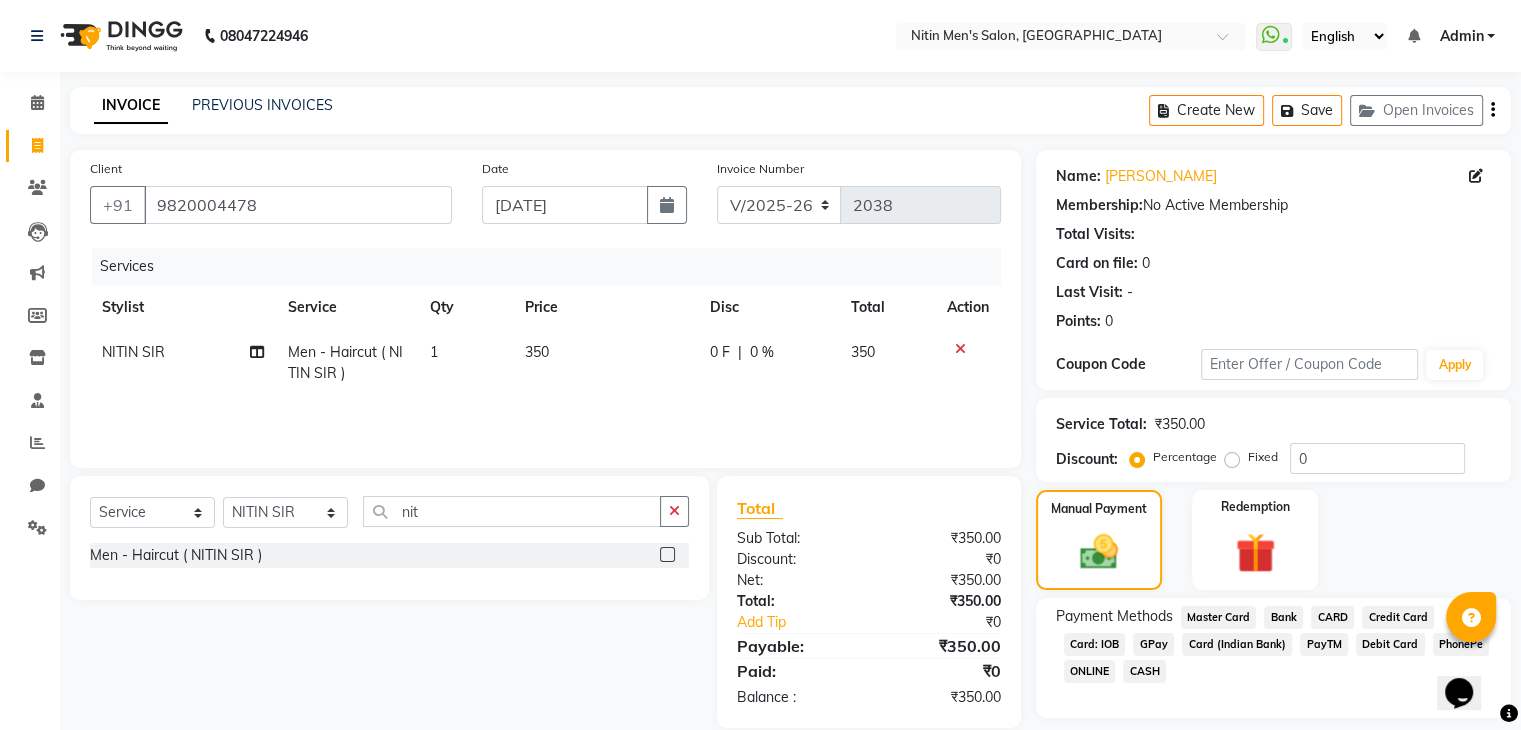 click on "CASH" 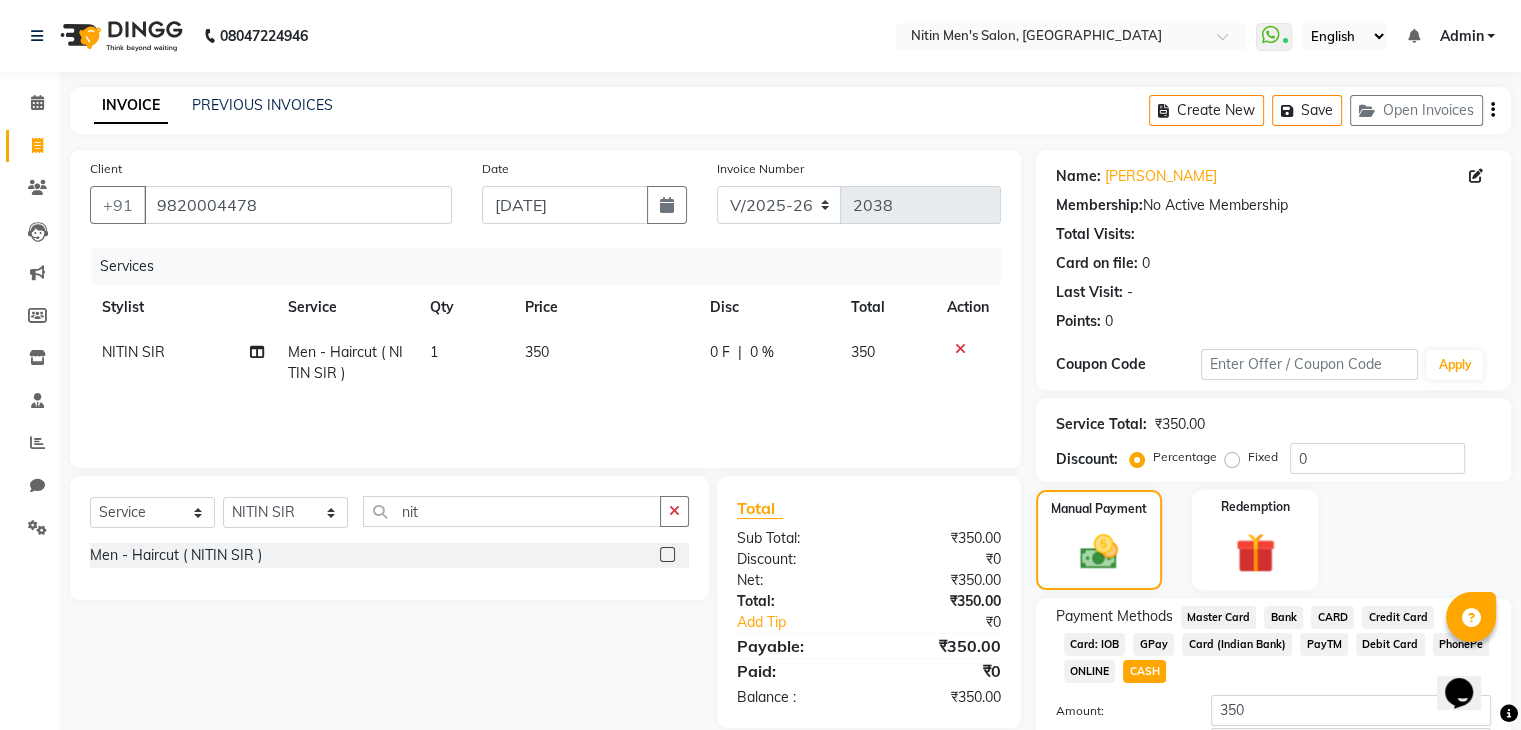 scroll, scrollTop: 145, scrollLeft: 0, axis: vertical 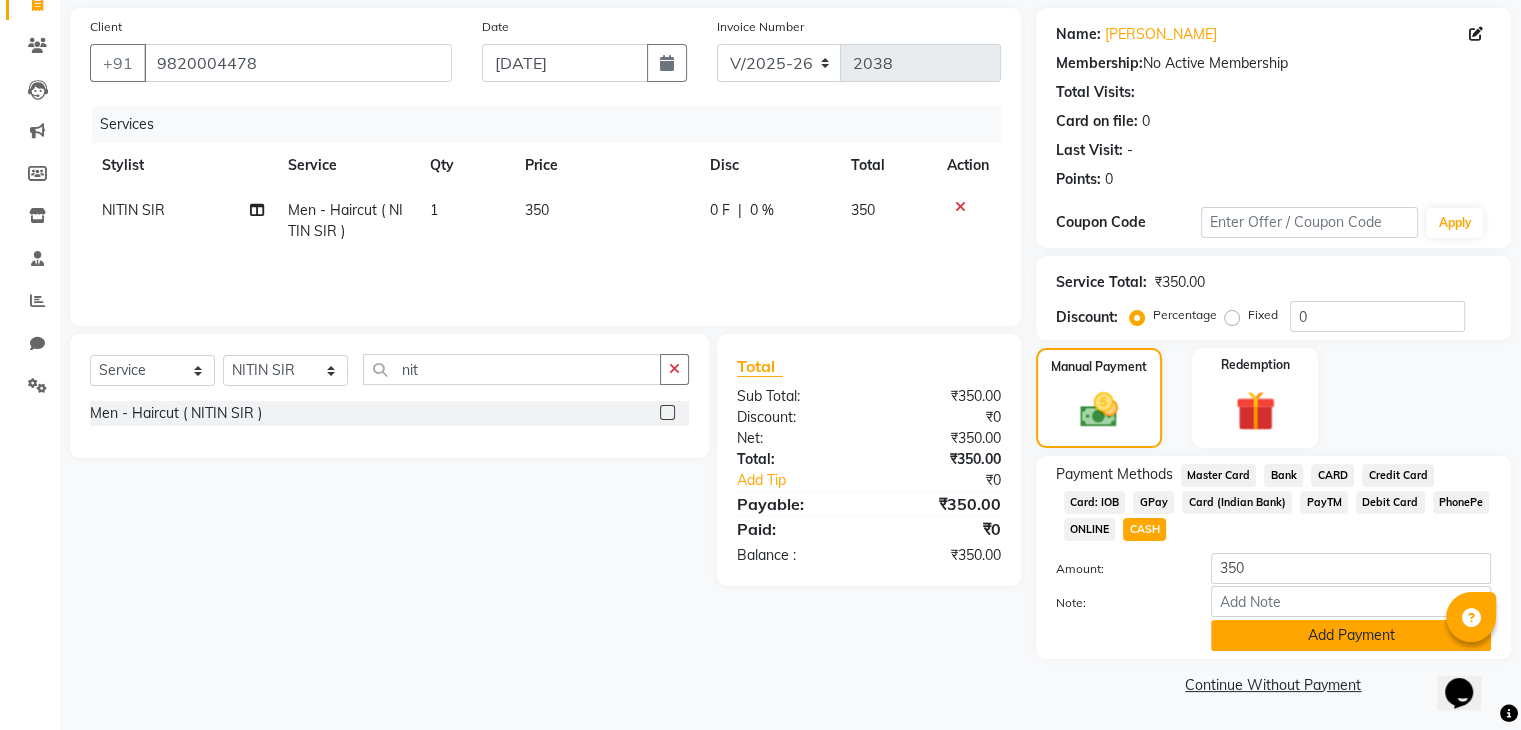 click on "Add Payment" 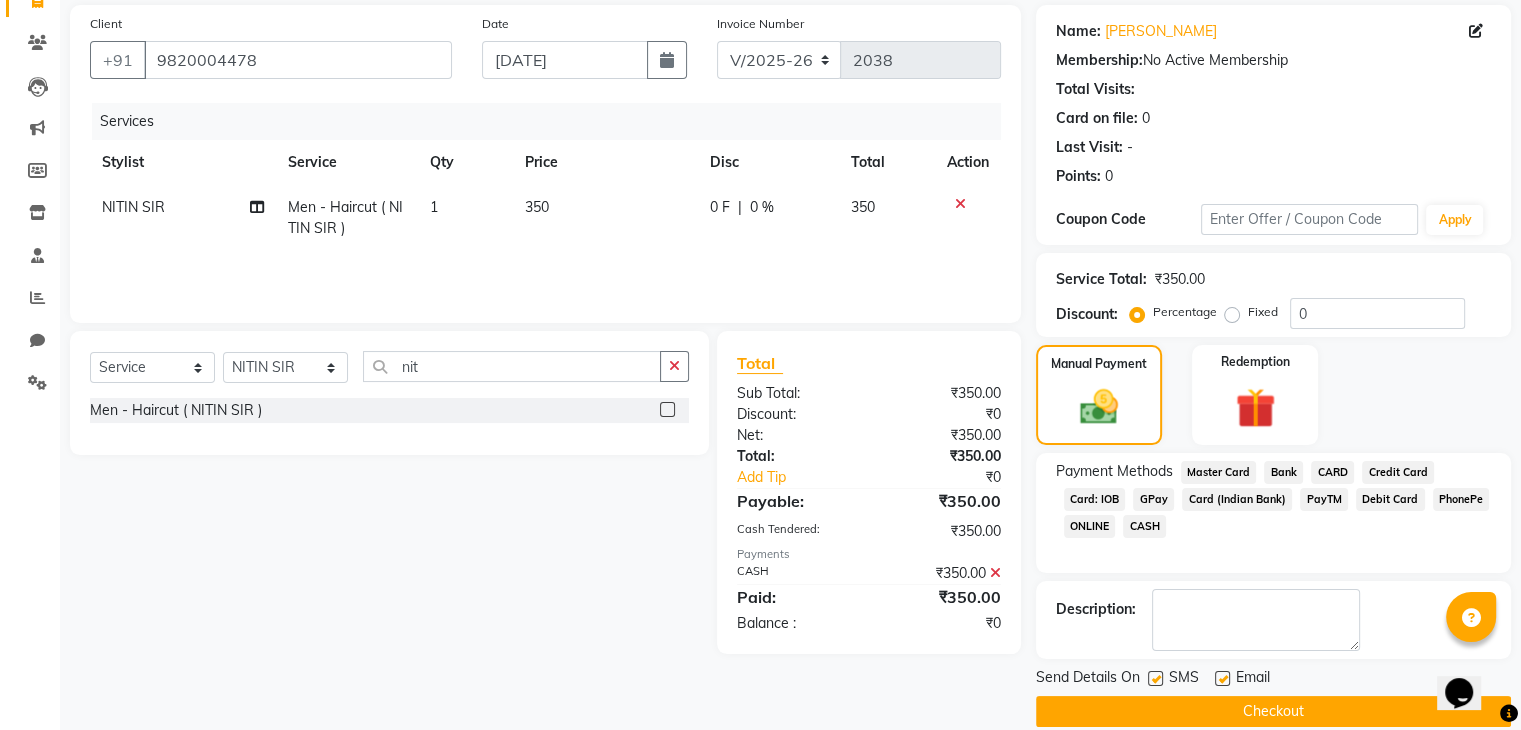 click on "Checkout" 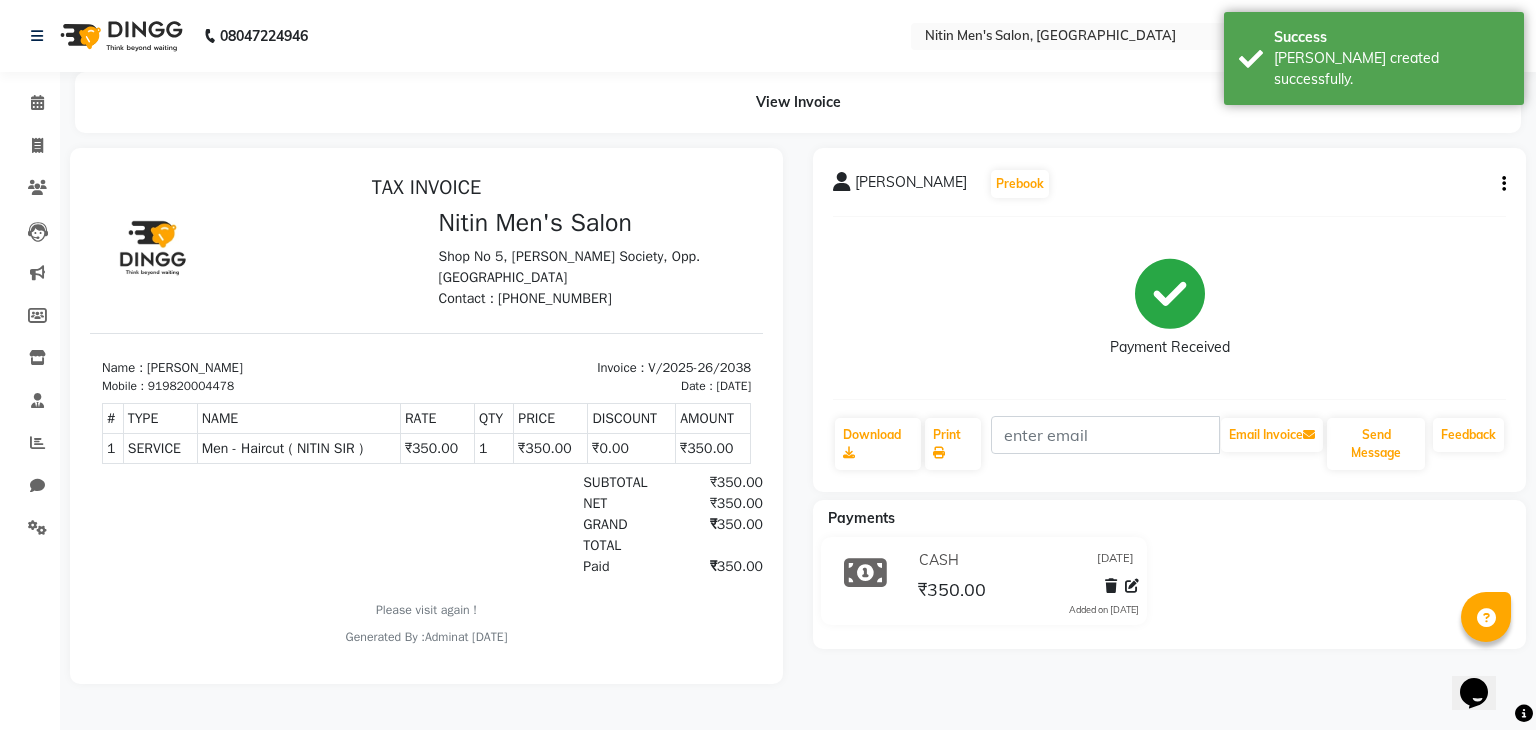 scroll, scrollTop: 0, scrollLeft: 0, axis: both 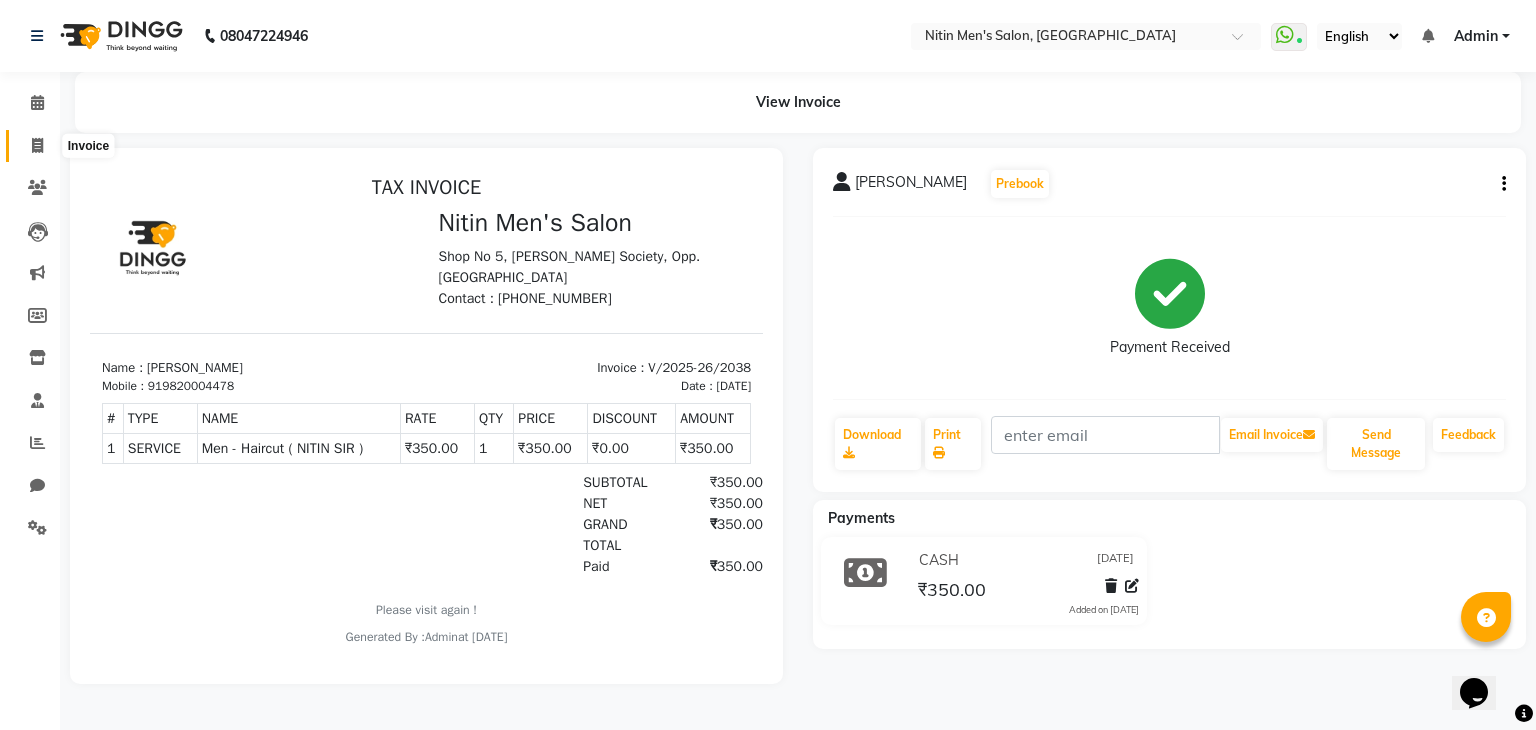 click 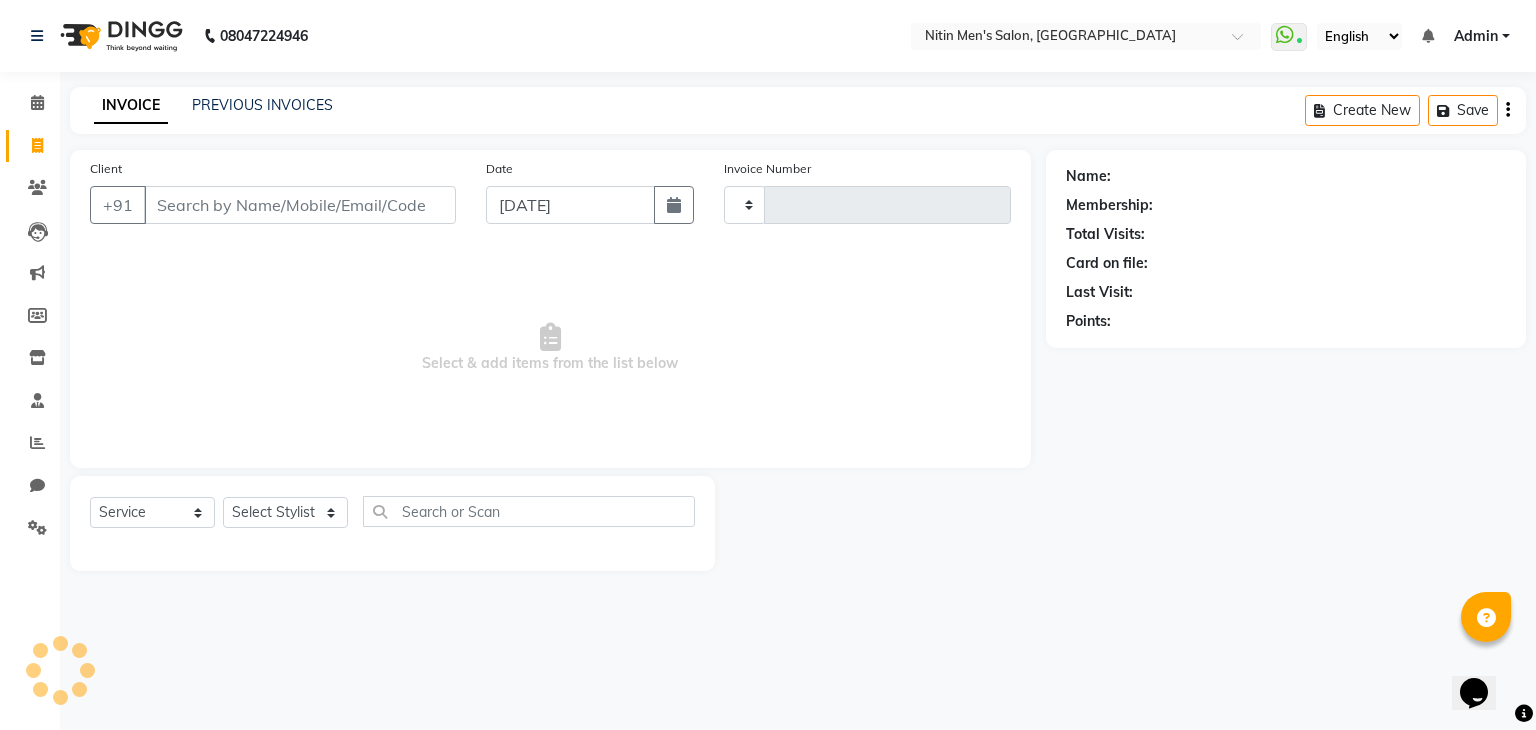 type on "2039" 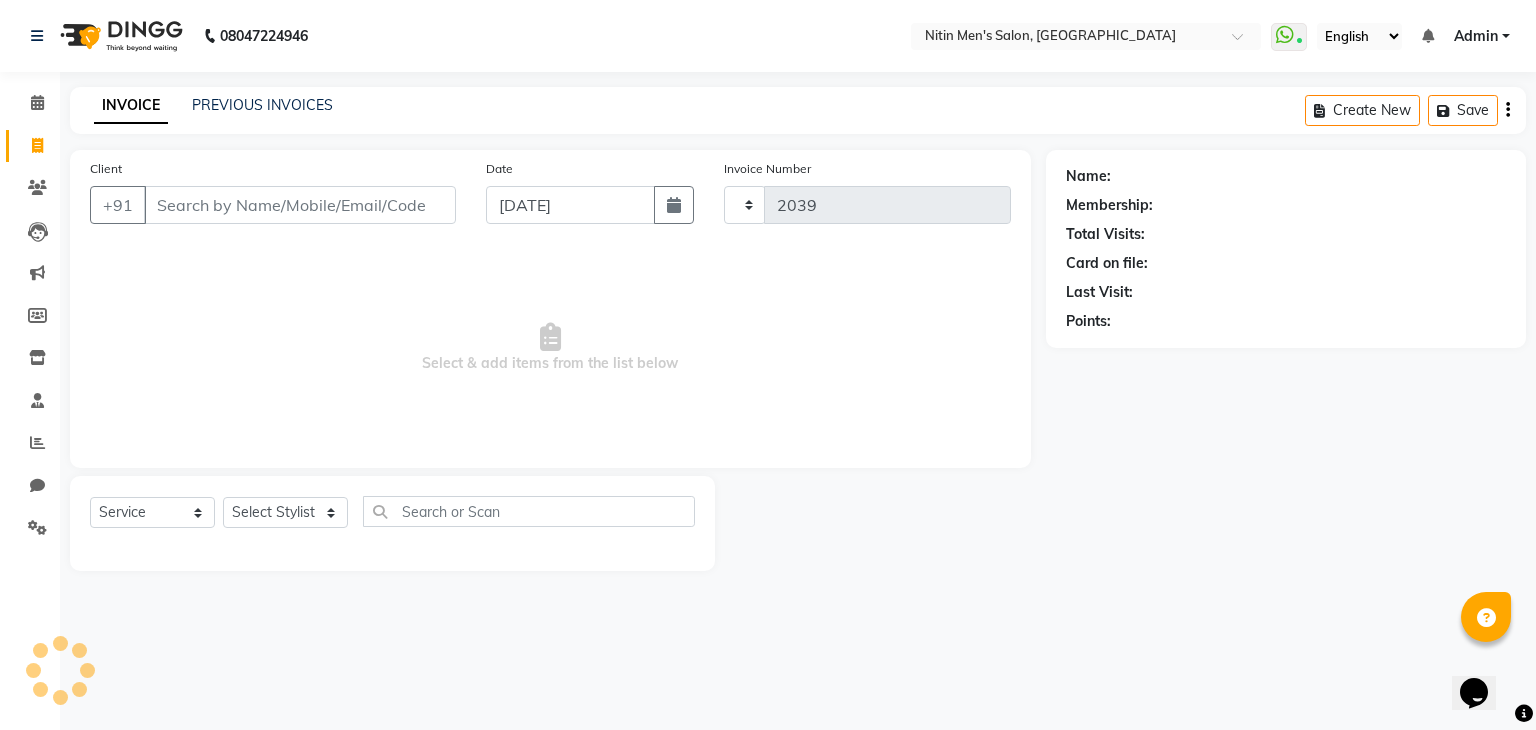 select on "7981" 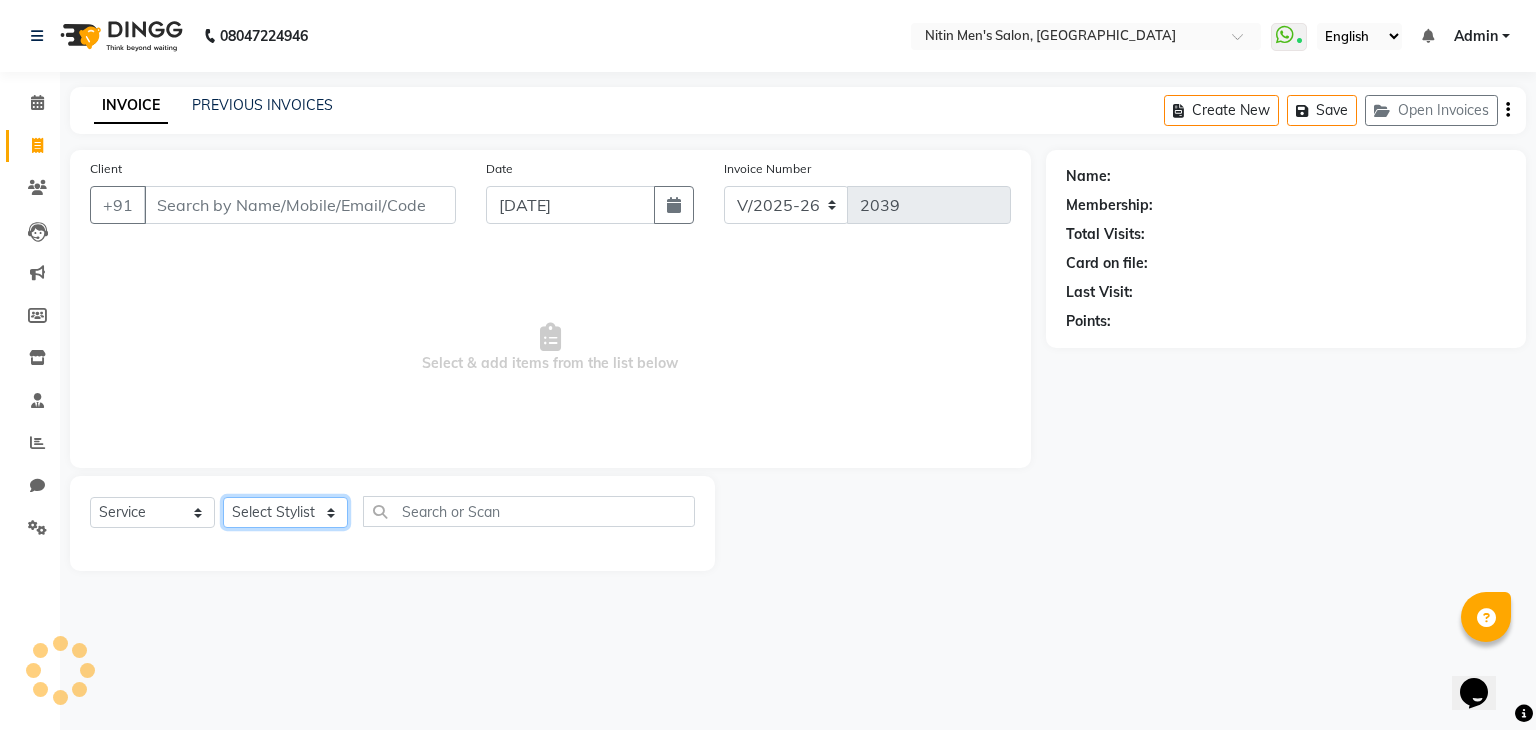 click on "Select Stylist" 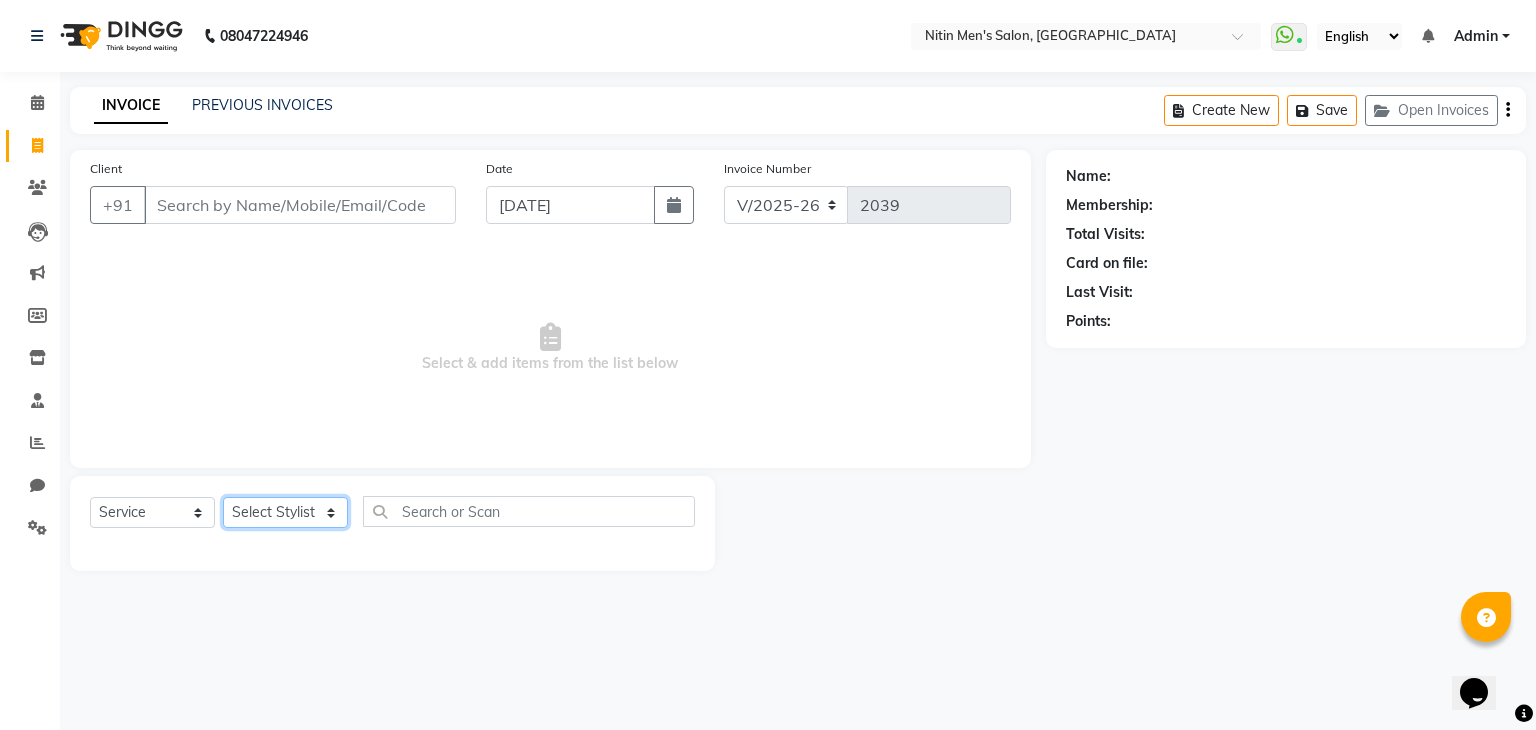 select on "85157" 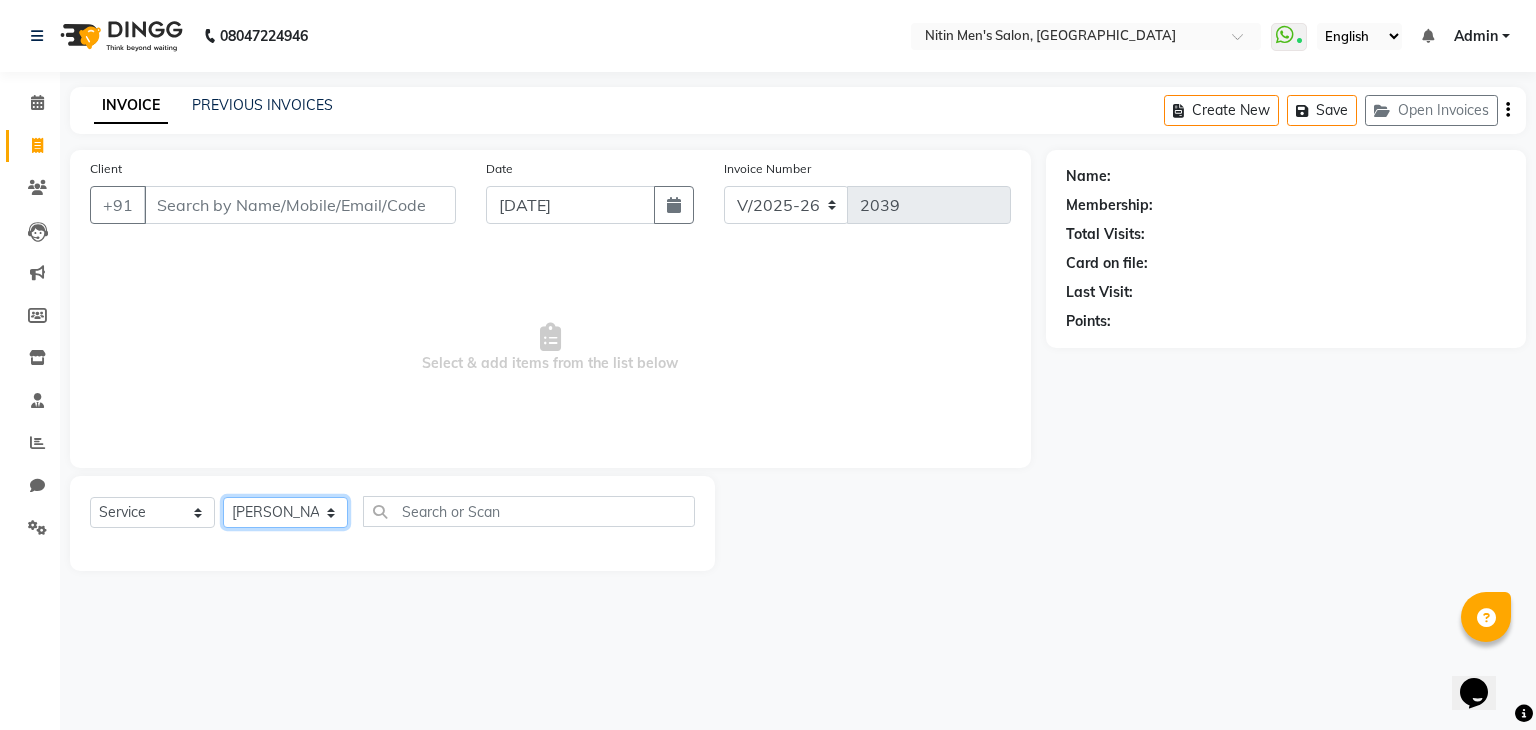 click on "Select Stylist [PERSON_NAME] [PERSON_NAME] [PERSON_NAME] [PERSON_NAME] MEENAKSHI NITIN SIR [PERSON_NAME] [PERSON_NAME] [PERSON_NAME]" 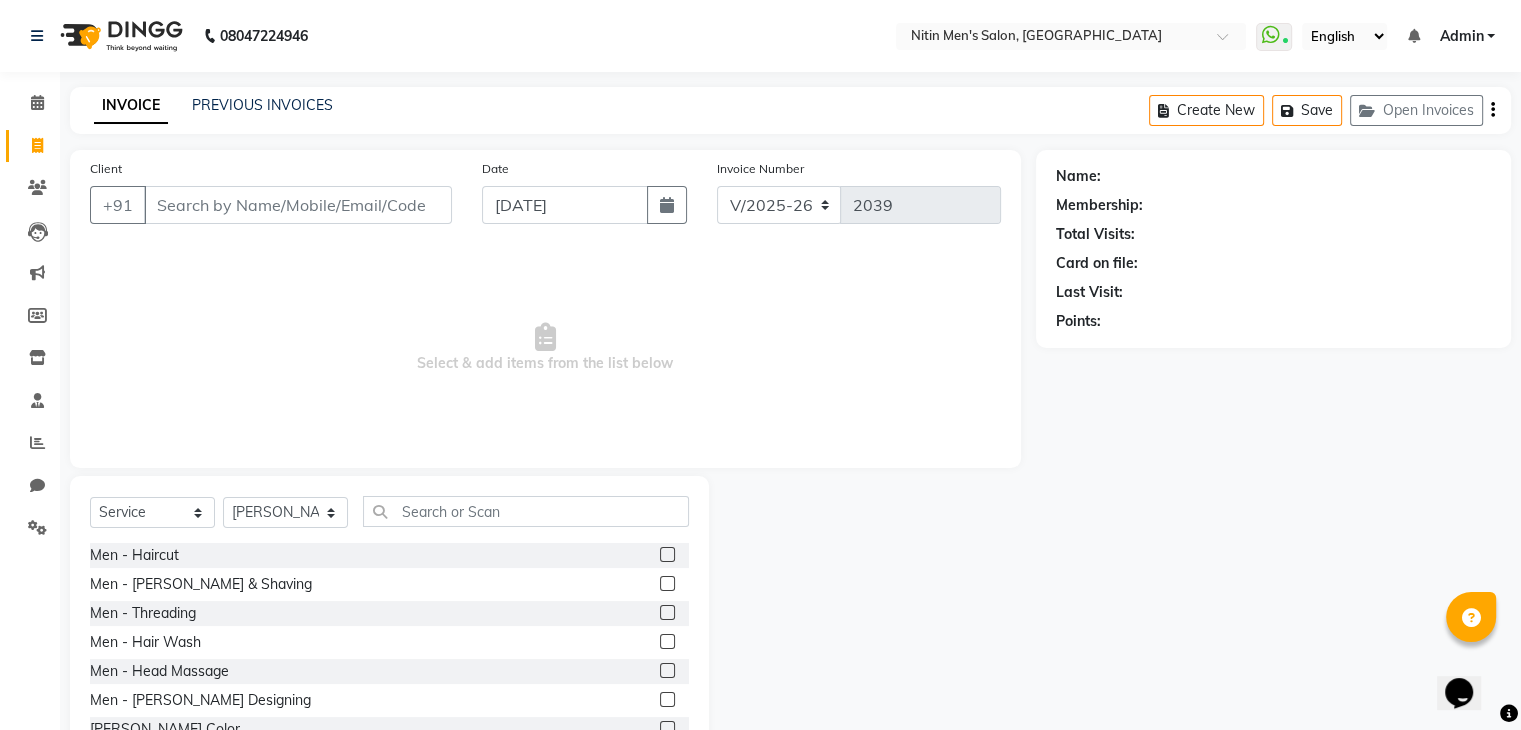 click 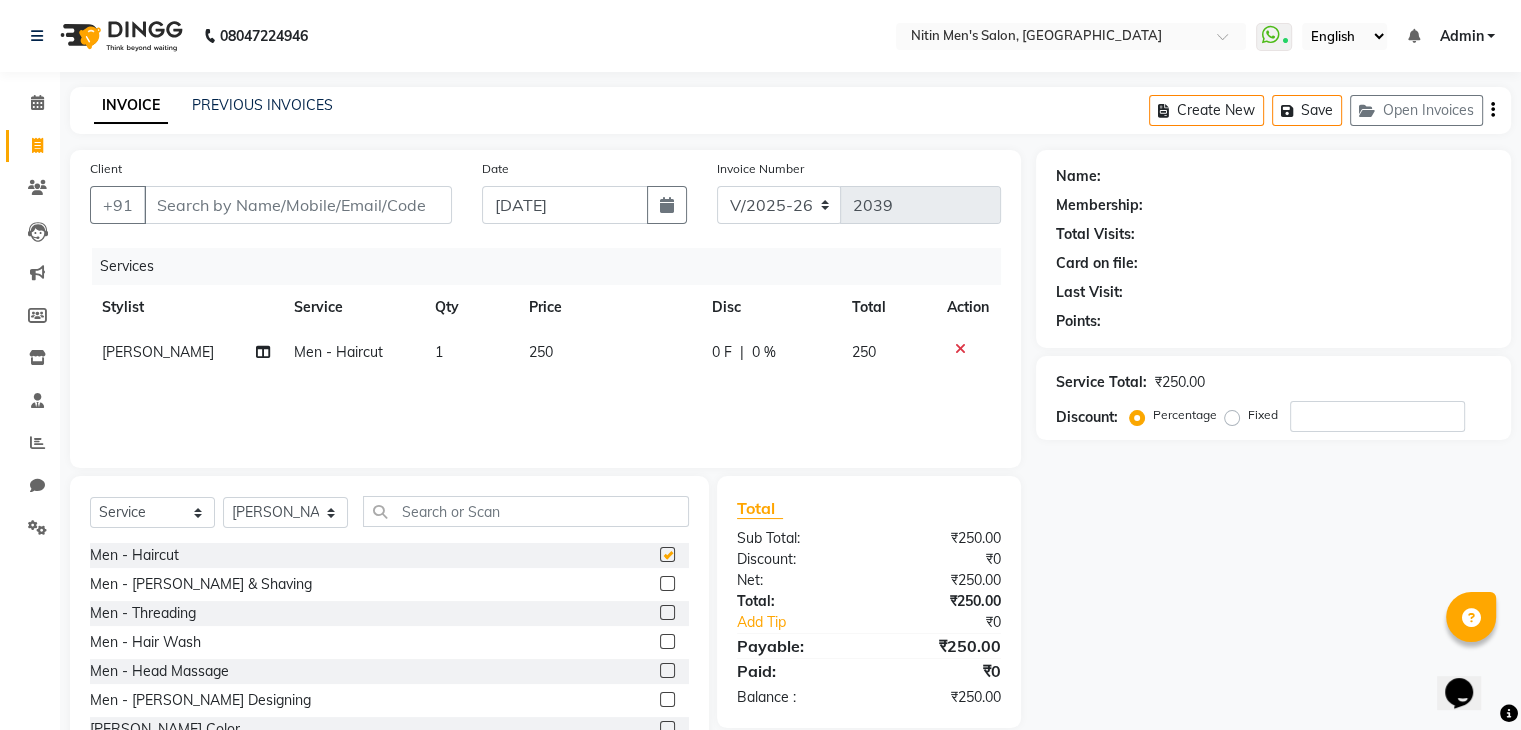 checkbox on "false" 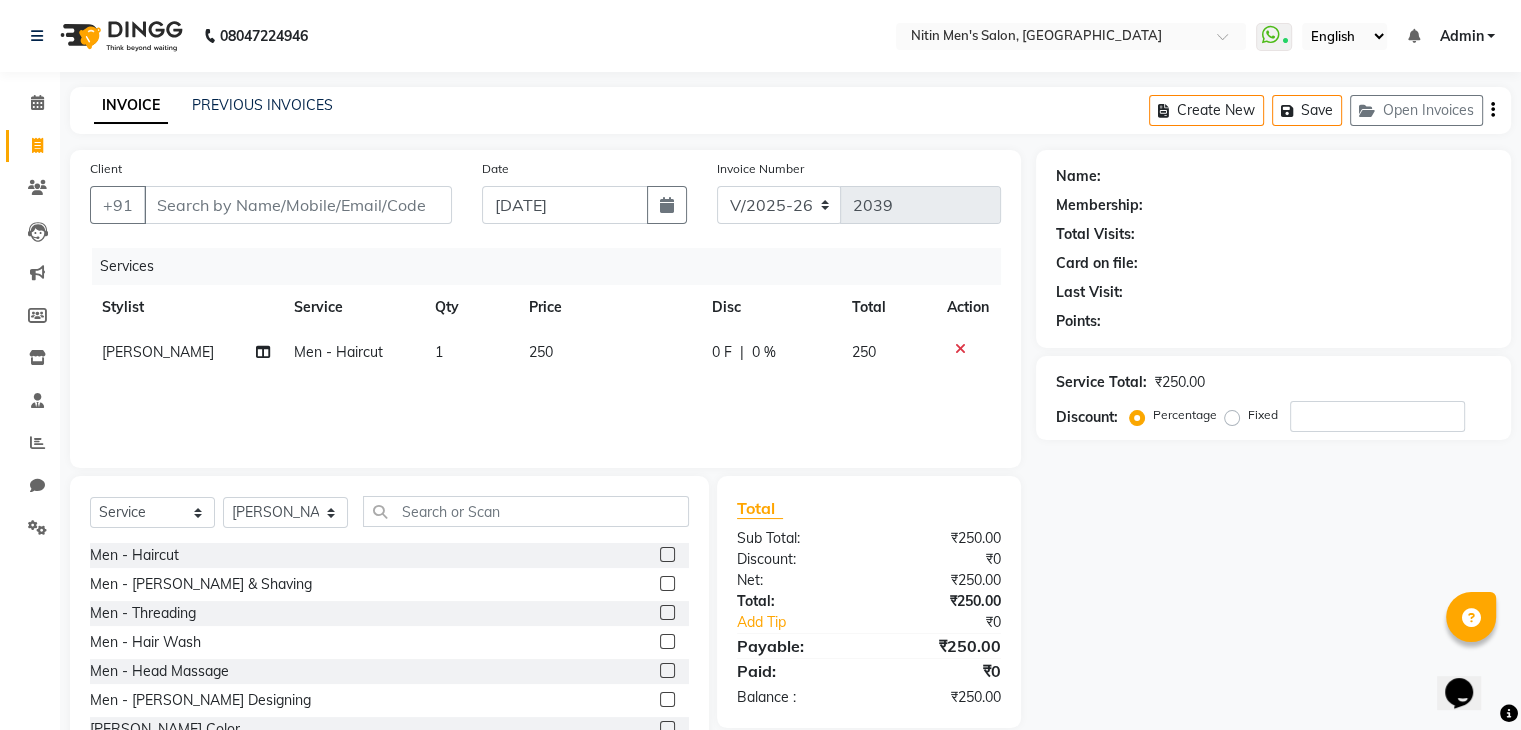 click 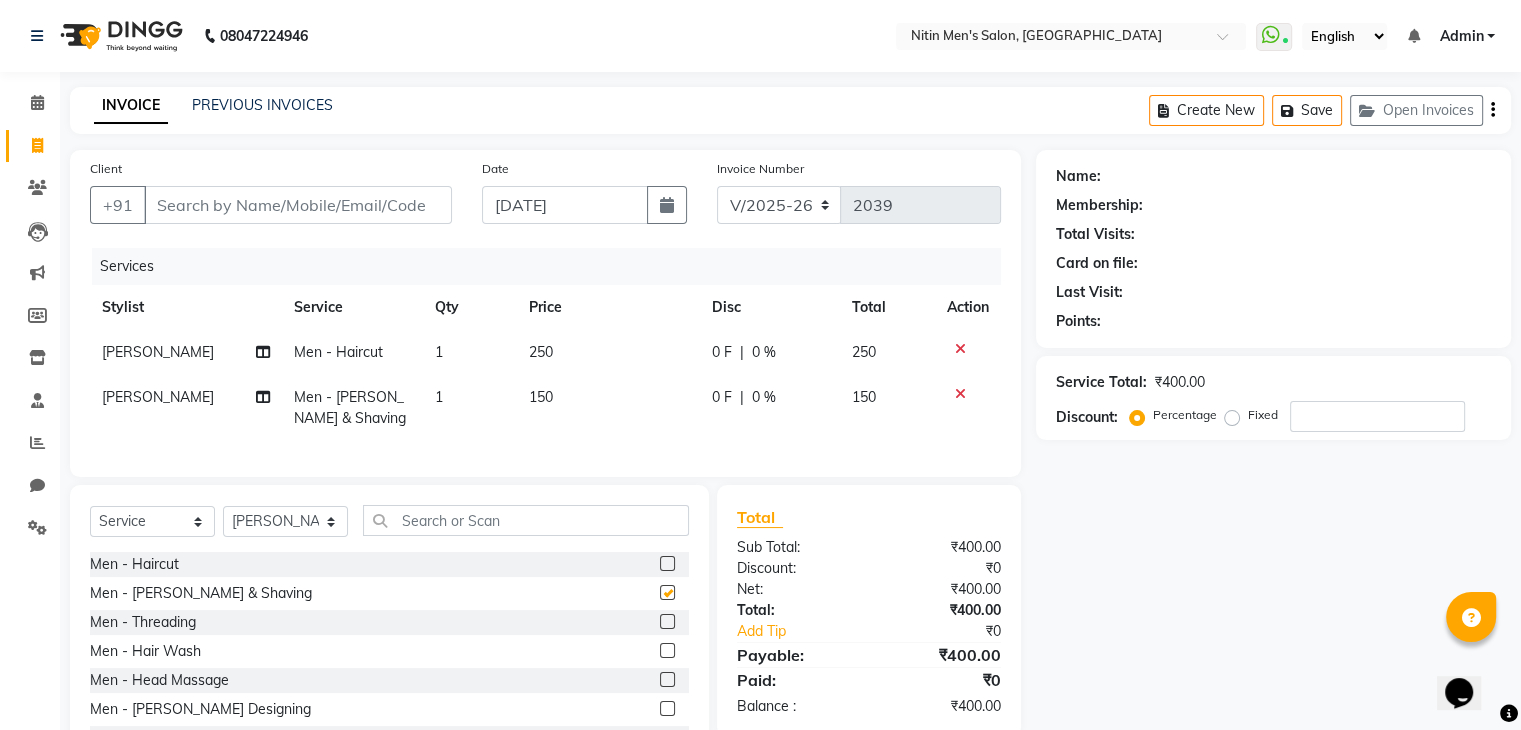 checkbox on "false" 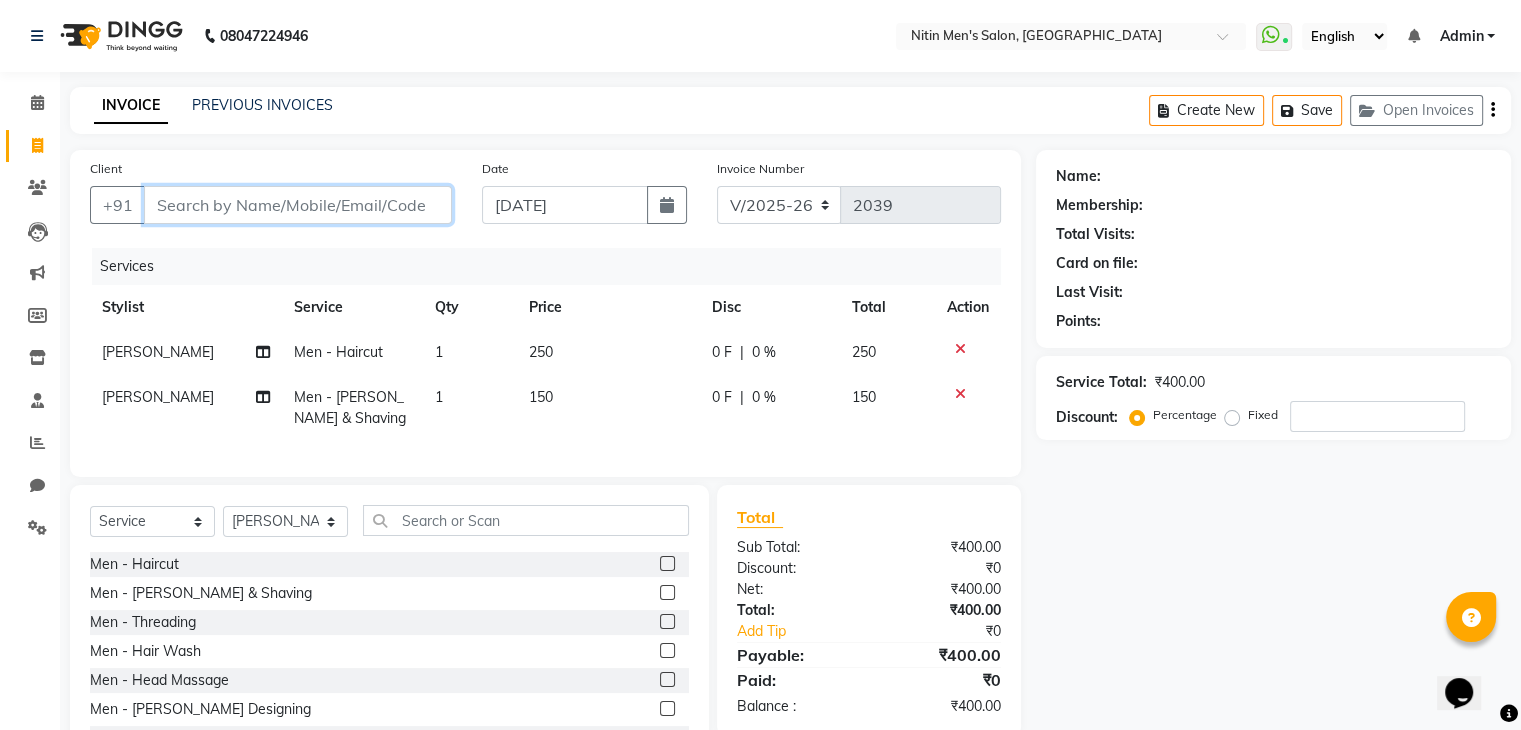 click on "Client" at bounding box center [298, 205] 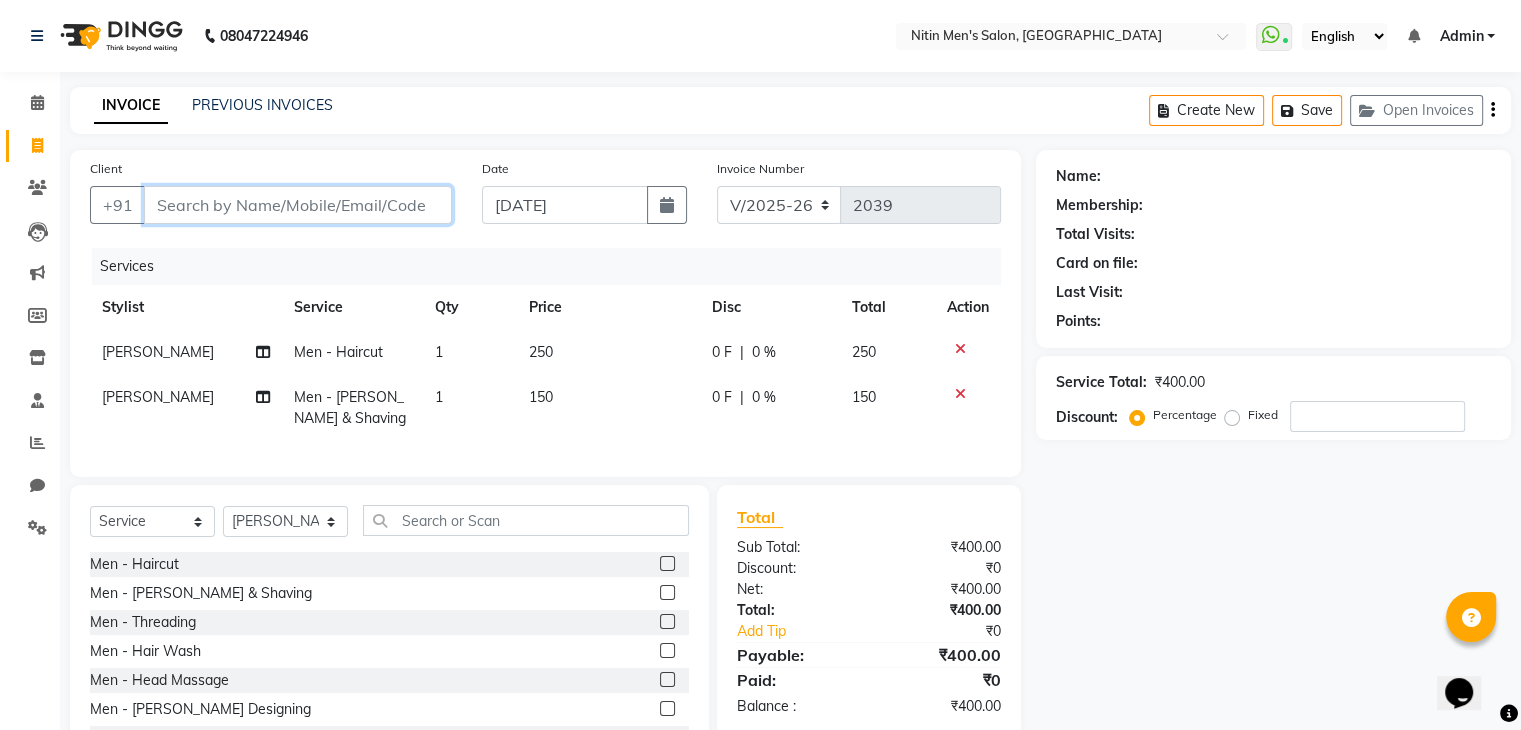 type on "8" 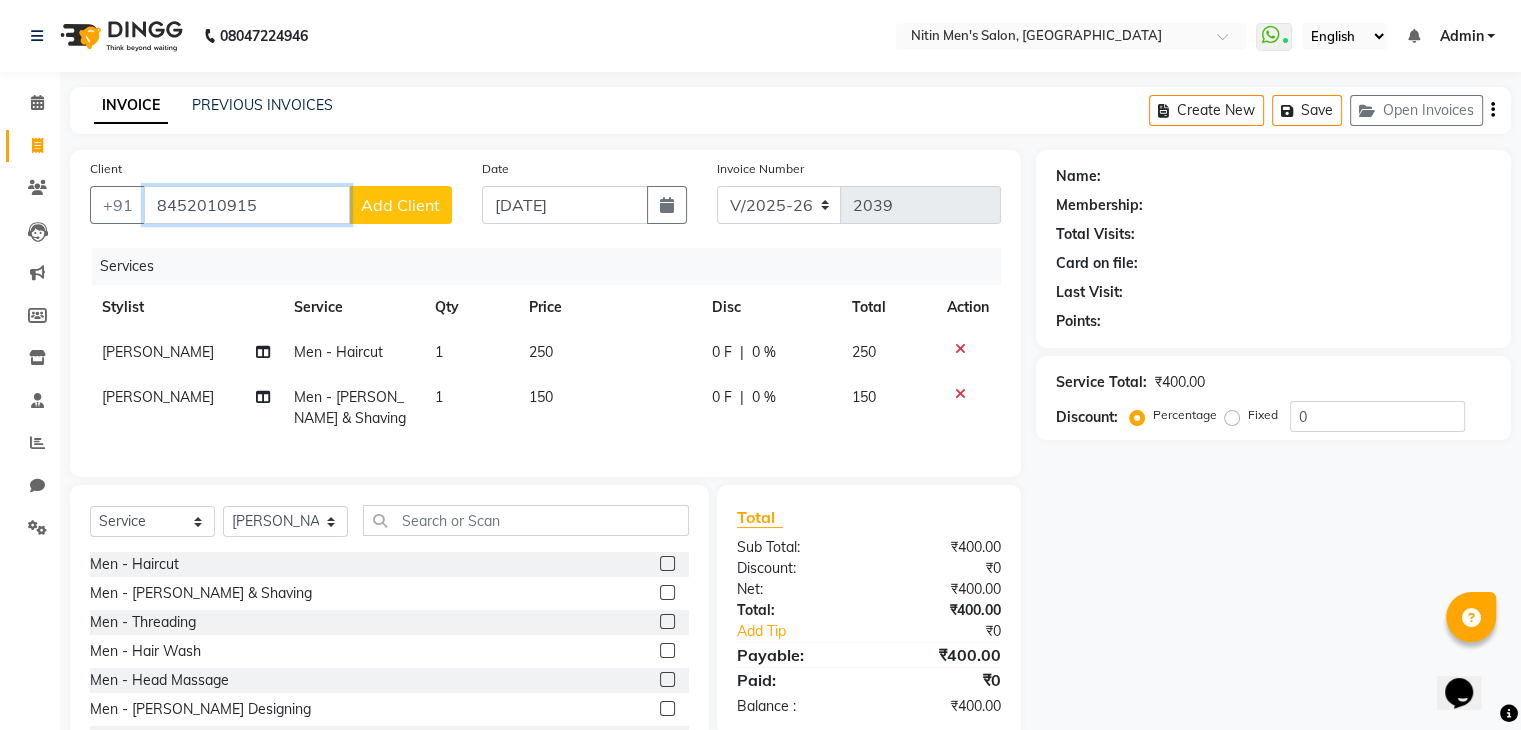 type on "8452010915" 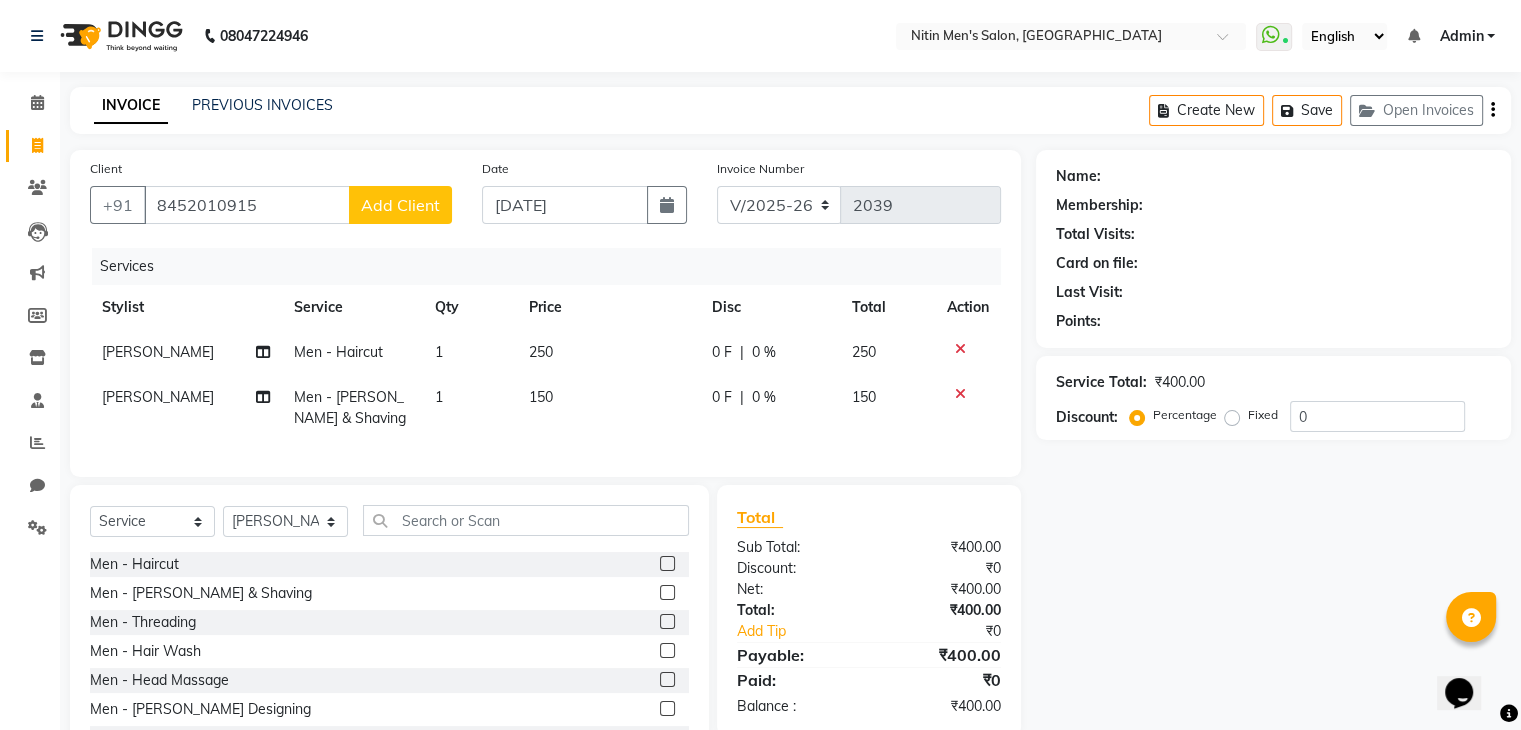 click on "Add Client" 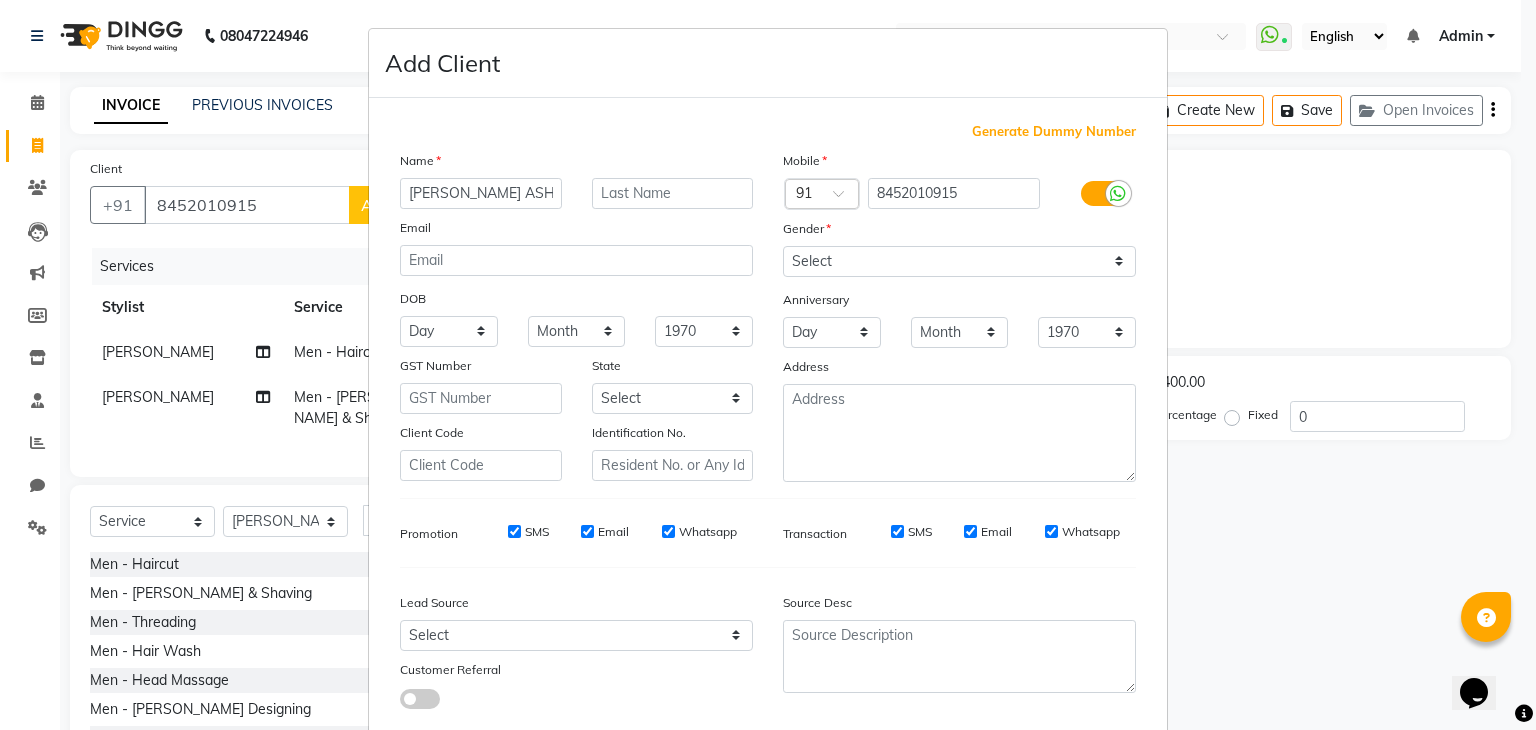 click on "SANKET ASHINDE" at bounding box center [481, 193] 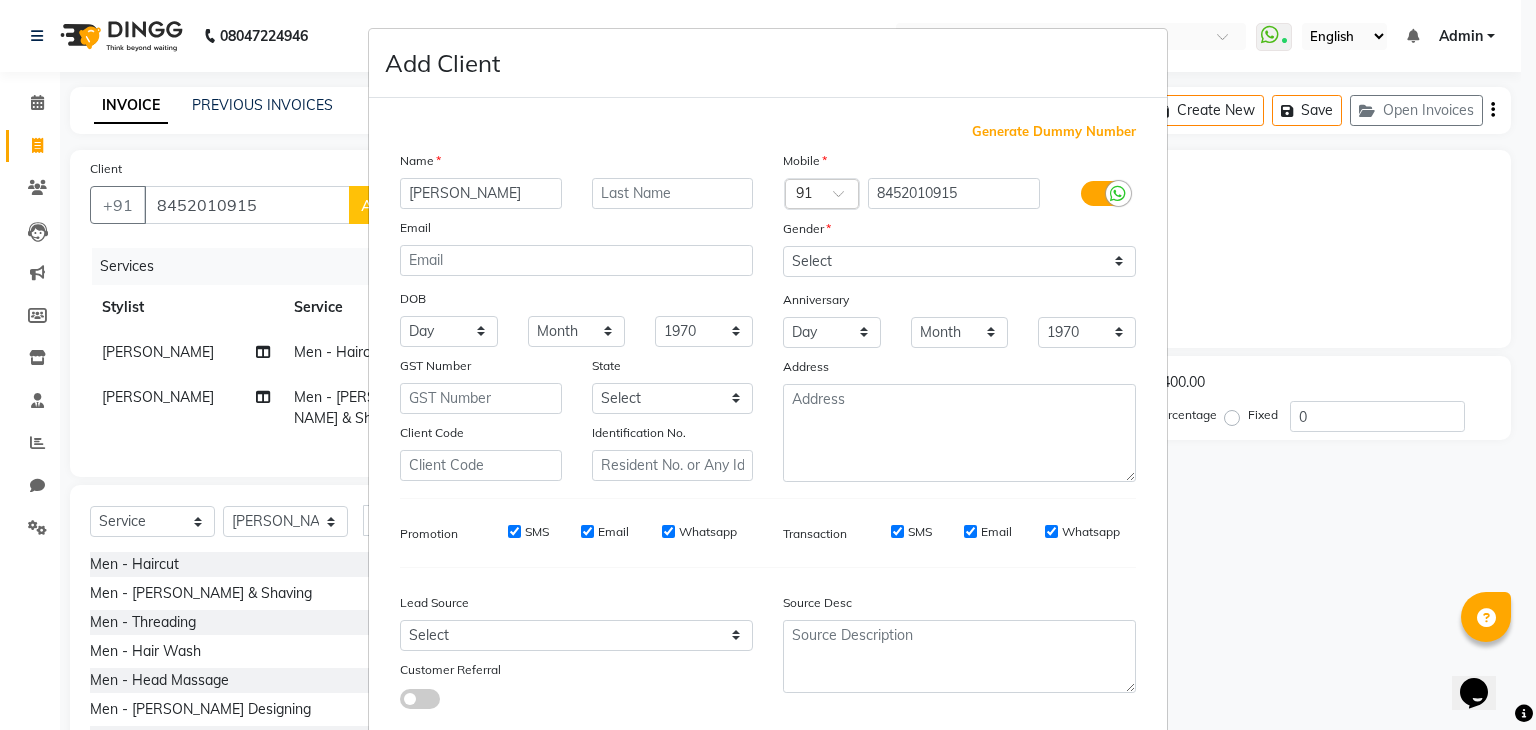 type on "SANKET SHINDE" 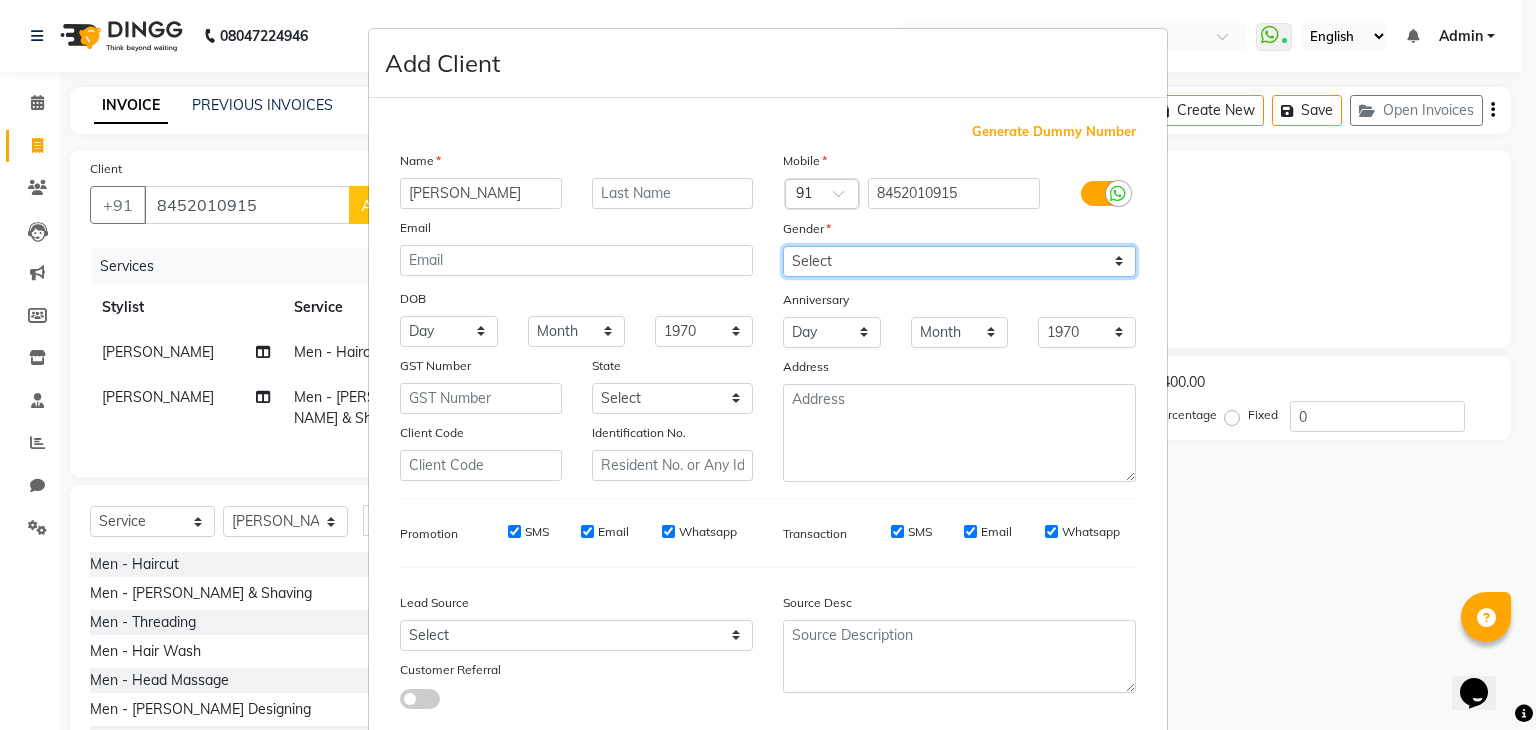 drag, startPoint x: 844, startPoint y: 265, endPoint x: 808, endPoint y: 322, distance: 67.41662 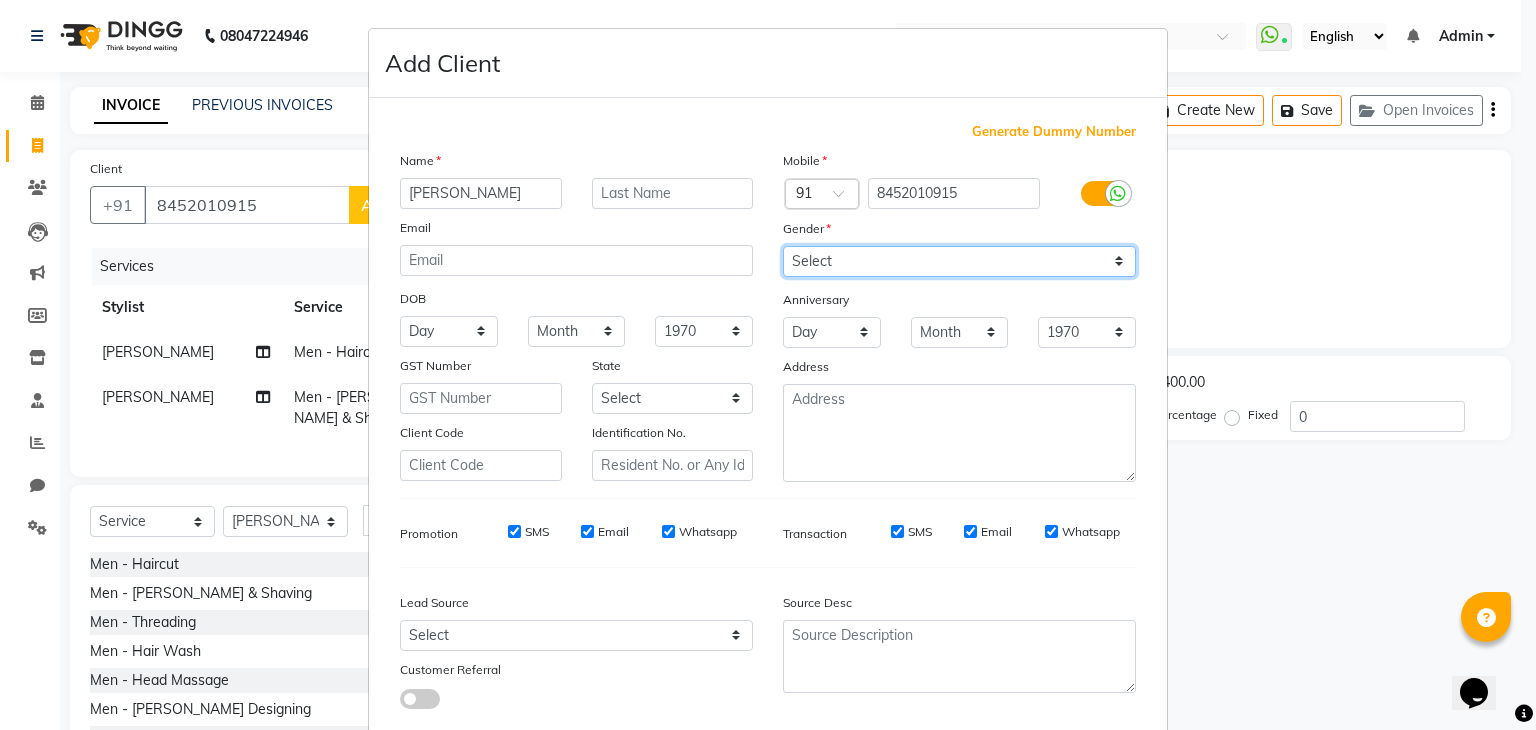 click on "Select [DEMOGRAPHIC_DATA] [DEMOGRAPHIC_DATA] Other Prefer Not To Say" at bounding box center (959, 261) 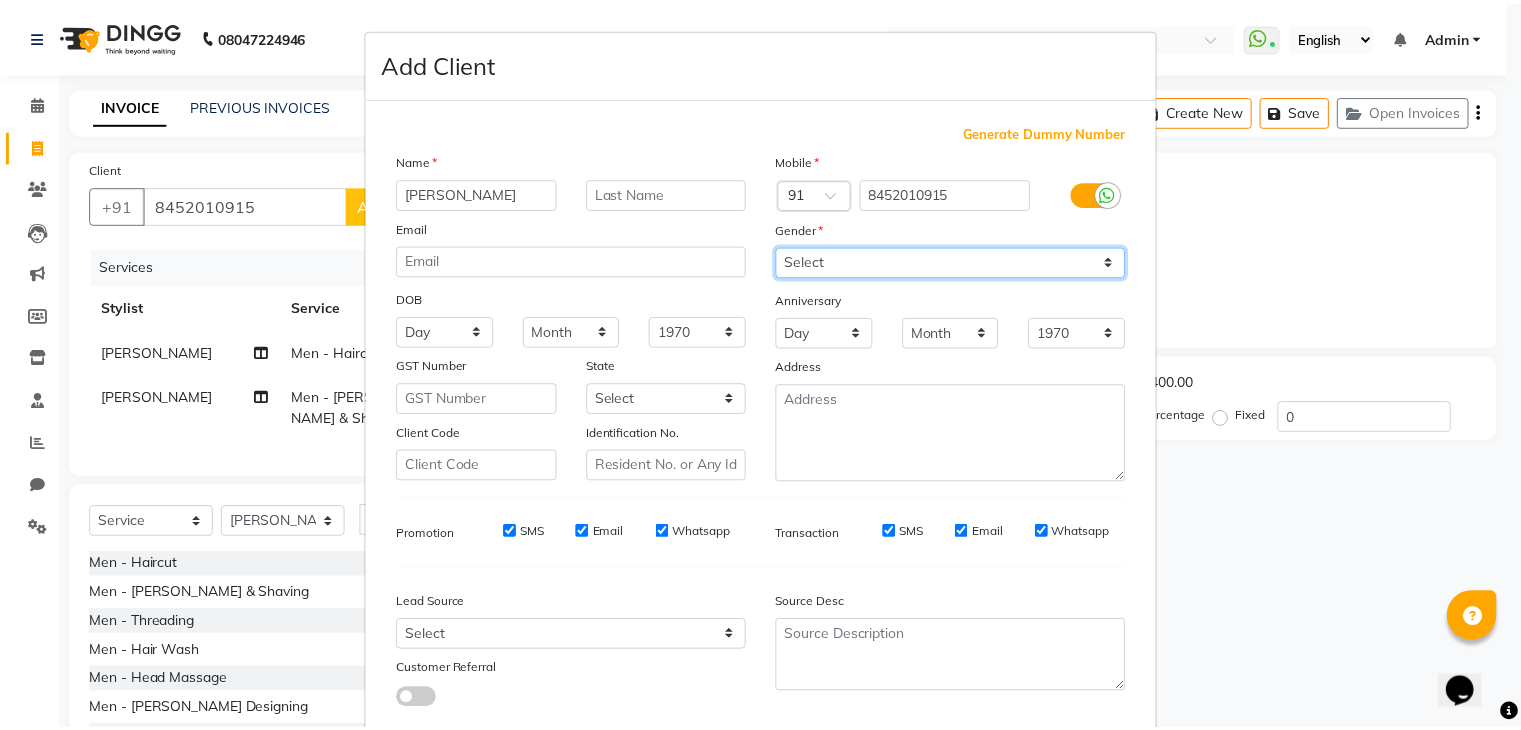 scroll, scrollTop: 127, scrollLeft: 0, axis: vertical 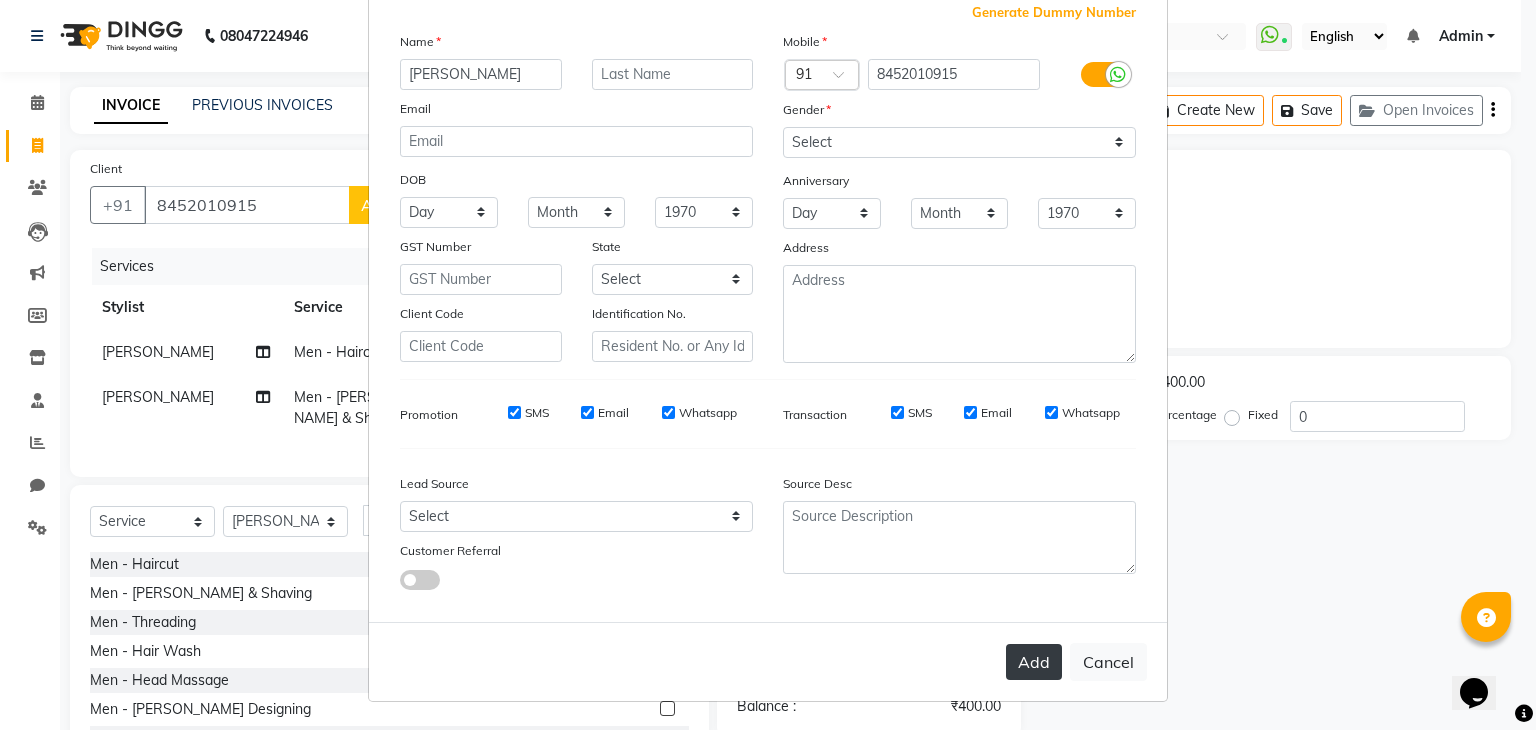 click on "Add" at bounding box center (1034, 662) 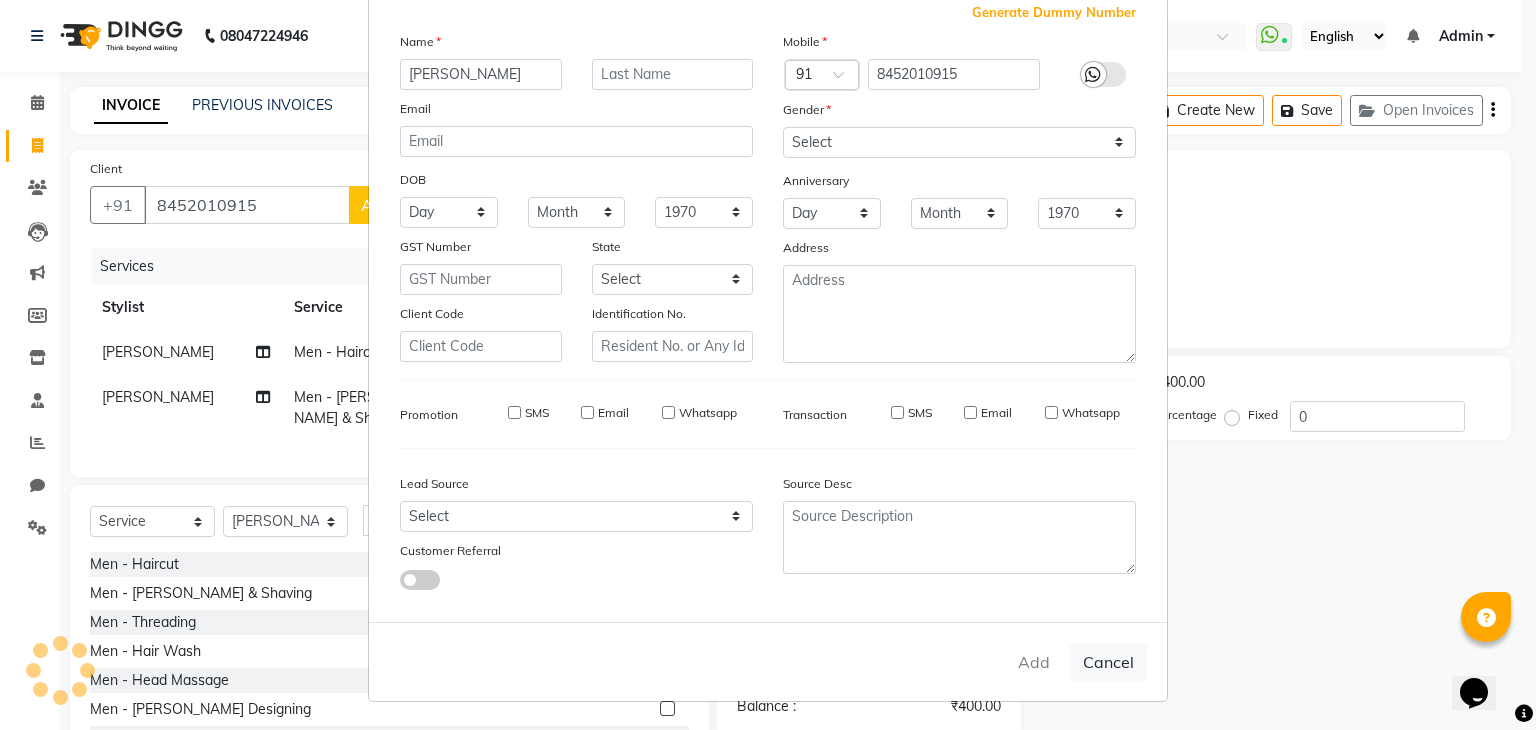 type 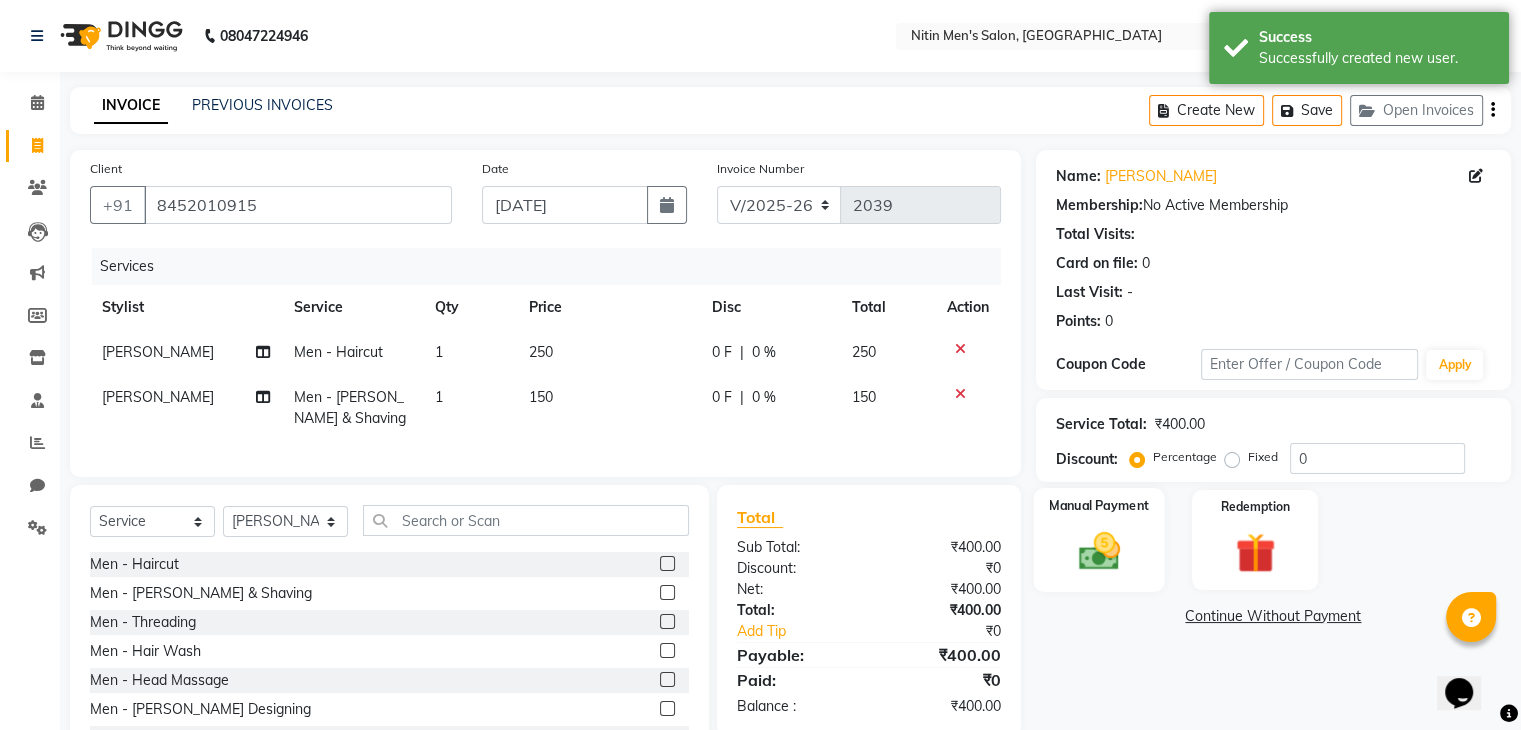 click 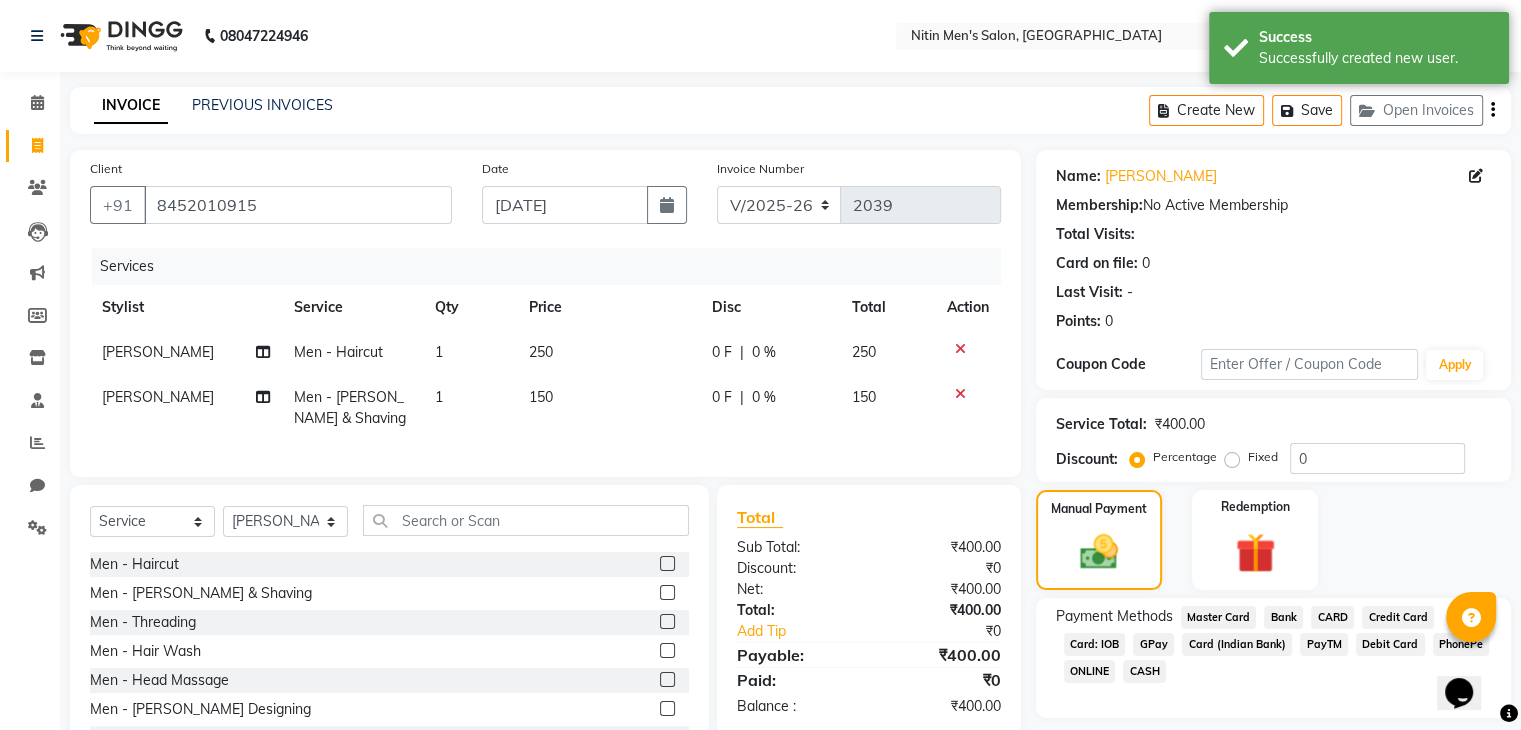 click on "GPay" 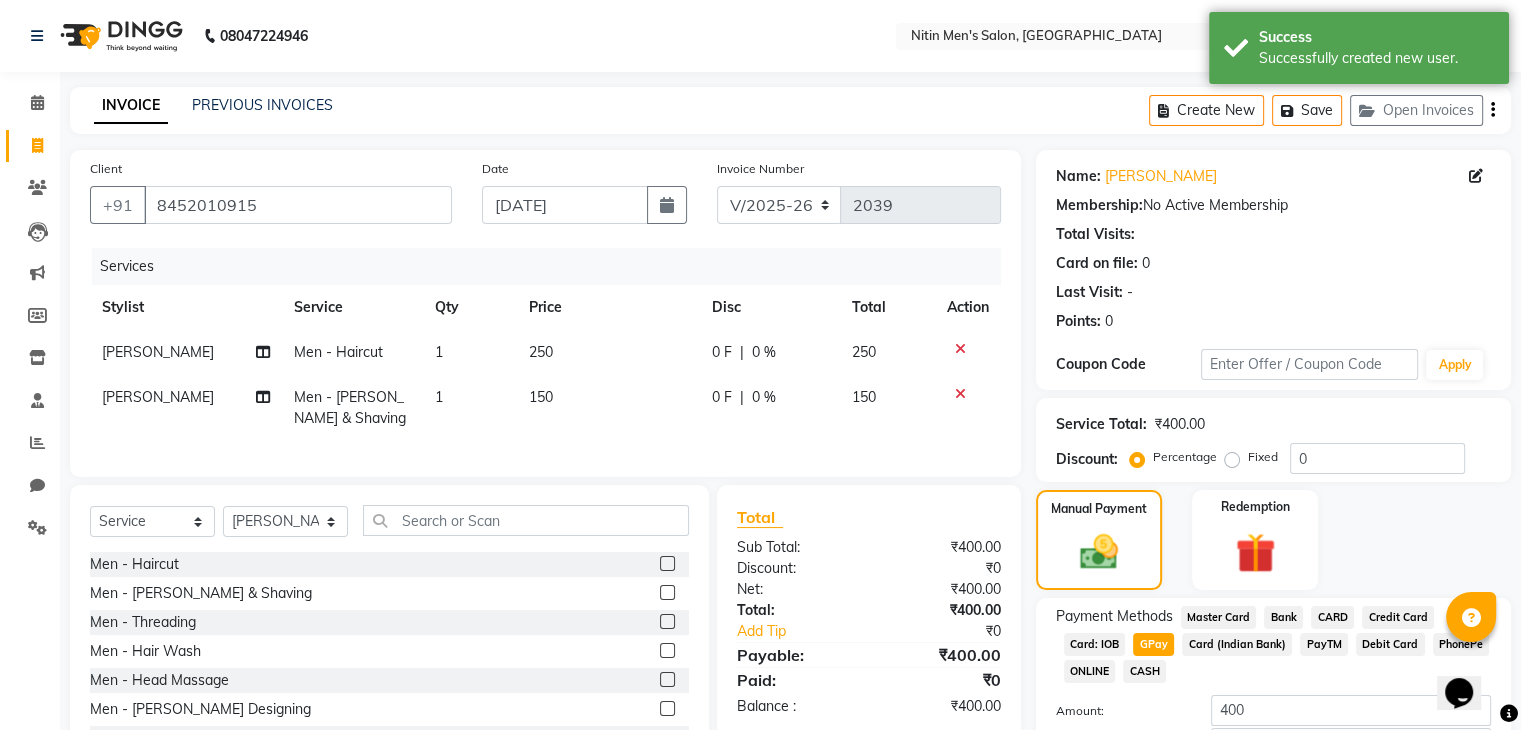 scroll, scrollTop: 145, scrollLeft: 0, axis: vertical 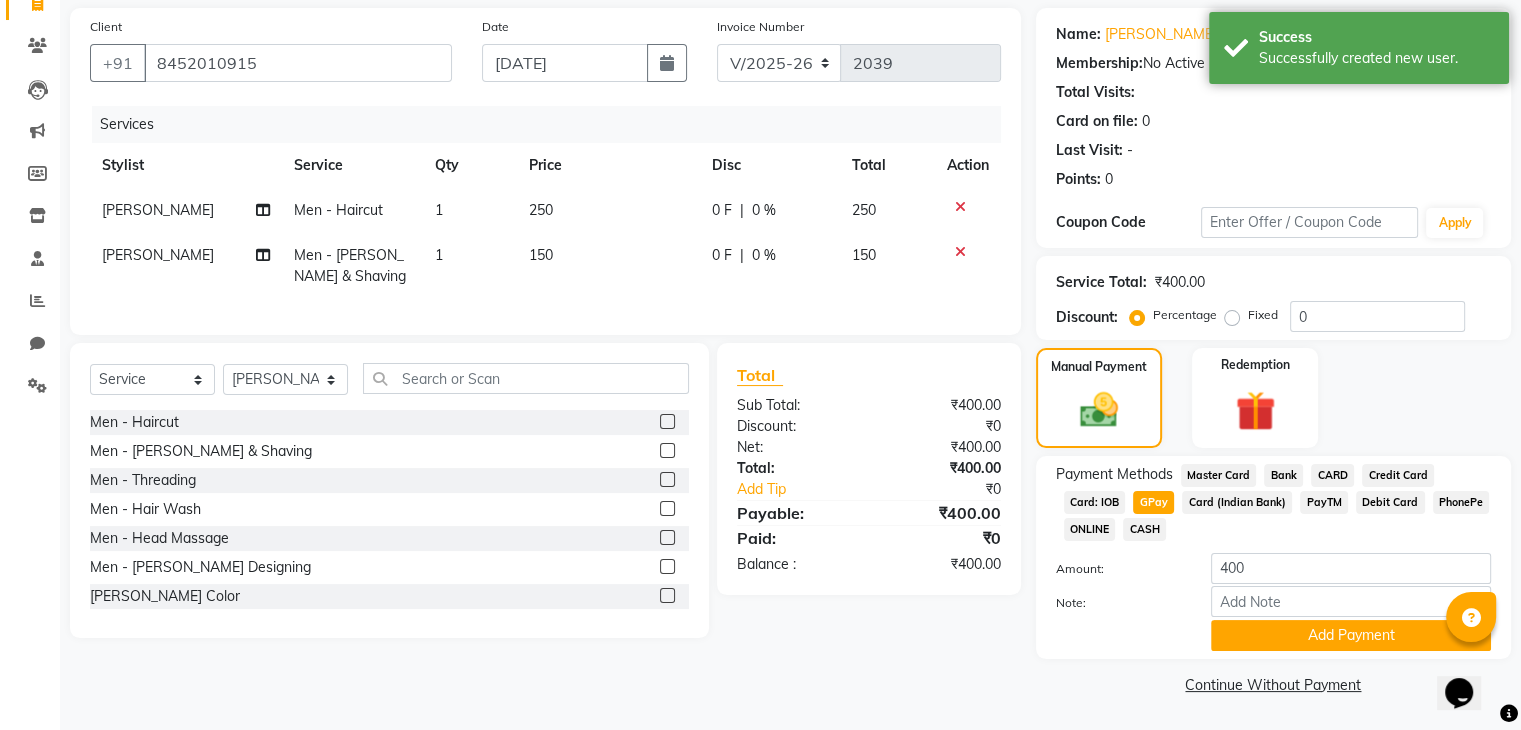 click on "Payment Methods  Master Card   Bank   CARD   Credit Card   Card: IOB   GPay   Card (Indian Bank)   PayTM   Debit Card   PhonePe   ONLINE   CASH  Amount: 400 Note: Add Payment" 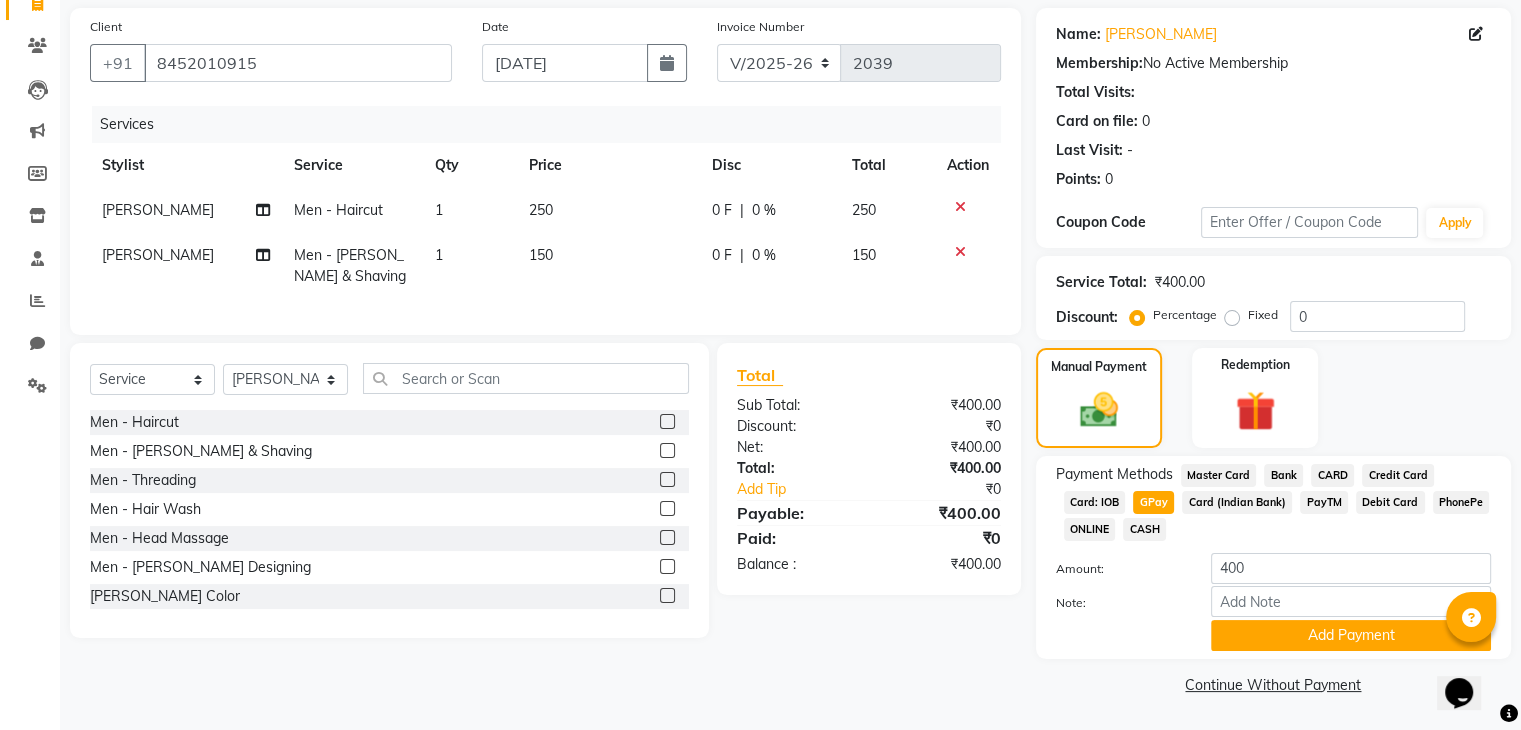 click on "Note:" 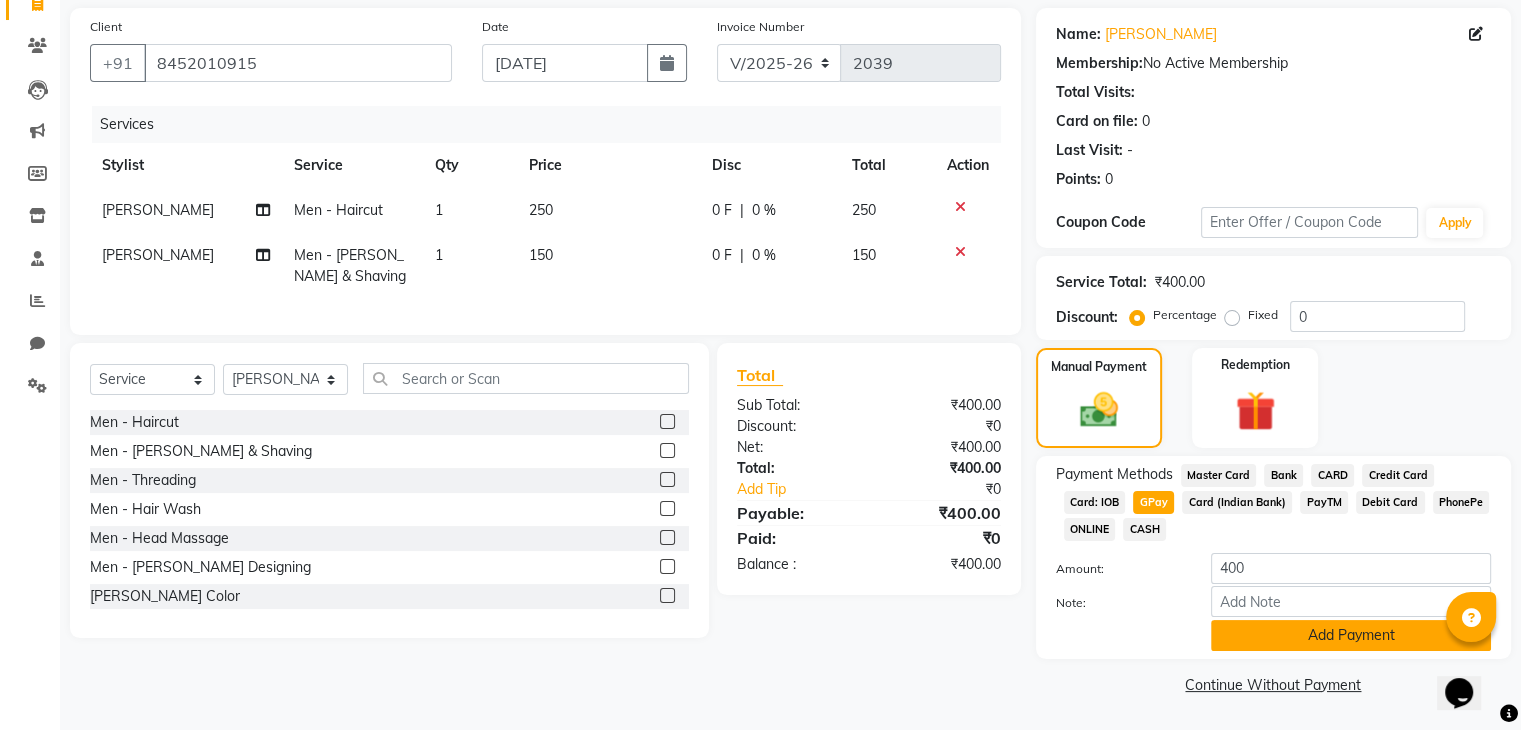 click on "Add Payment" 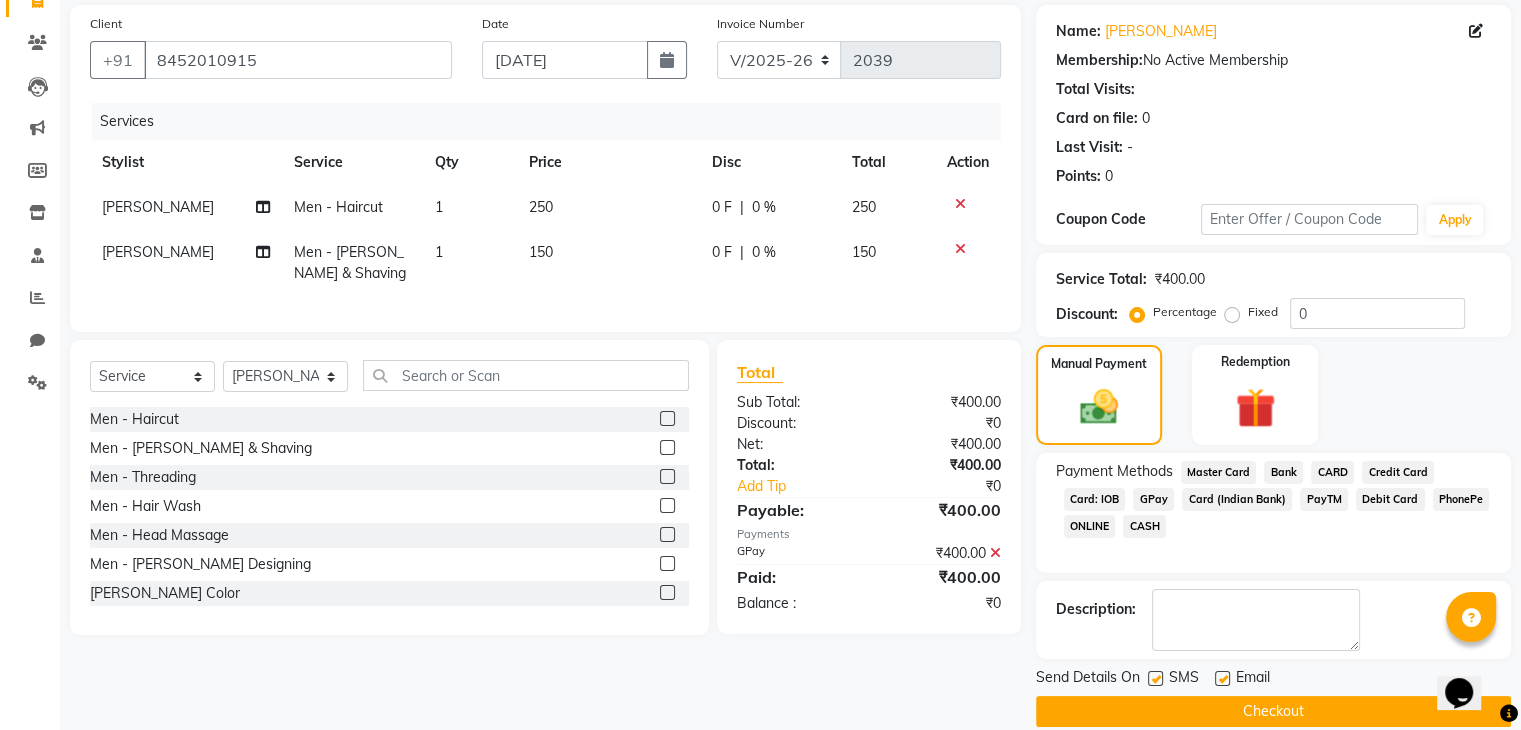 click on "Checkout" 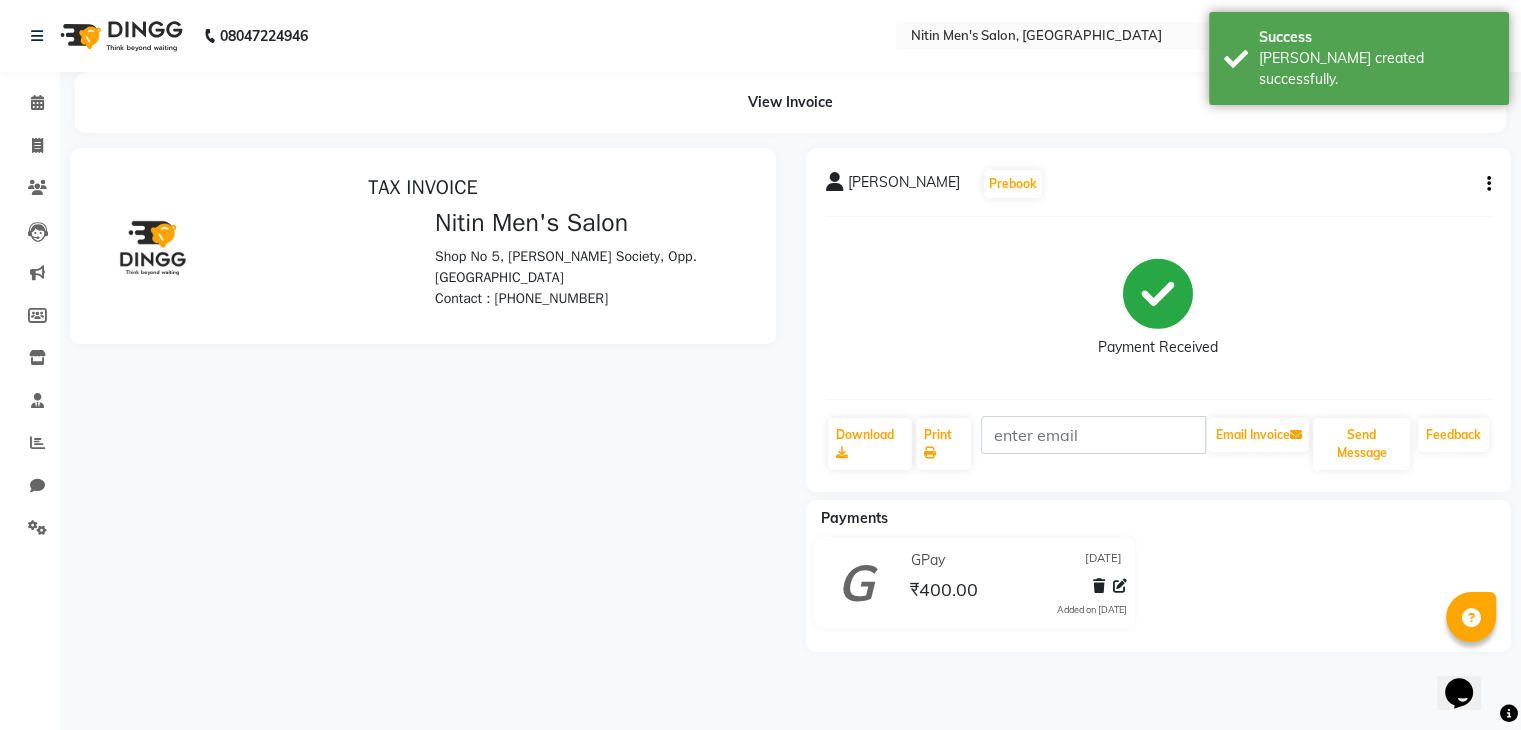 scroll, scrollTop: 0, scrollLeft: 0, axis: both 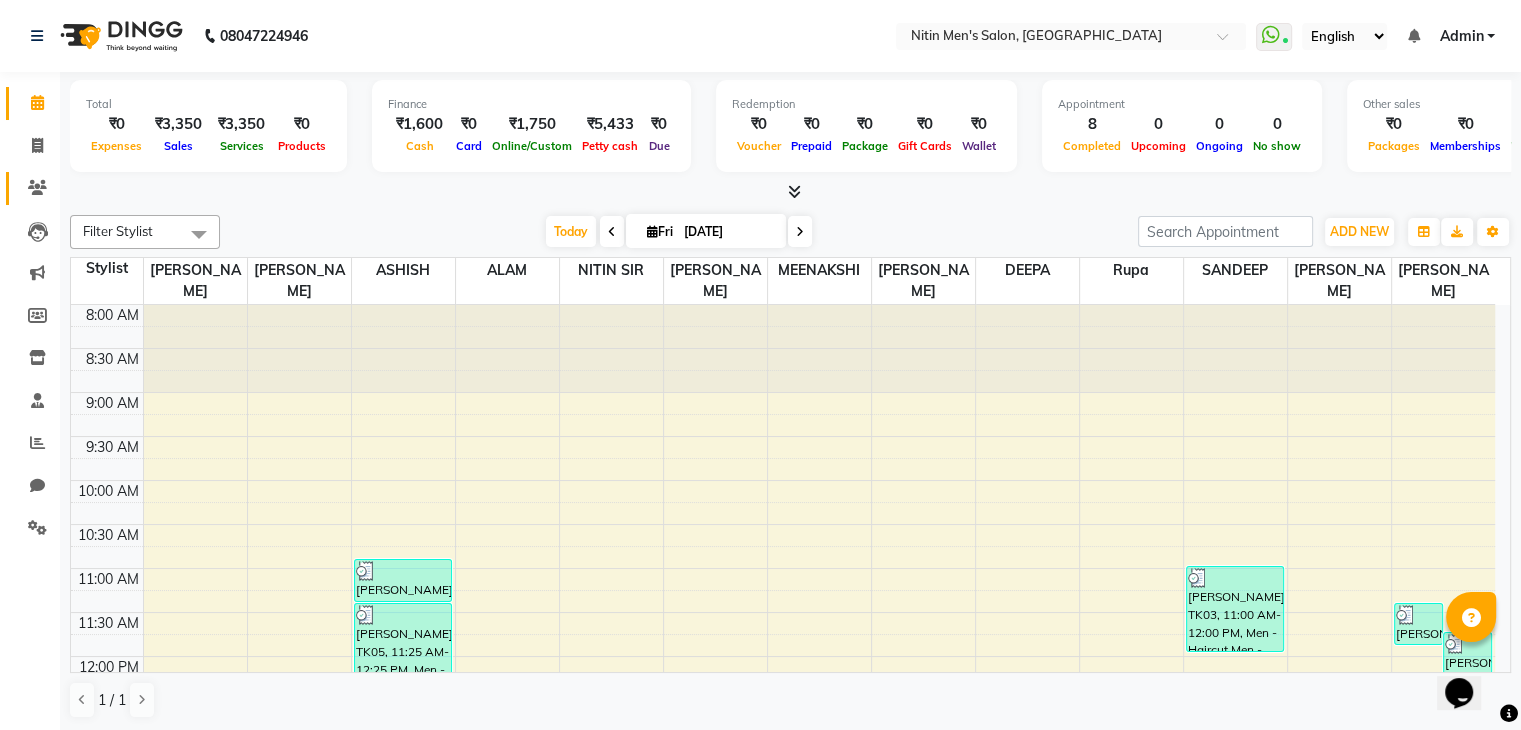 click on "Clients" 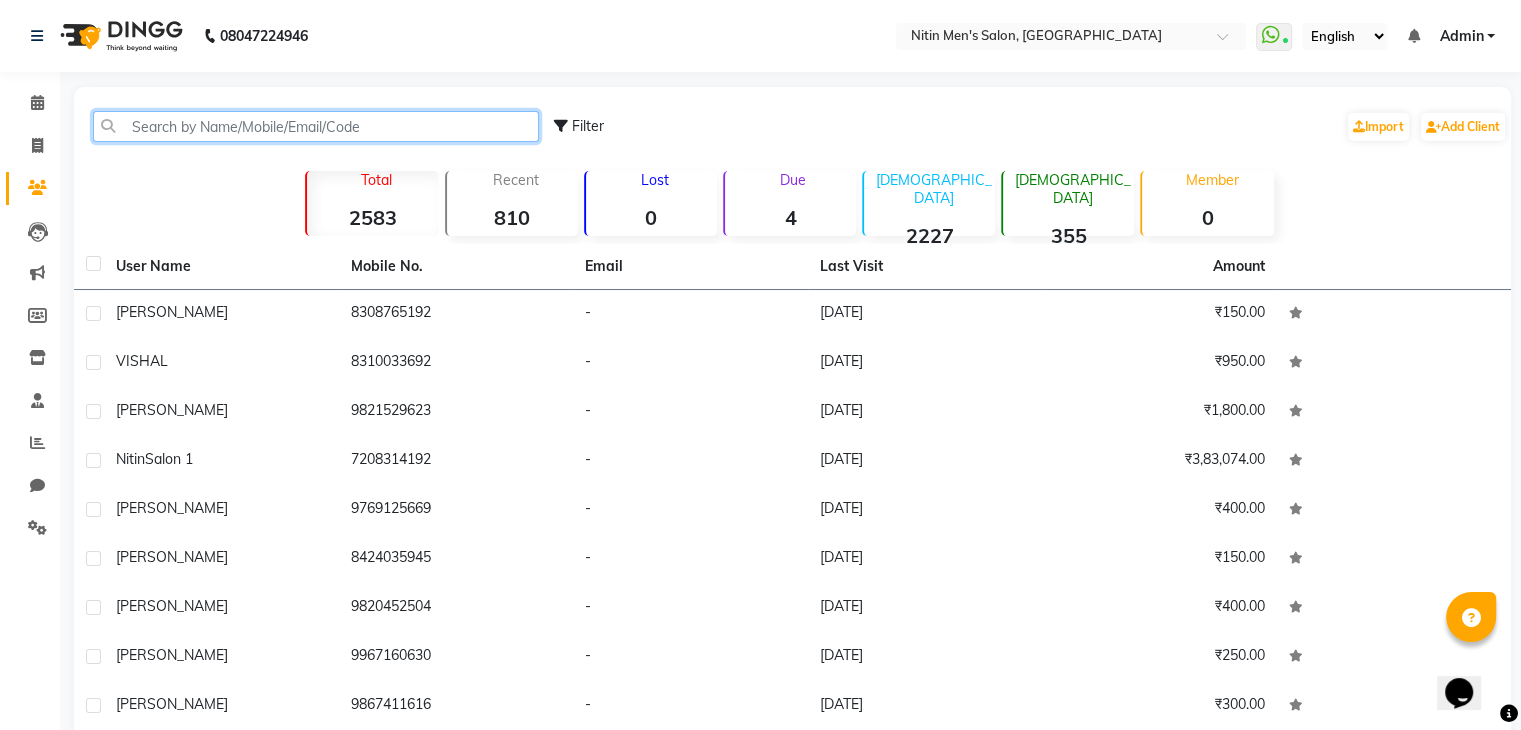 click 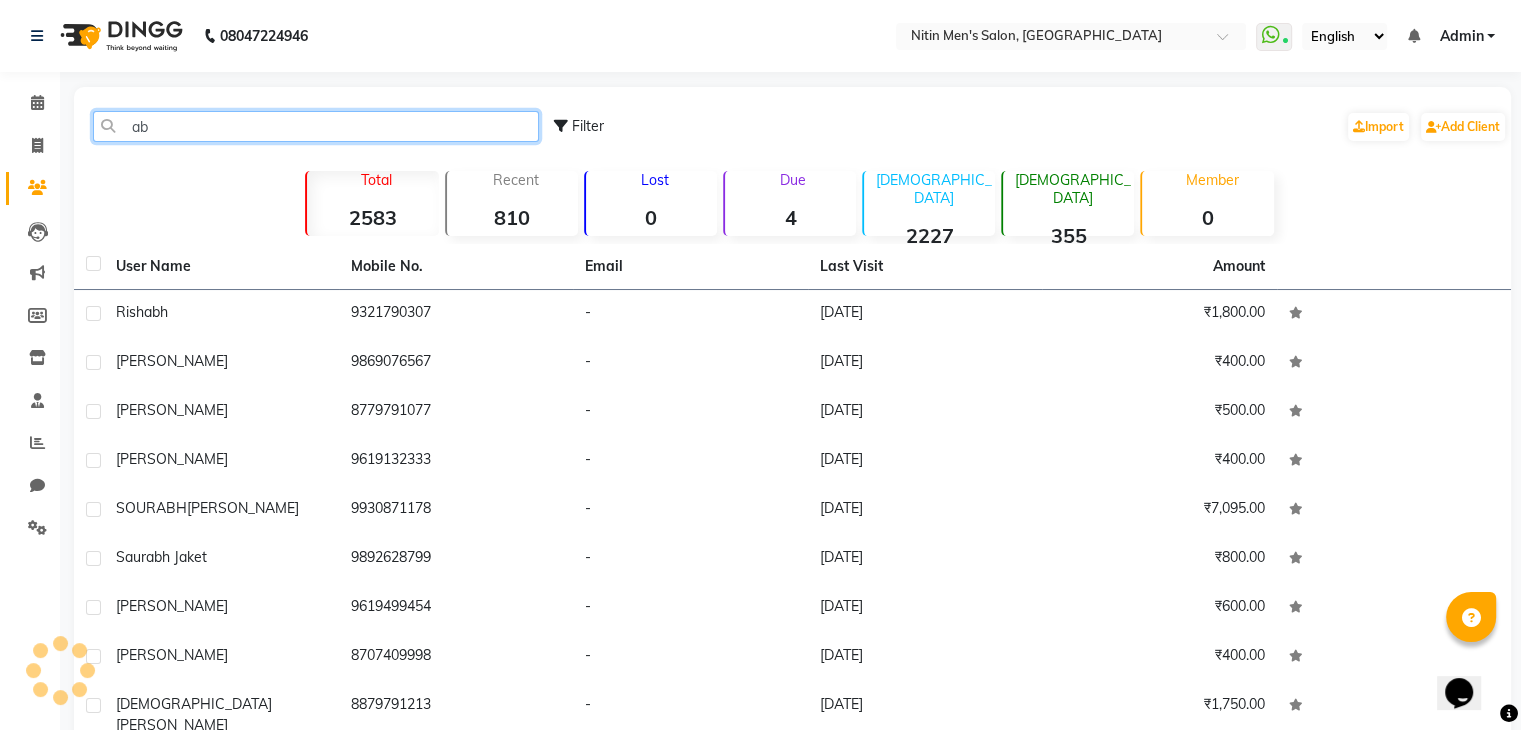 type on "a" 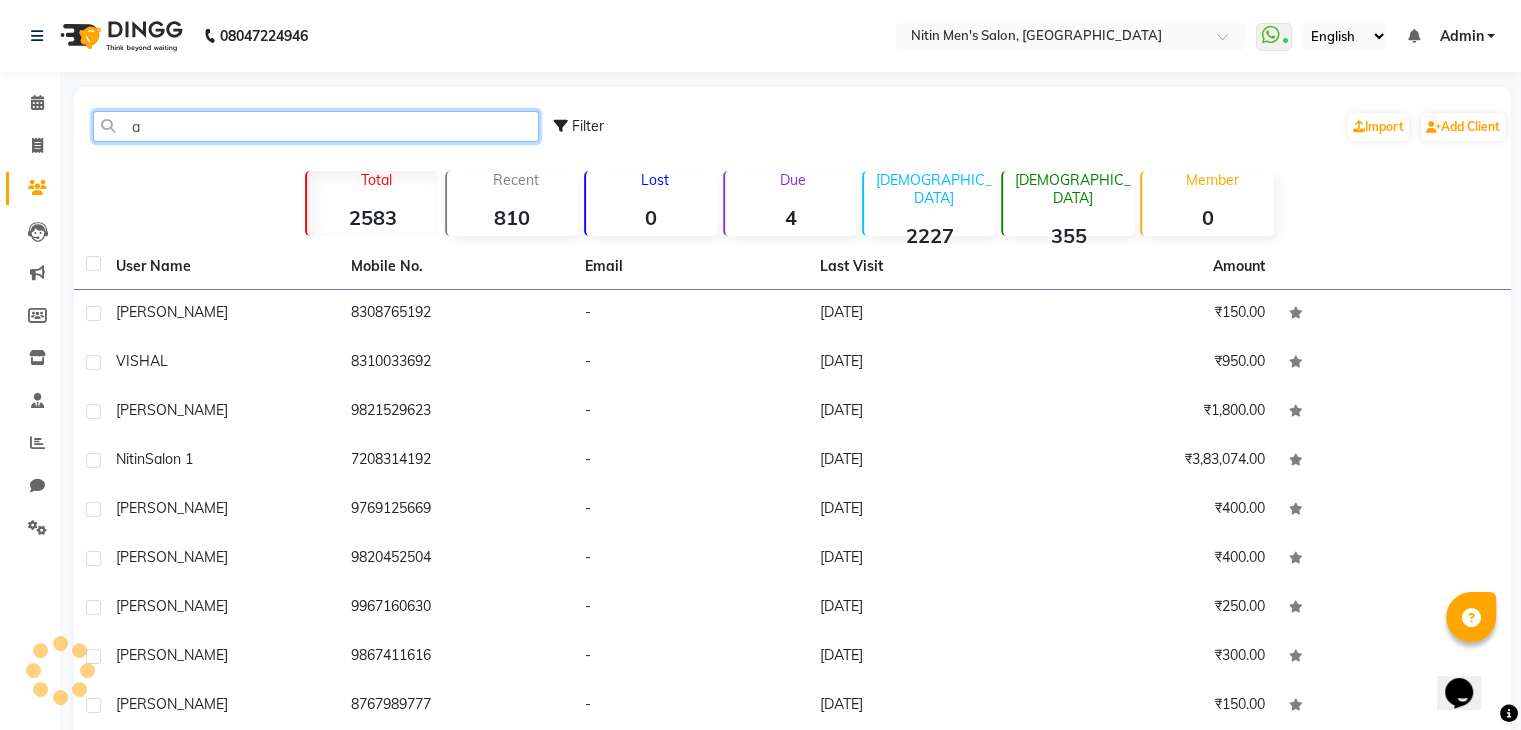 type 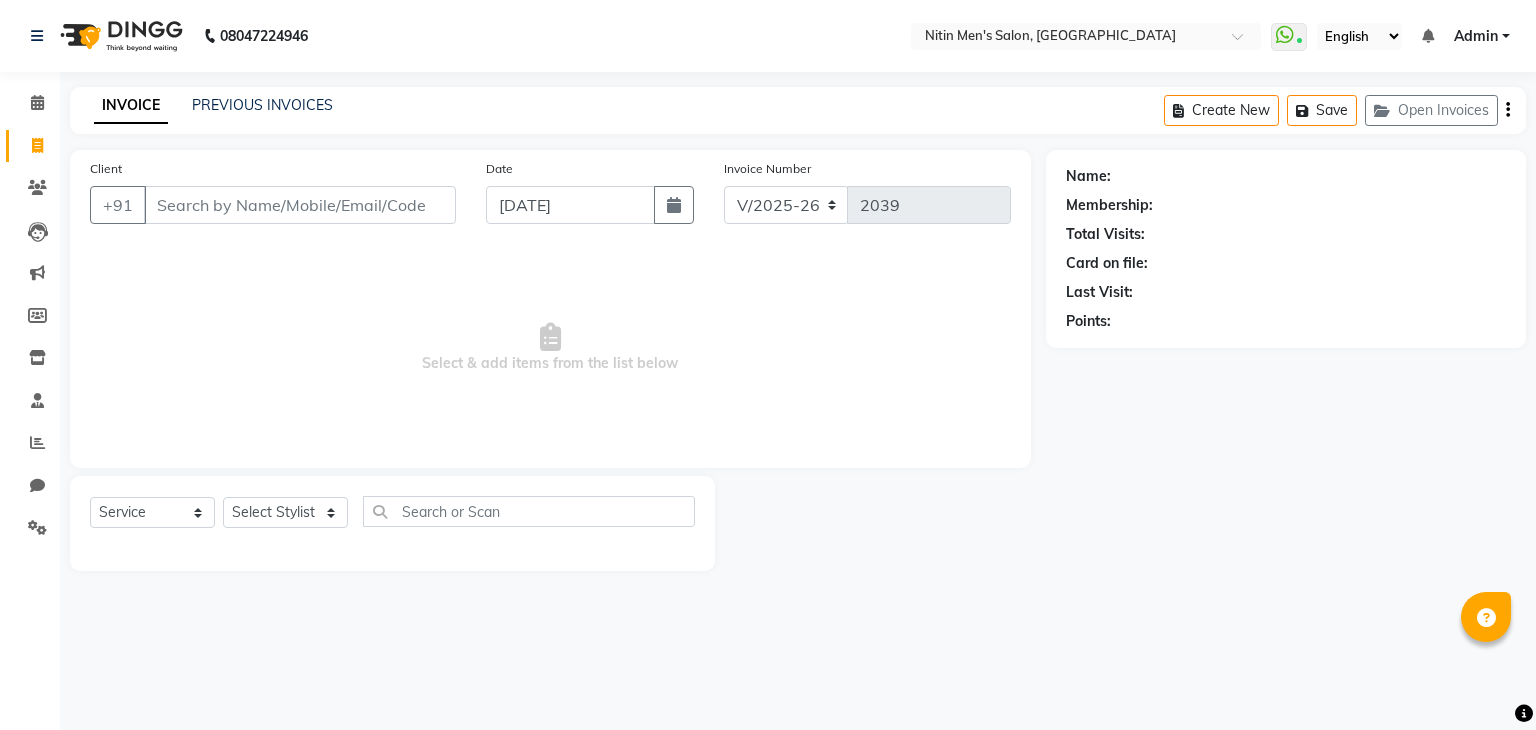 select on "7981" 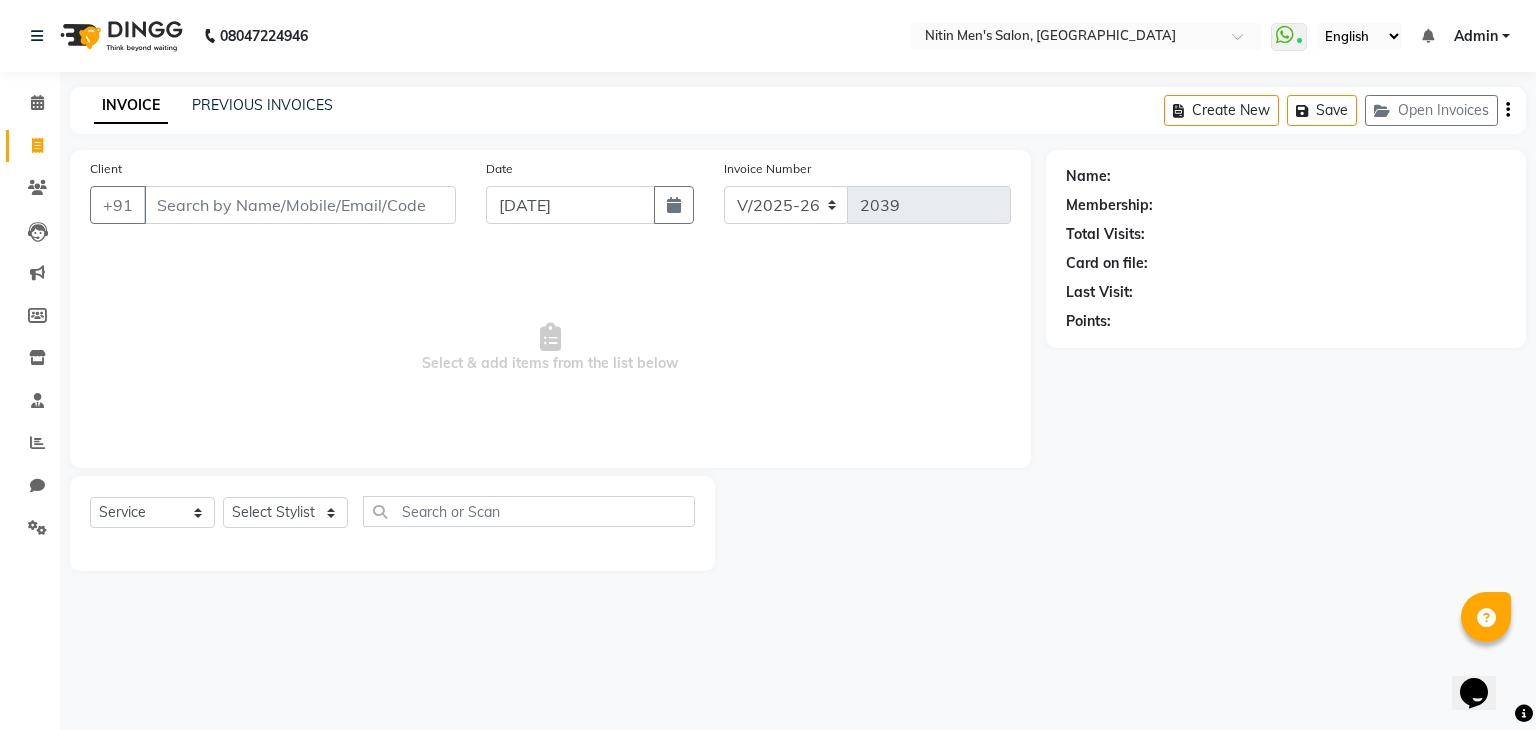 scroll, scrollTop: 0, scrollLeft: 0, axis: both 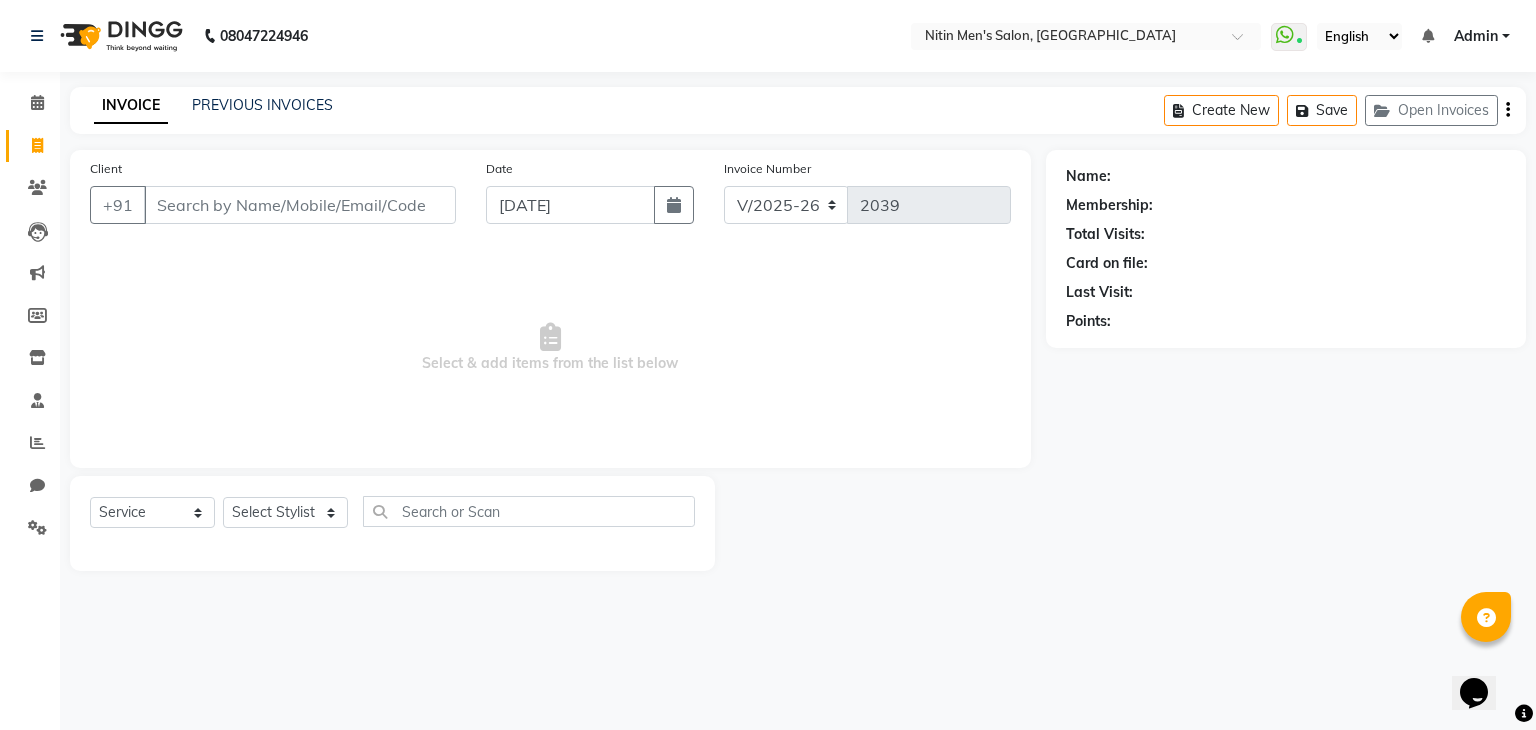 select on "75700" 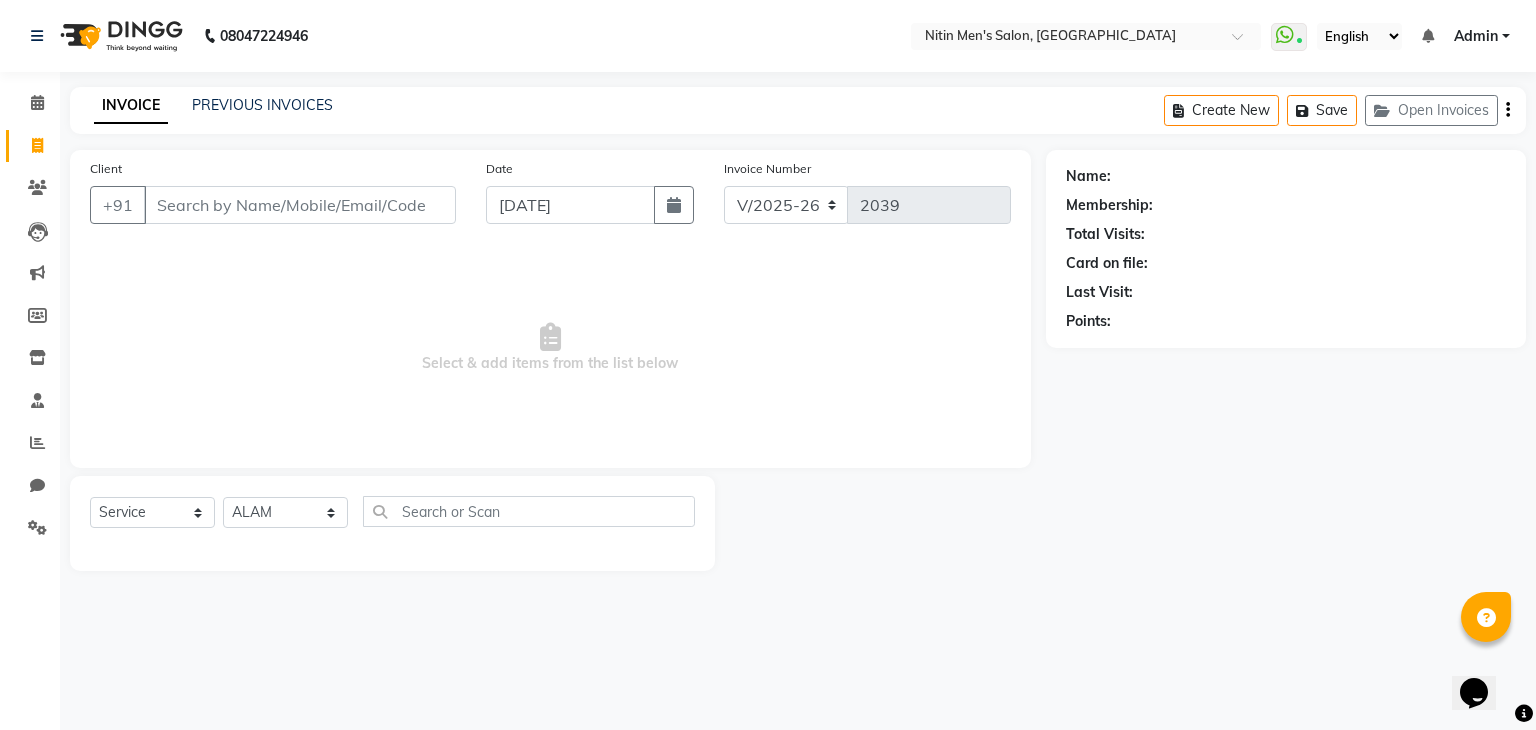 click on "Select Stylist [PERSON_NAME] [PERSON_NAME] [PERSON_NAME] [PERSON_NAME] MEENAKSHI NITIN SIR [PERSON_NAME] [PERSON_NAME] [PERSON_NAME]" 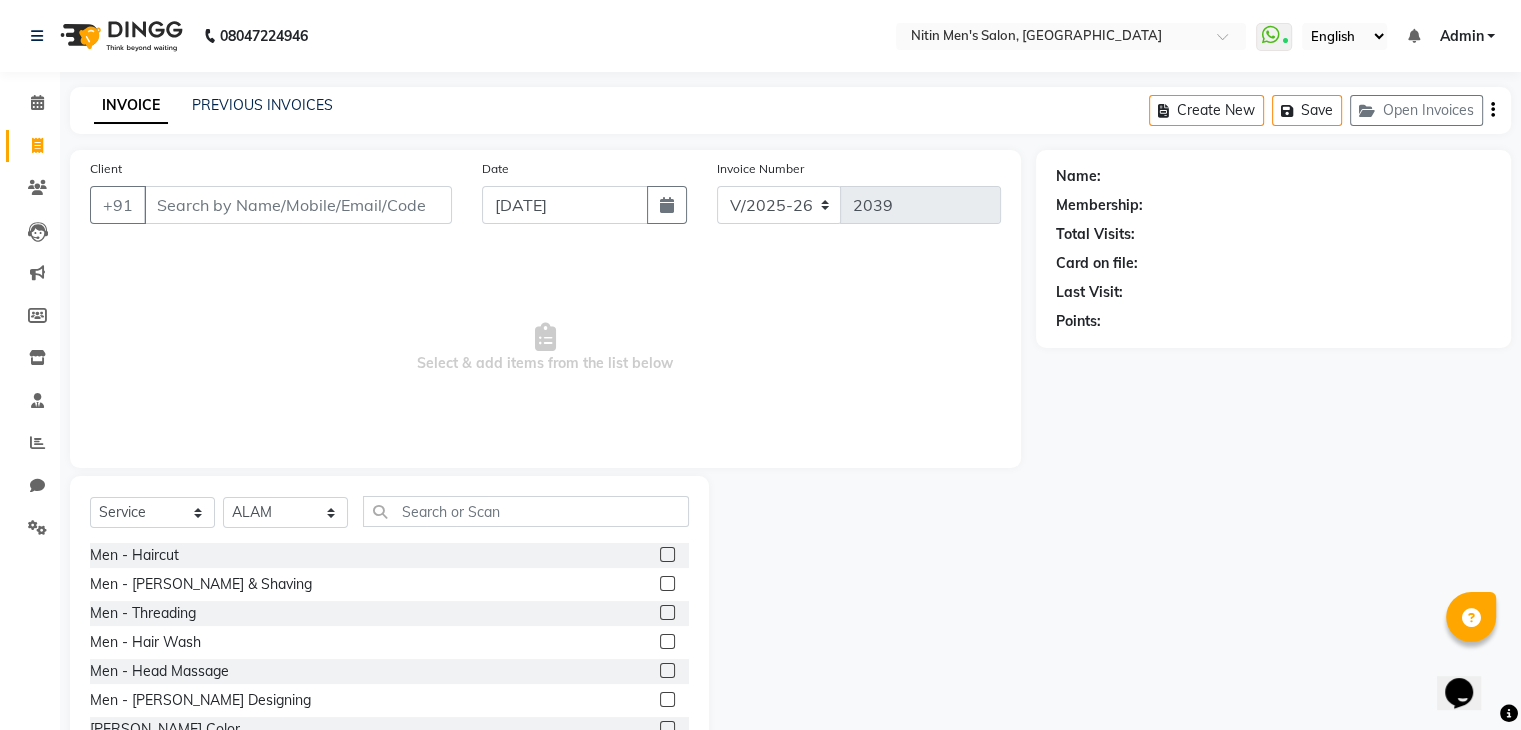 click 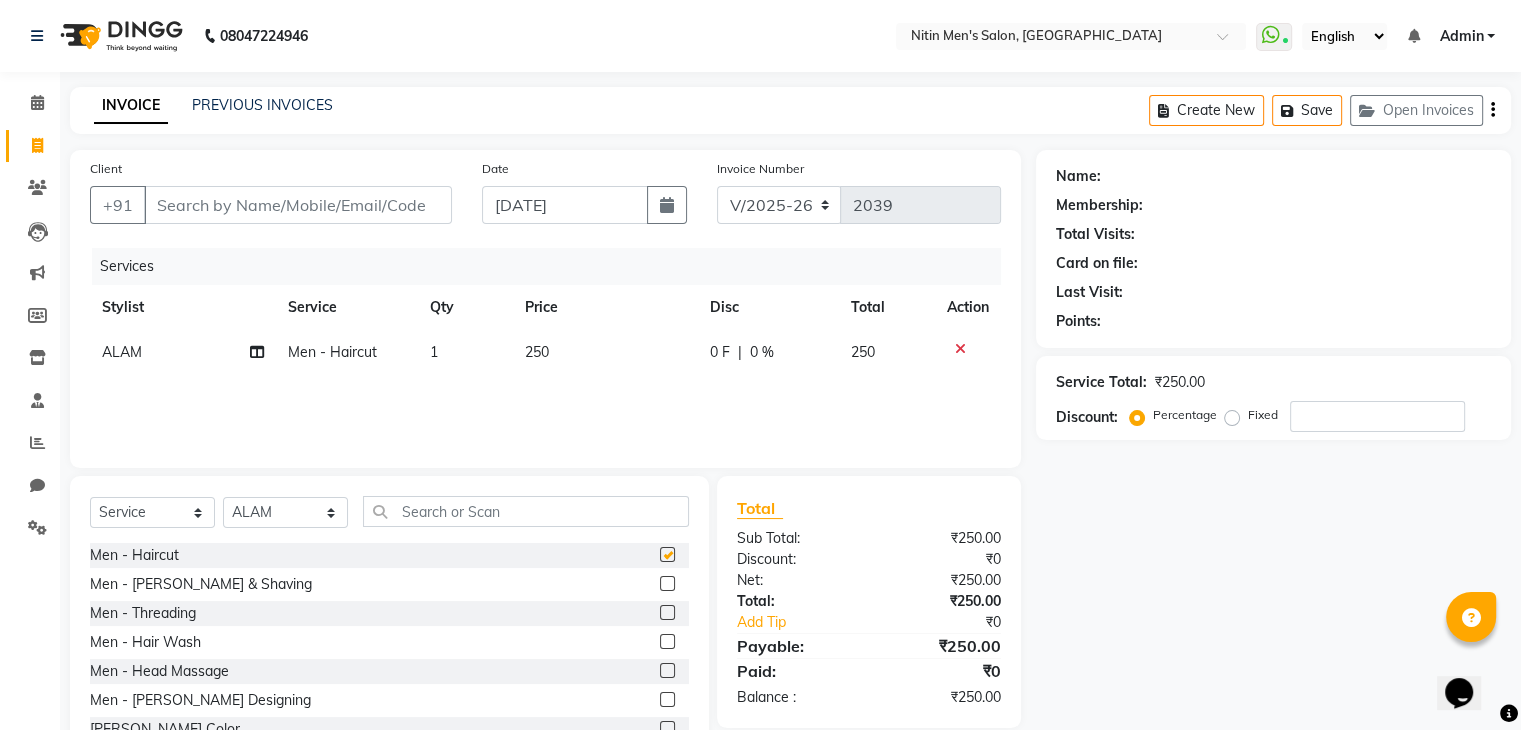 checkbox on "false" 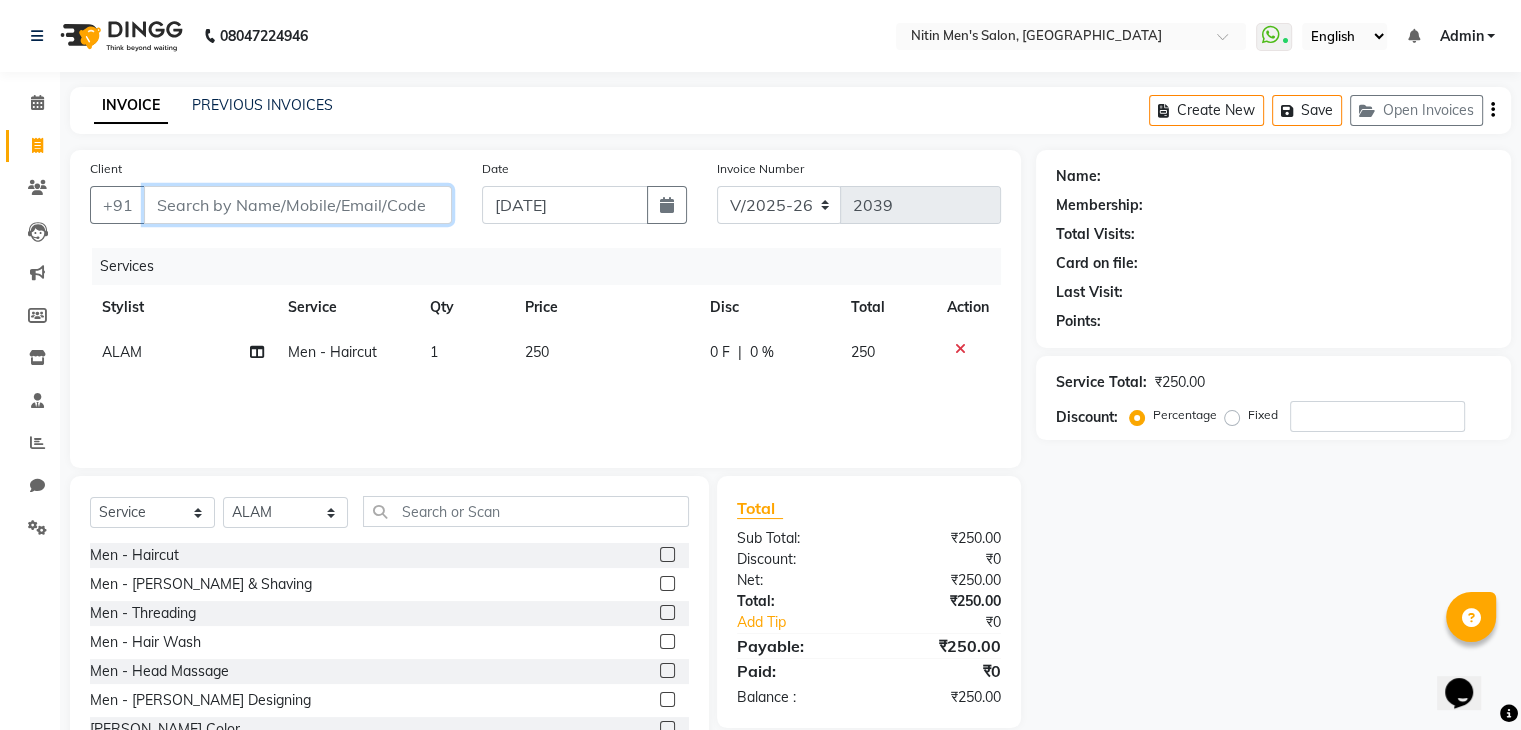 click on "Client" at bounding box center [298, 205] 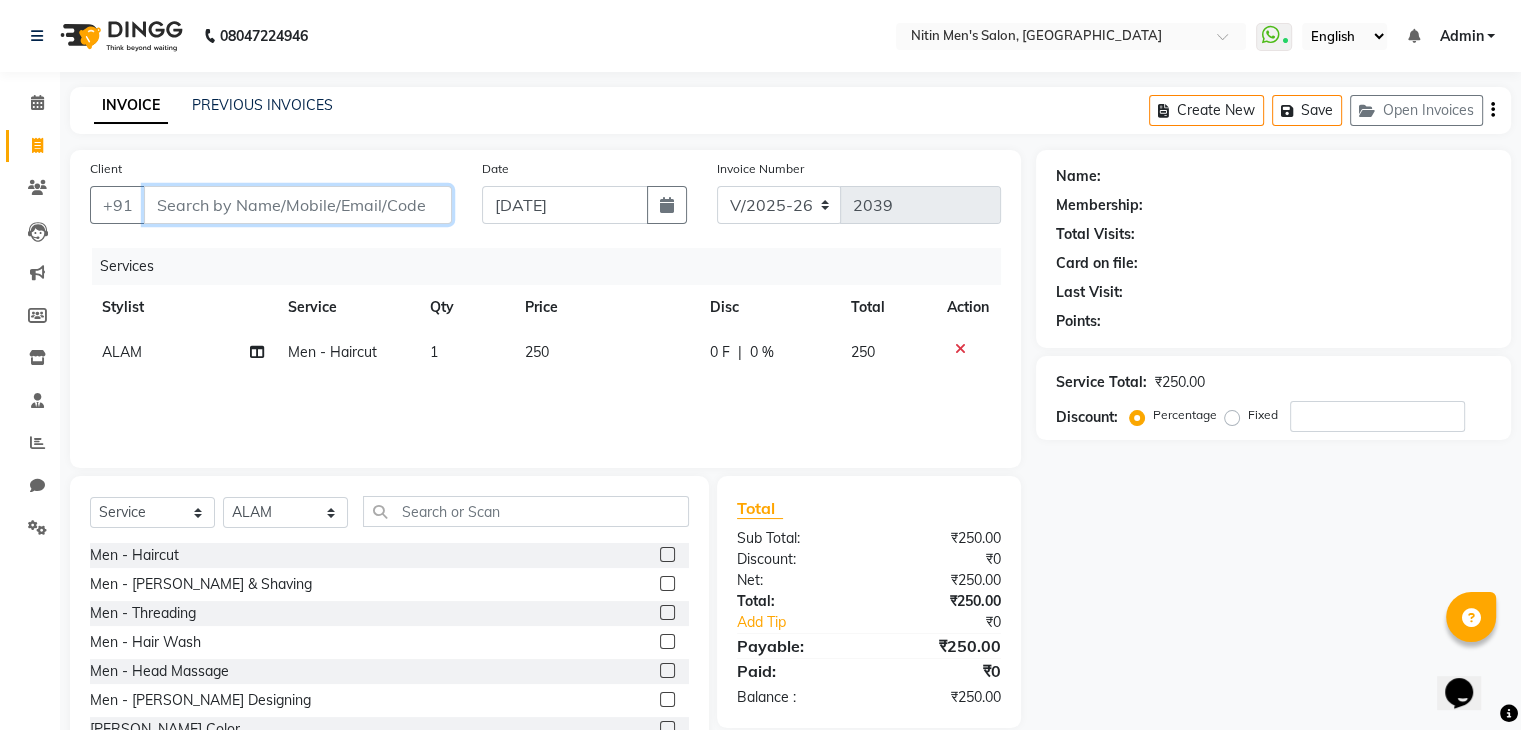 type on "9" 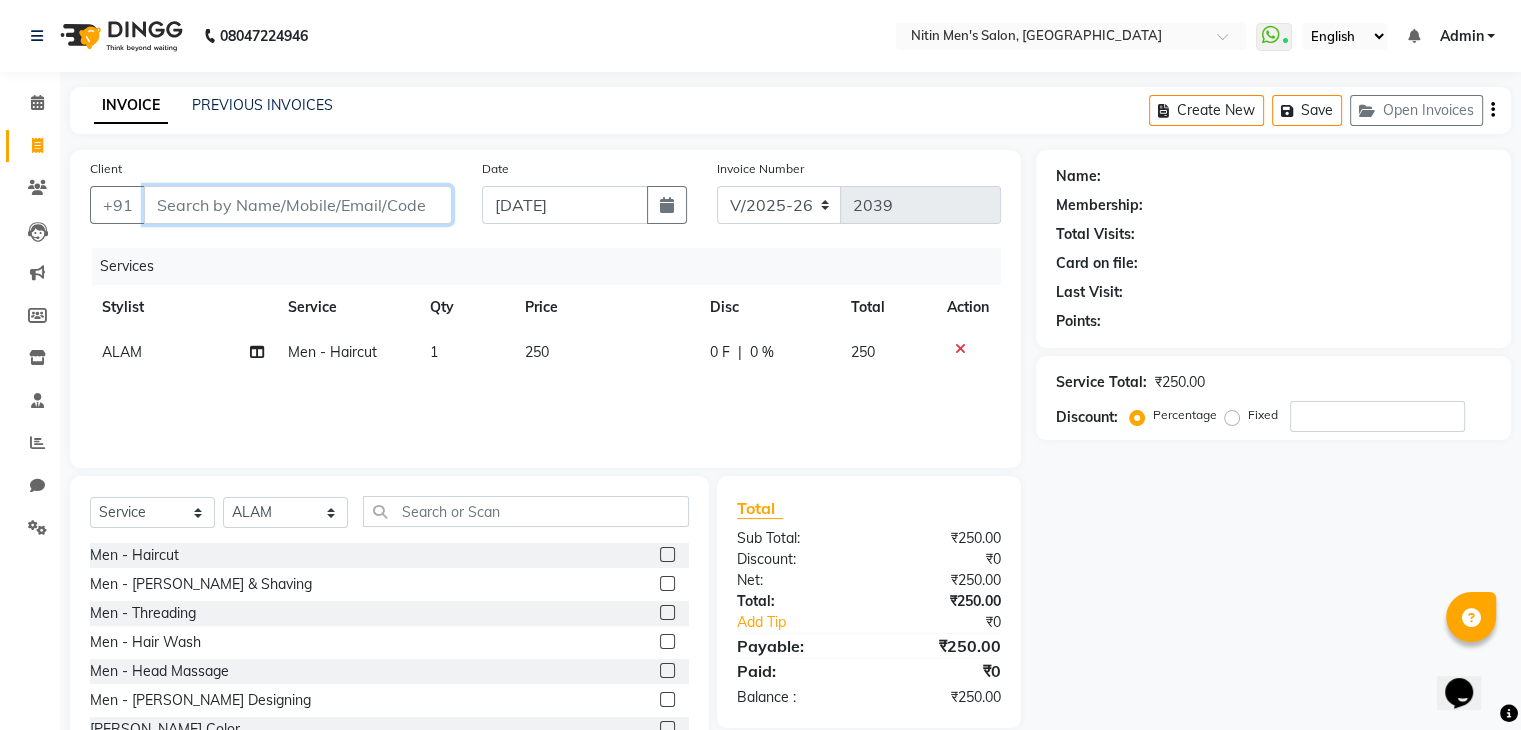 type on "0" 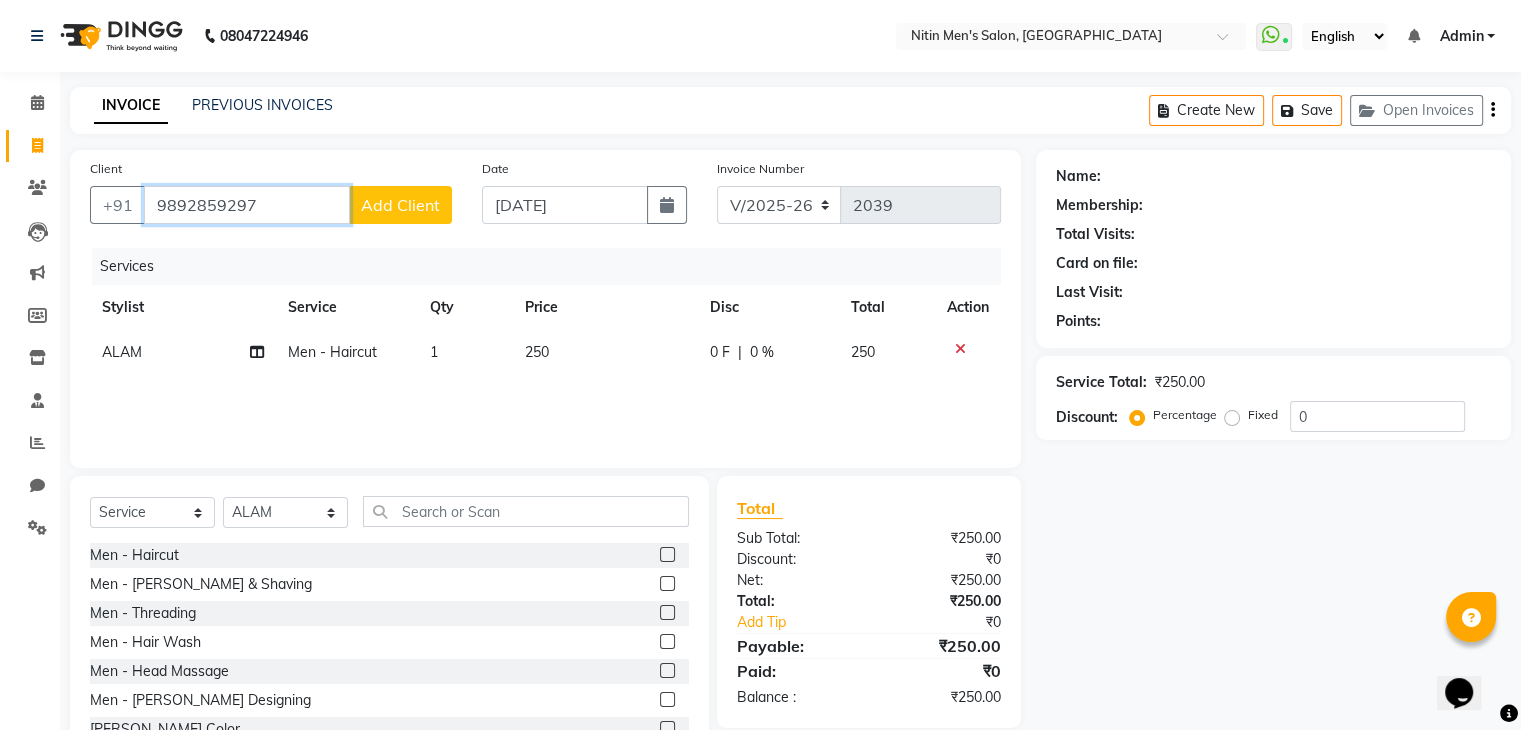 type on "9892859297" 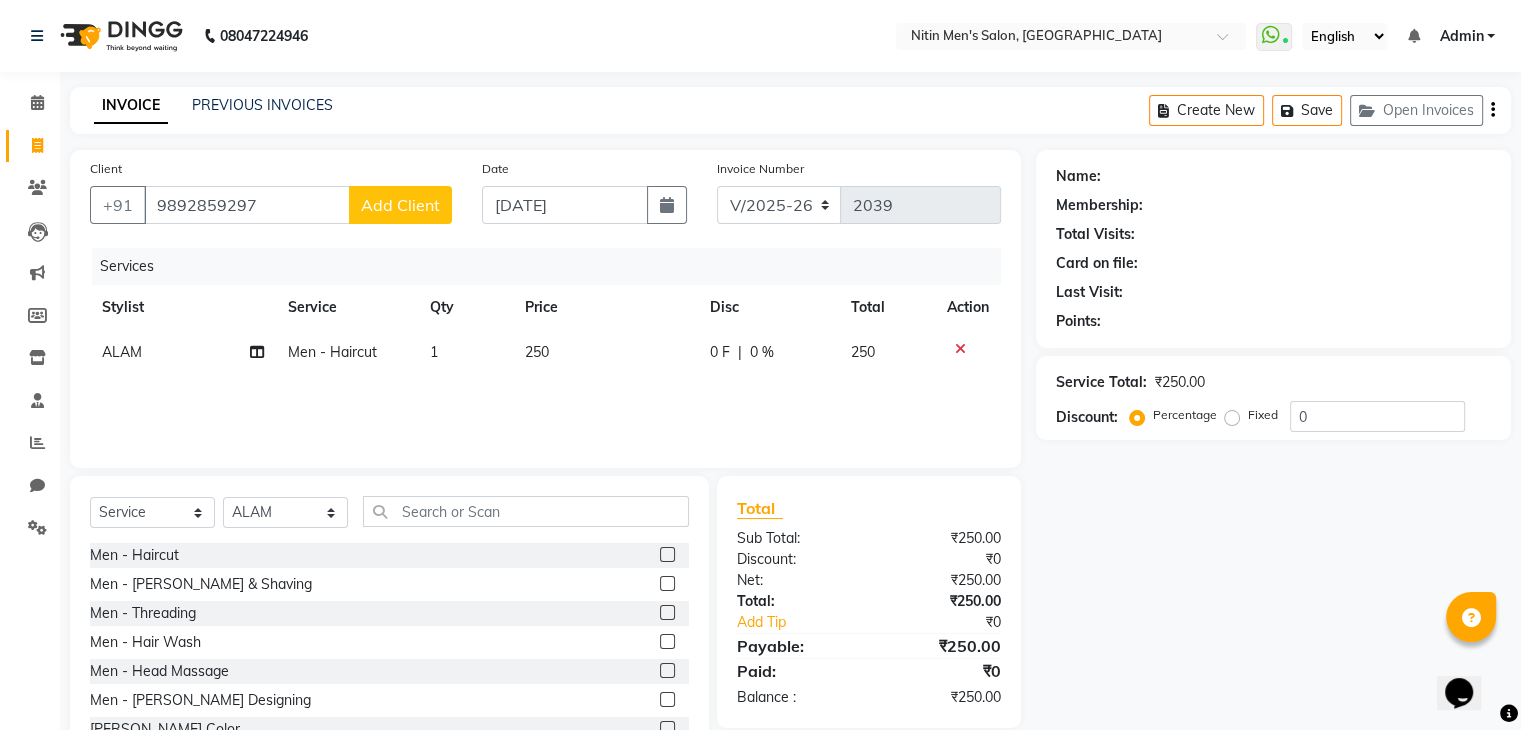 click on "Add Client" 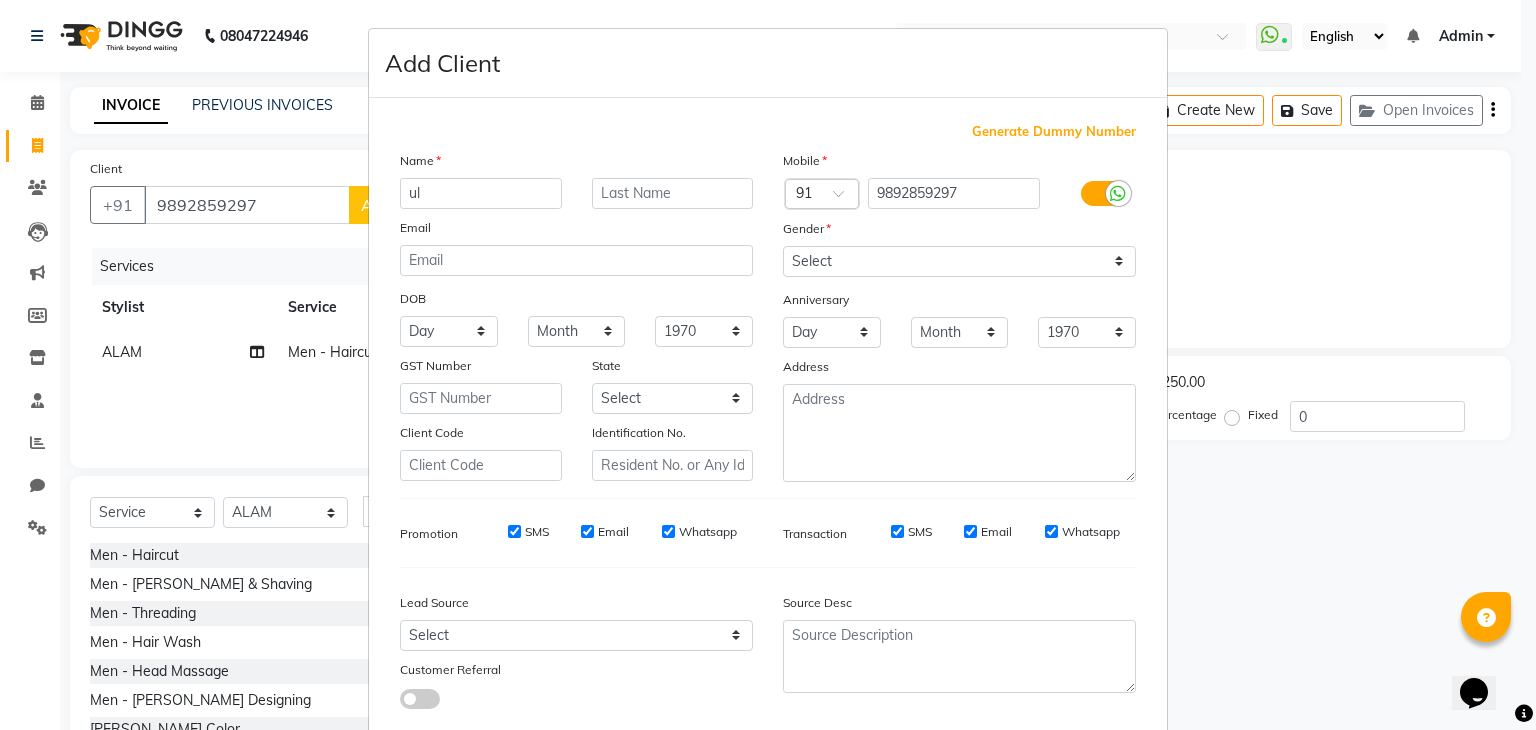 type on "u" 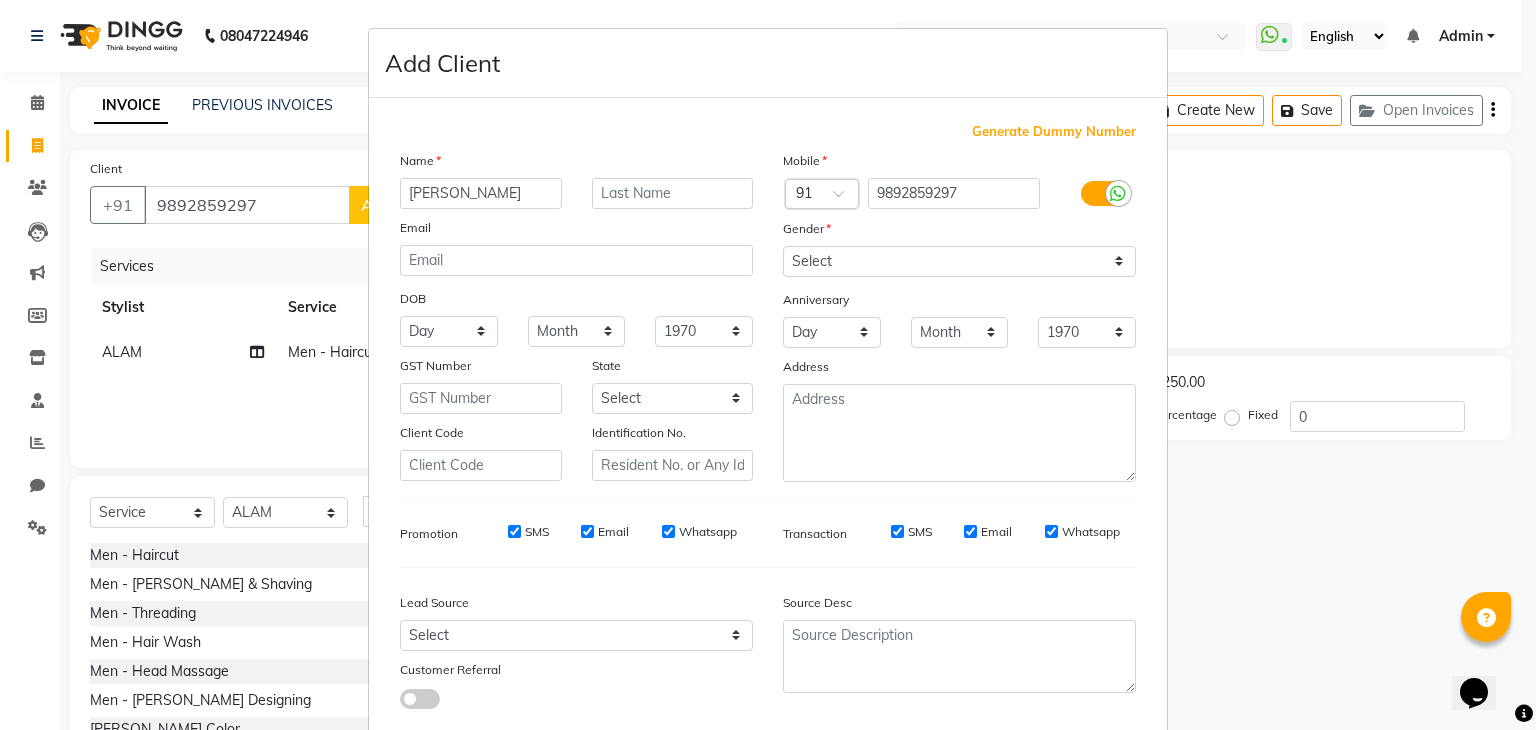 type on "[PERSON_NAME]" 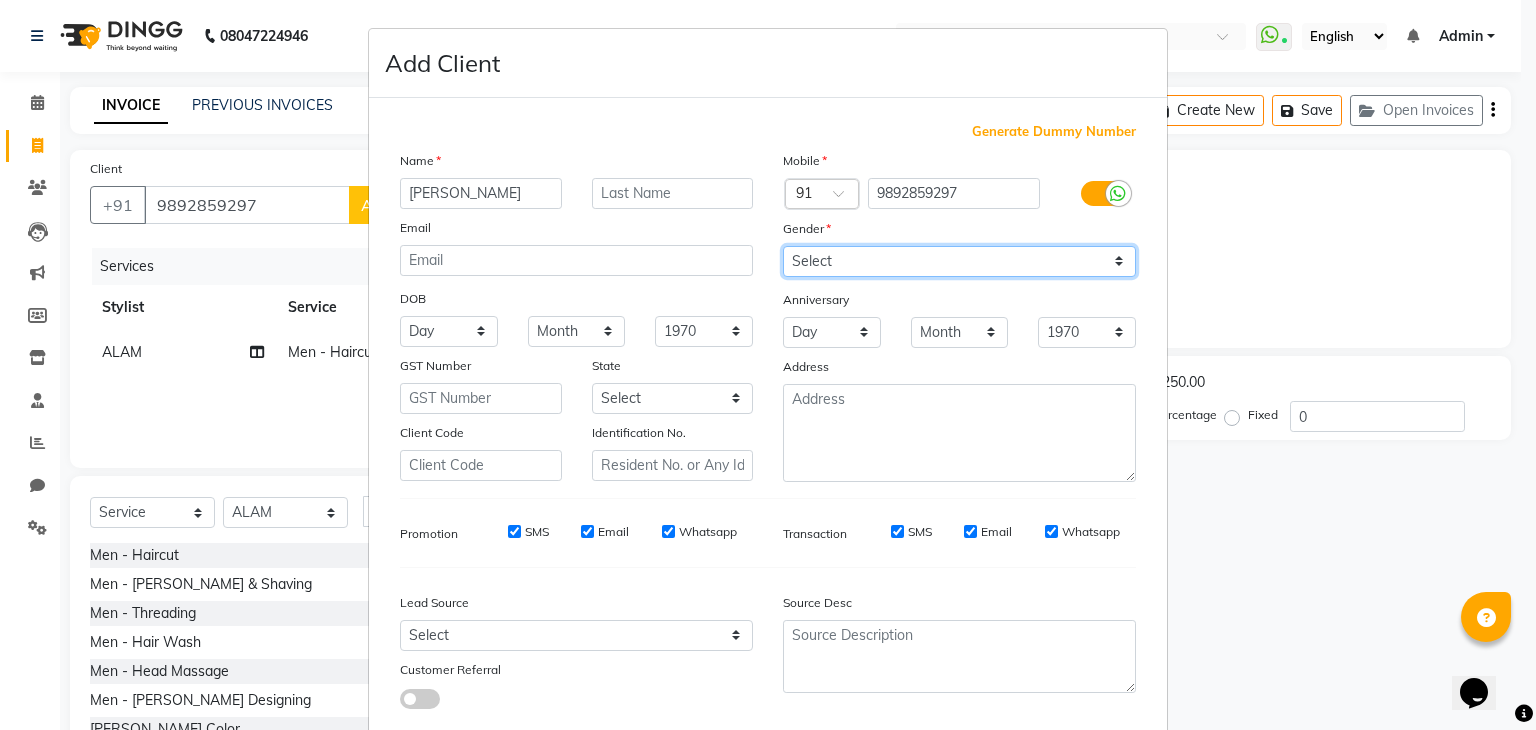 click on "Select [DEMOGRAPHIC_DATA] [DEMOGRAPHIC_DATA] Other Prefer Not To Say" at bounding box center [959, 261] 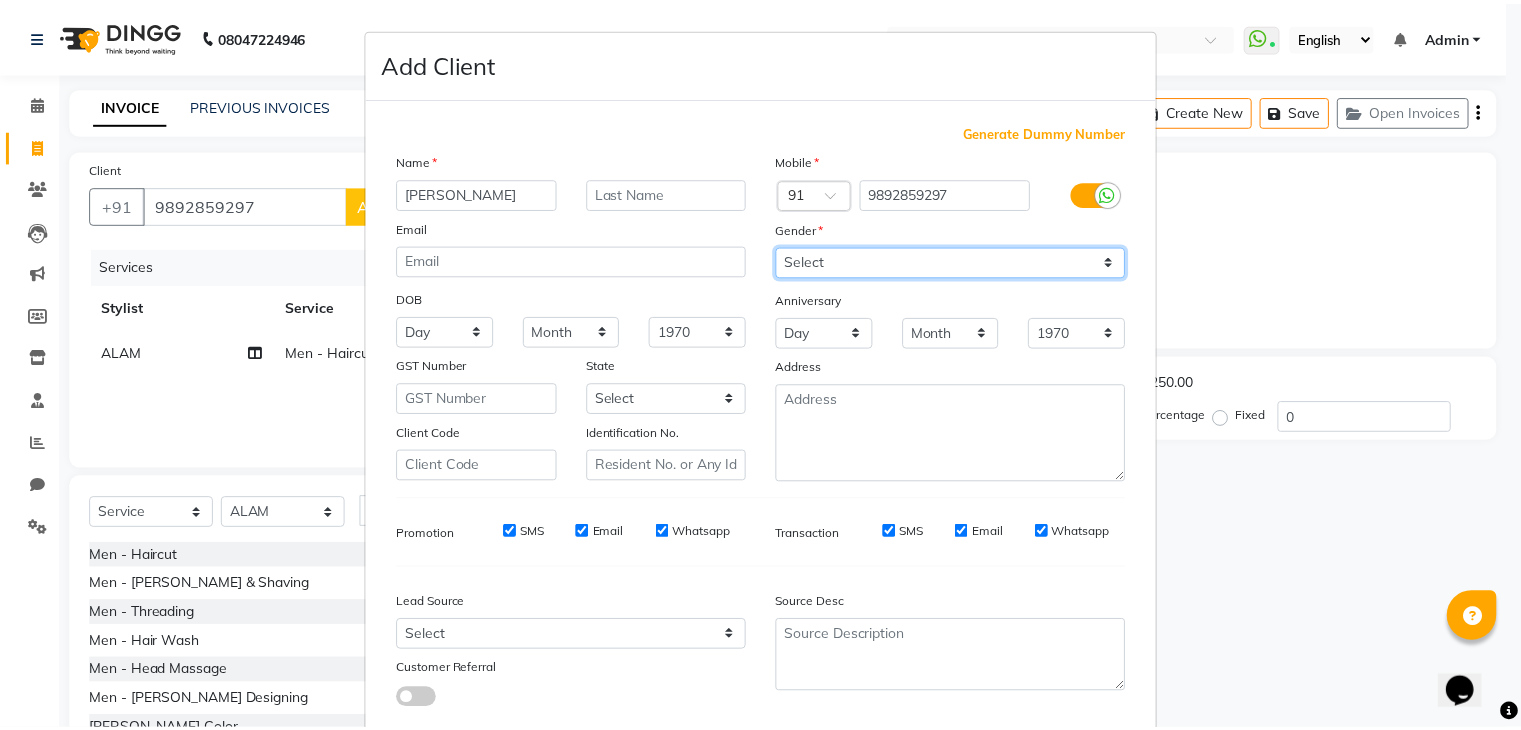 scroll, scrollTop: 127, scrollLeft: 0, axis: vertical 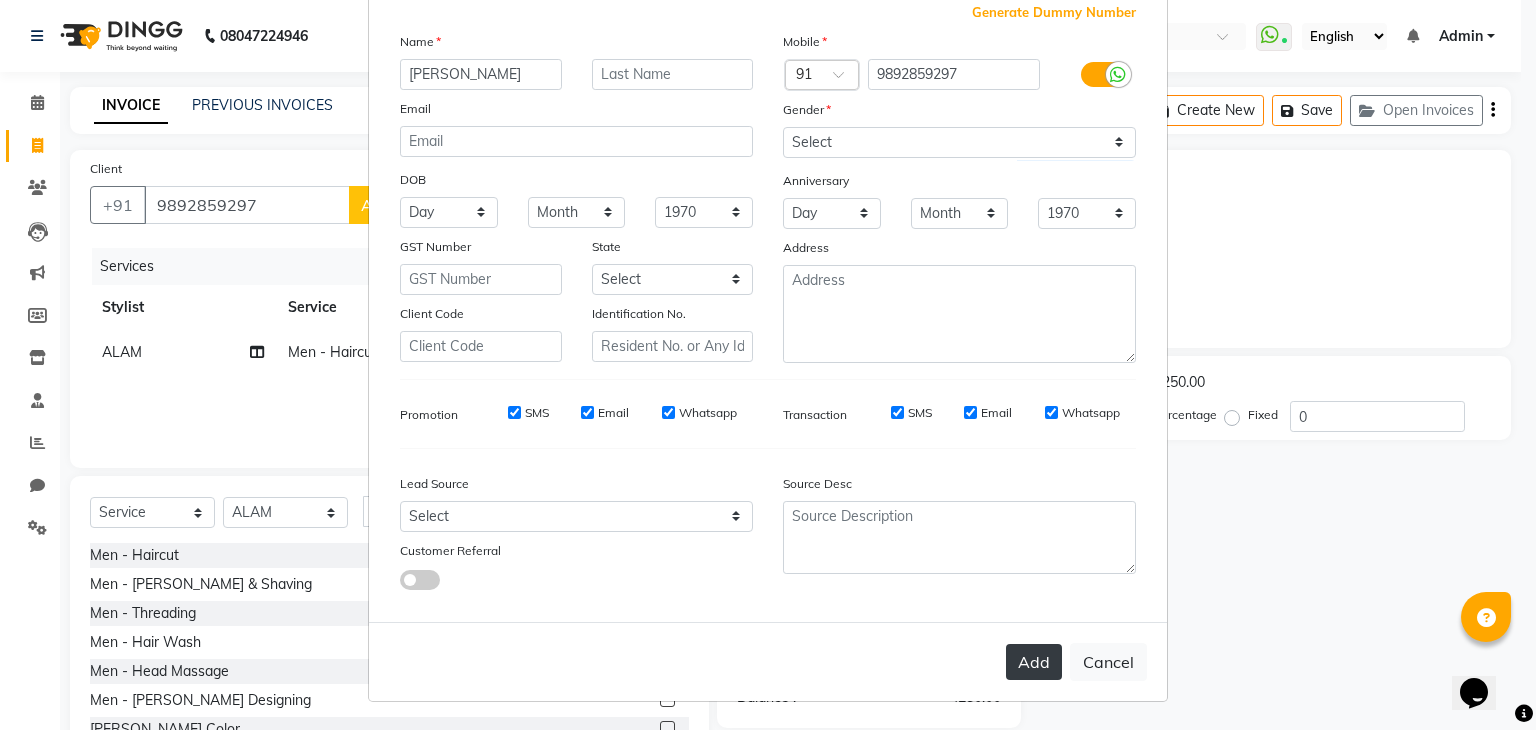 click on "Add" at bounding box center (1034, 662) 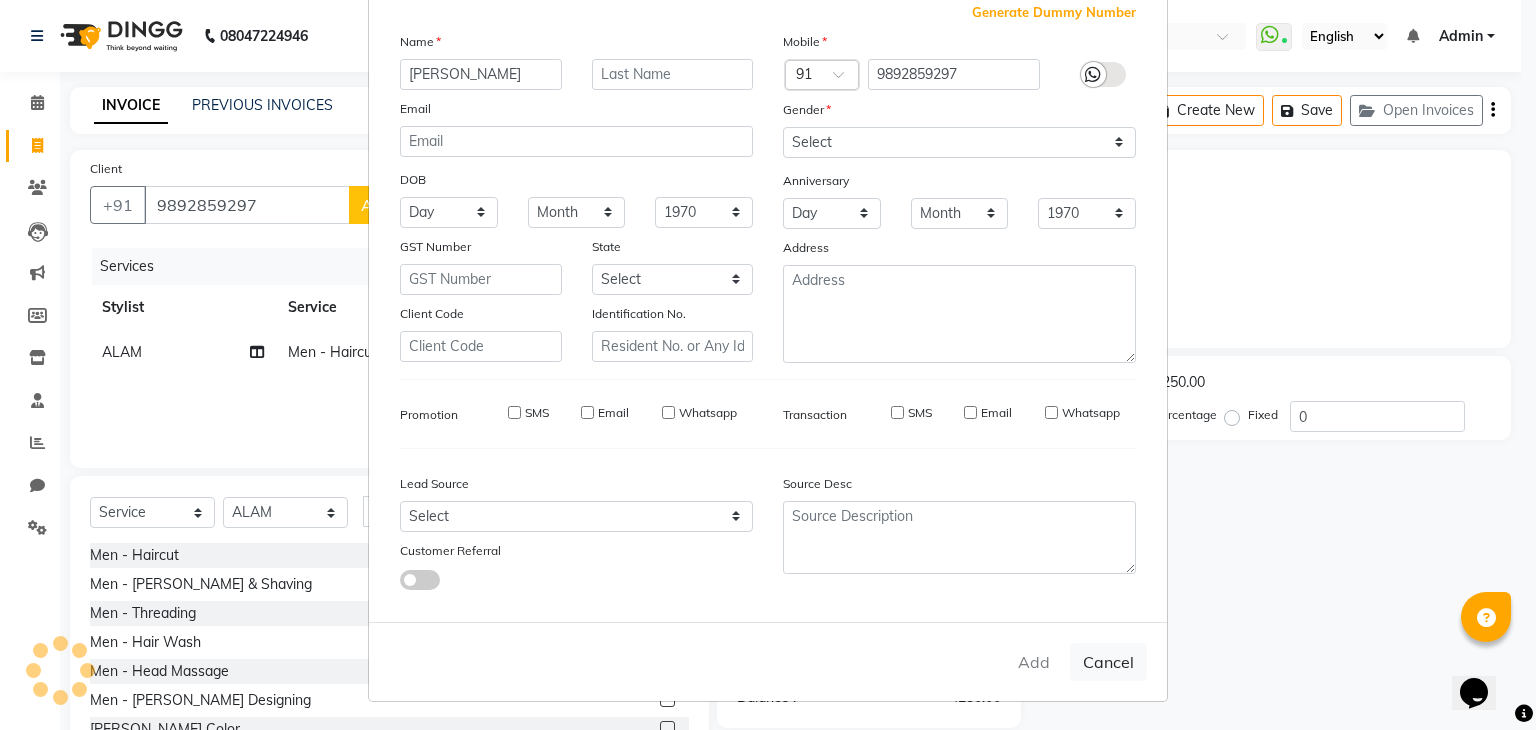 type 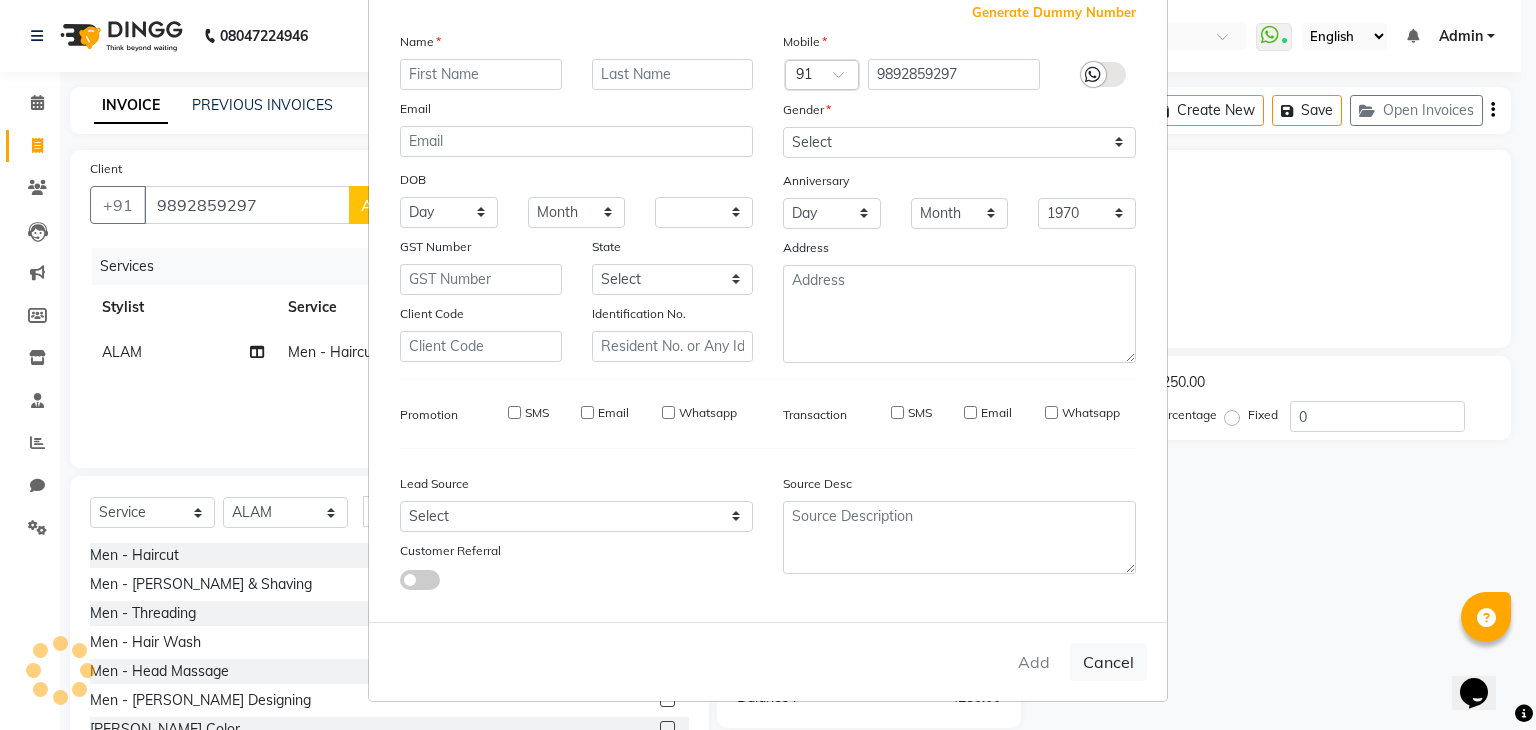type 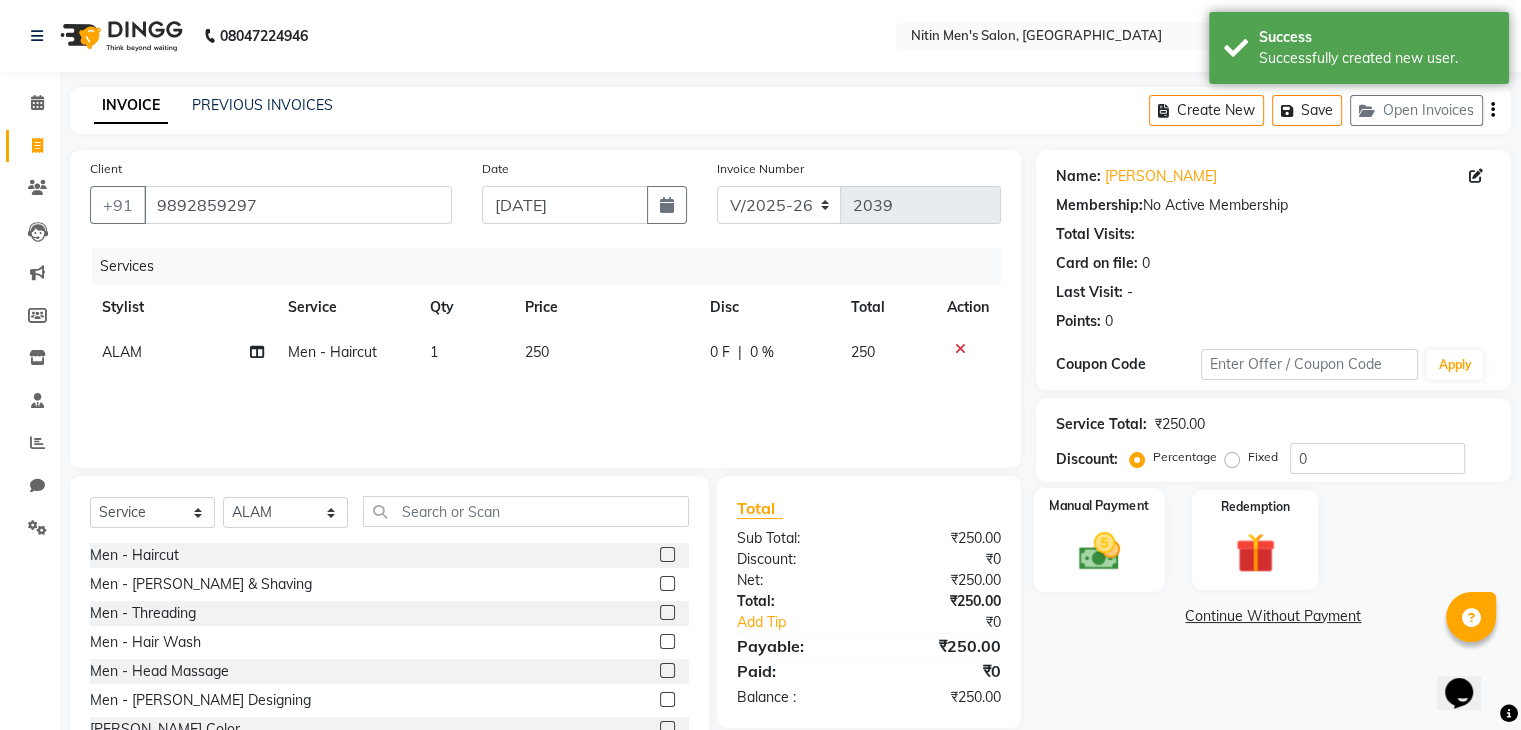 click on "Manual Payment" 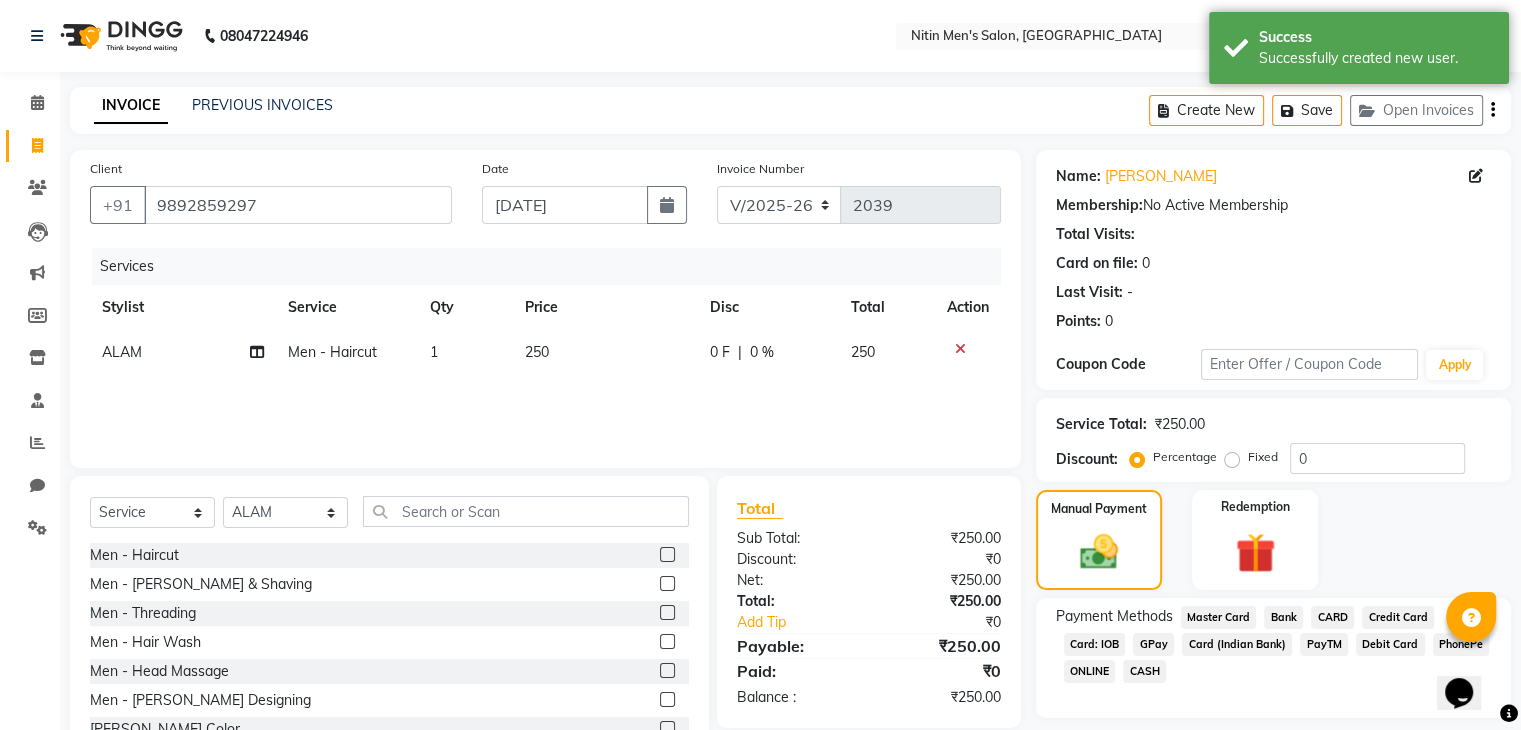 click on "GPay" 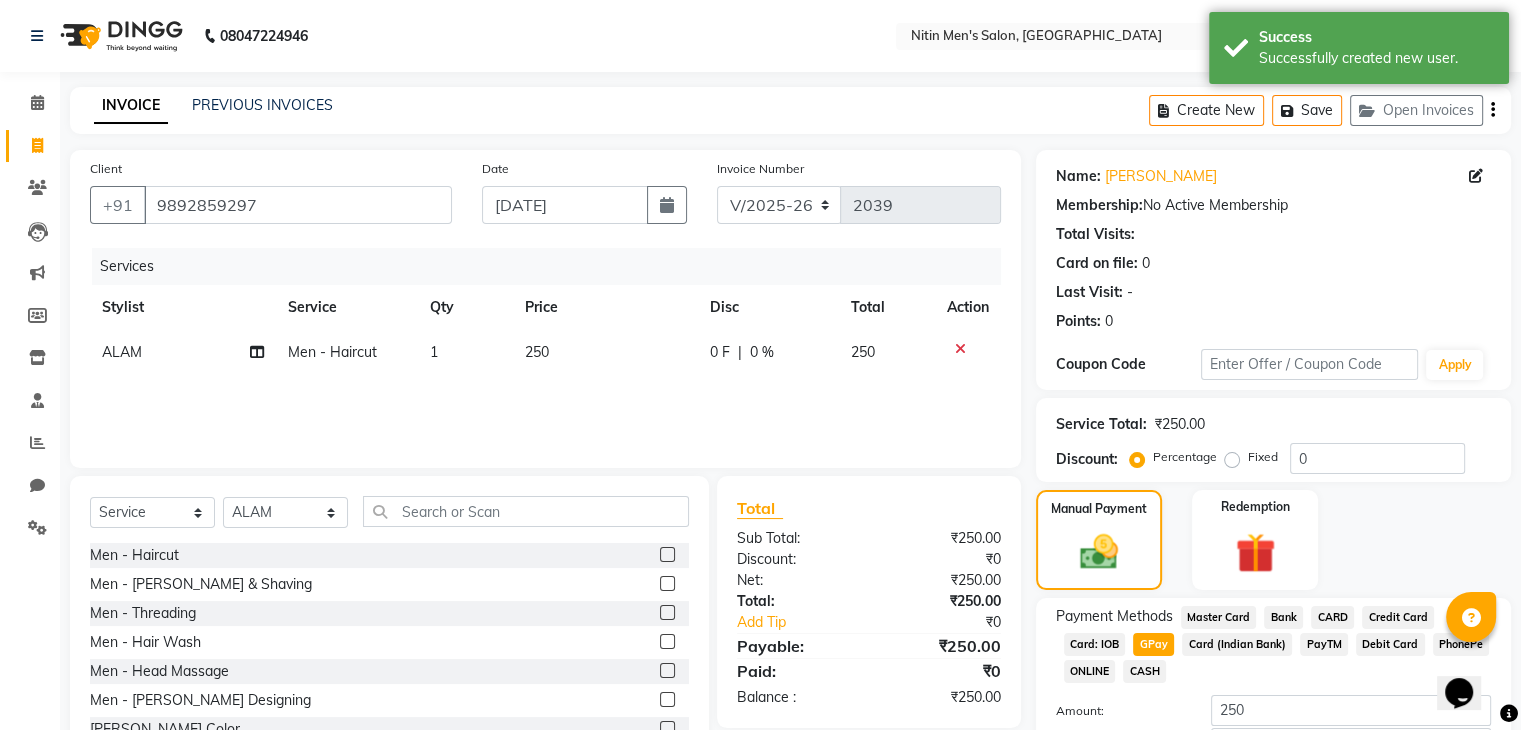 scroll, scrollTop: 145, scrollLeft: 0, axis: vertical 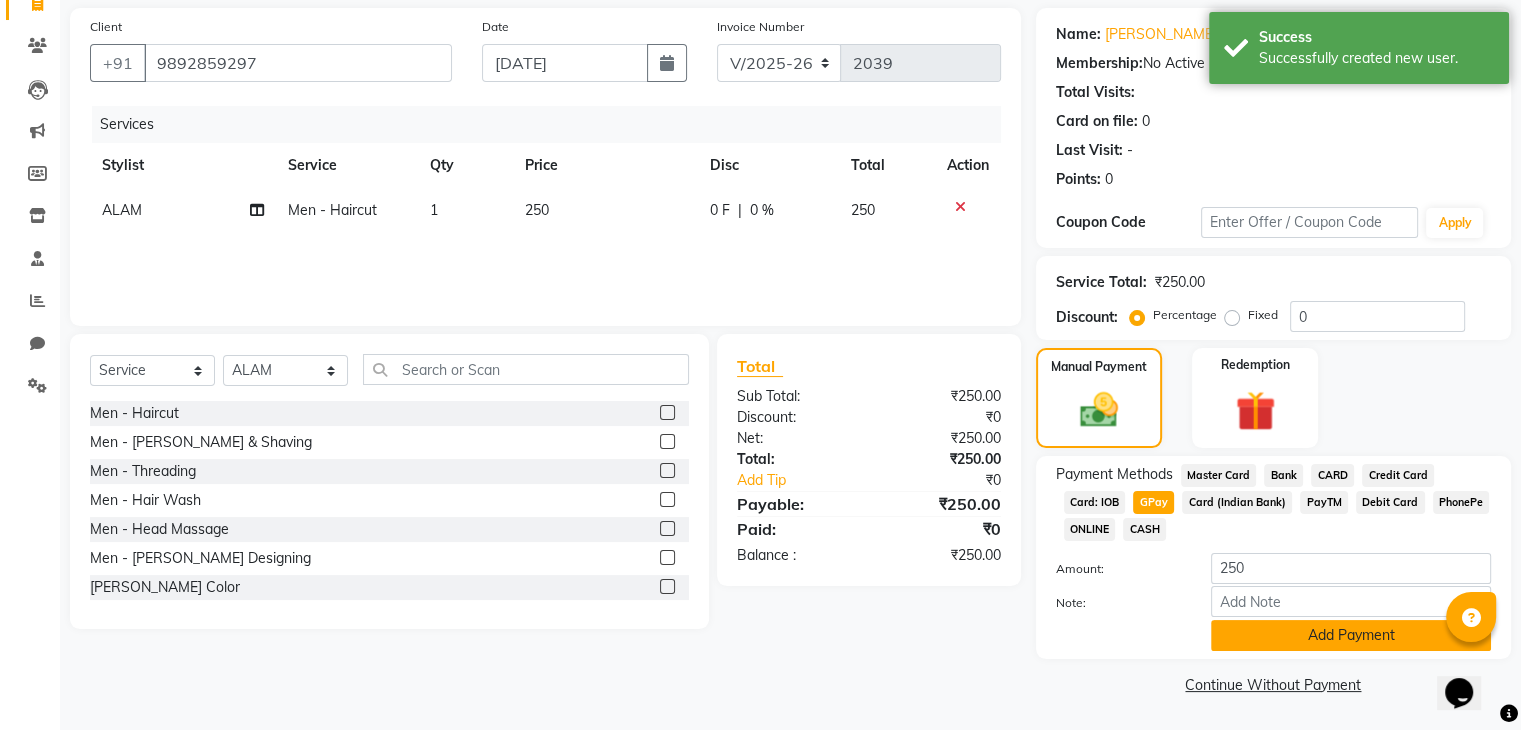 click on "Add Payment" 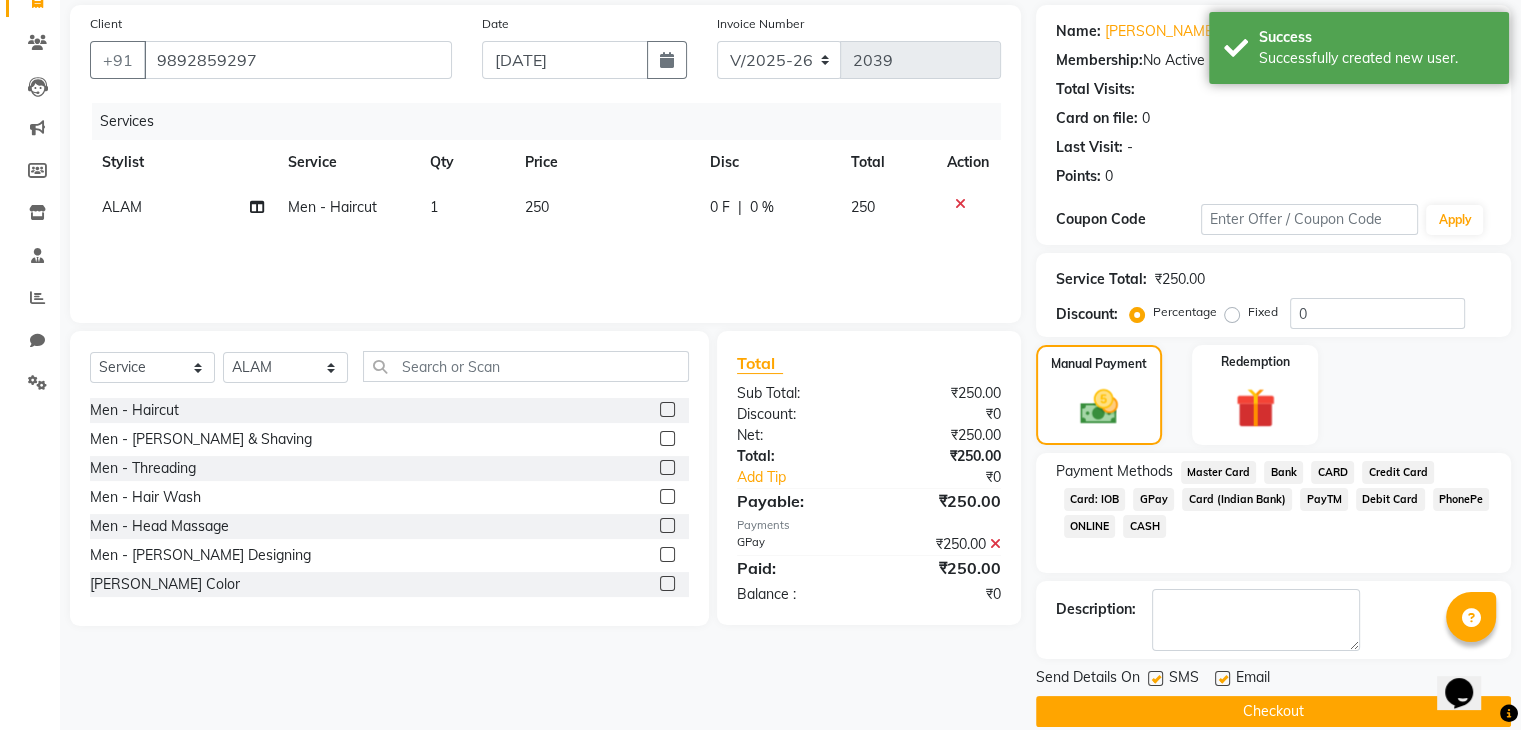 click on "Checkout" 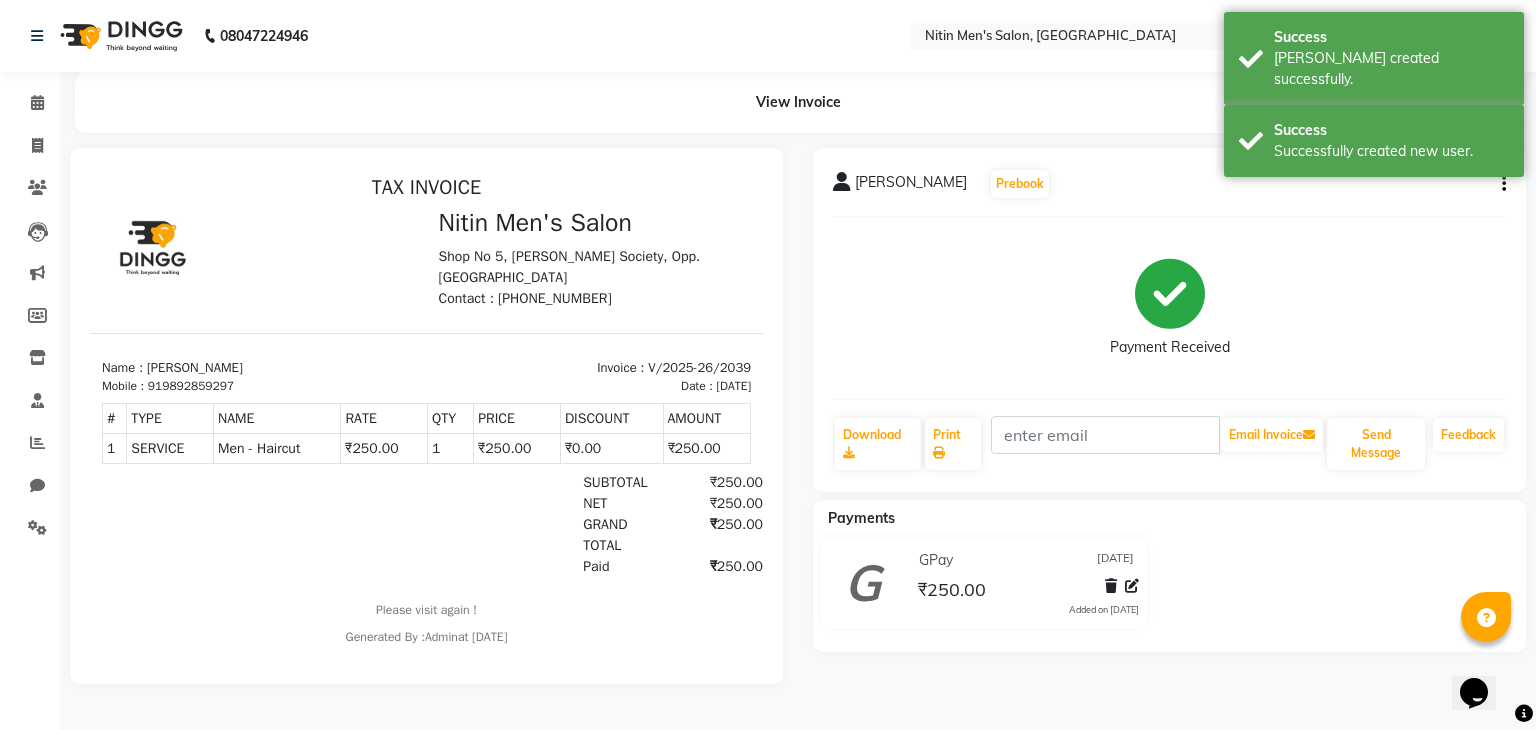 scroll, scrollTop: 0, scrollLeft: 0, axis: both 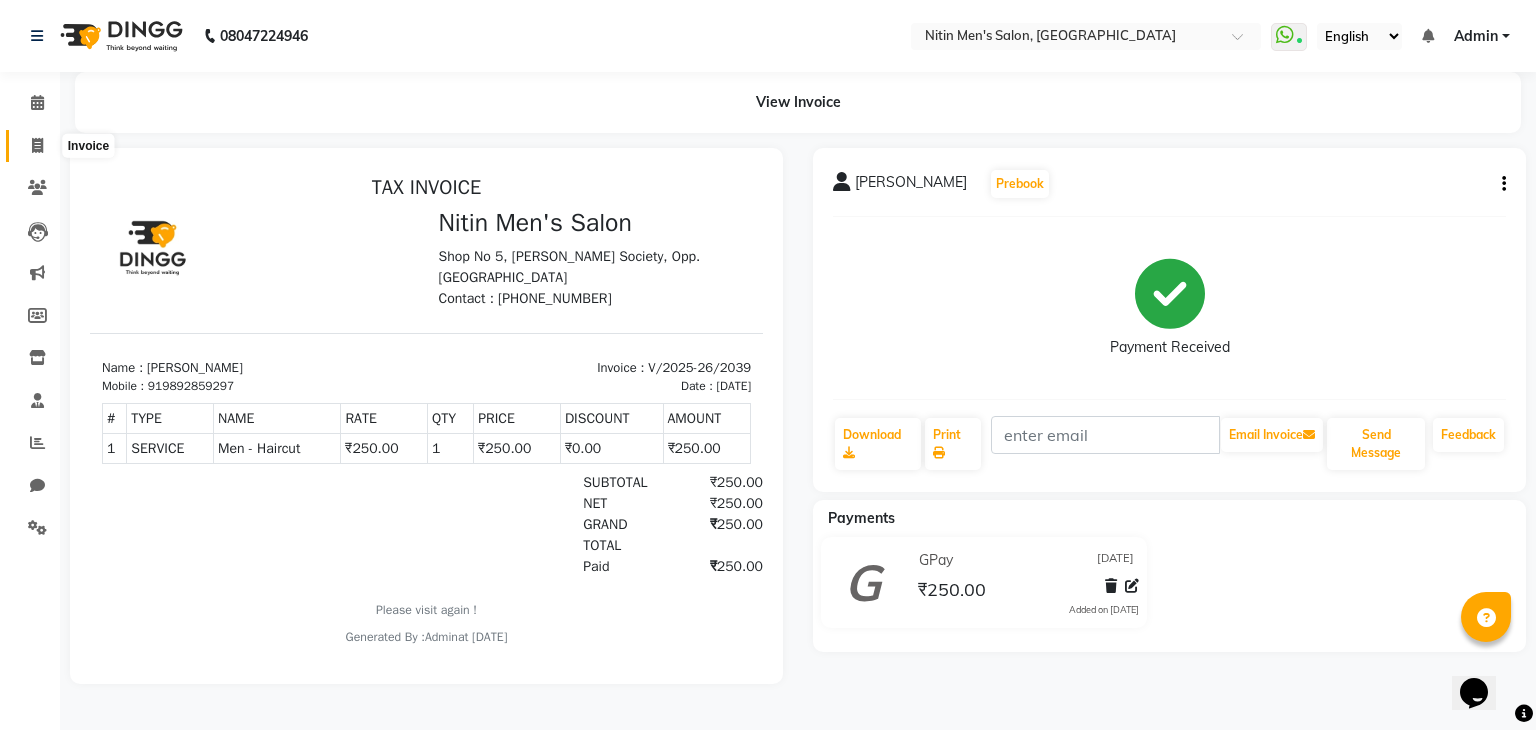 click 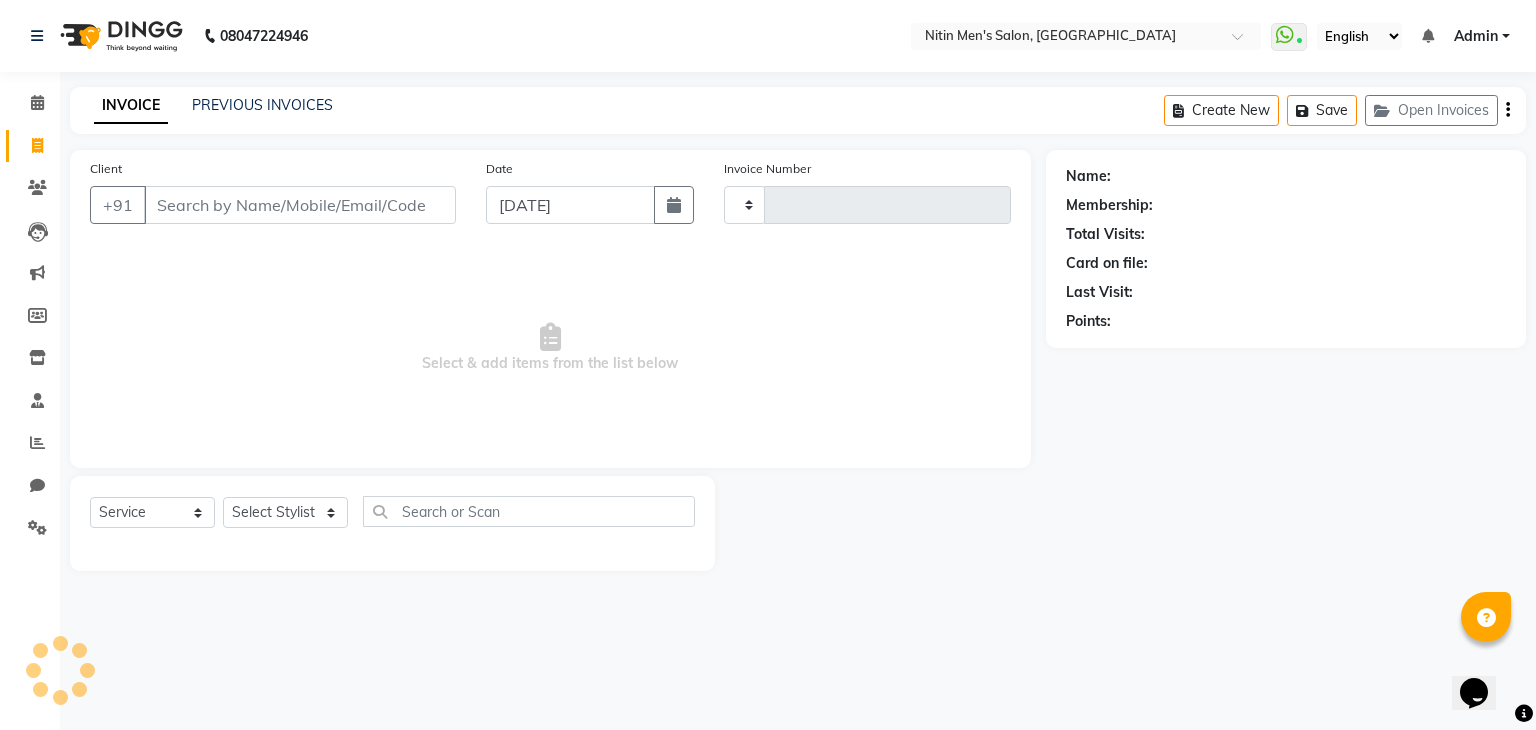 type on "2040" 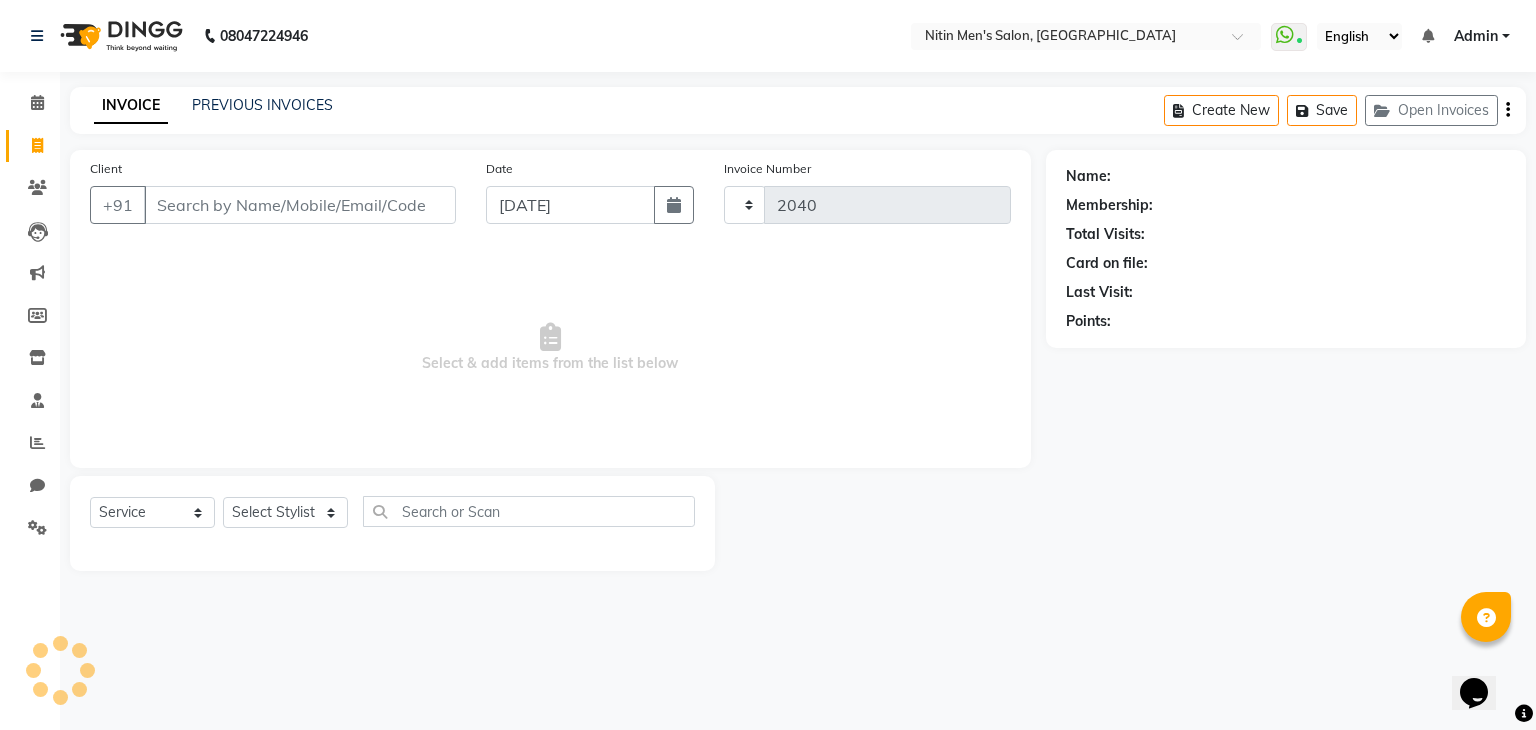 select on "7981" 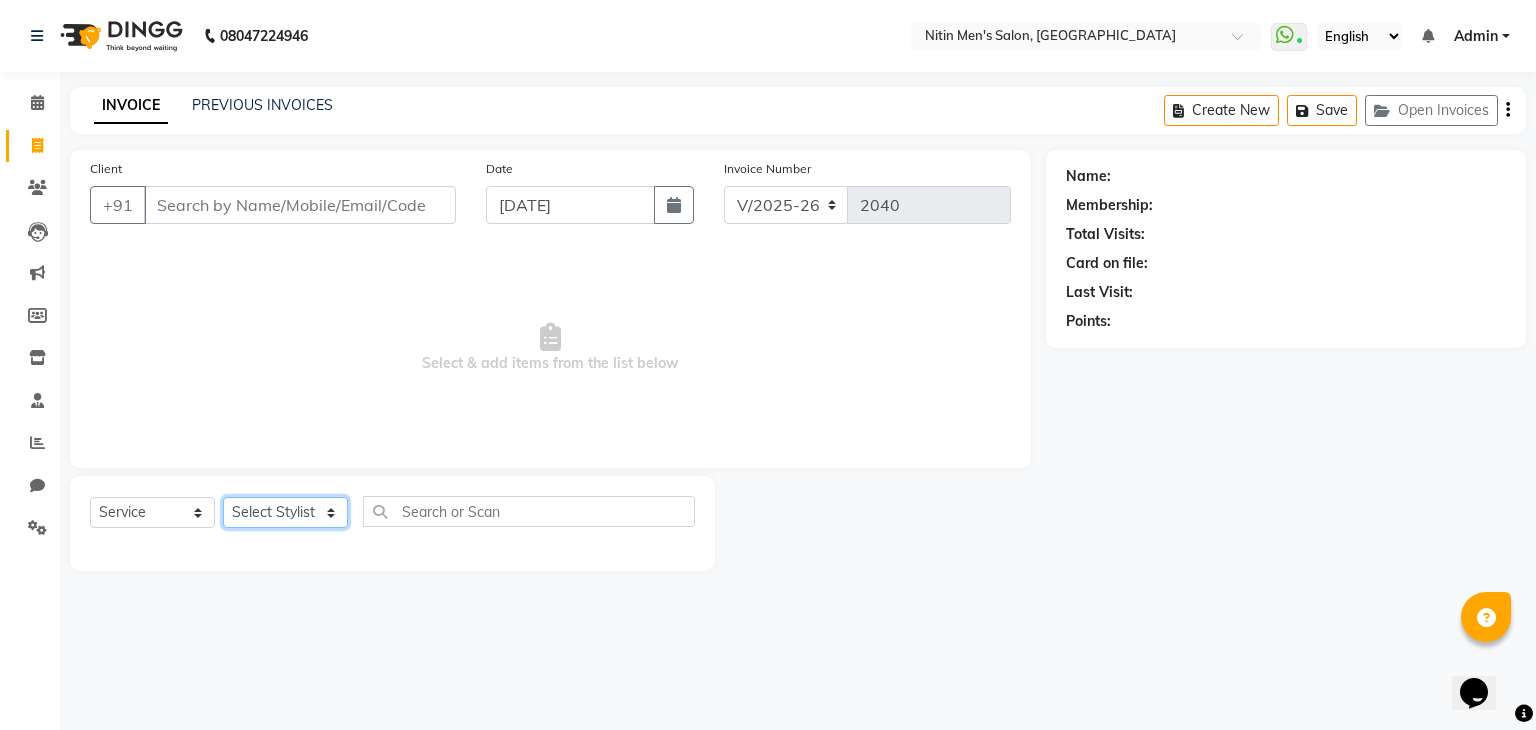 click on "Select Stylist [PERSON_NAME] [PERSON_NAME] [PERSON_NAME] [PERSON_NAME] MEENAKSHI NITIN SIR [PERSON_NAME] [PERSON_NAME] [PERSON_NAME]" 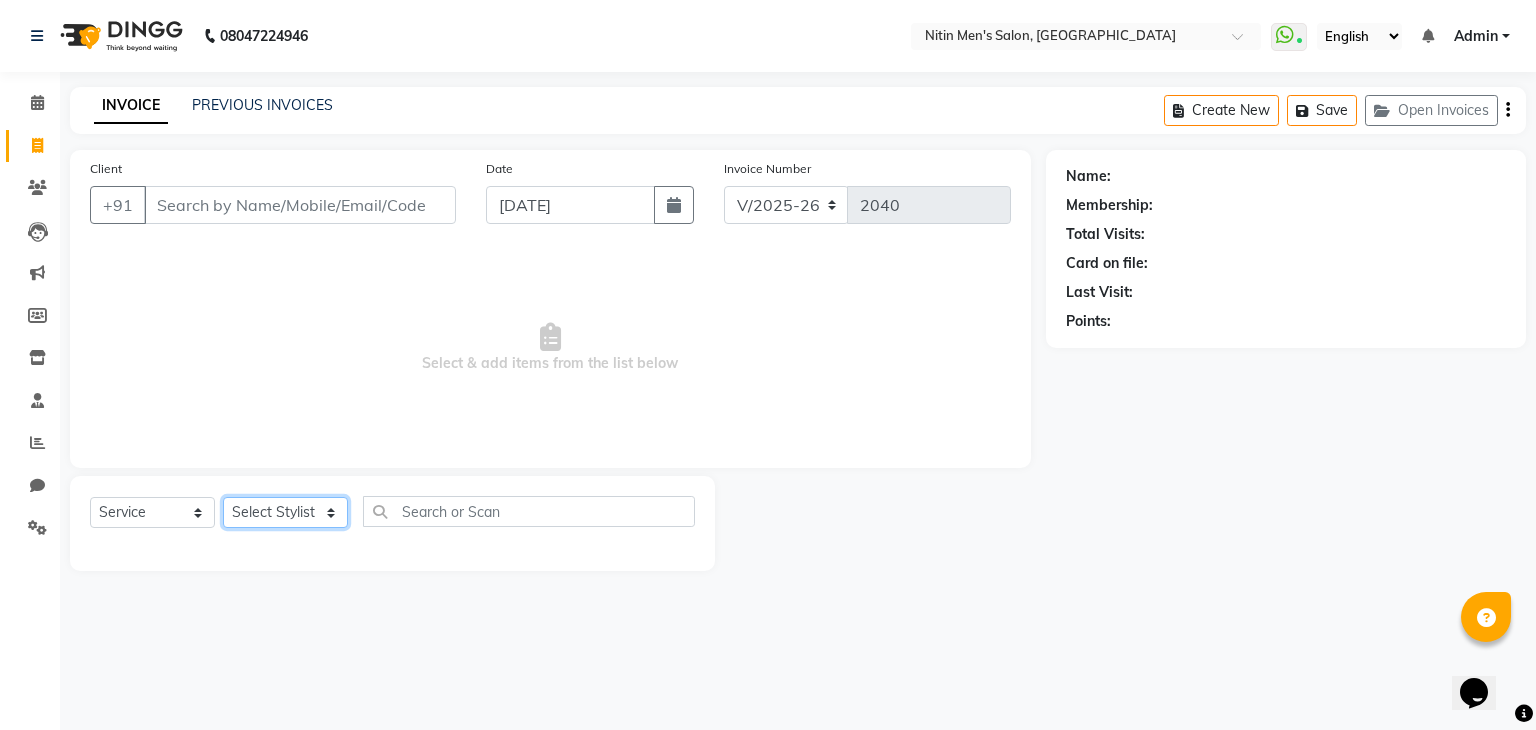 select on "75699" 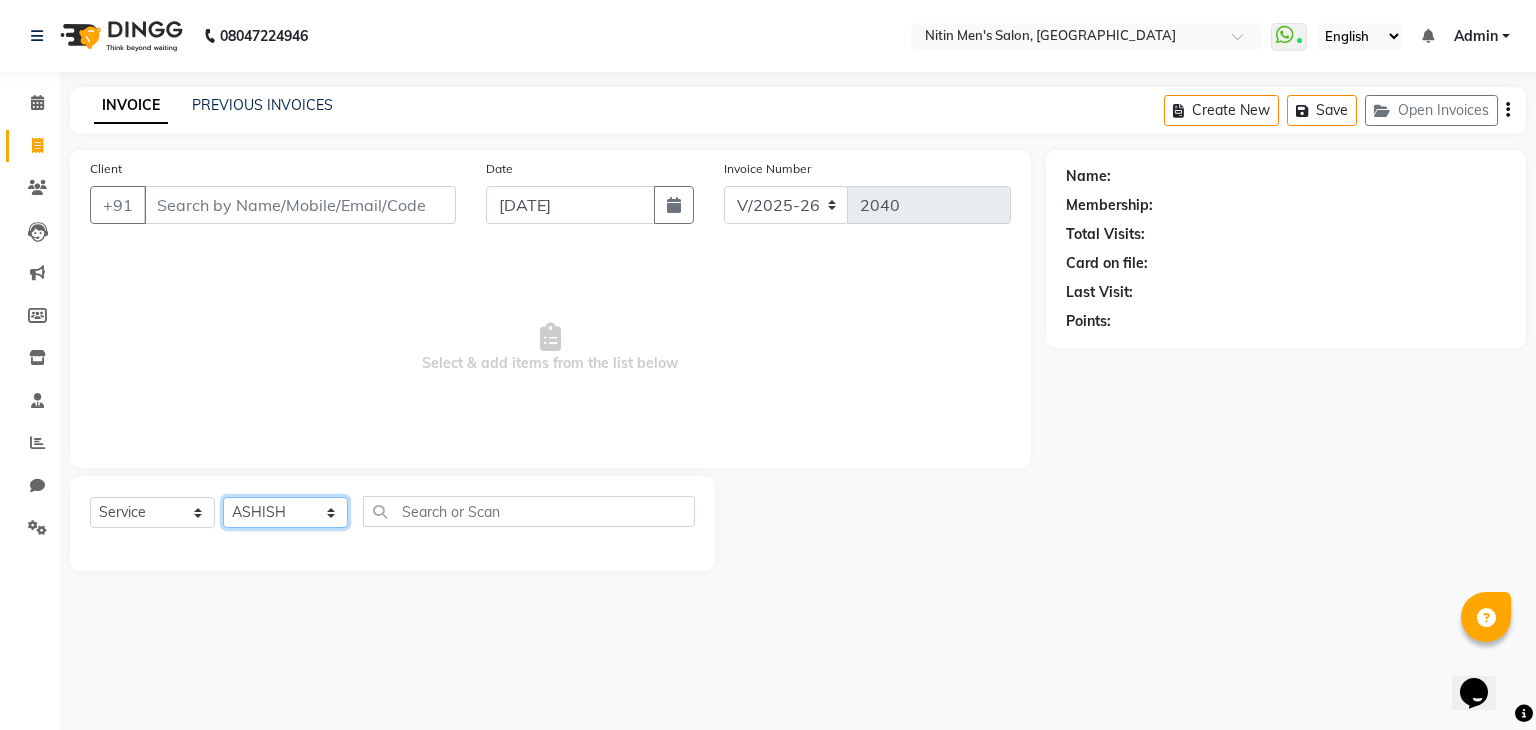click on "Select Stylist [PERSON_NAME] [PERSON_NAME] [PERSON_NAME] [PERSON_NAME] MEENAKSHI NITIN SIR [PERSON_NAME] [PERSON_NAME] [PERSON_NAME]" 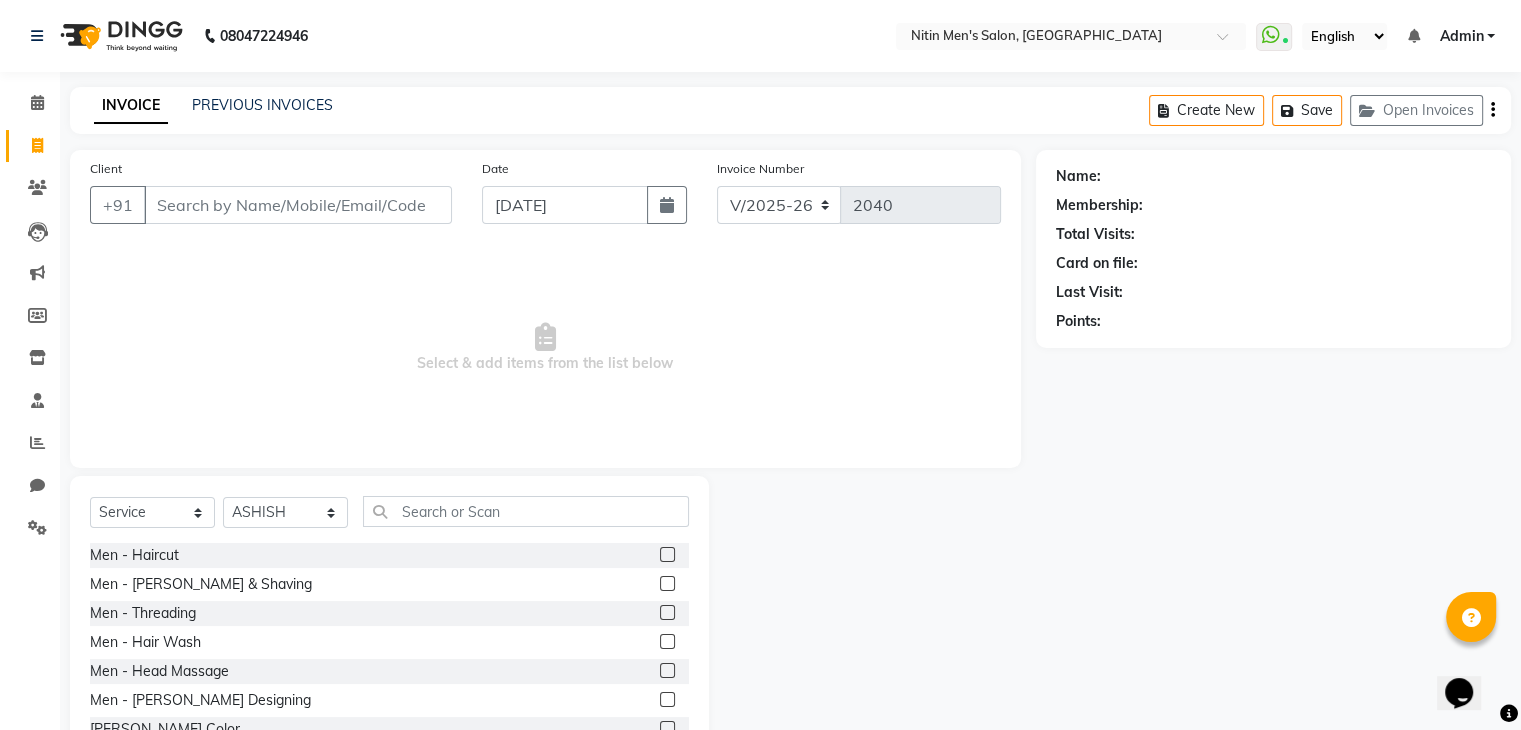 click 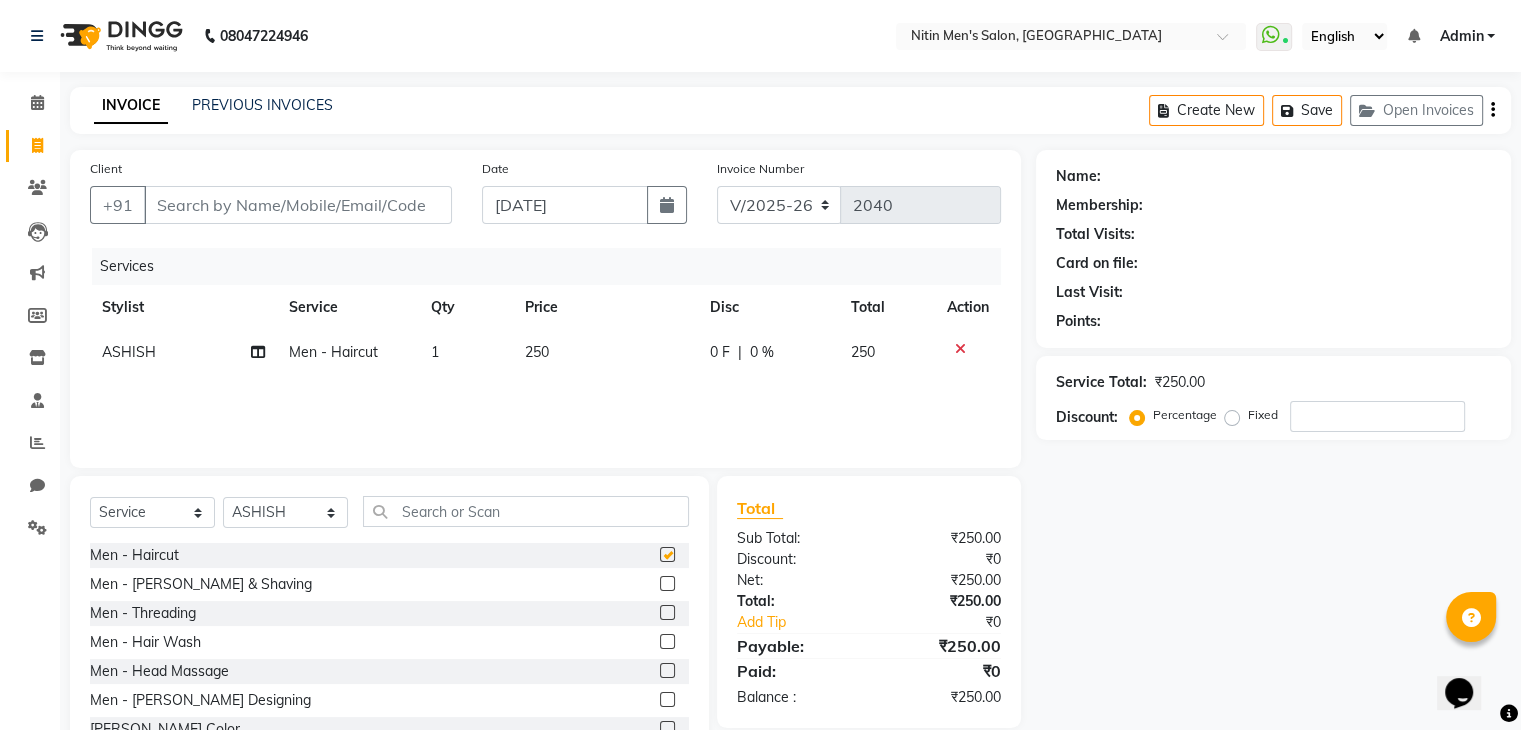 checkbox on "false" 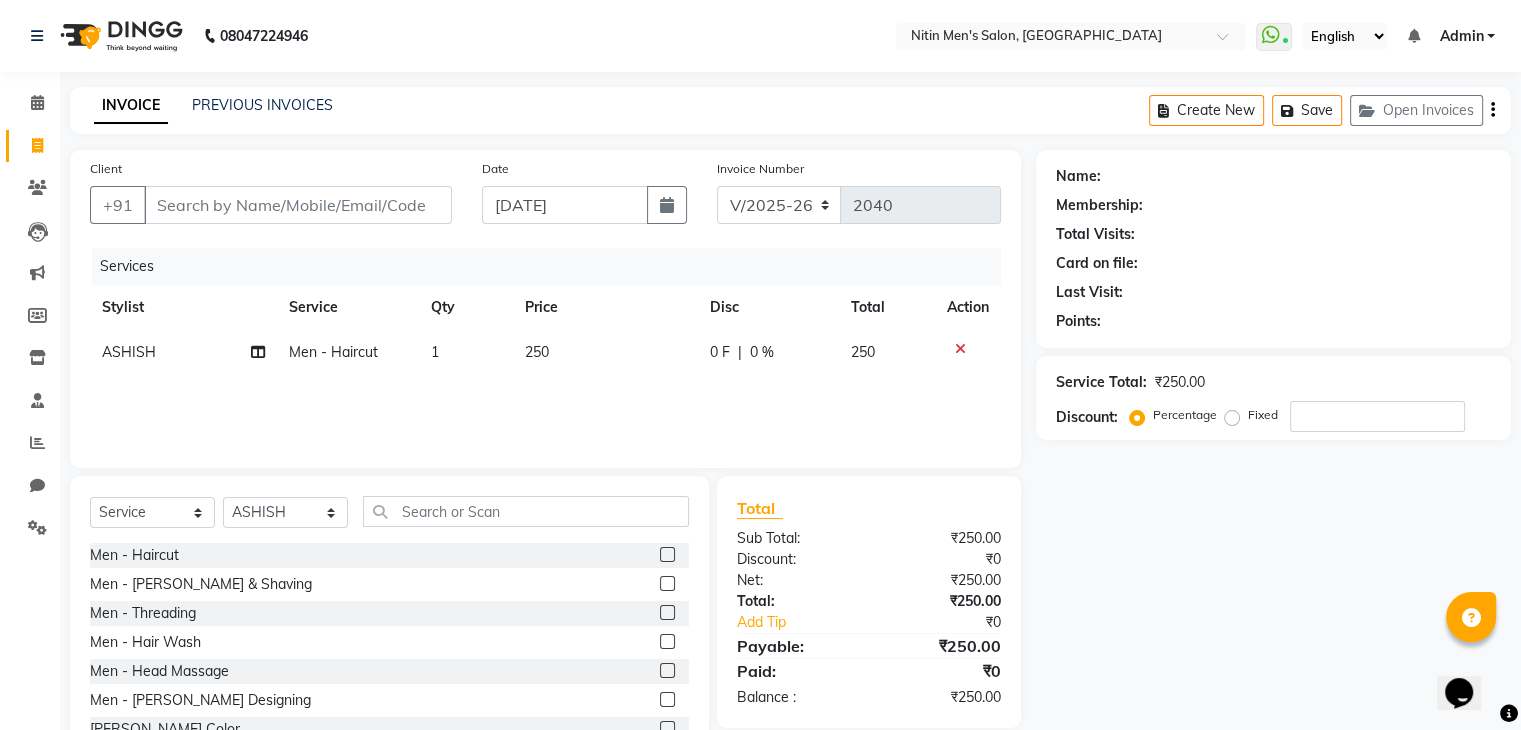 click 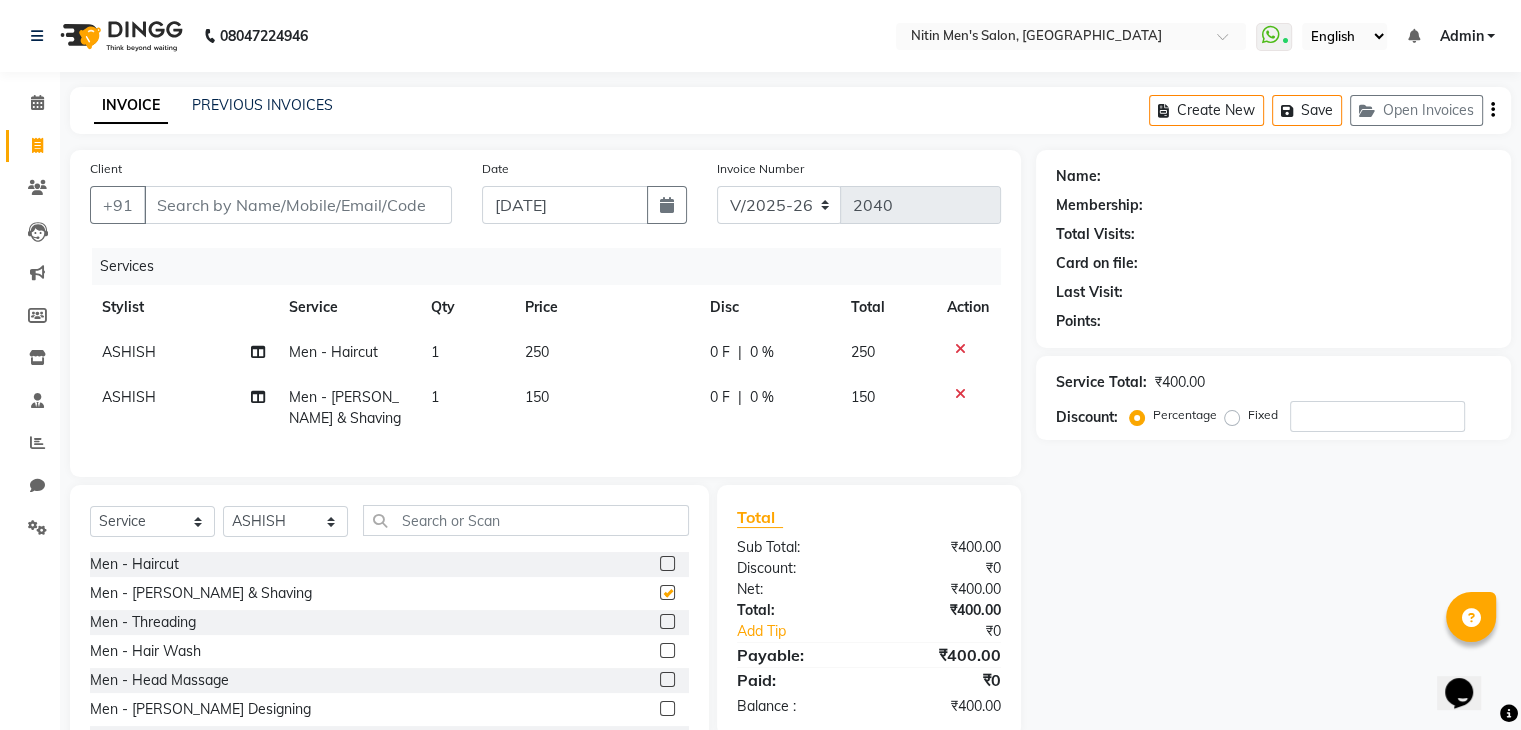 checkbox on "false" 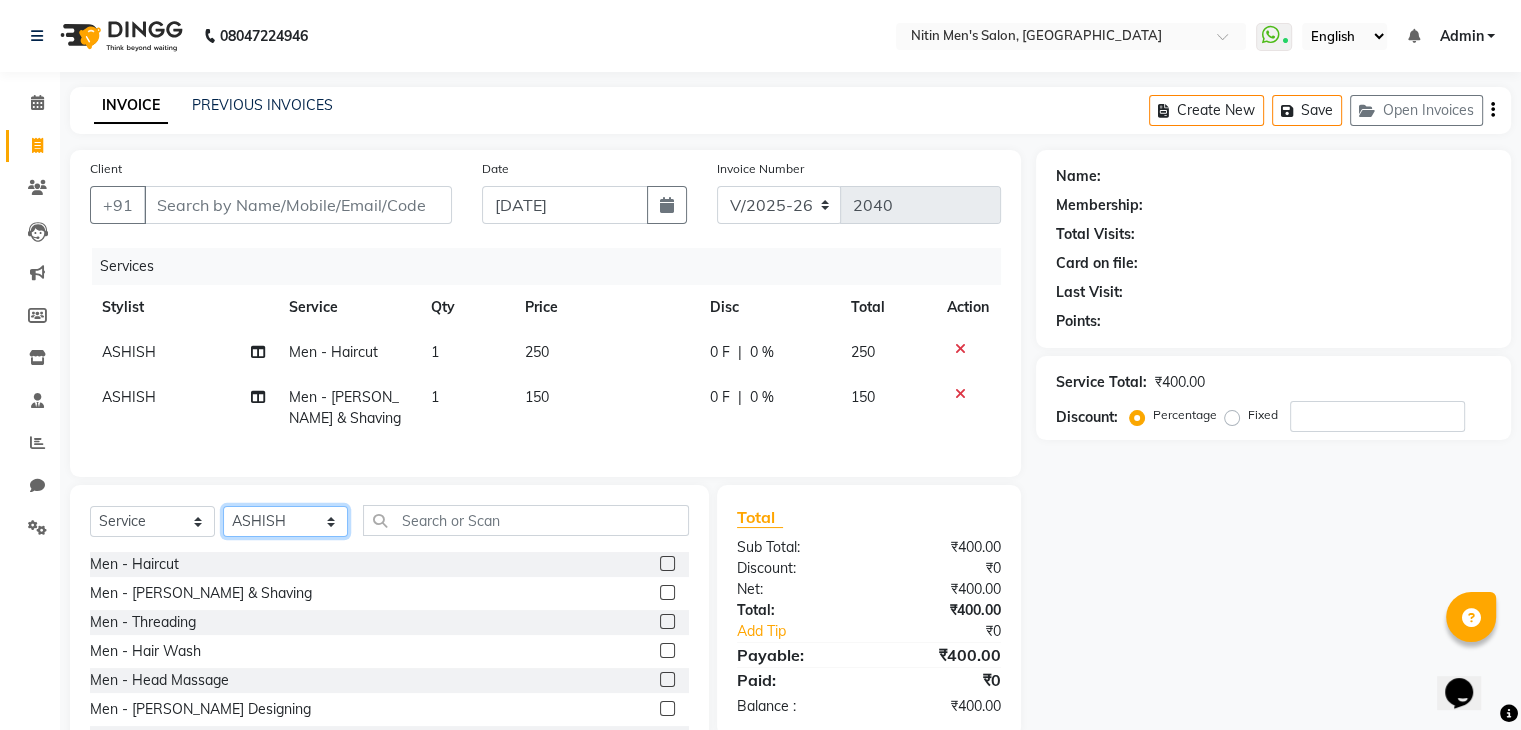 click on "Select Stylist [PERSON_NAME] [PERSON_NAME] [PERSON_NAME] [PERSON_NAME] MEENAKSHI NITIN SIR [PERSON_NAME] [PERSON_NAME] [PERSON_NAME]" 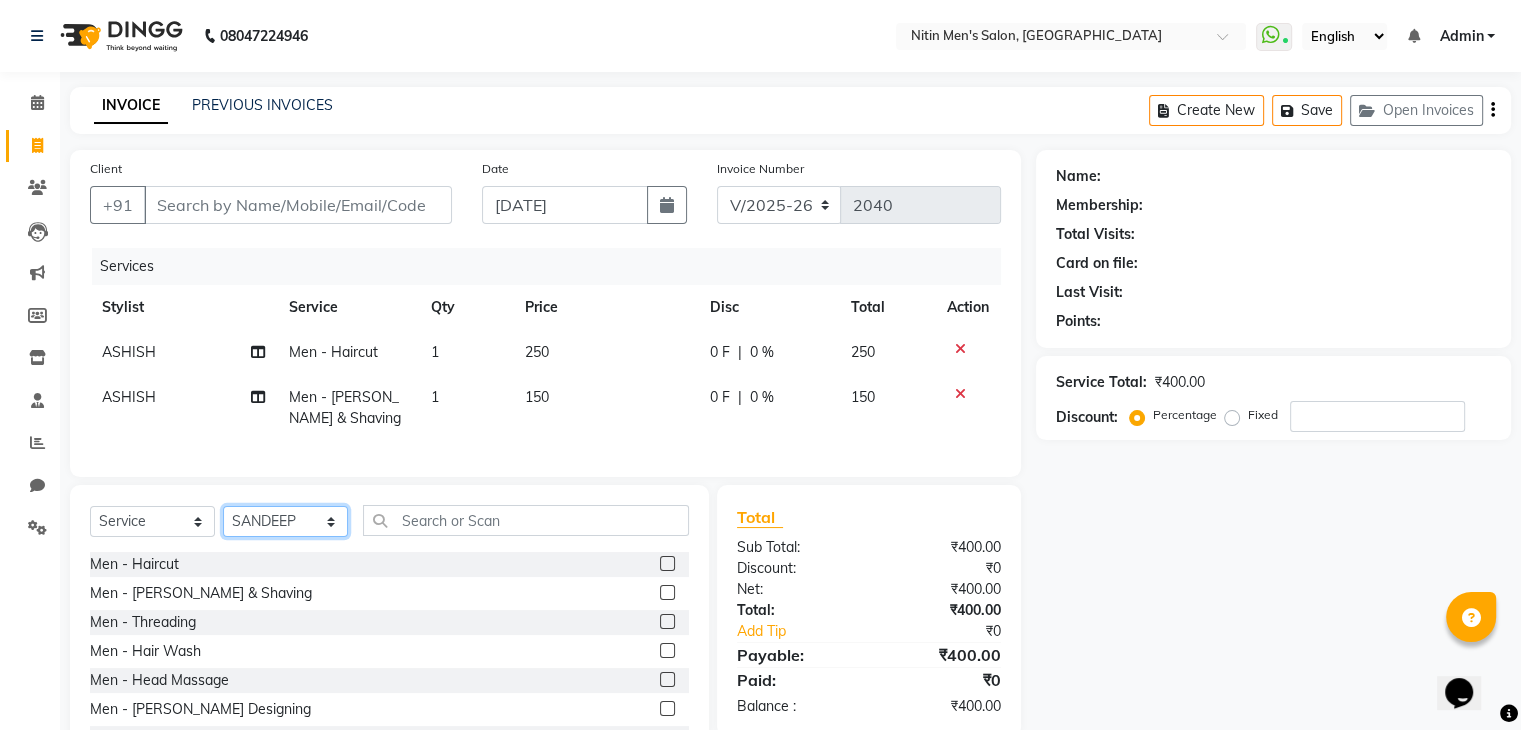 click on "Select Stylist [PERSON_NAME] [PERSON_NAME] [PERSON_NAME] [PERSON_NAME] MEENAKSHI NITIN SIR [PERSON_NAME] [PERSON_NAME] [PERSON_NAME]" 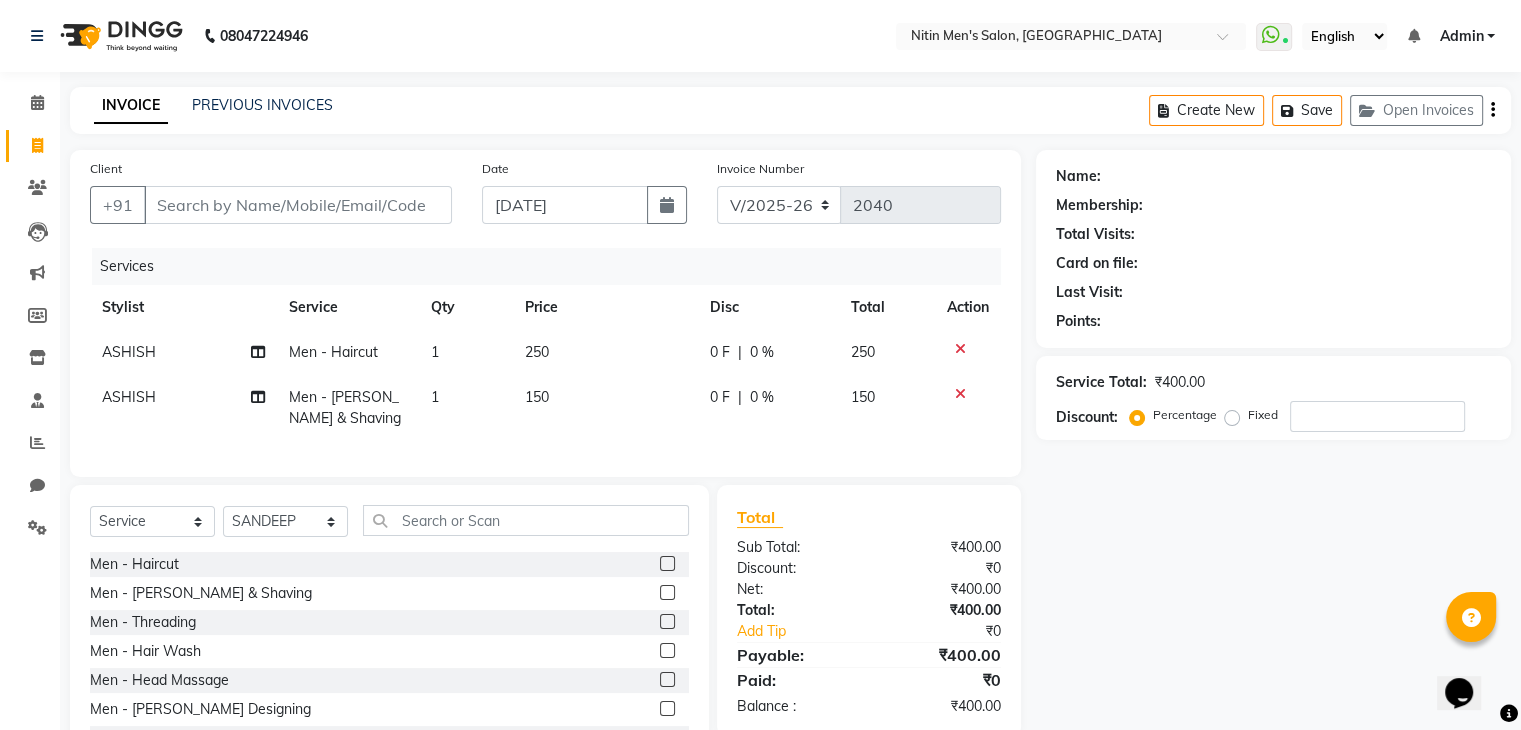 click 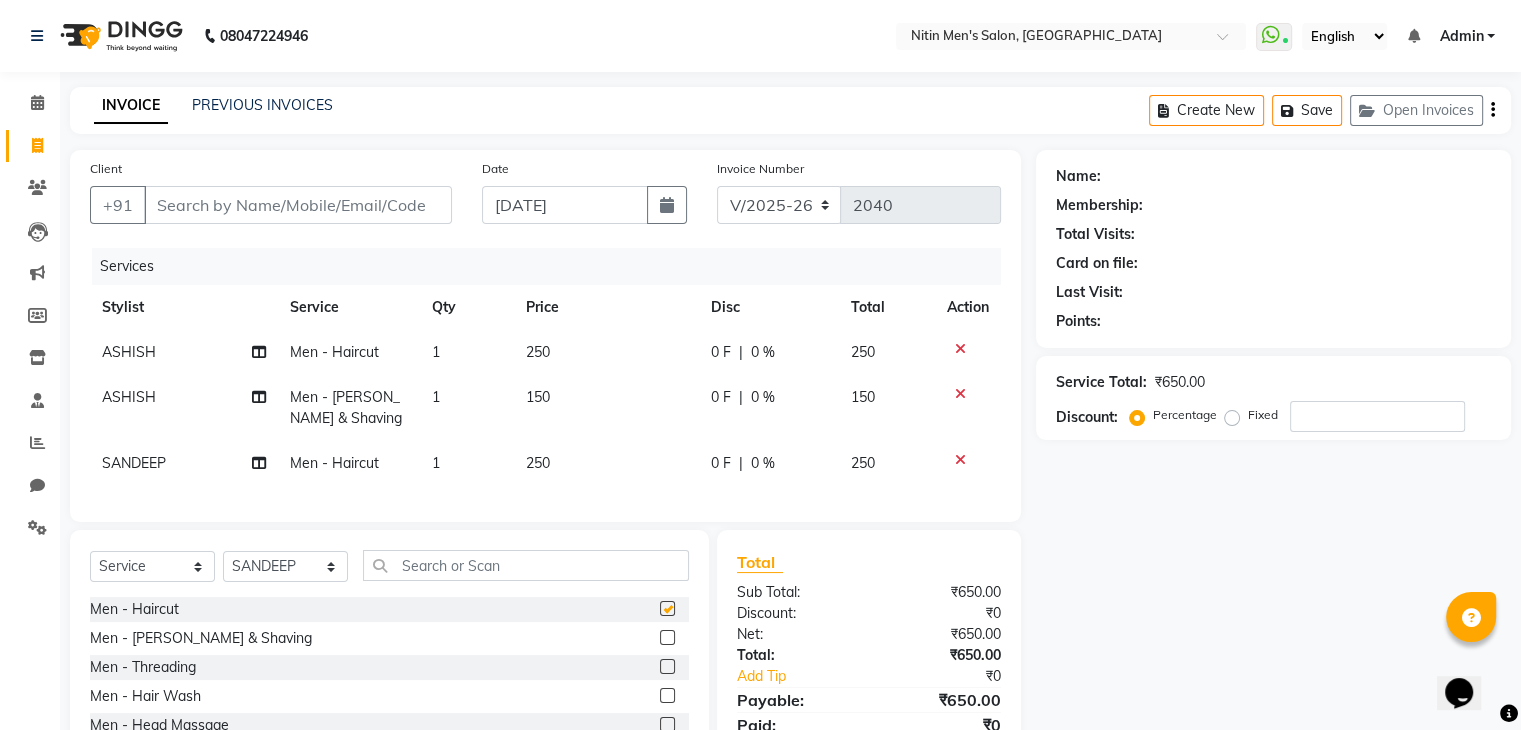 checkbox on "false" 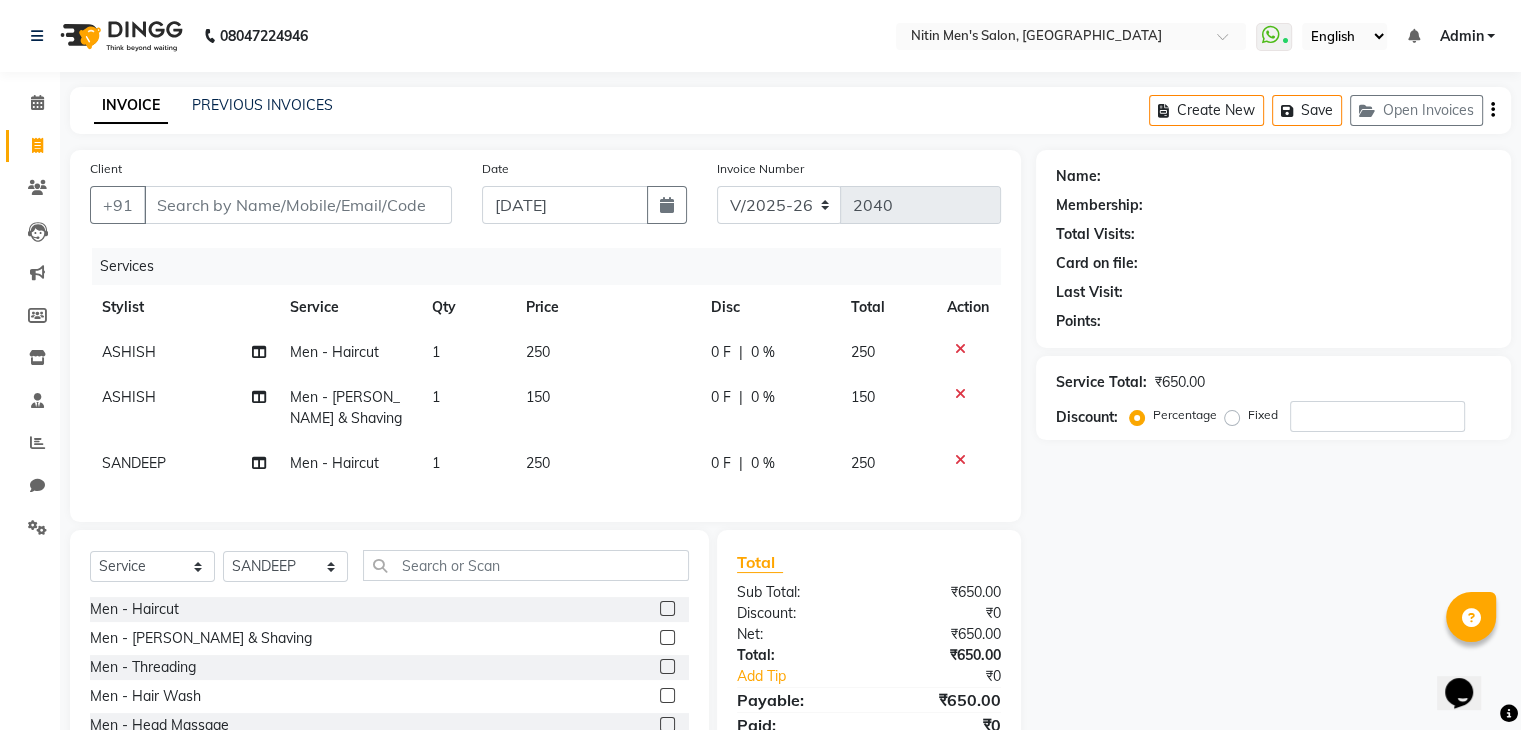 click 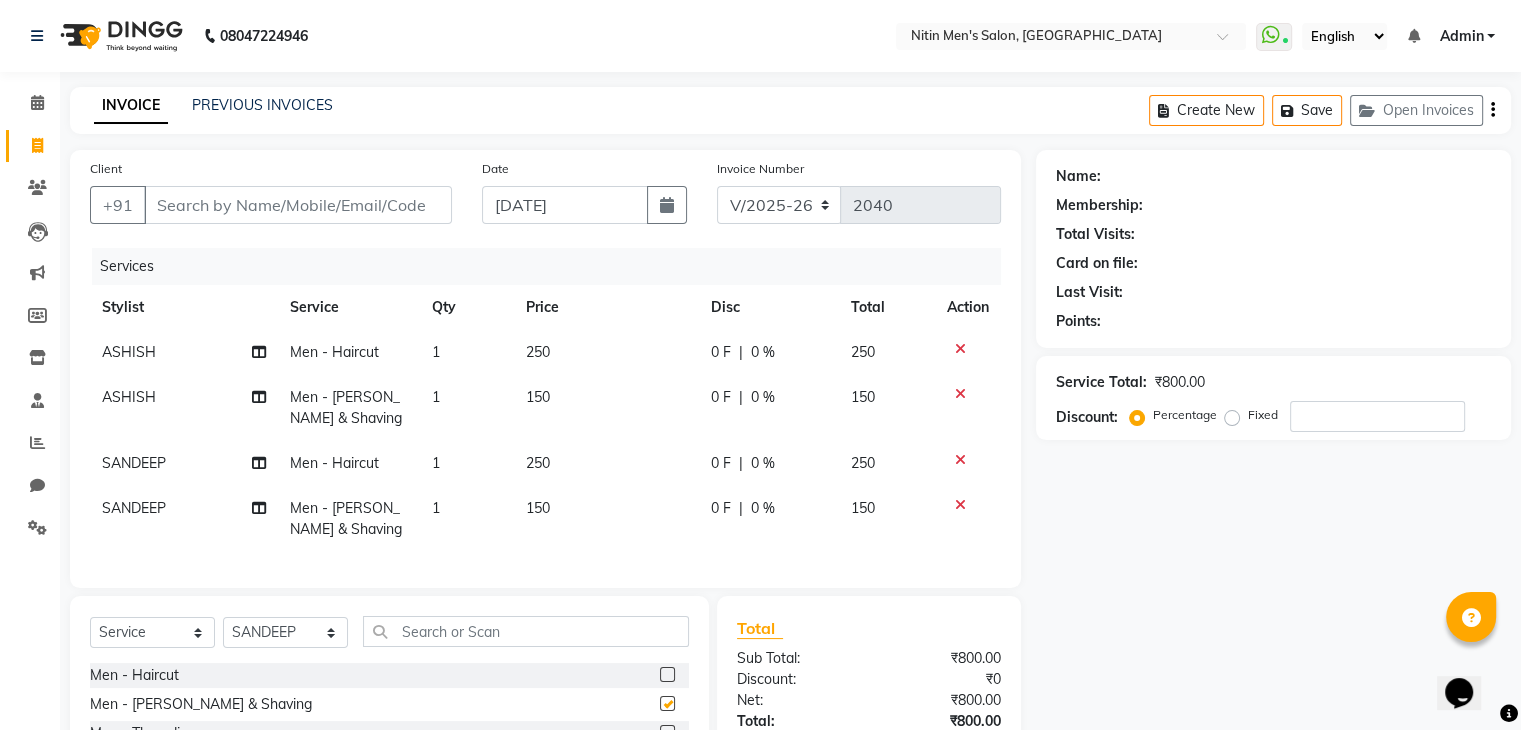 checkbox on "false" 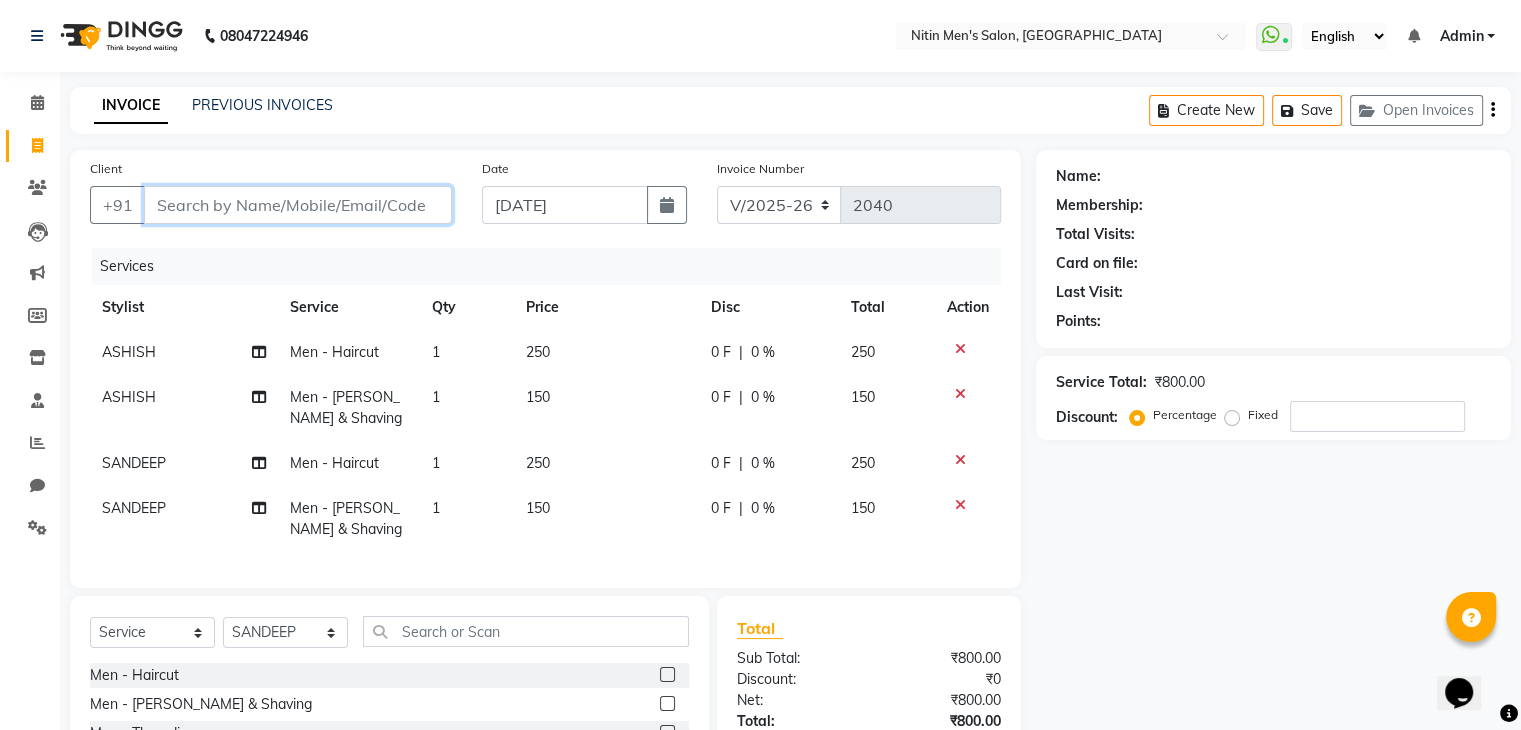 click on "Client" at bounding box center (298, 205) 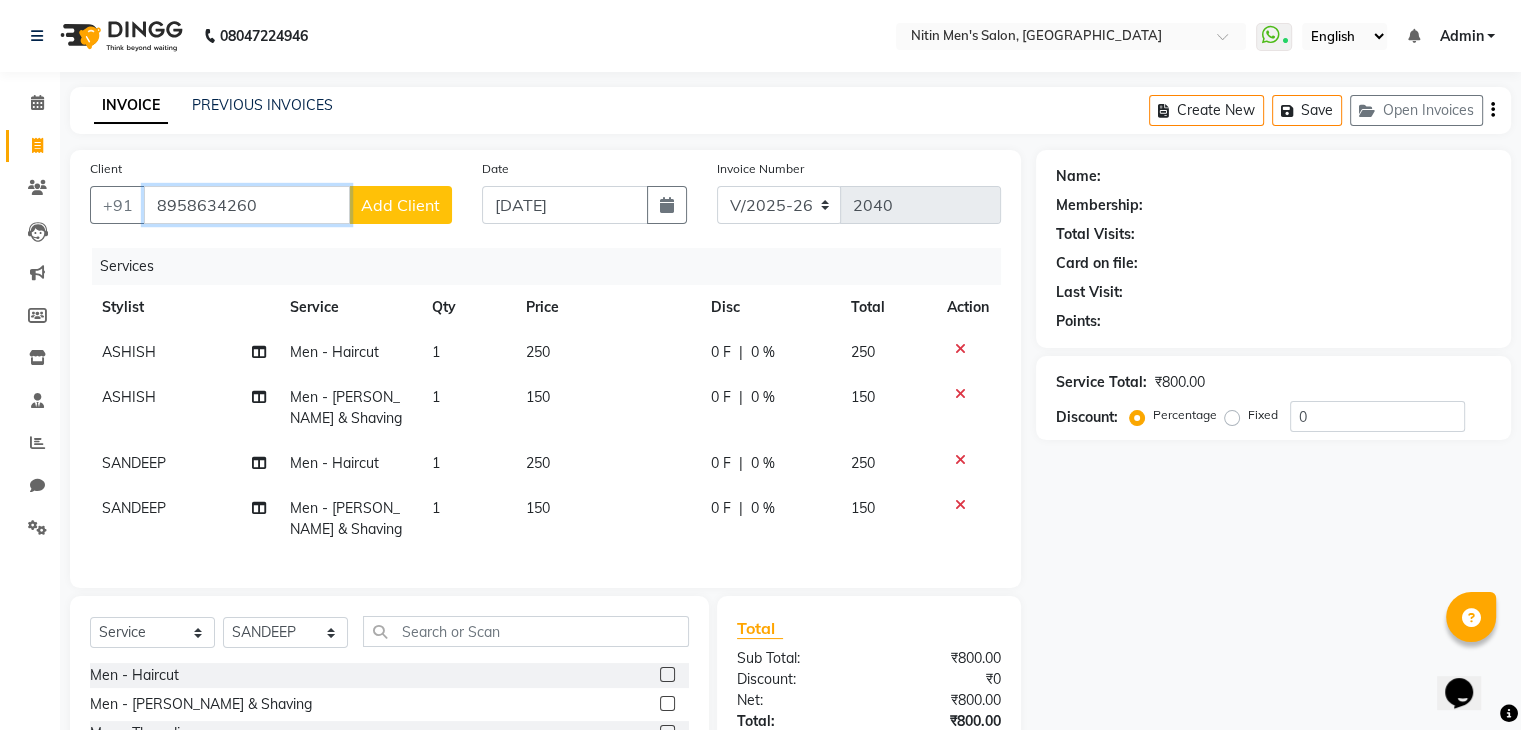 type on "8958634260" 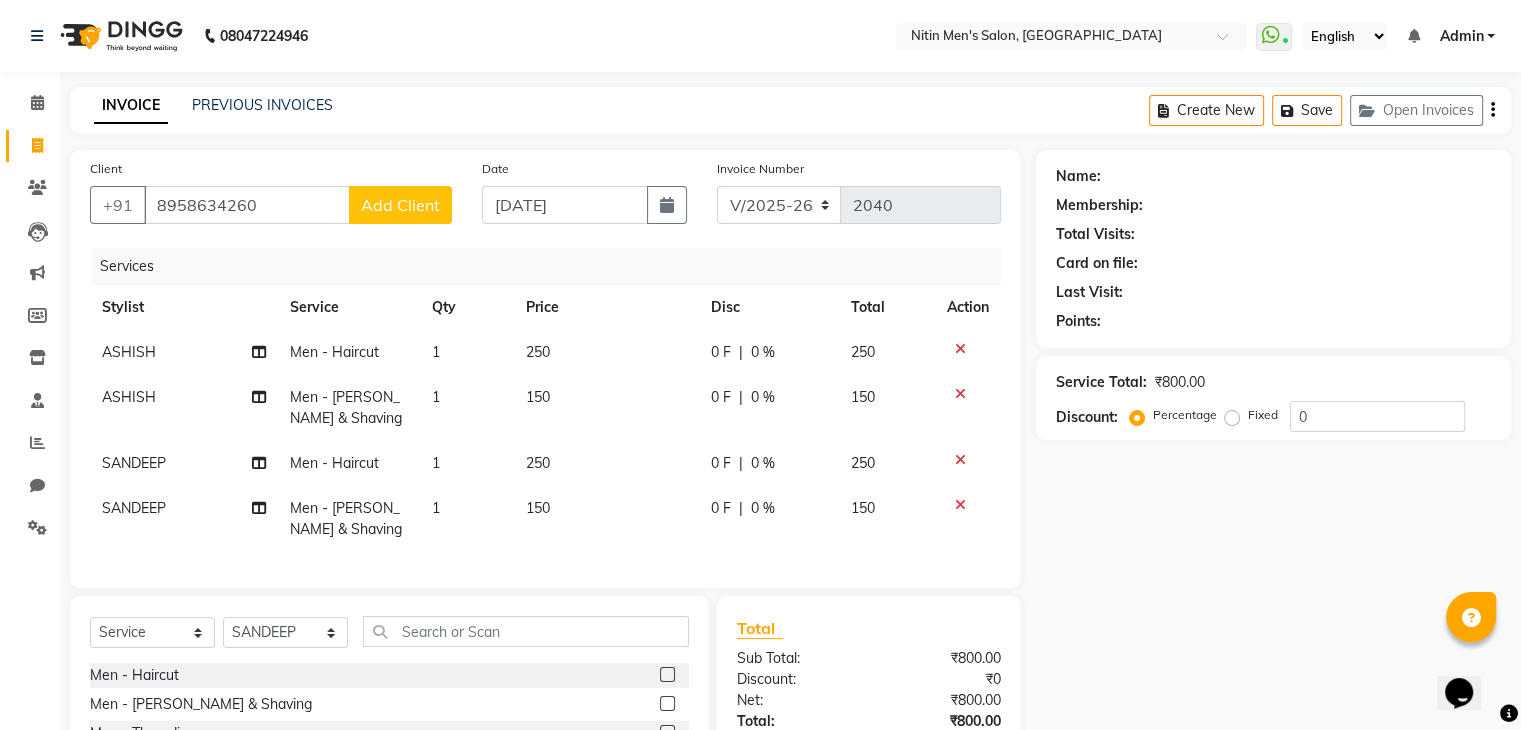 click on "Add Client" 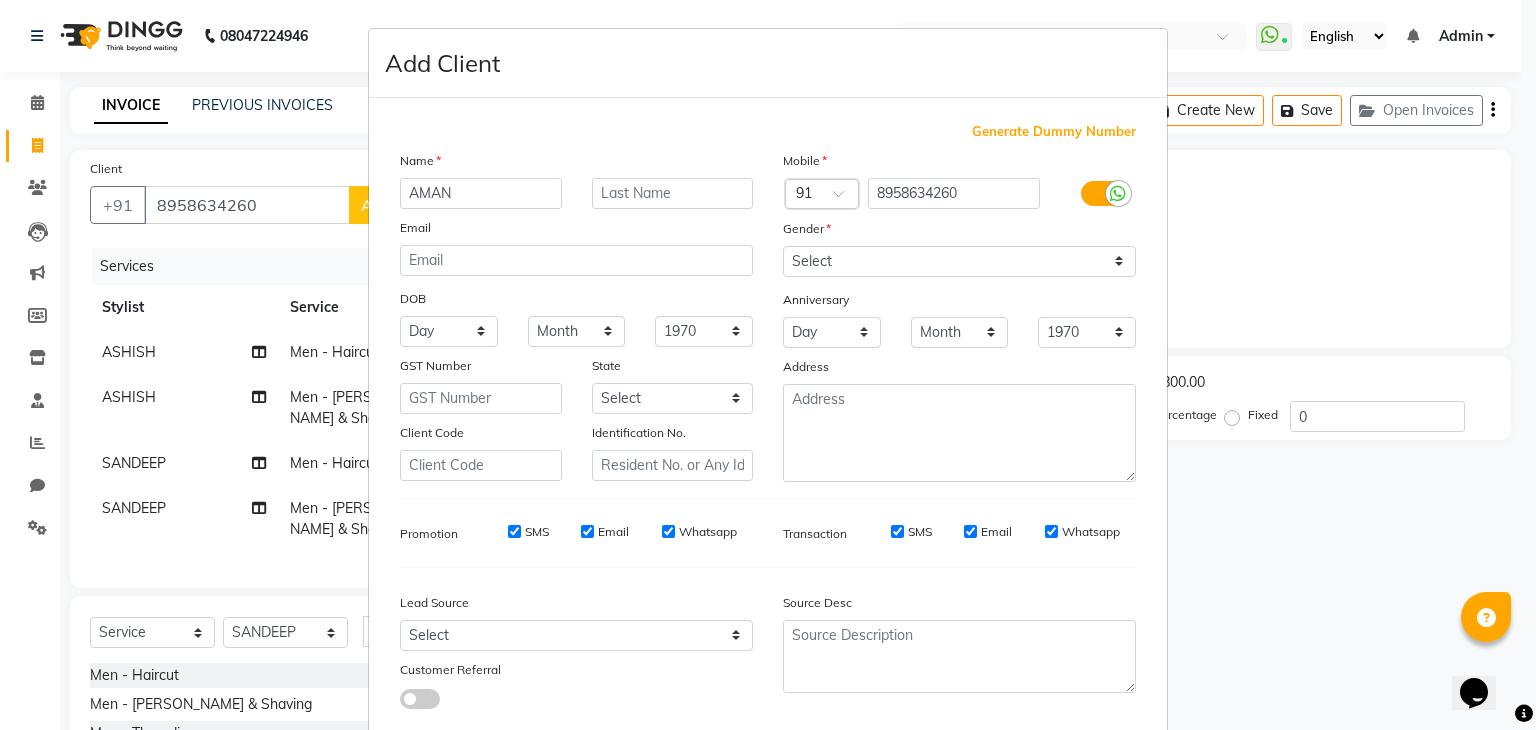 type on "AMAN" 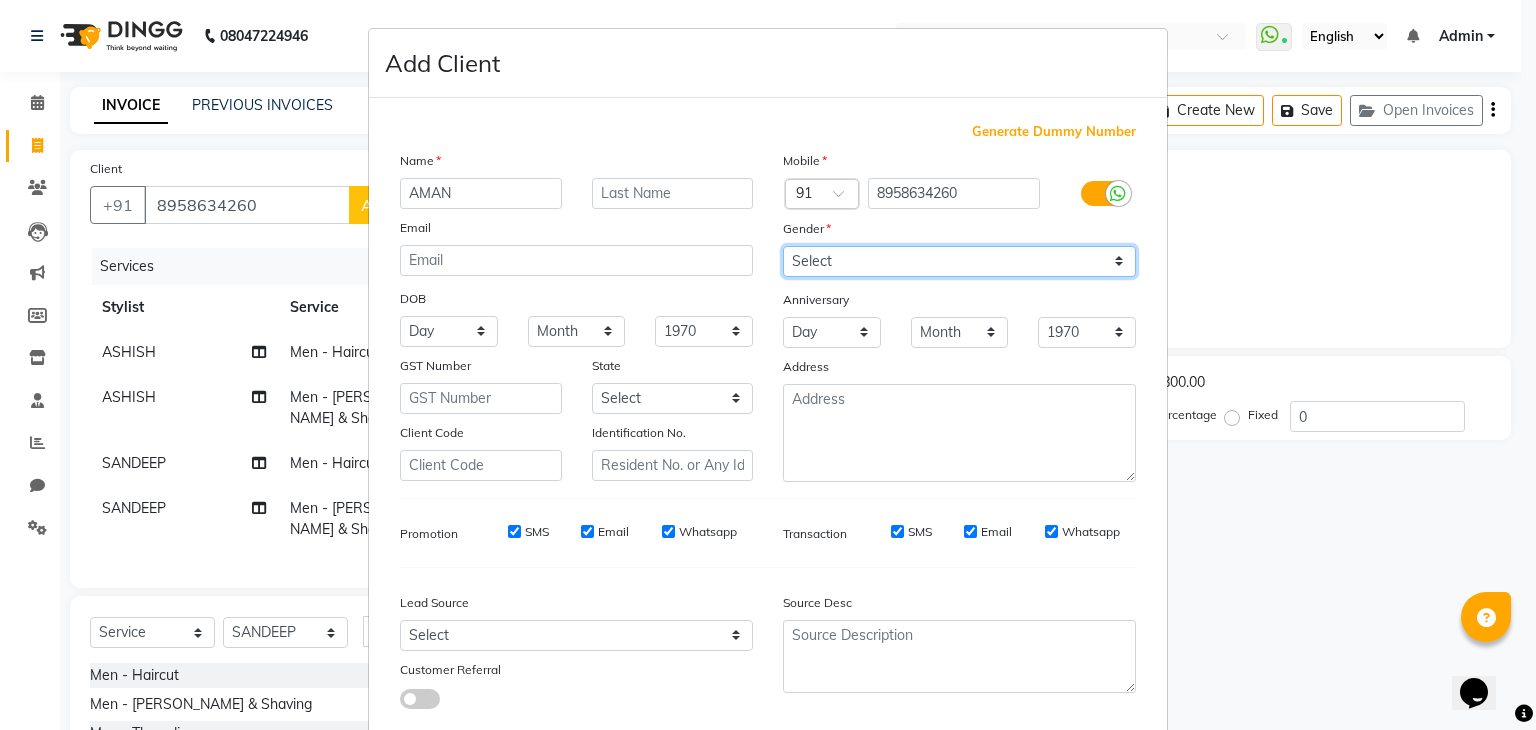 click on "Select [DEMOGRAPHIC_DATA] [DEMOGRAPHIC_DATA] Other Prefer Not To Say" at bounding box center [959, 261] 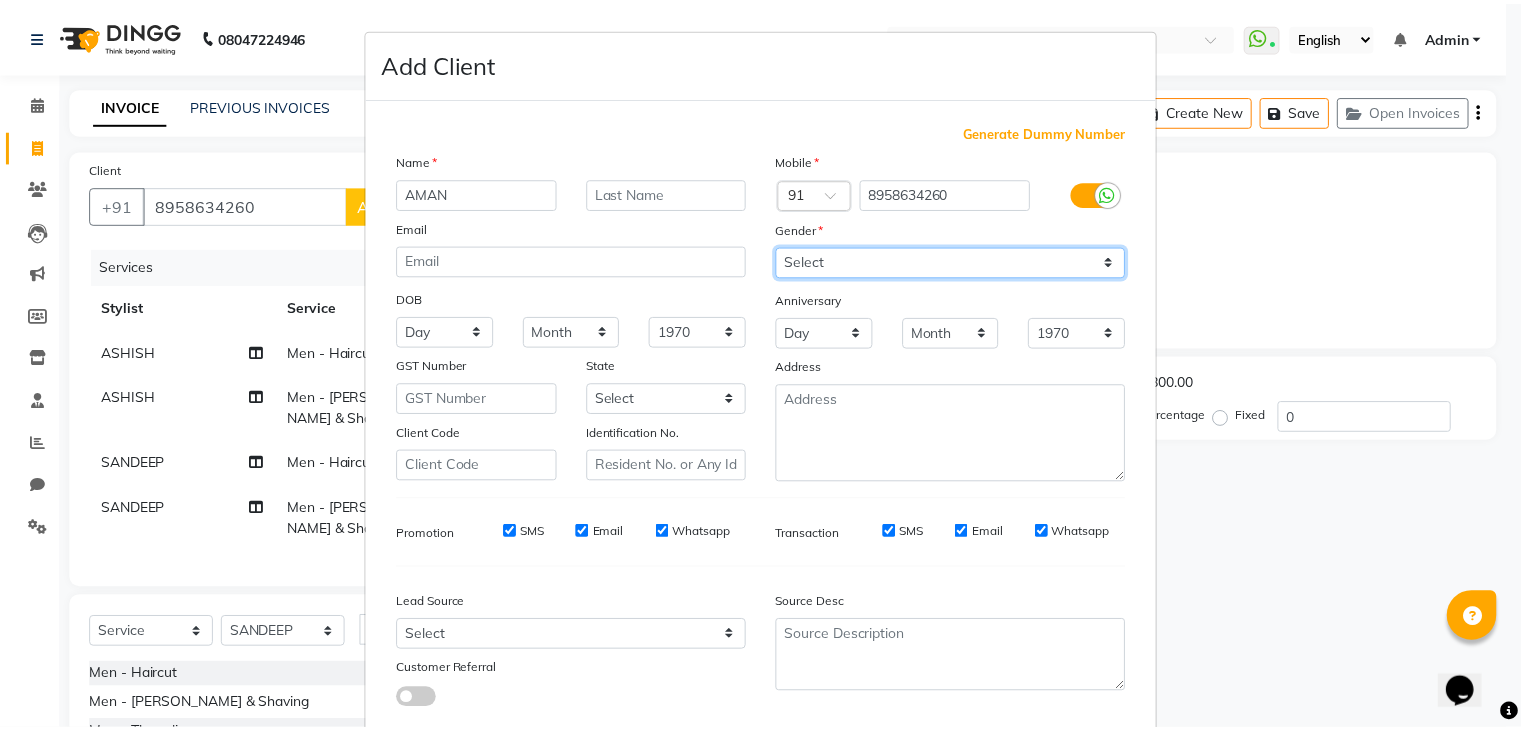 scroll, scrollTop: 127, scrollLeft: 0, axis: vertical 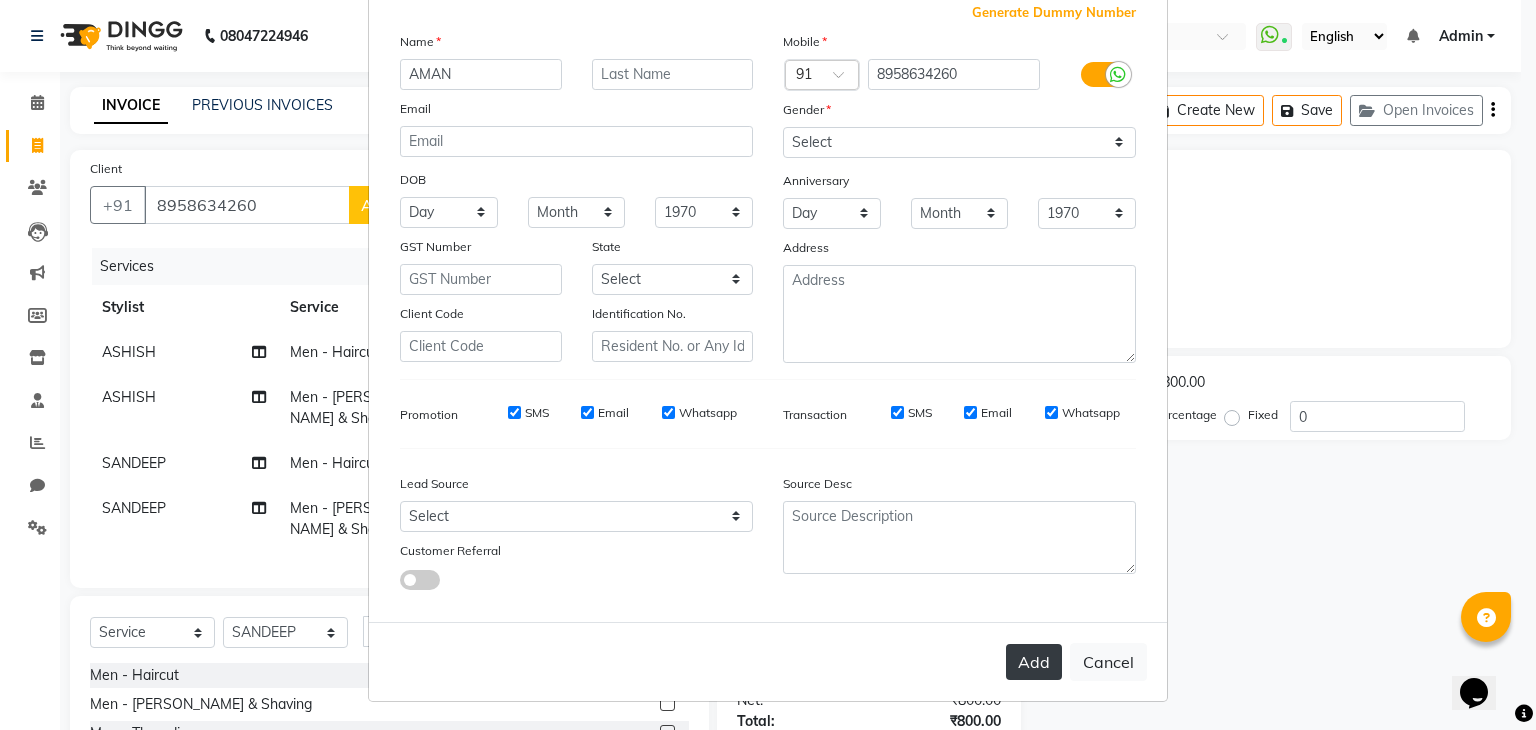 click on "Add" at bounding box center (1034, 662) 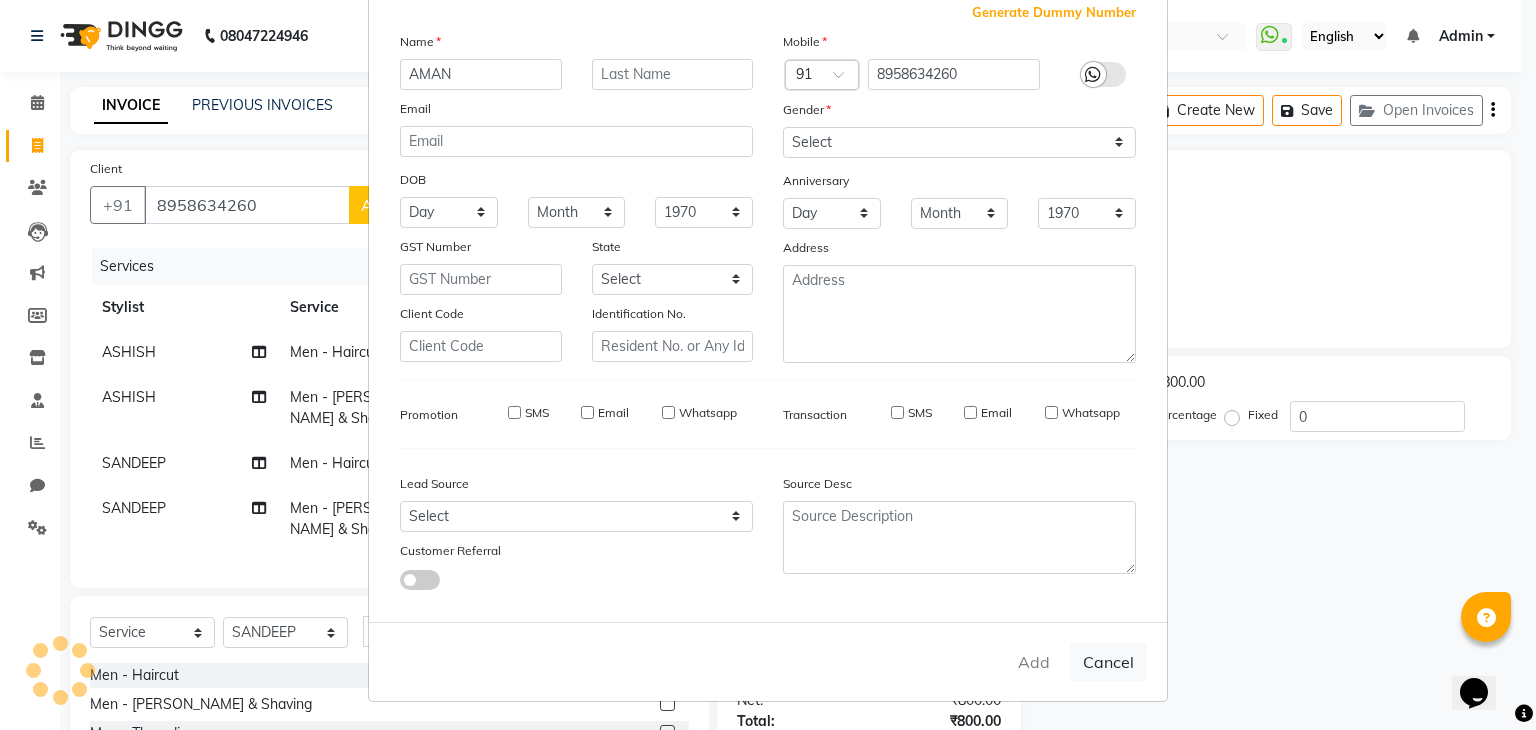 type 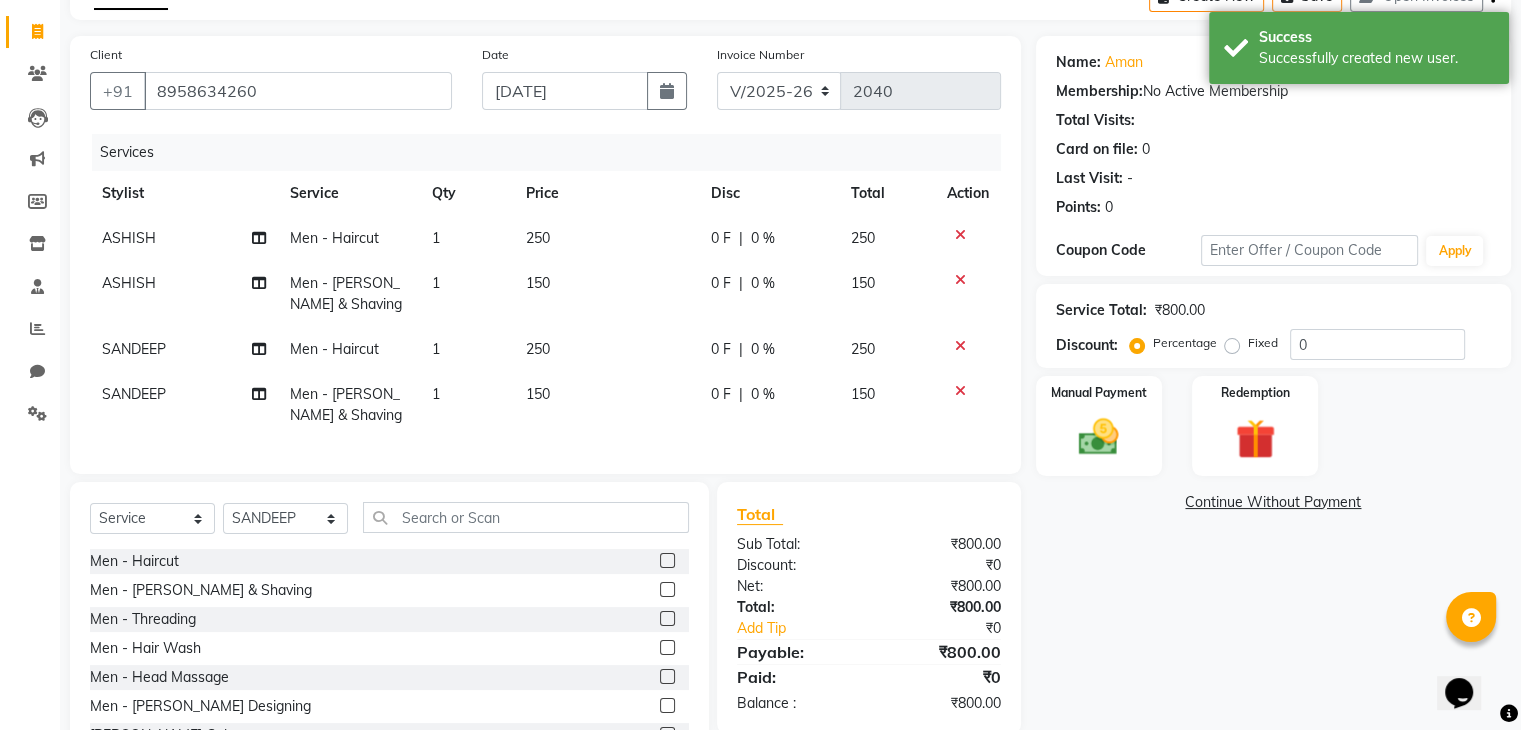 scroll, scrollTop: 207, scrollLeft: 0, axis: vertical 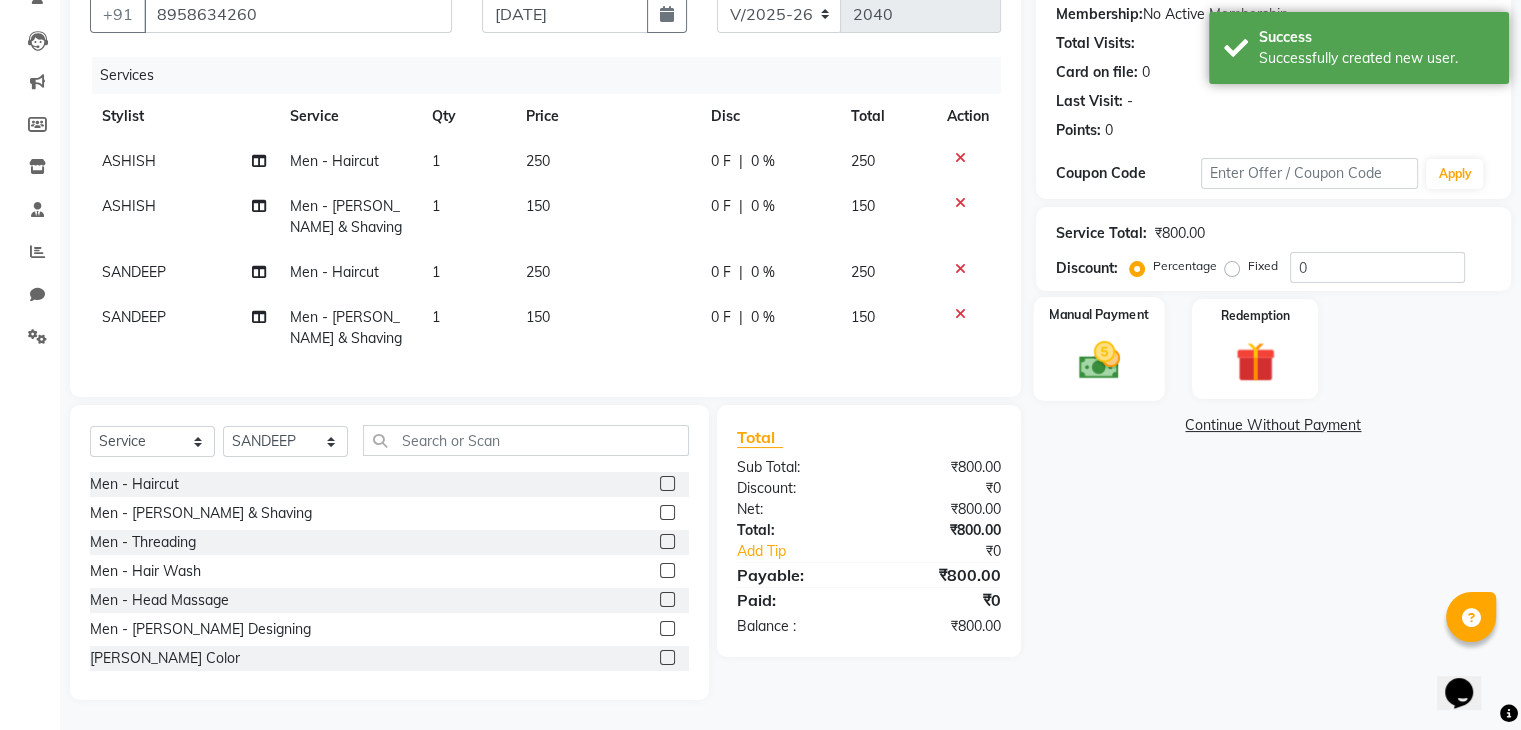 click 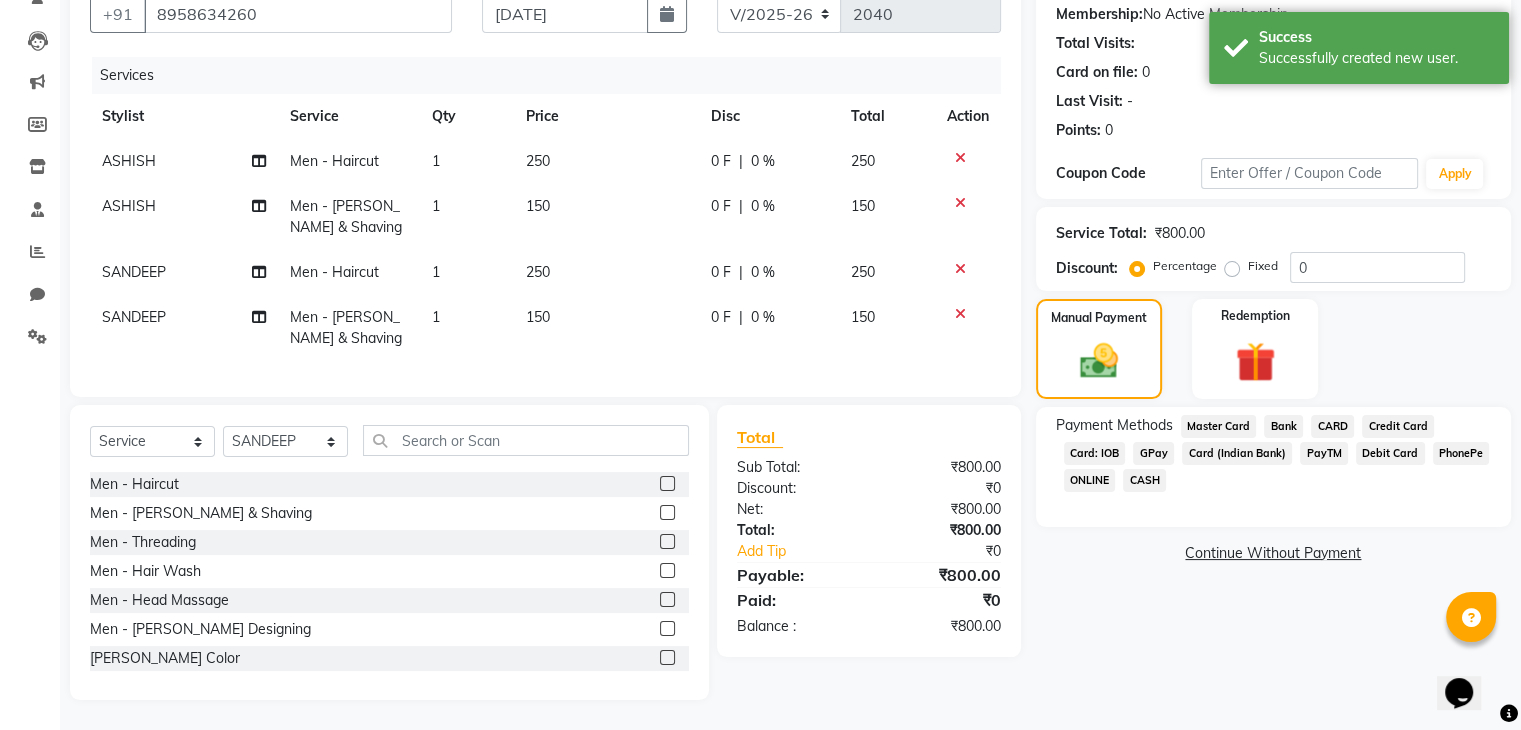 click on "GPay" 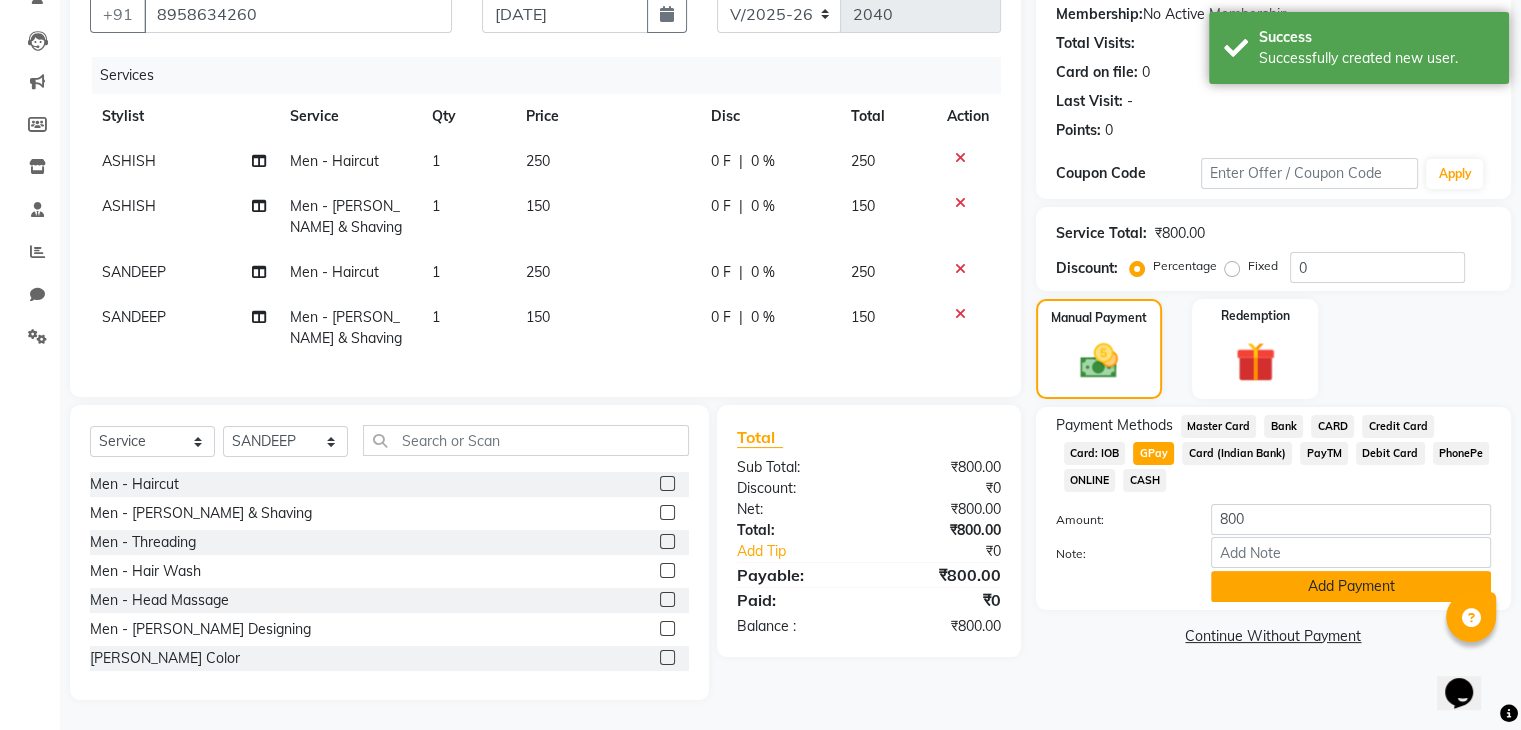 click on "Add Payment" 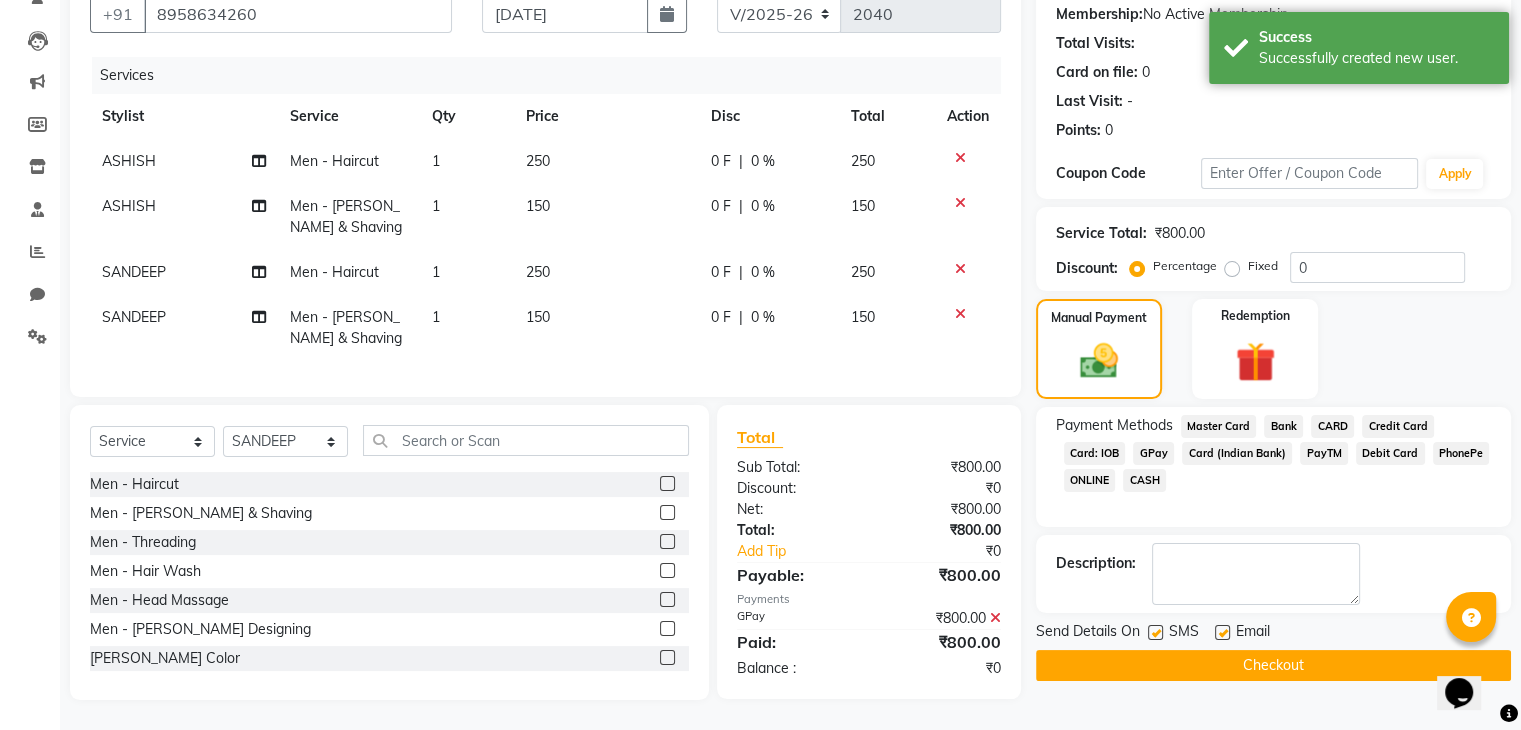 click on "Checkout" 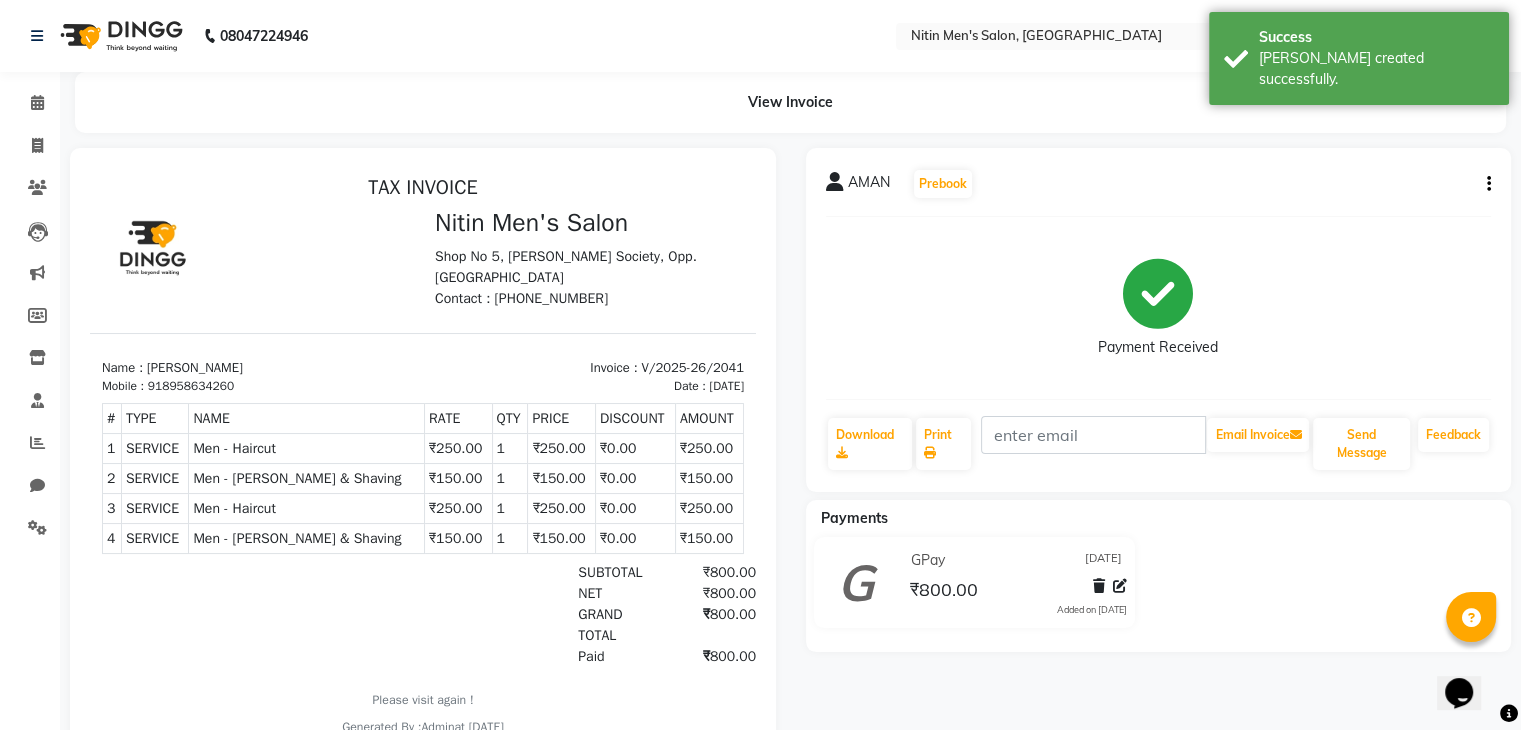 scroll, scrollTop: 0, scrollLeft: 0, axis: both 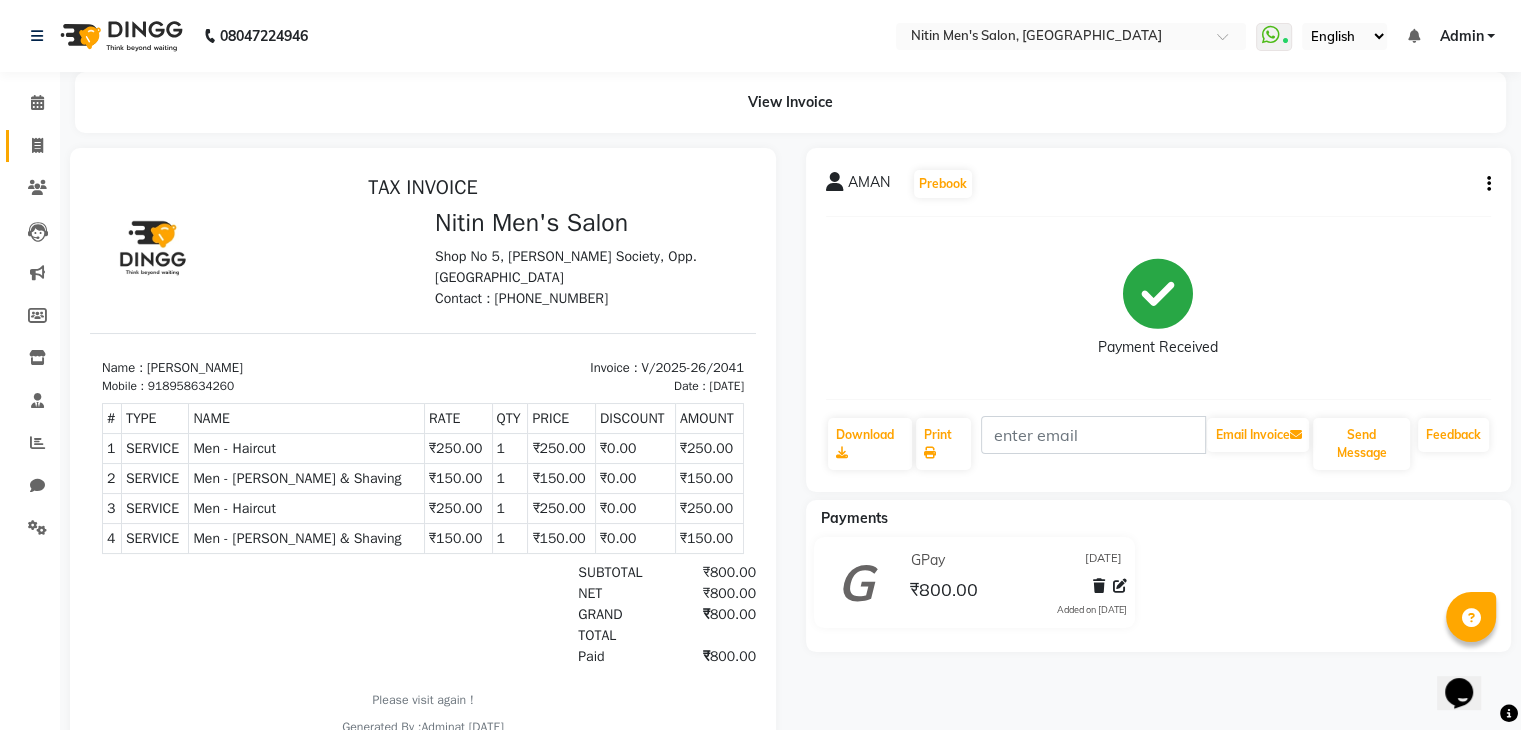 click on "Invoice" 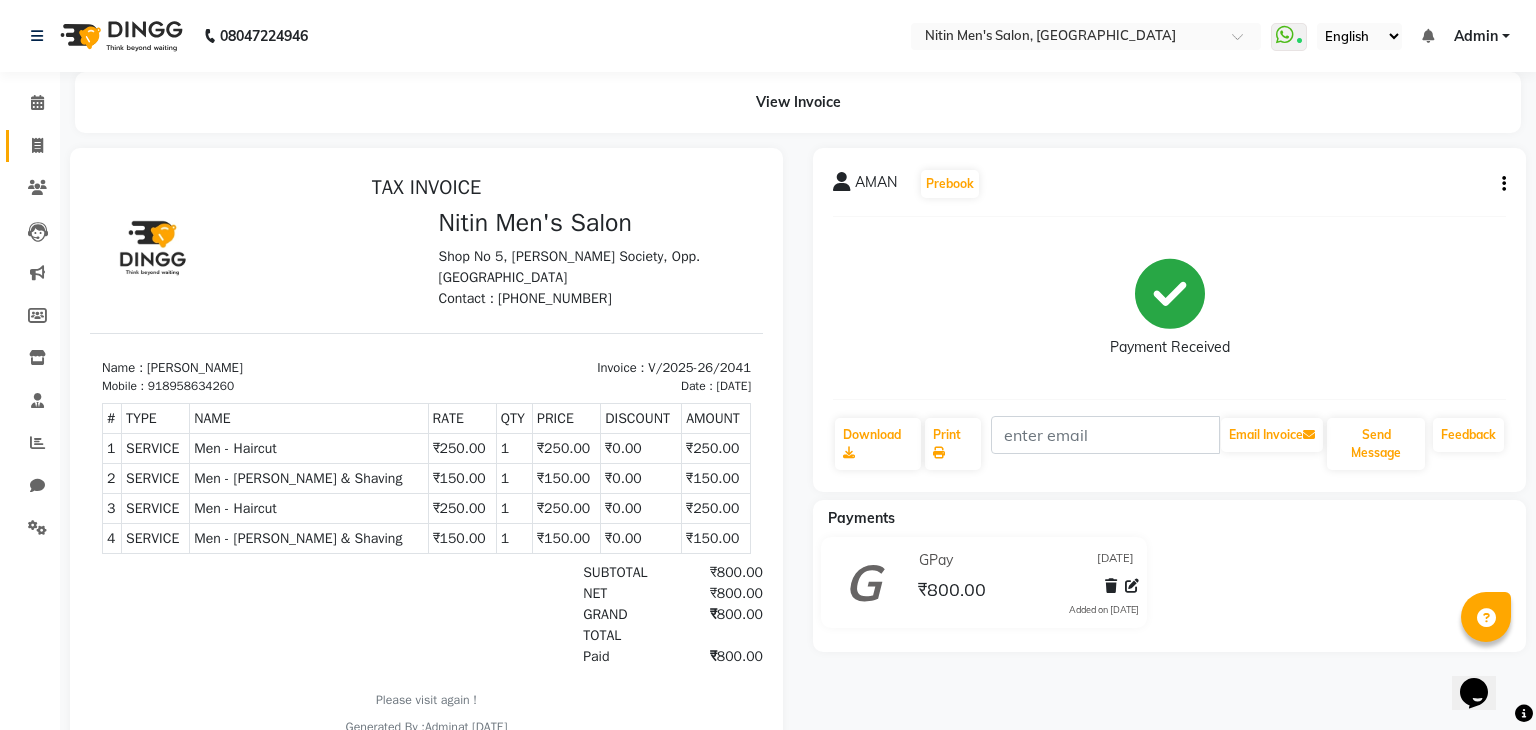 select on "service" 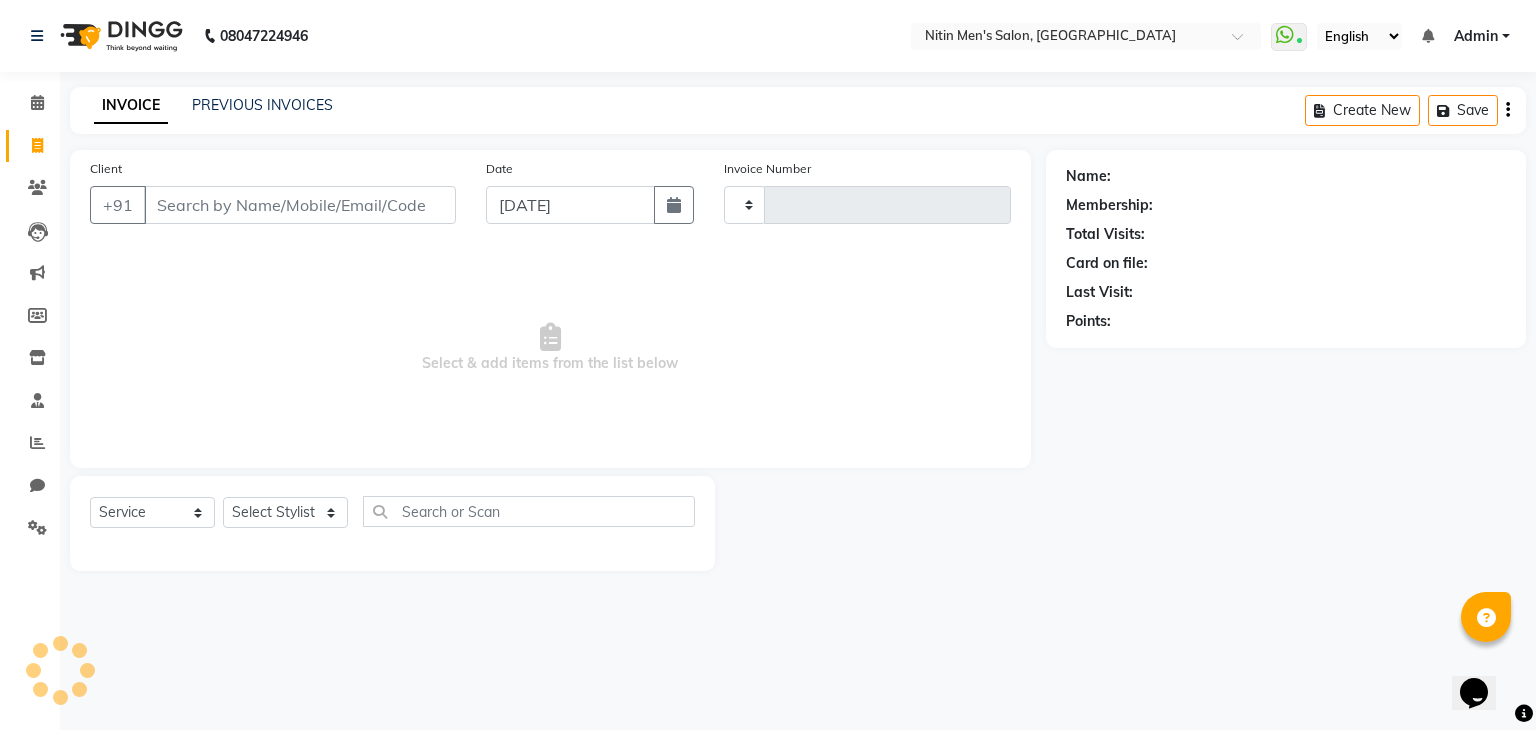 type on "2042" 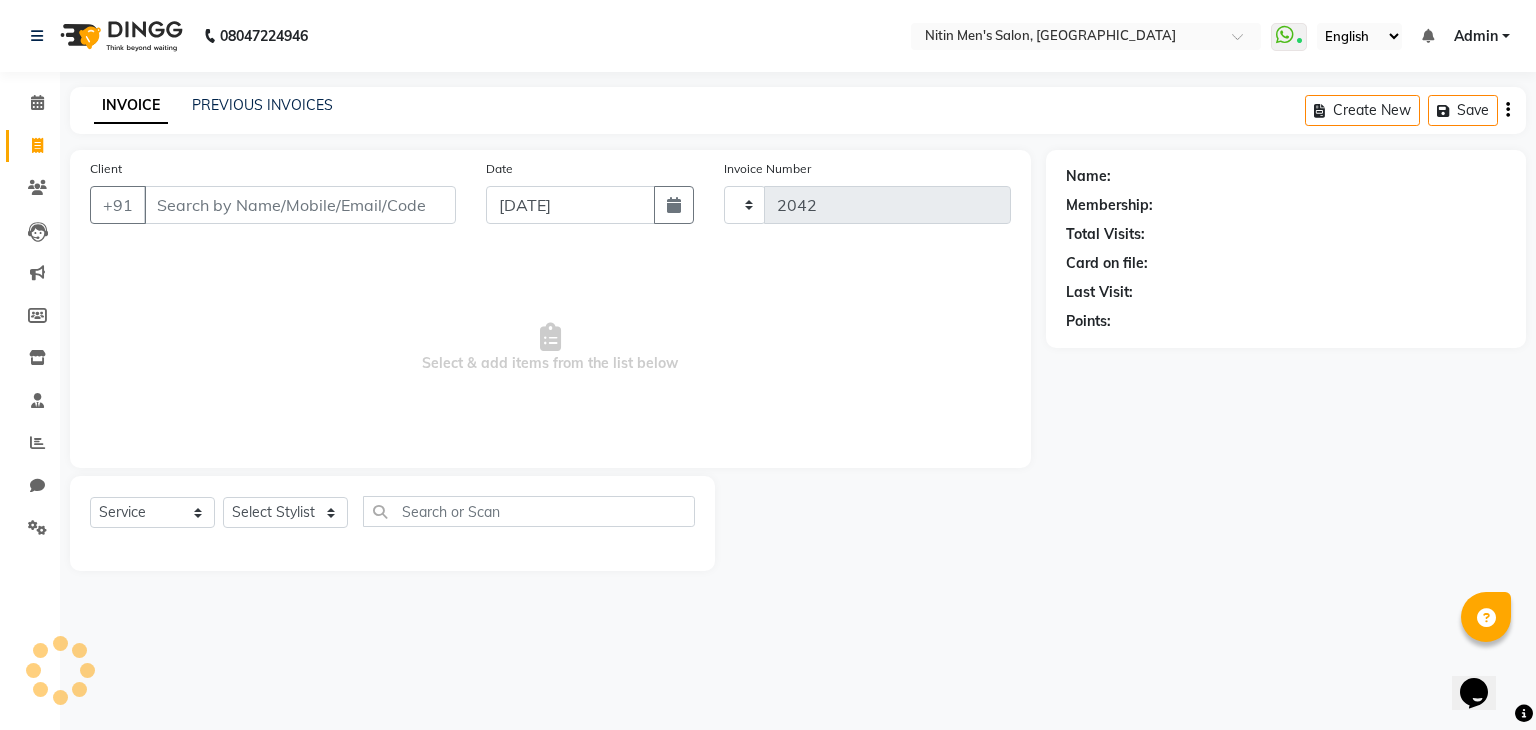 select on "7981" 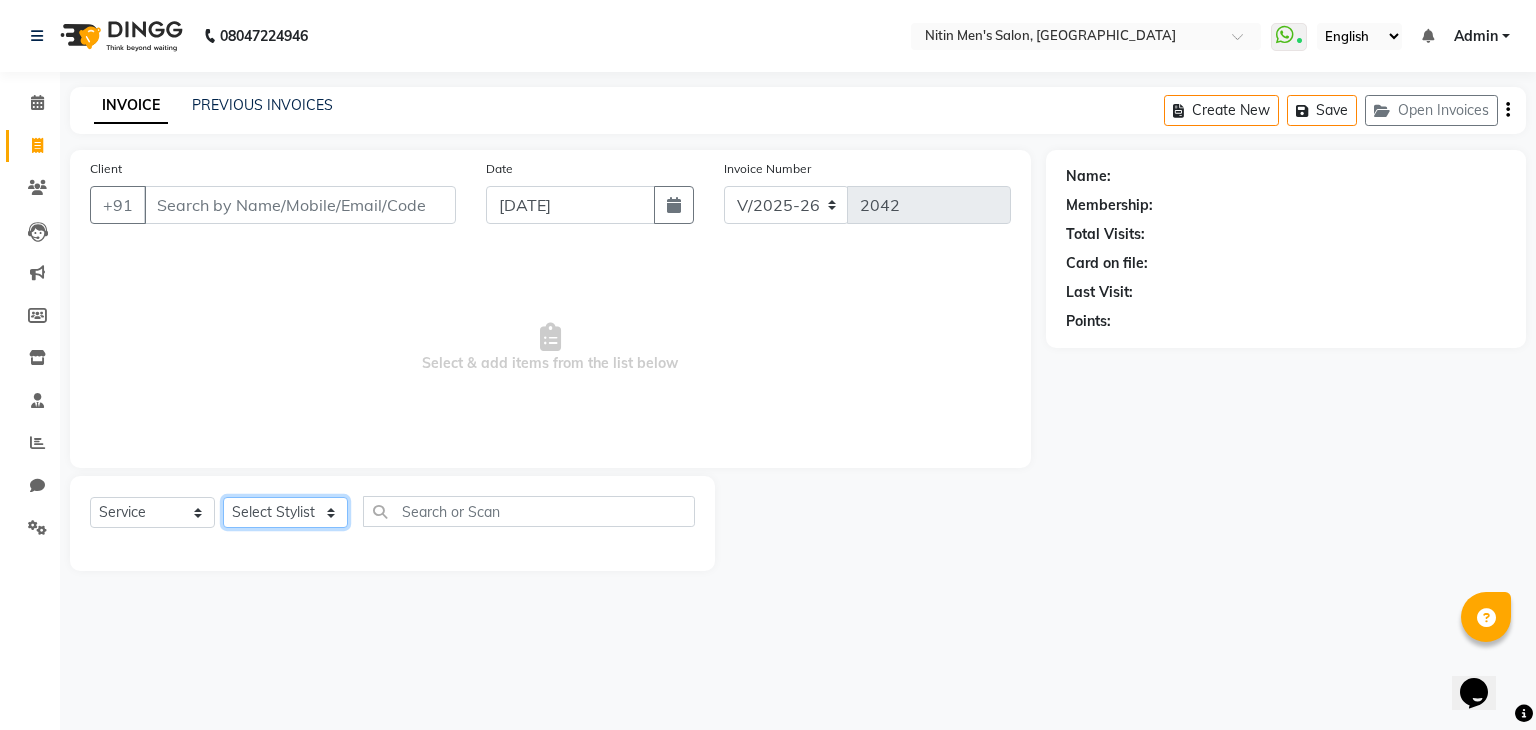 click on "Select Stylist [PERSON_NAME] [PERSON_NAME] [PERSON_NAME] [PERSON_NAME] MEENAKSHI NITIN SIR [PERSON_NAME] [PERSON_NAME] [PERSON_NAME]" 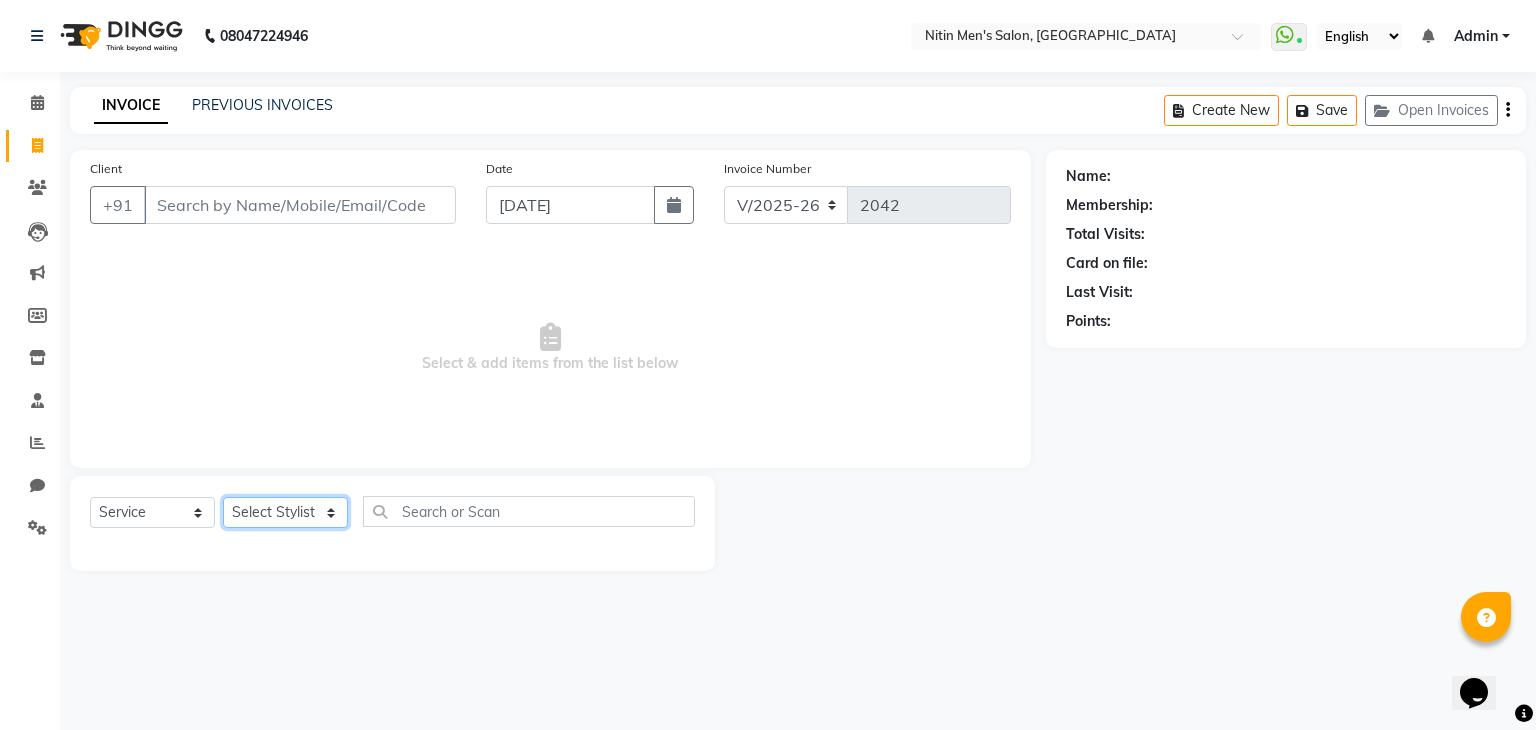 select on "85157" 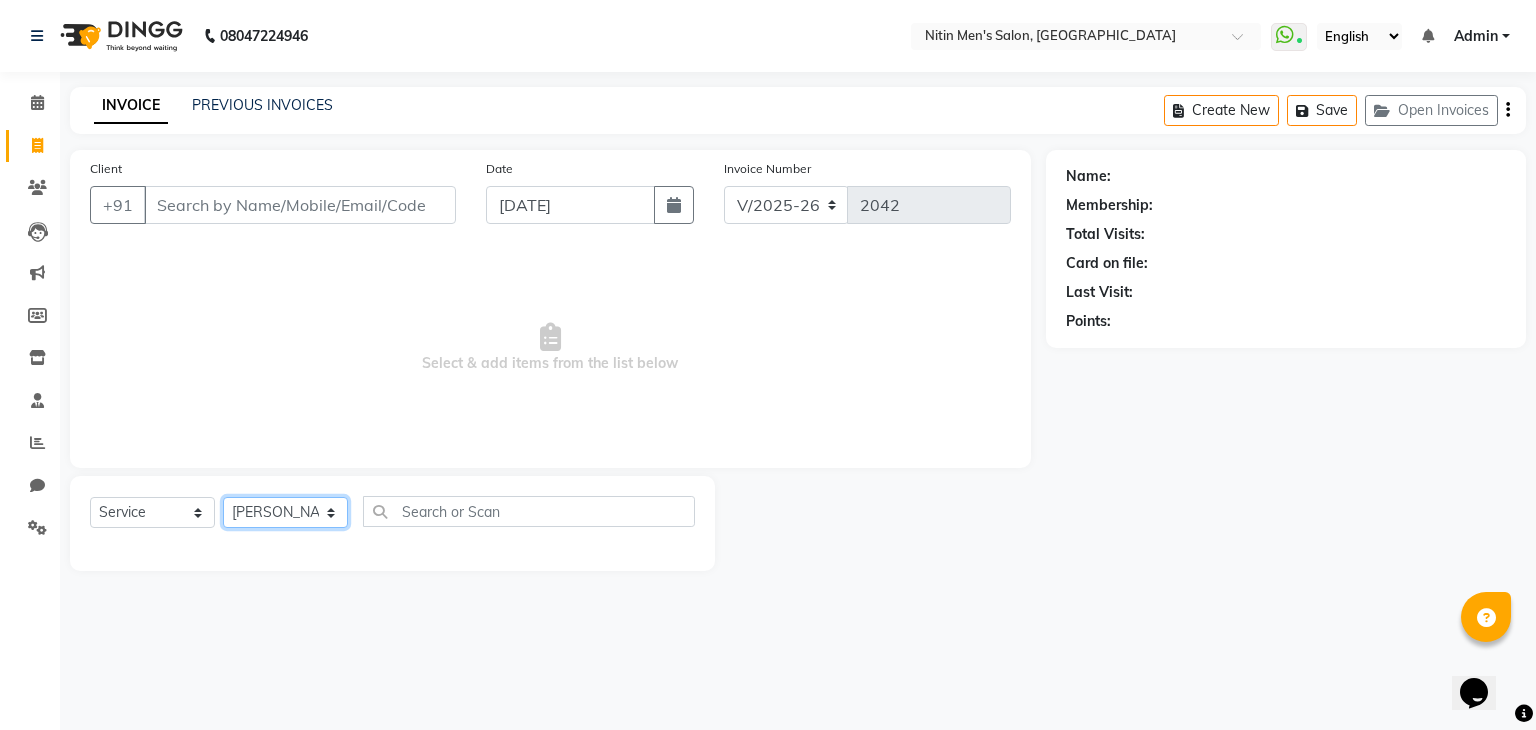 click on "Select Stylist [PERSON_NAME] [PERSON_NAME] [PERSON_NAME] [PERSON_NAME] MEENAKSHI NITIN SIR [PERSON_NAME] [PERSON_NAME] [PERSON_NAME]" 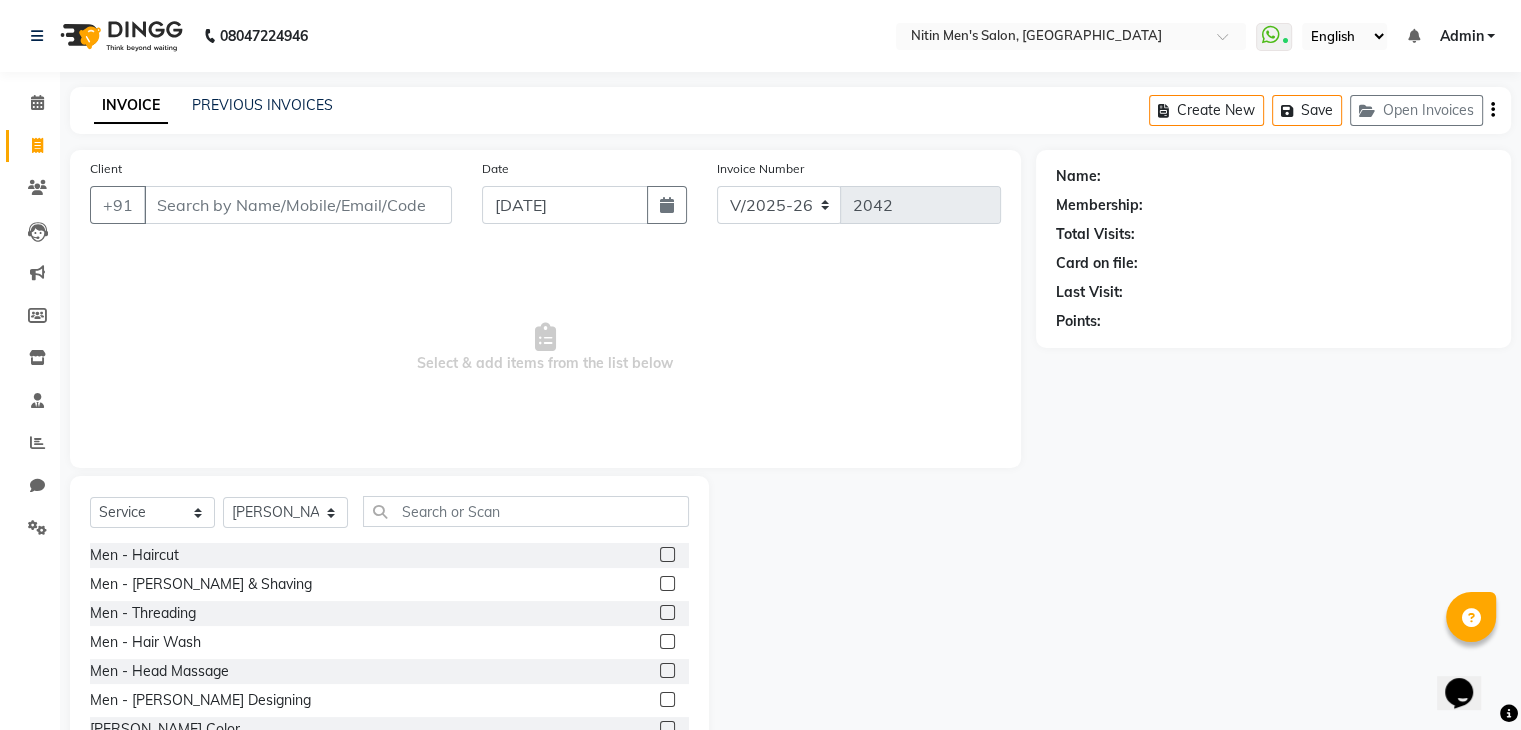 click 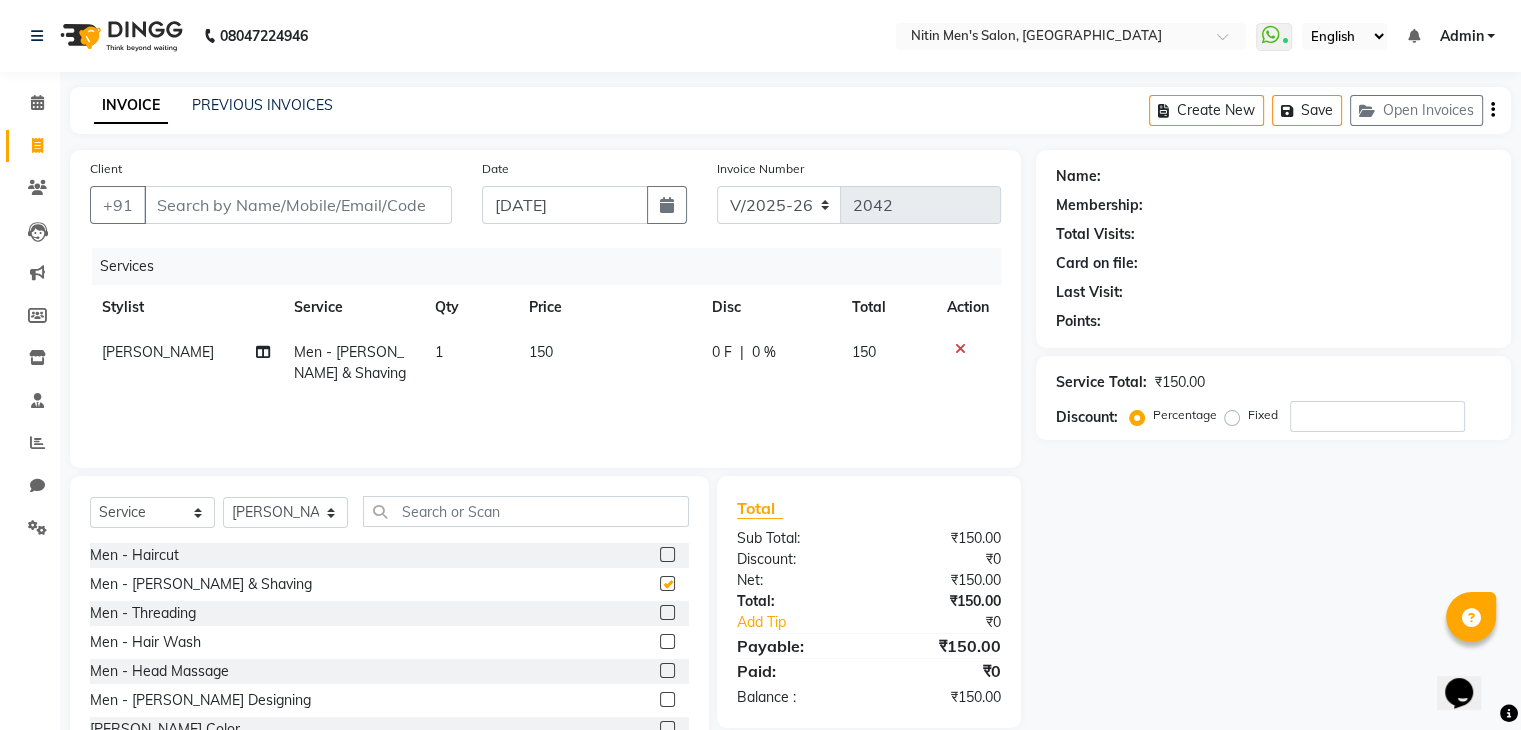 checkbox on "false" 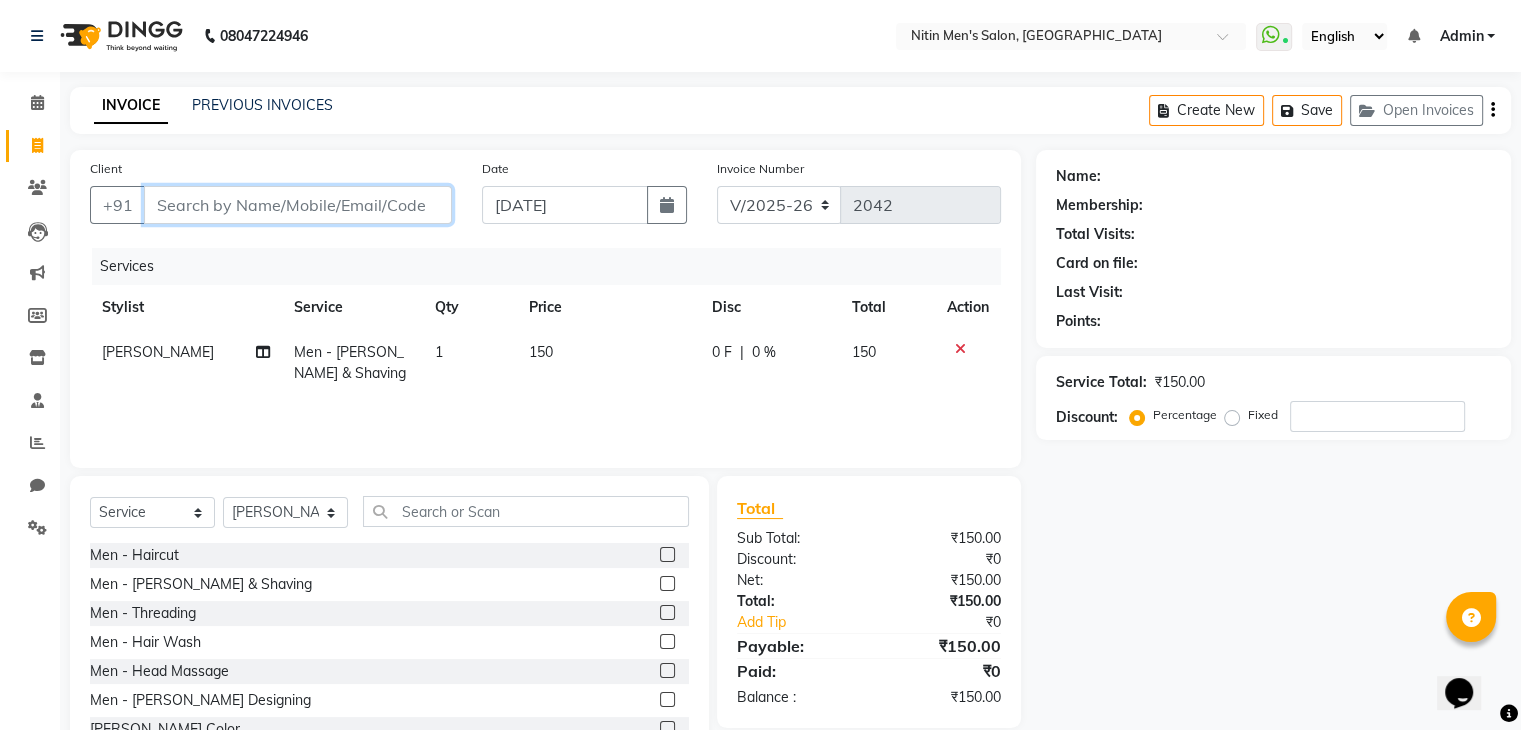 click on "Client" at bounding box center (298, 205) 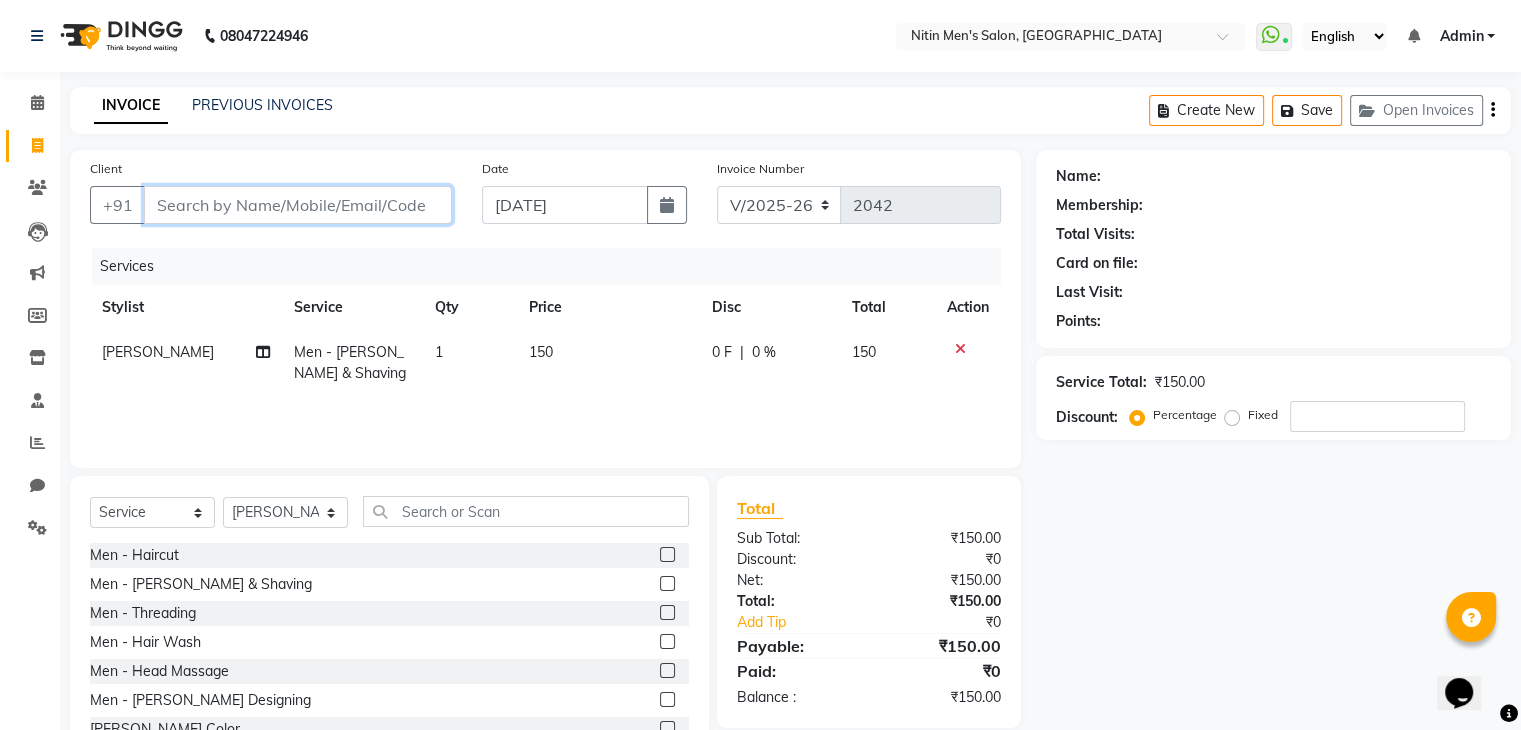 type on "7" 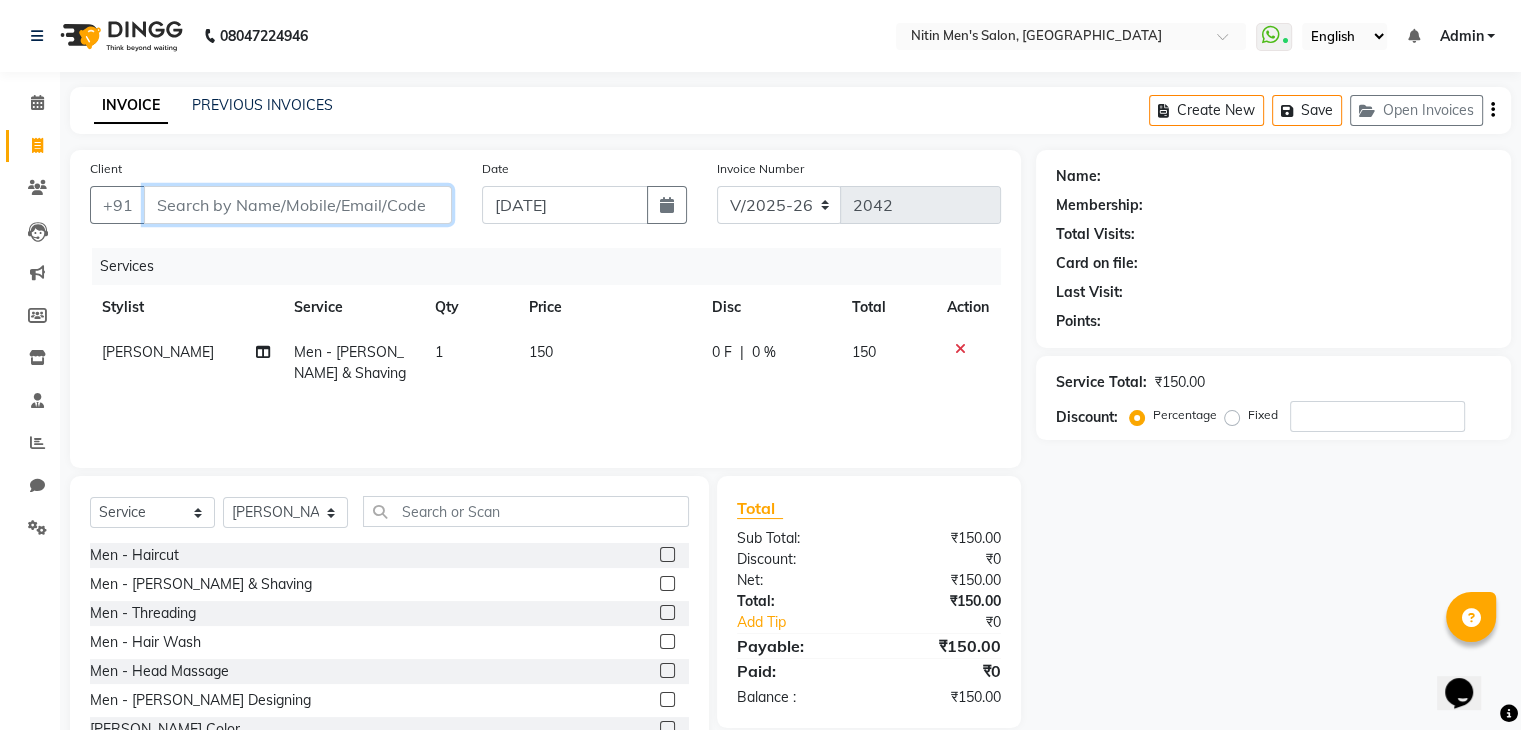 type on "0" 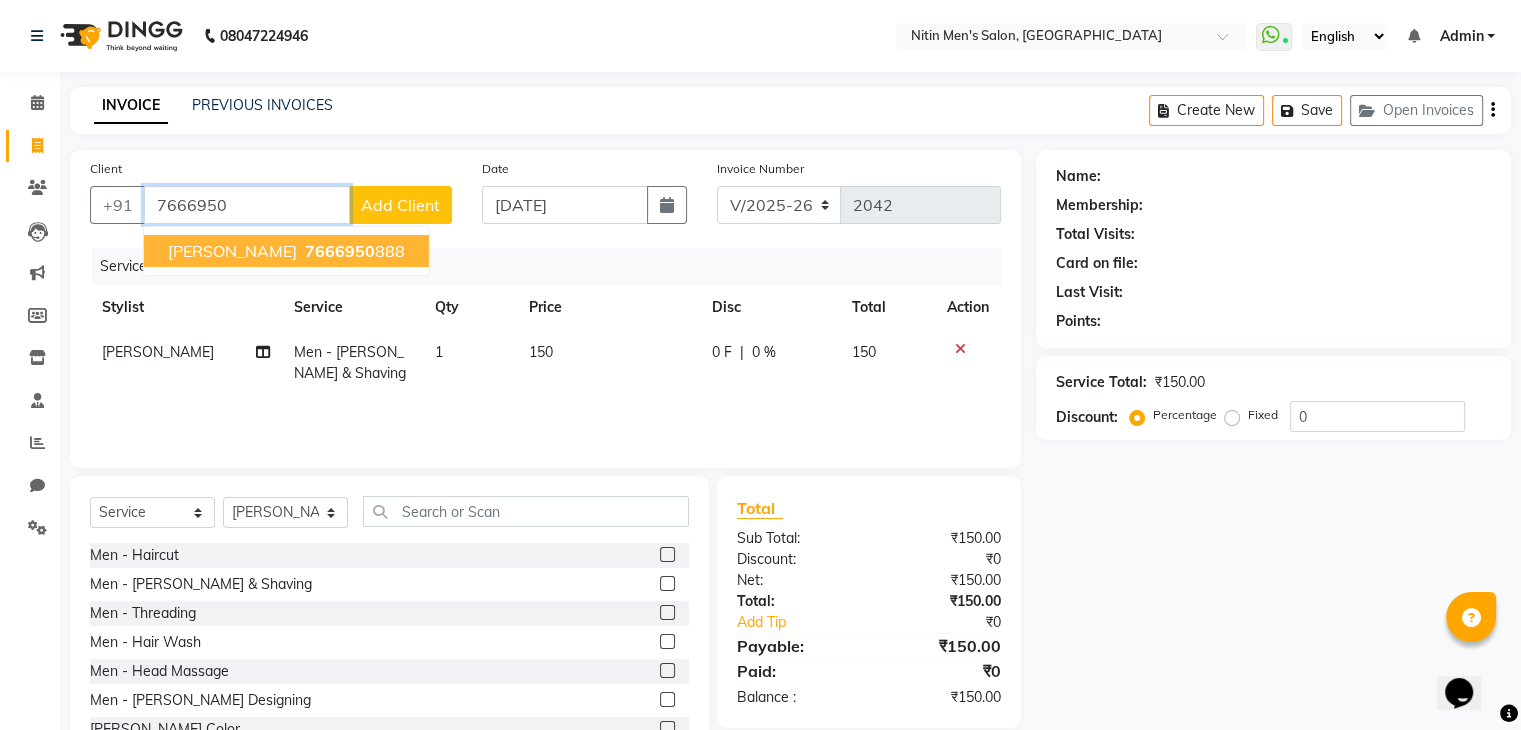 click on "7666950 888" at bounding box center (353, 251) 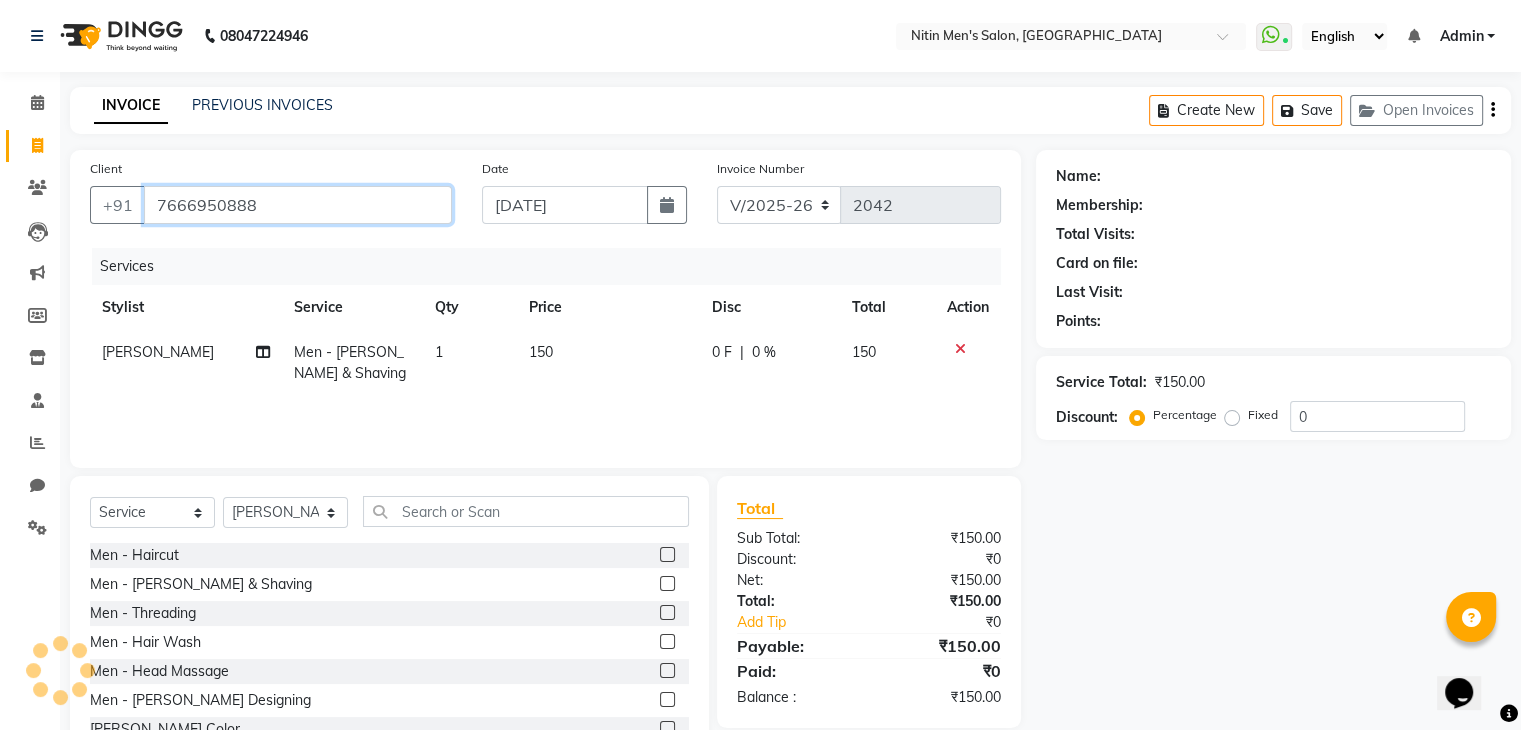 scroll, scrollTop: 72, scrollLeft: 0, axis: vertical 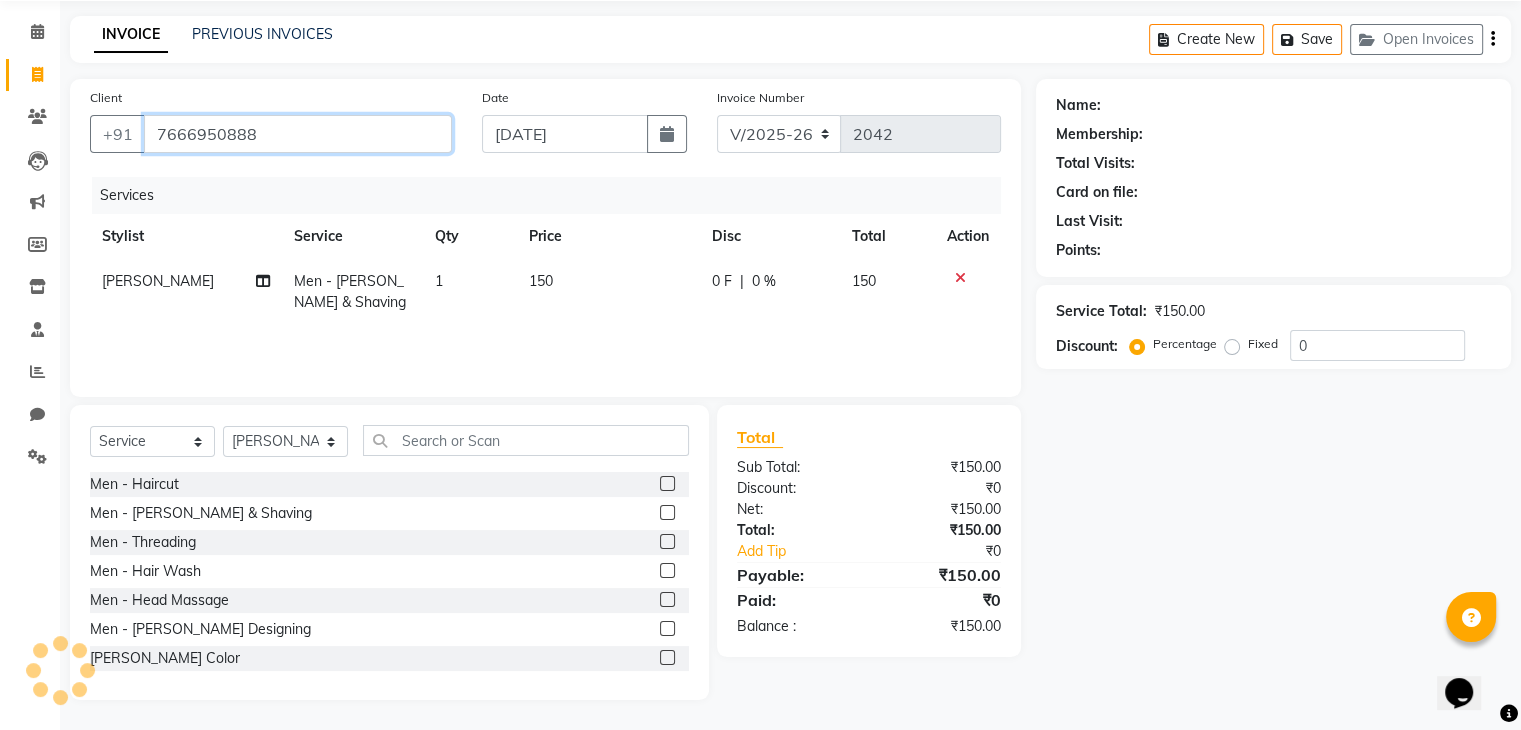 type on "7666950888" 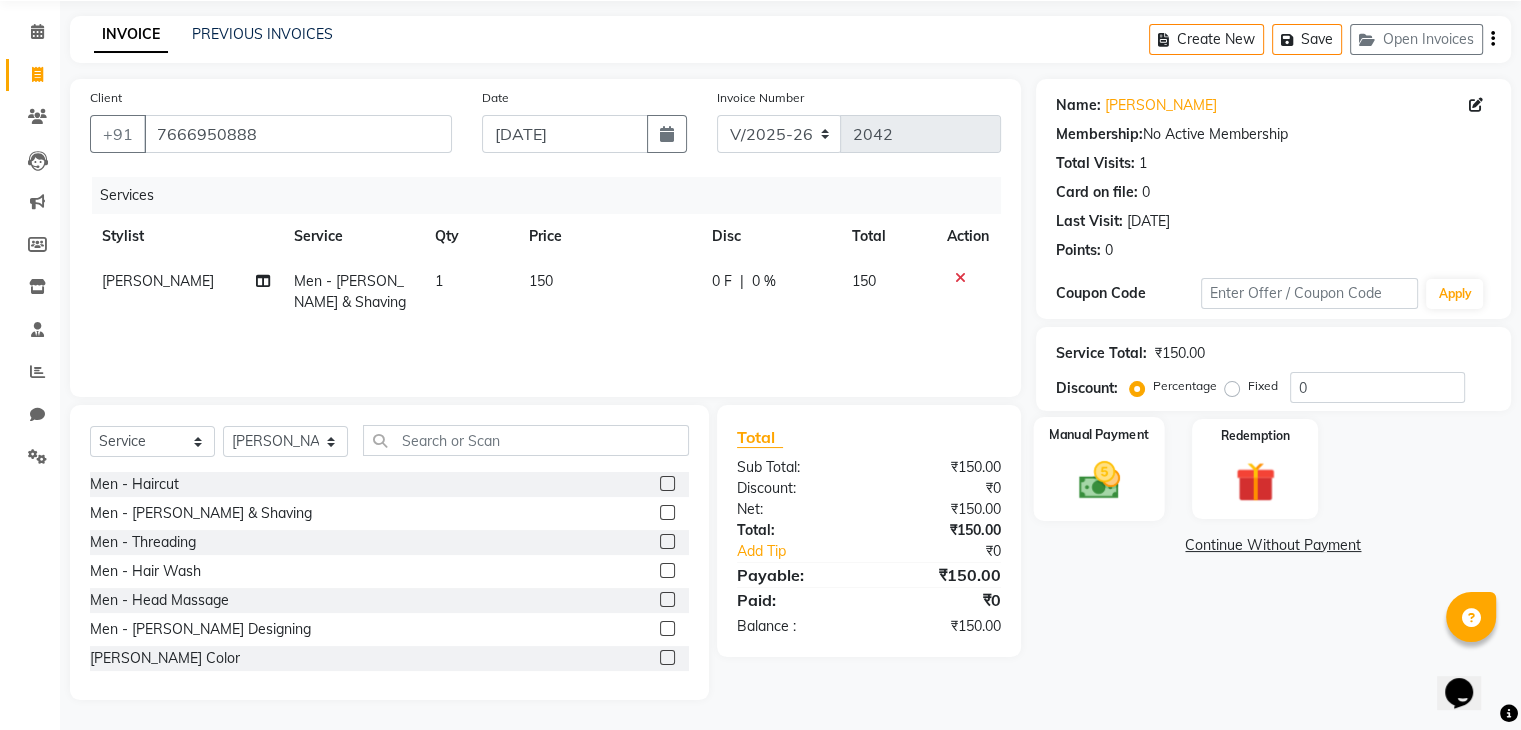 click 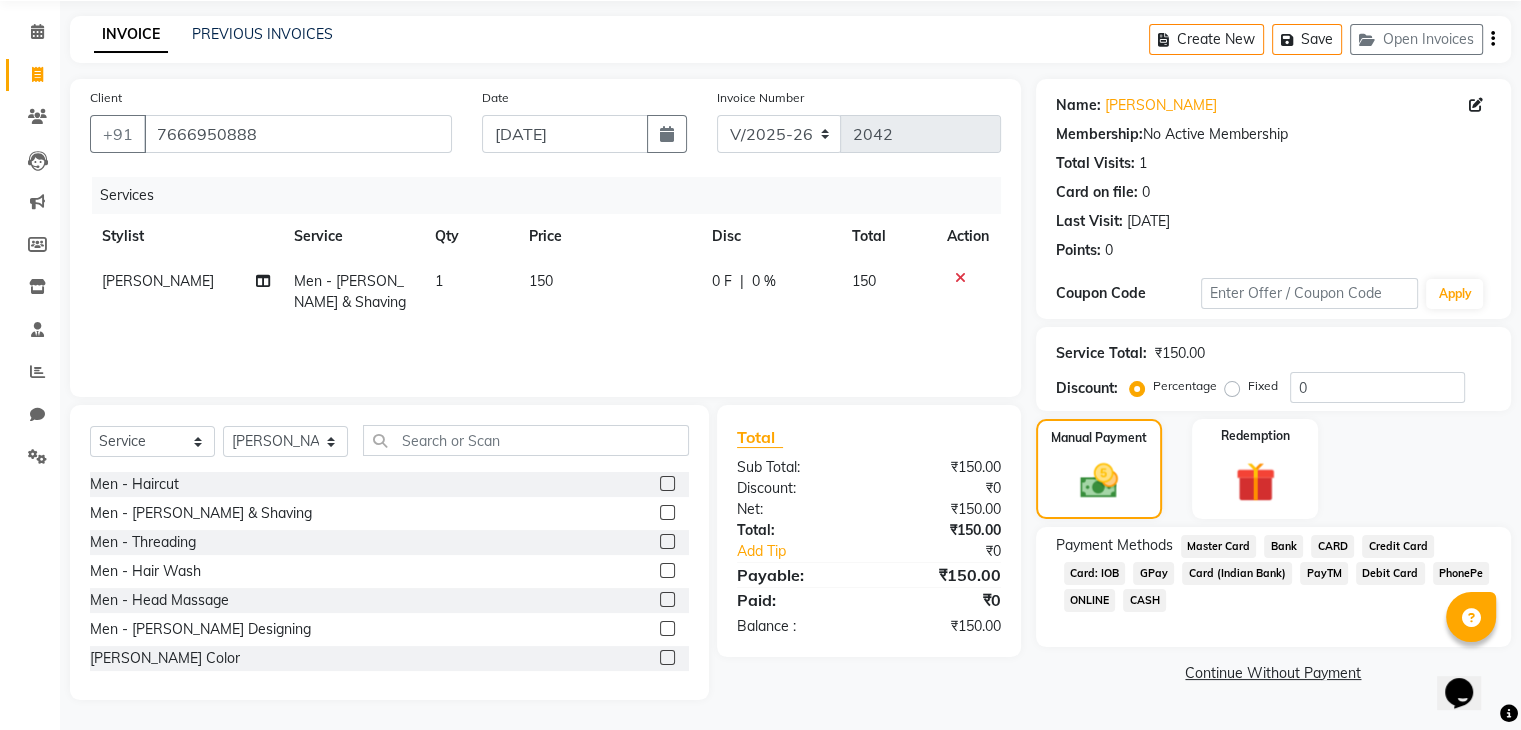 click on "GPay" 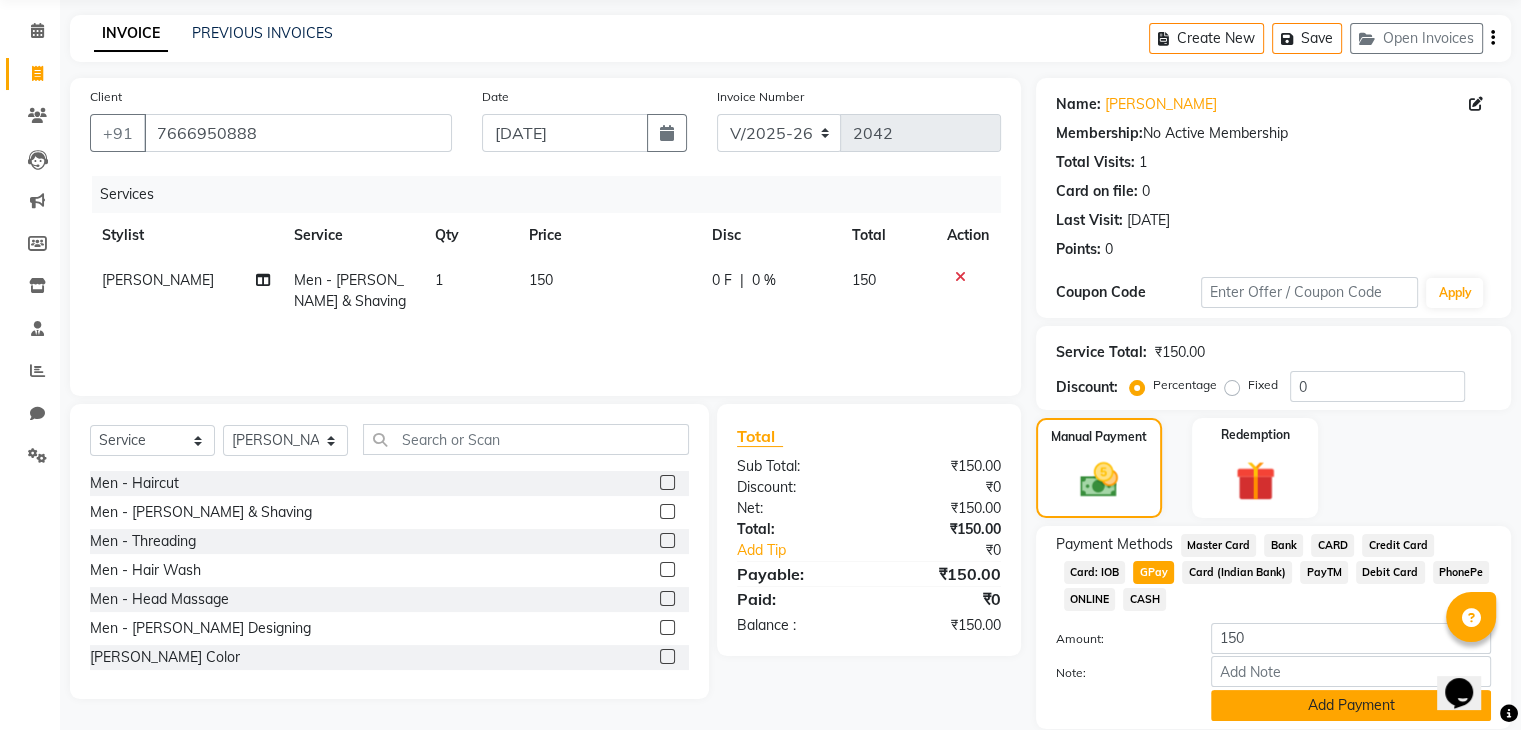 click on "Add Payment" 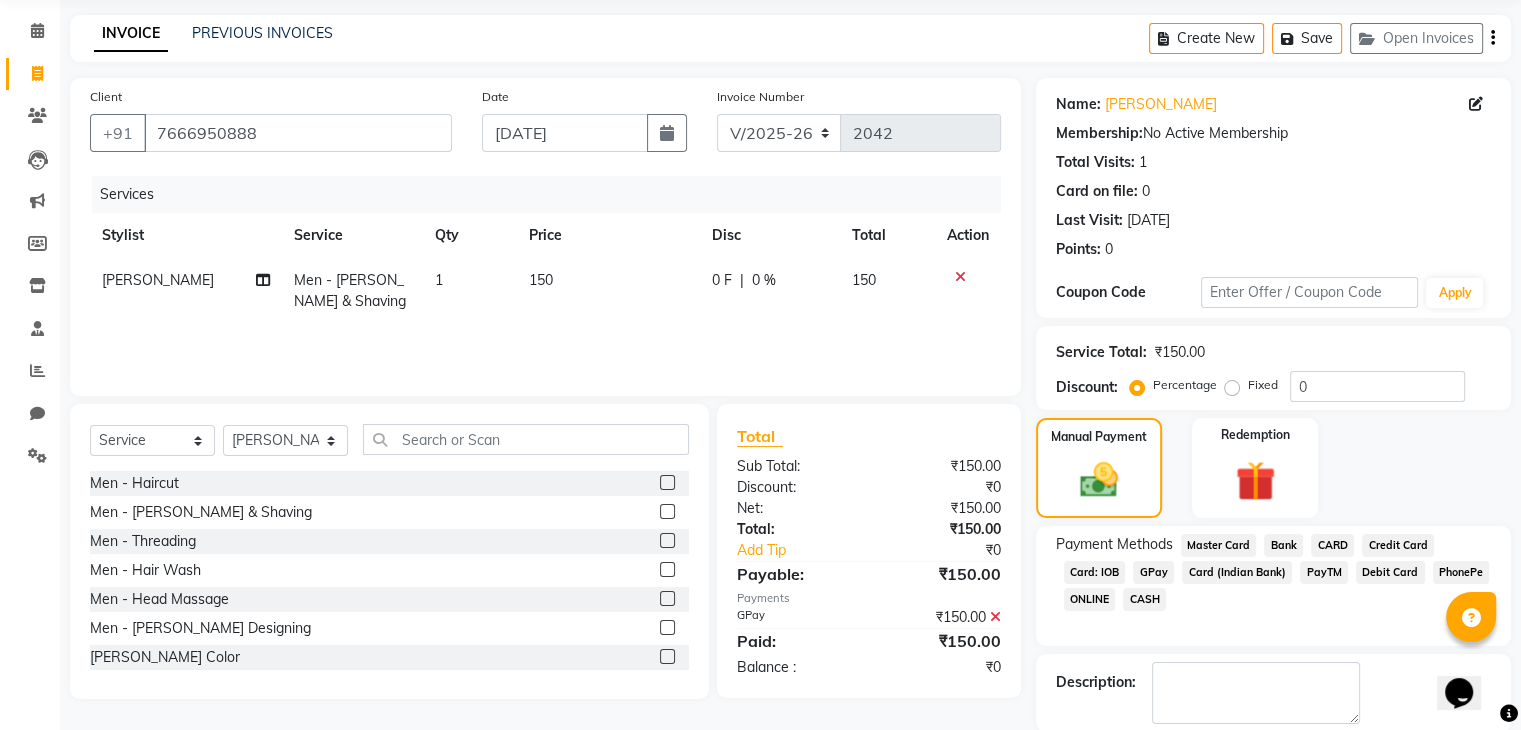 scroll, scrollTop: 171, scrollLeft: 0, axis: vertical 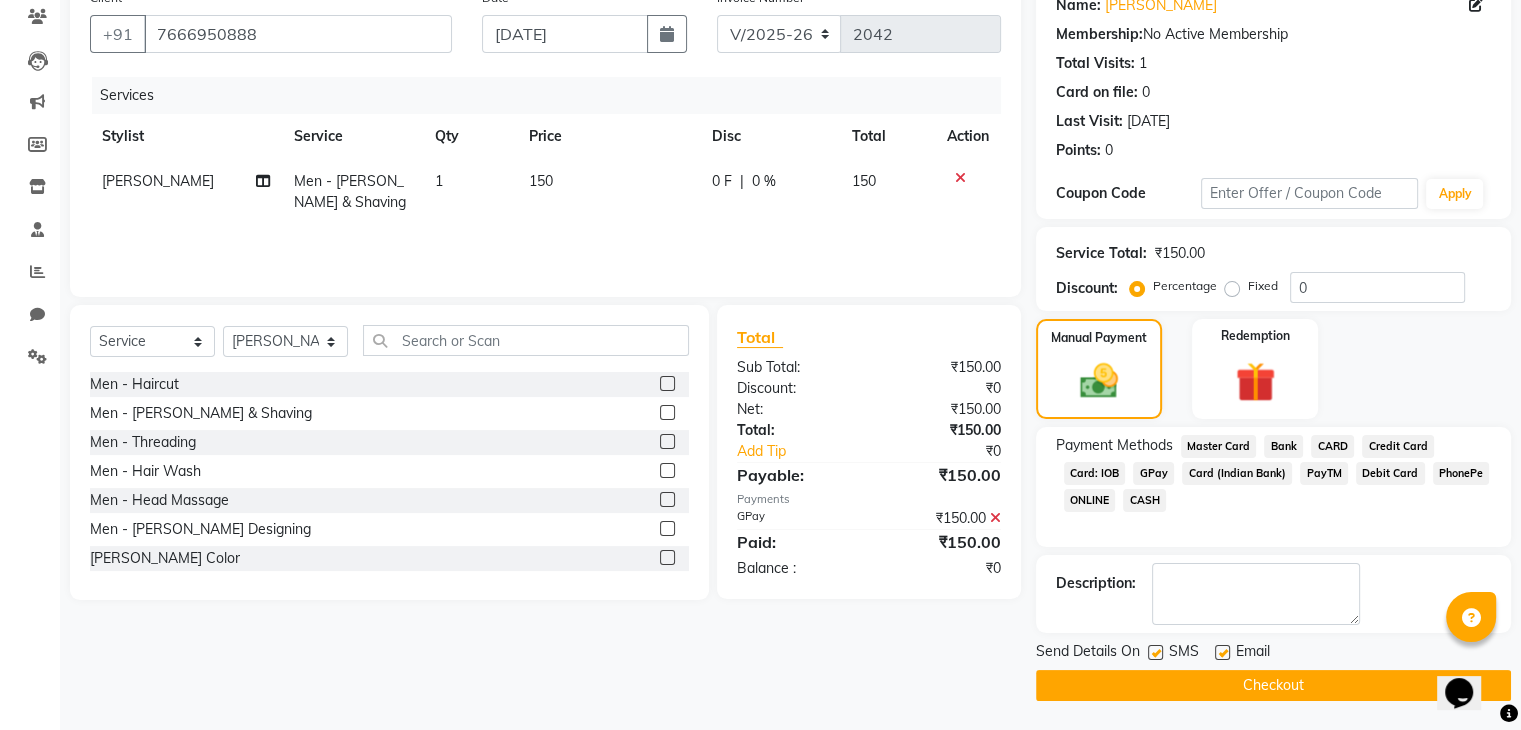 click on "Checkout" 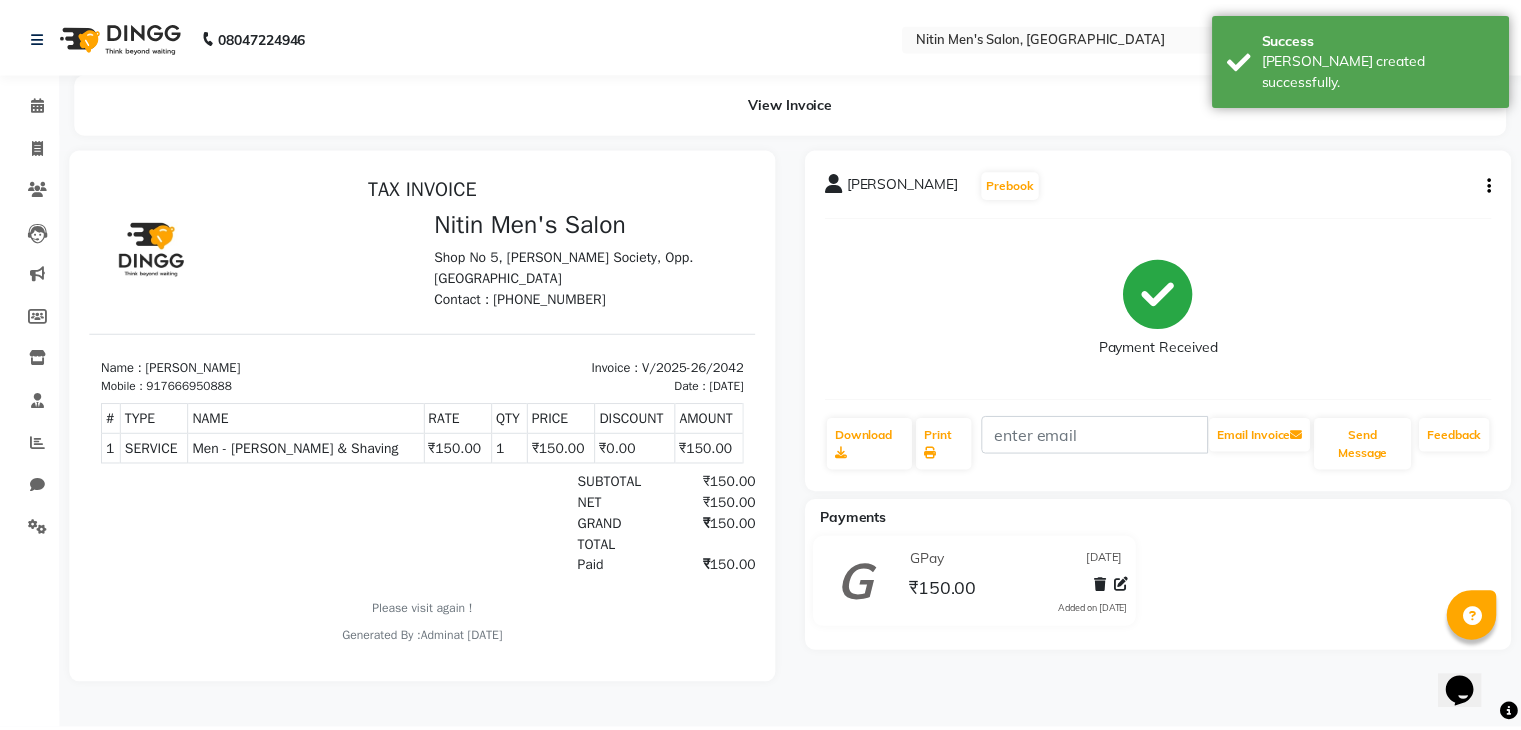 scroll, scrollTop: 0, scrollLeft: 0, axis: both 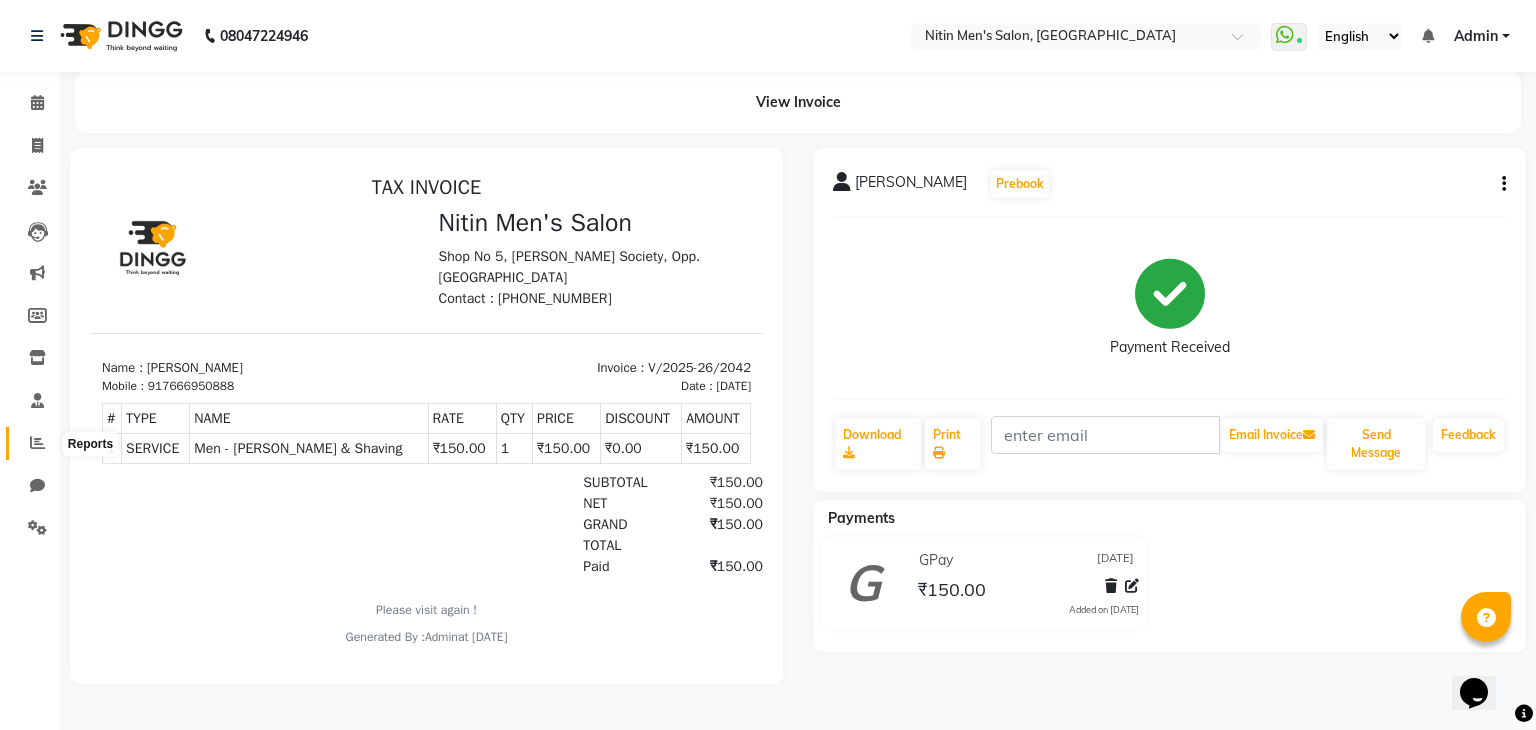 click 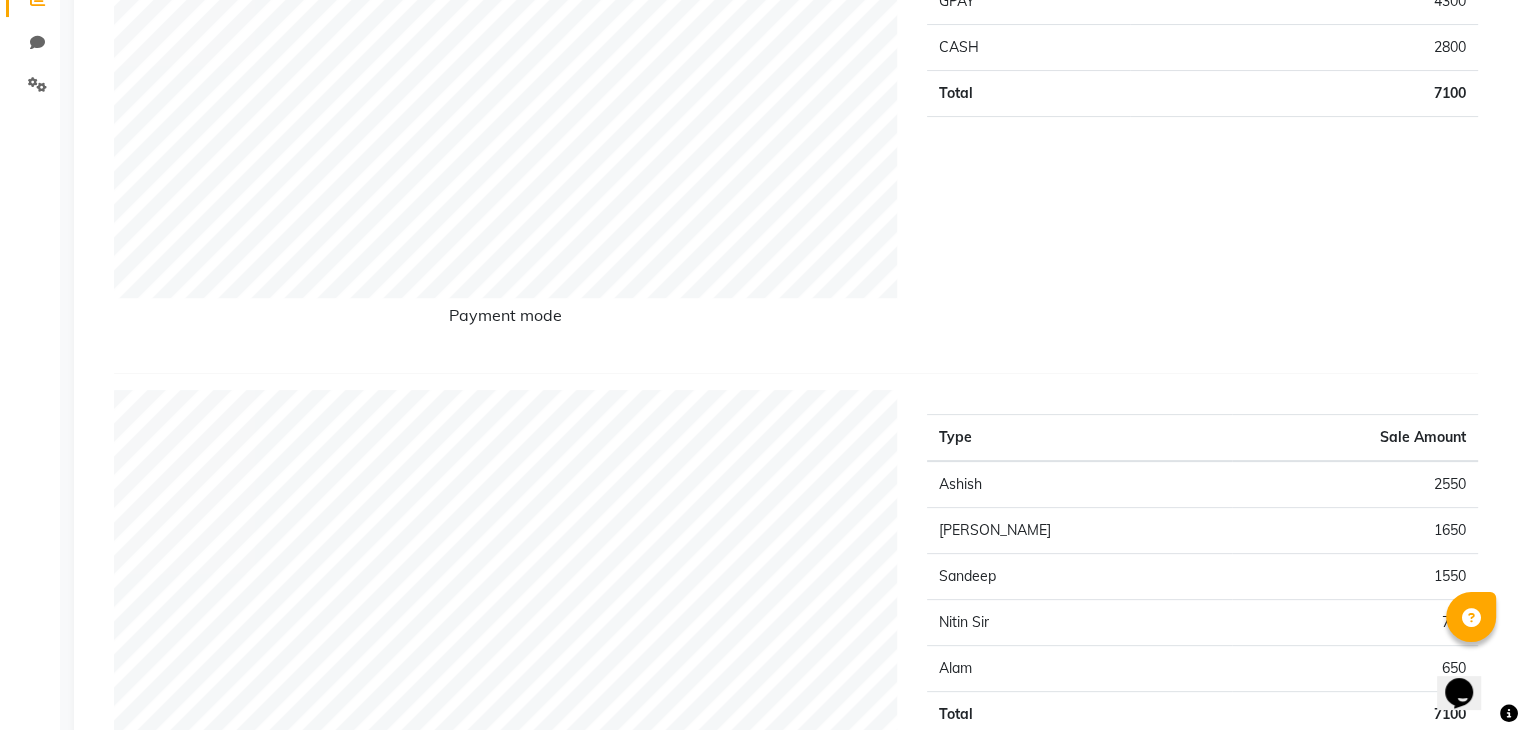 scroll, scrollTop: 0, scrollLeft: 0, axis: both 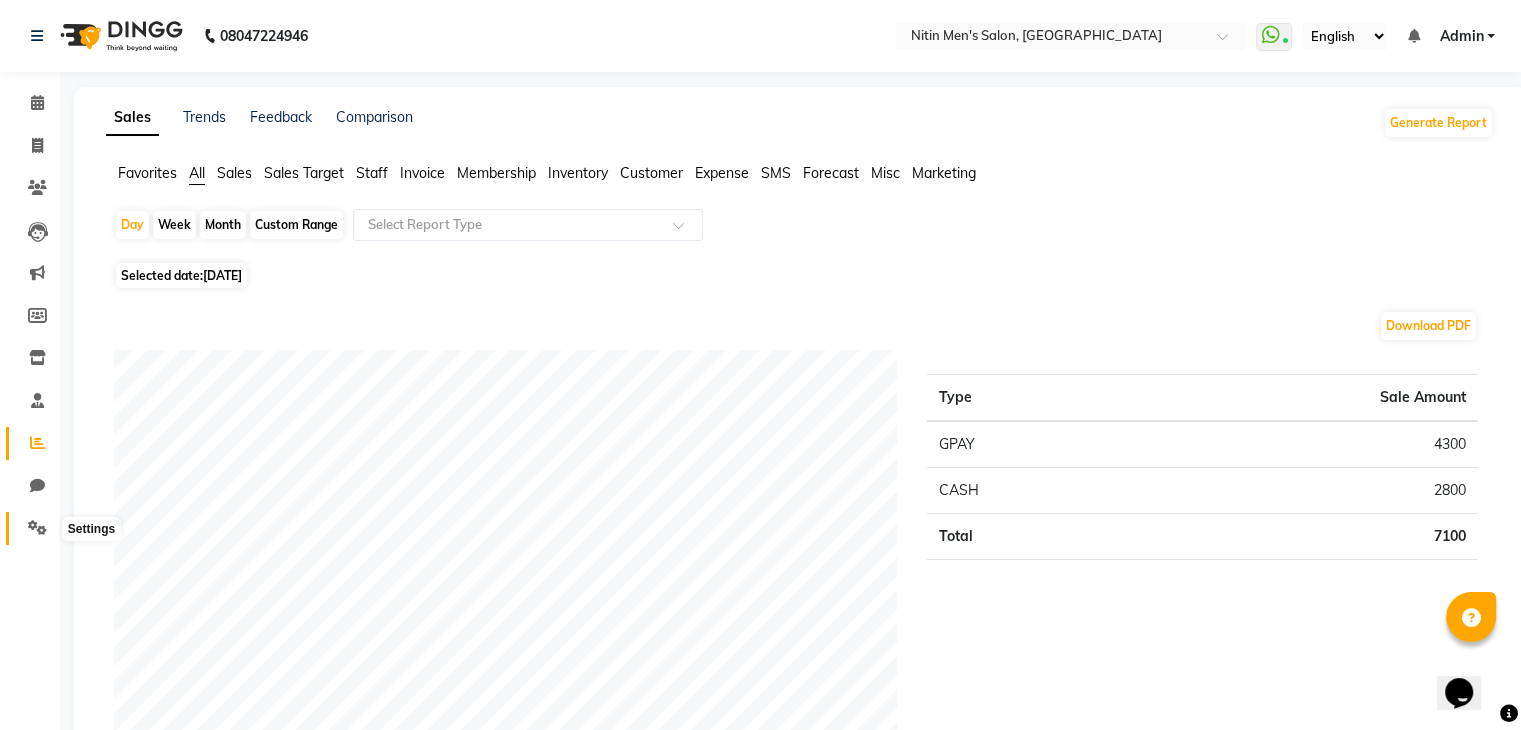 click 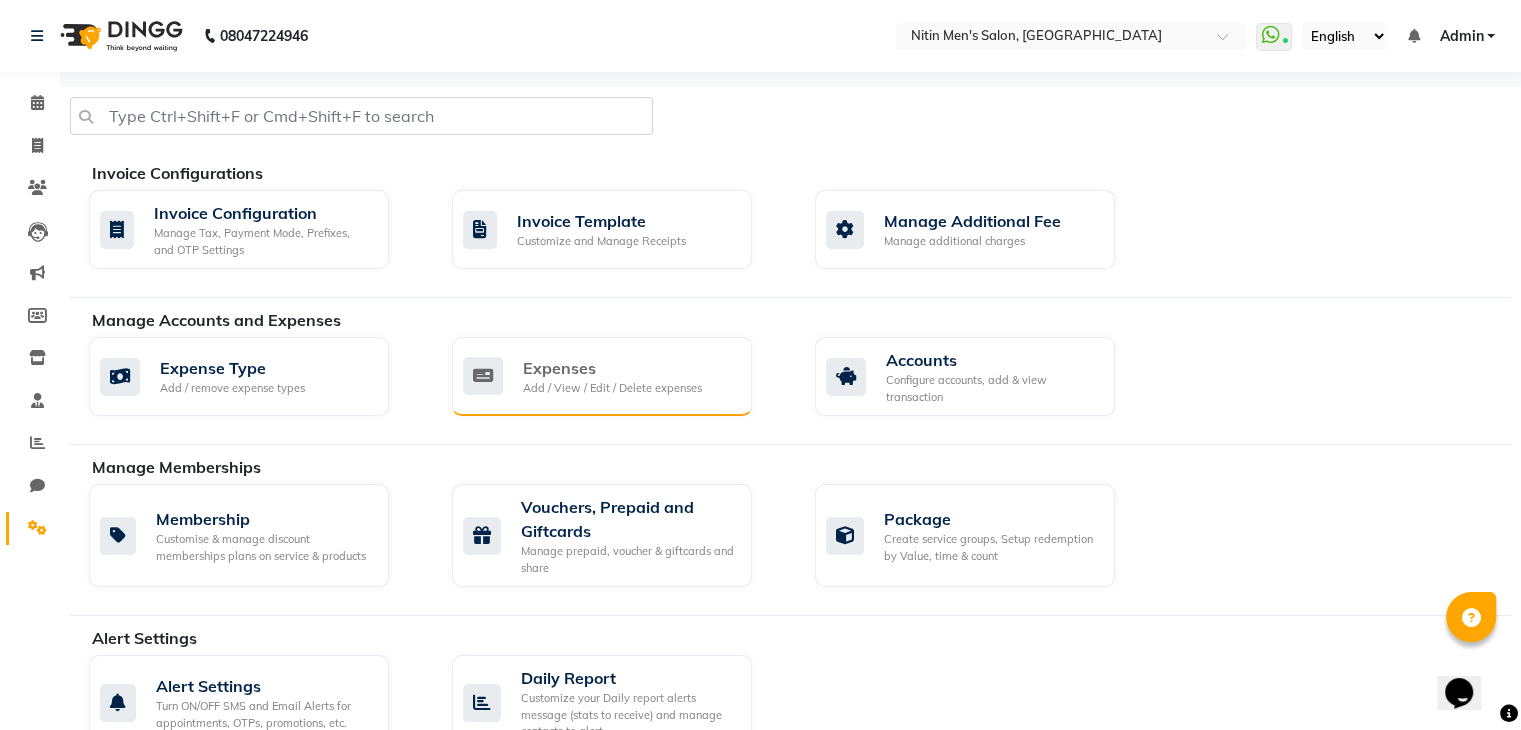 click on "Expenses" 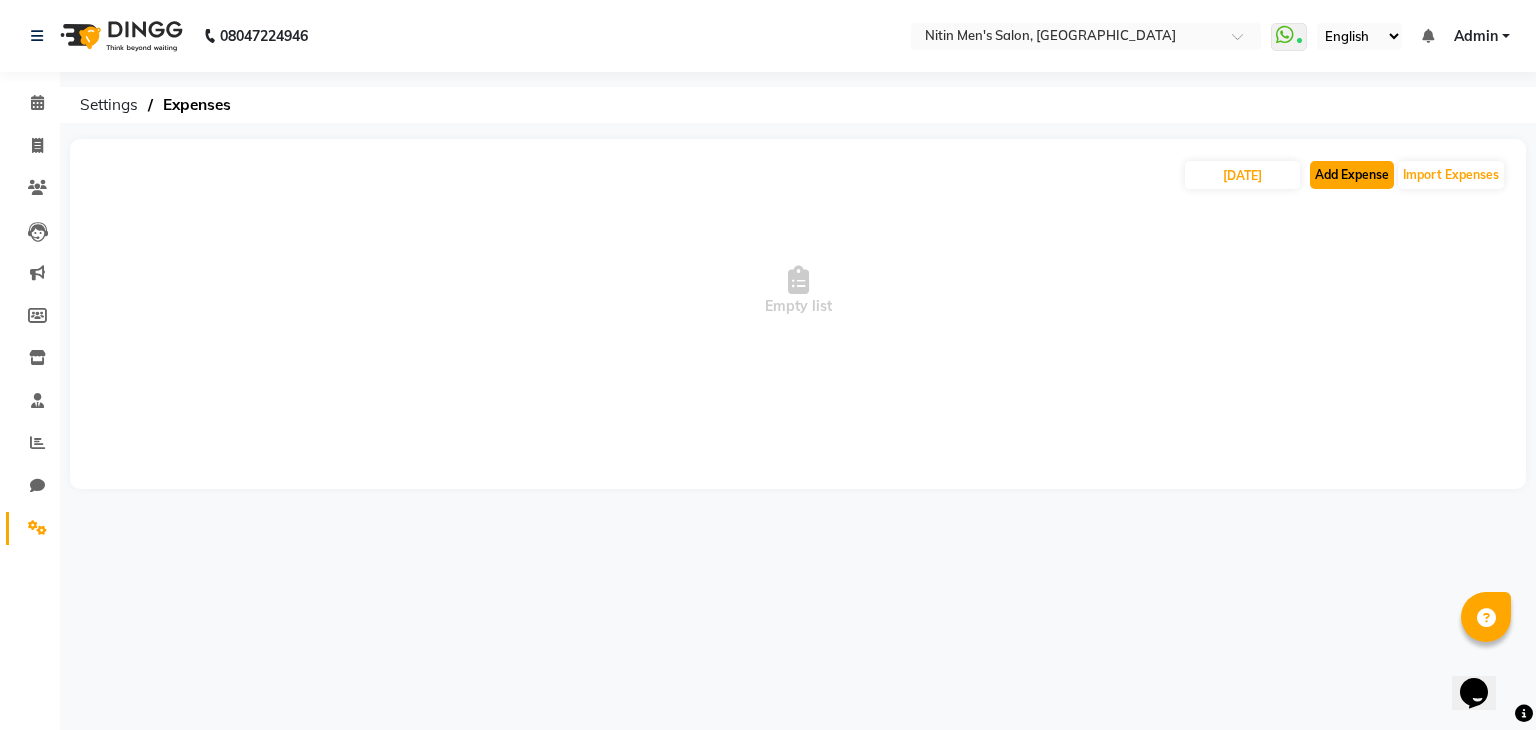 click on "Add Expense" 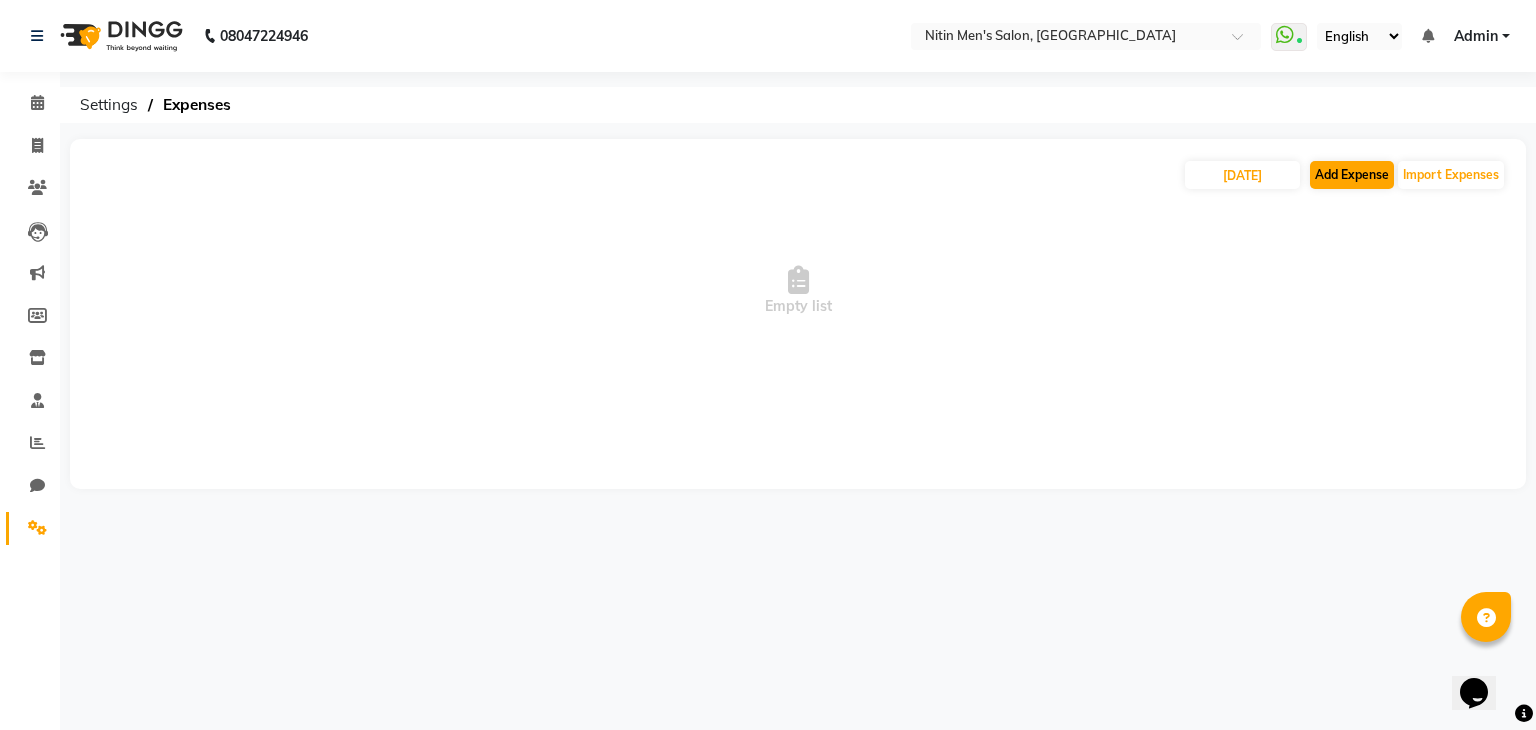select on "1" 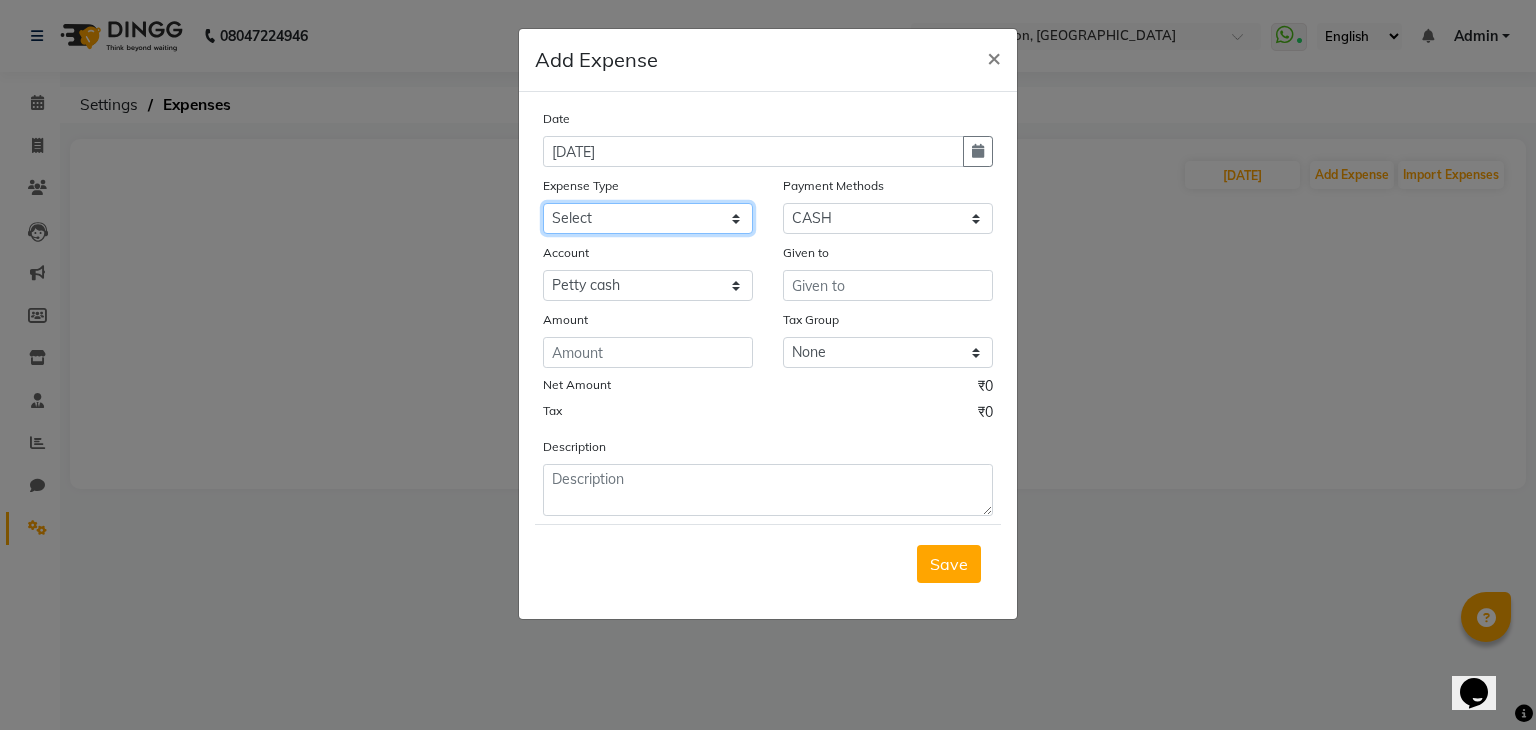click on "Select Advance Salary Bank charges Car maintenance  Cash transfer to bank Cash transfer to hub Client Snacks Clinical charges Equipment Fuel Govt fee Incentive Insurance International purchase Loan Repayment Maintenance Marketing Miscellaneous MRA Other Pantry Product Rent Salary Staff Snacks Tax Tea & Refreshment Utilities" 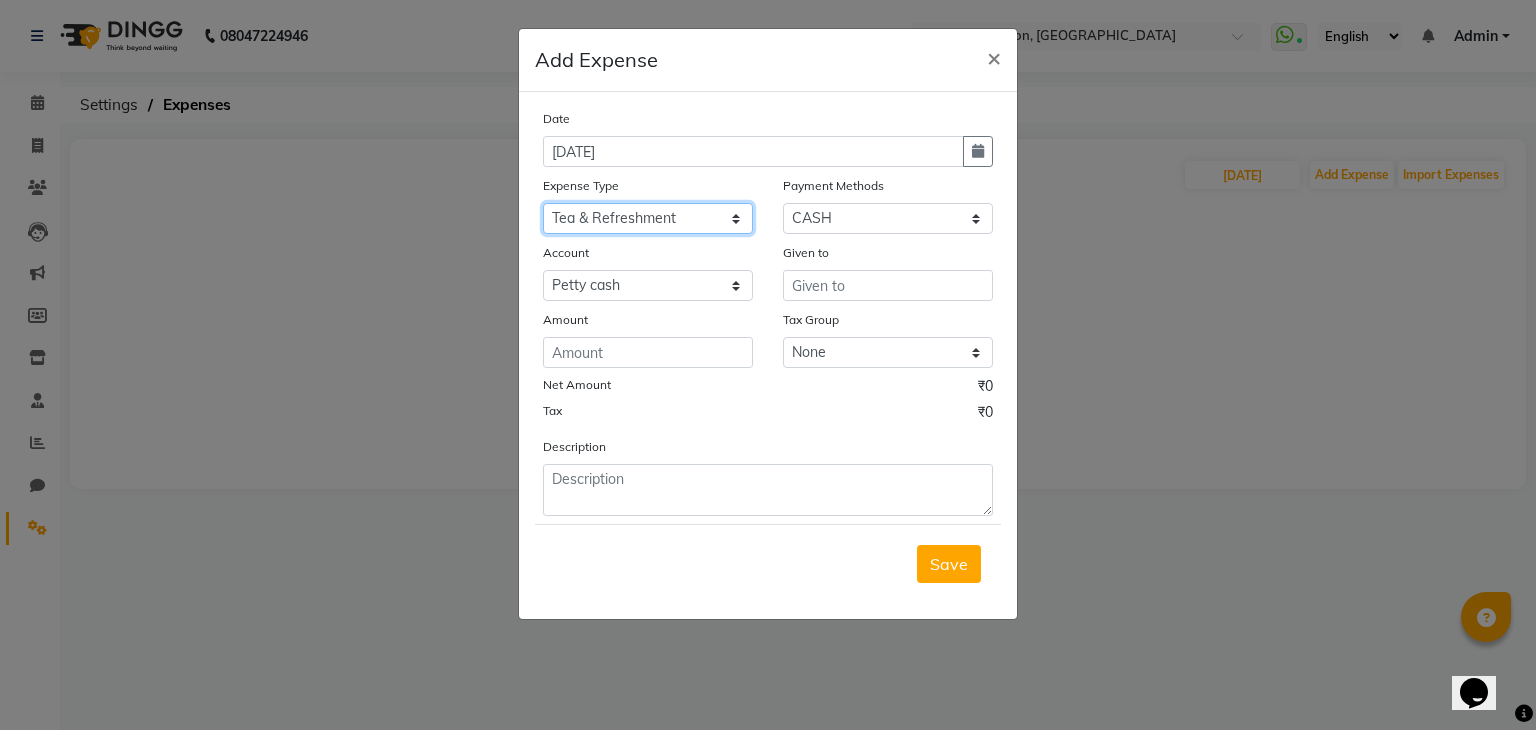 click on "Select Advance Salary Bank charges Car maintenance  Cash transfer to bank Cash transfer to hub Client Snacks Clinical charges Equipment Fuel Govt fee Incentive Insurance International purchase Loan Repayment Maintenance Marketing Miscellaneous MRA Other Pantry Product Rent Salary Staff Snacks Tax Tea & Refreshment Utilities" 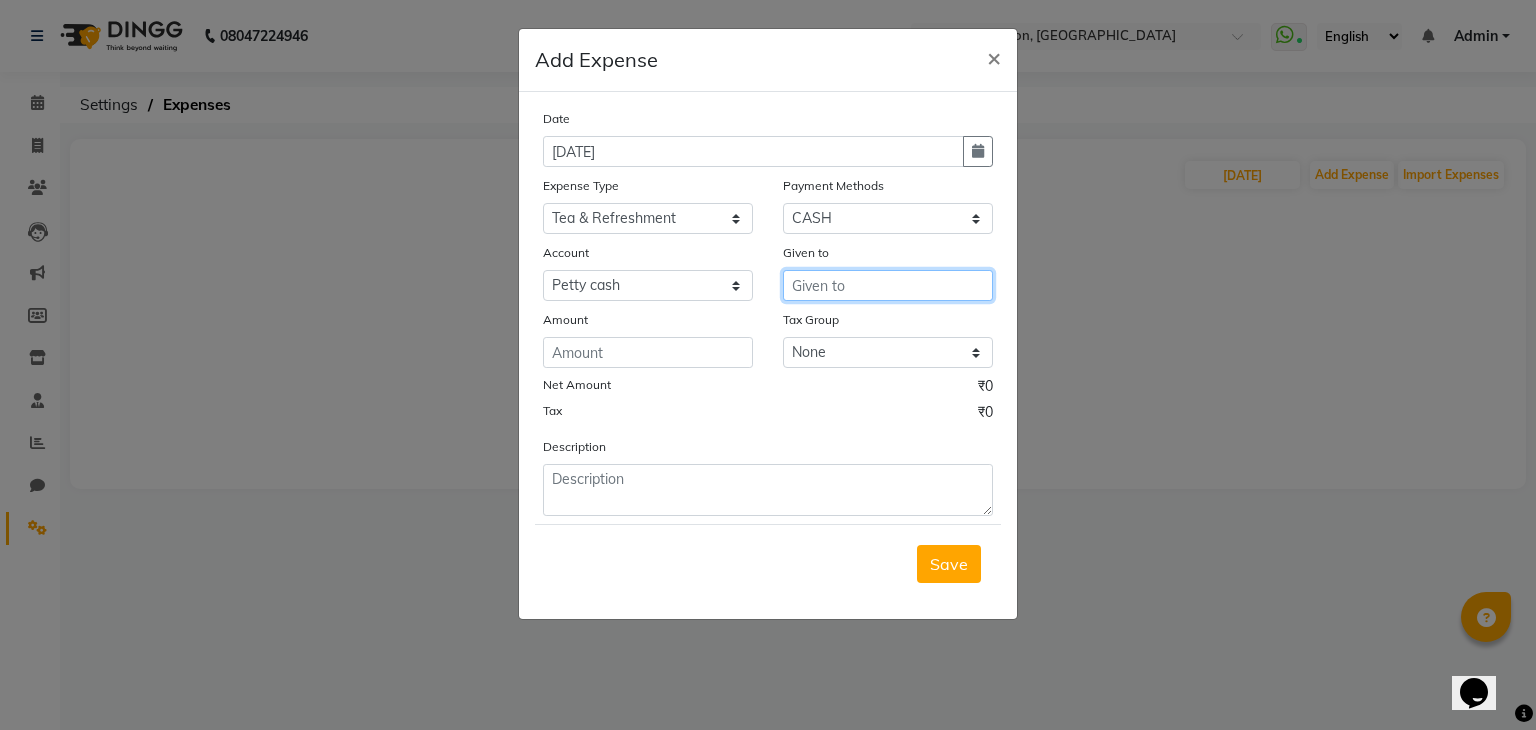 click at bounding box center (888, 285) 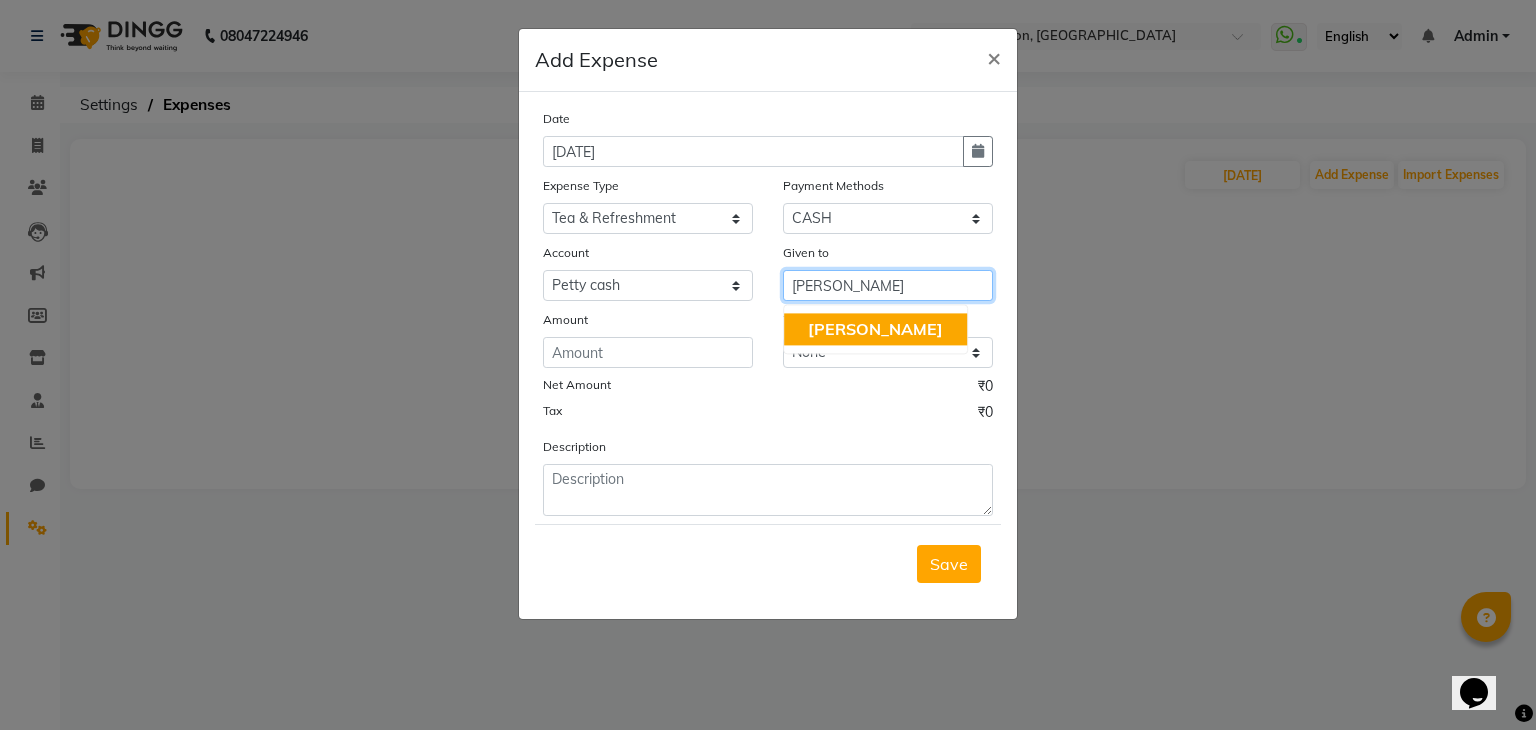 click on "[PERSON_NAME]" 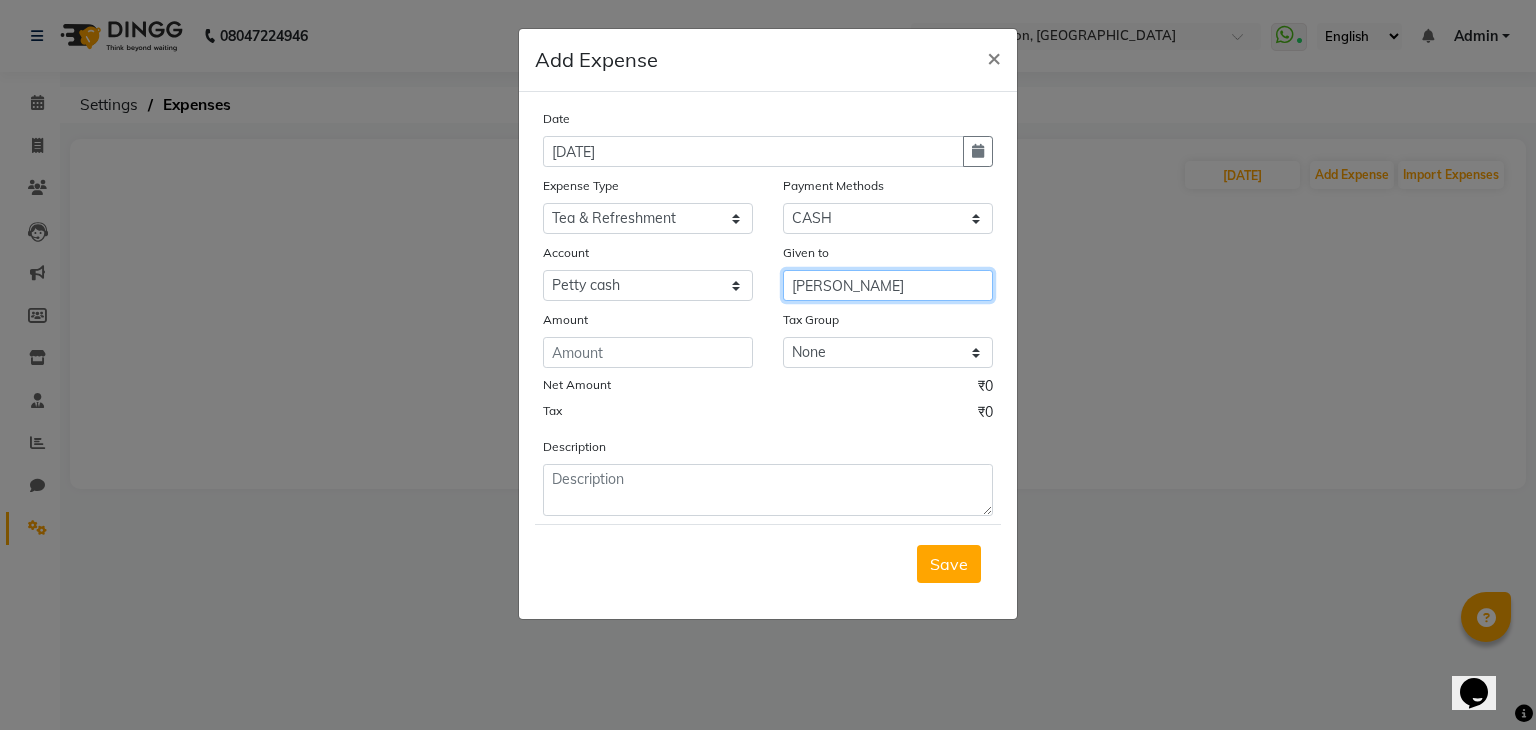 type on "[PERSON_NAME]" 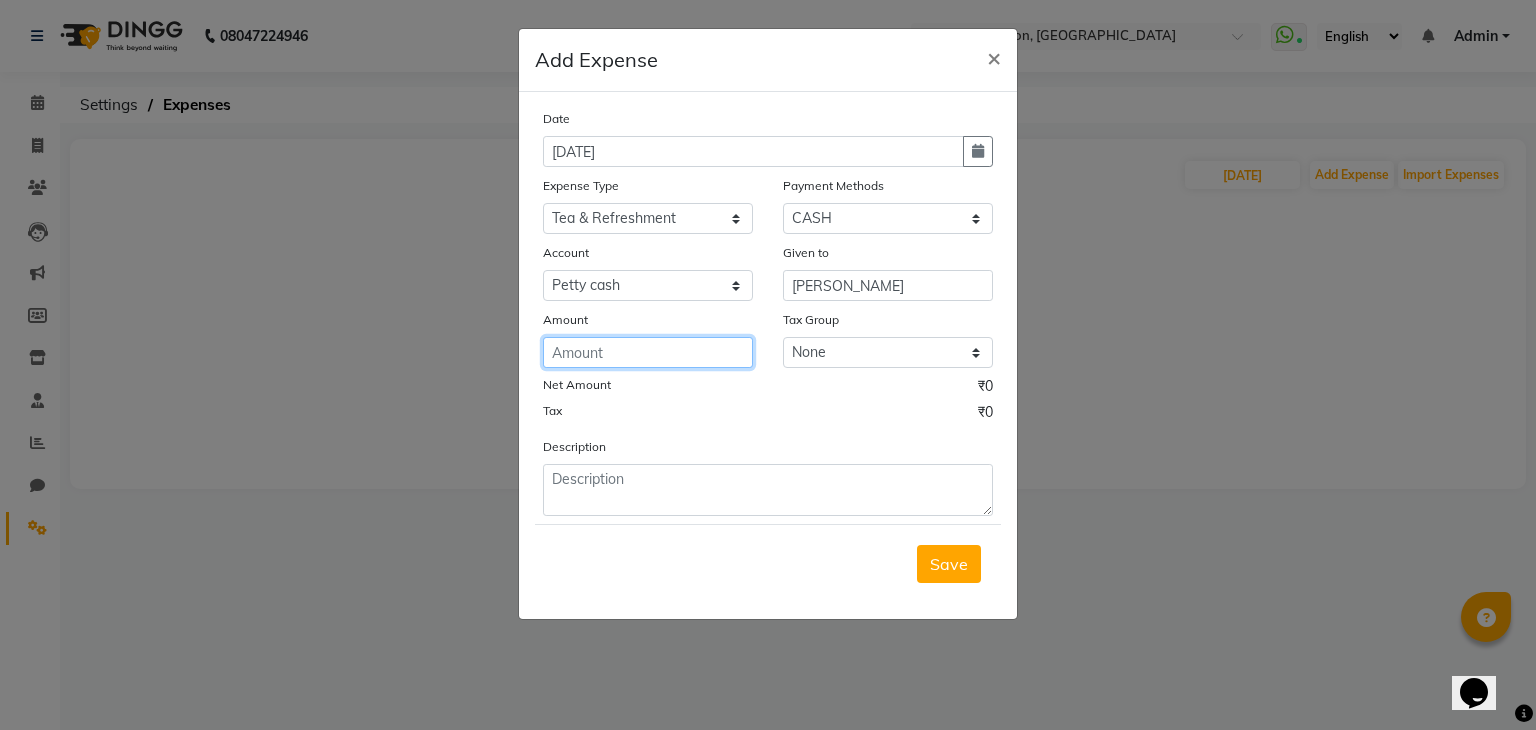 click 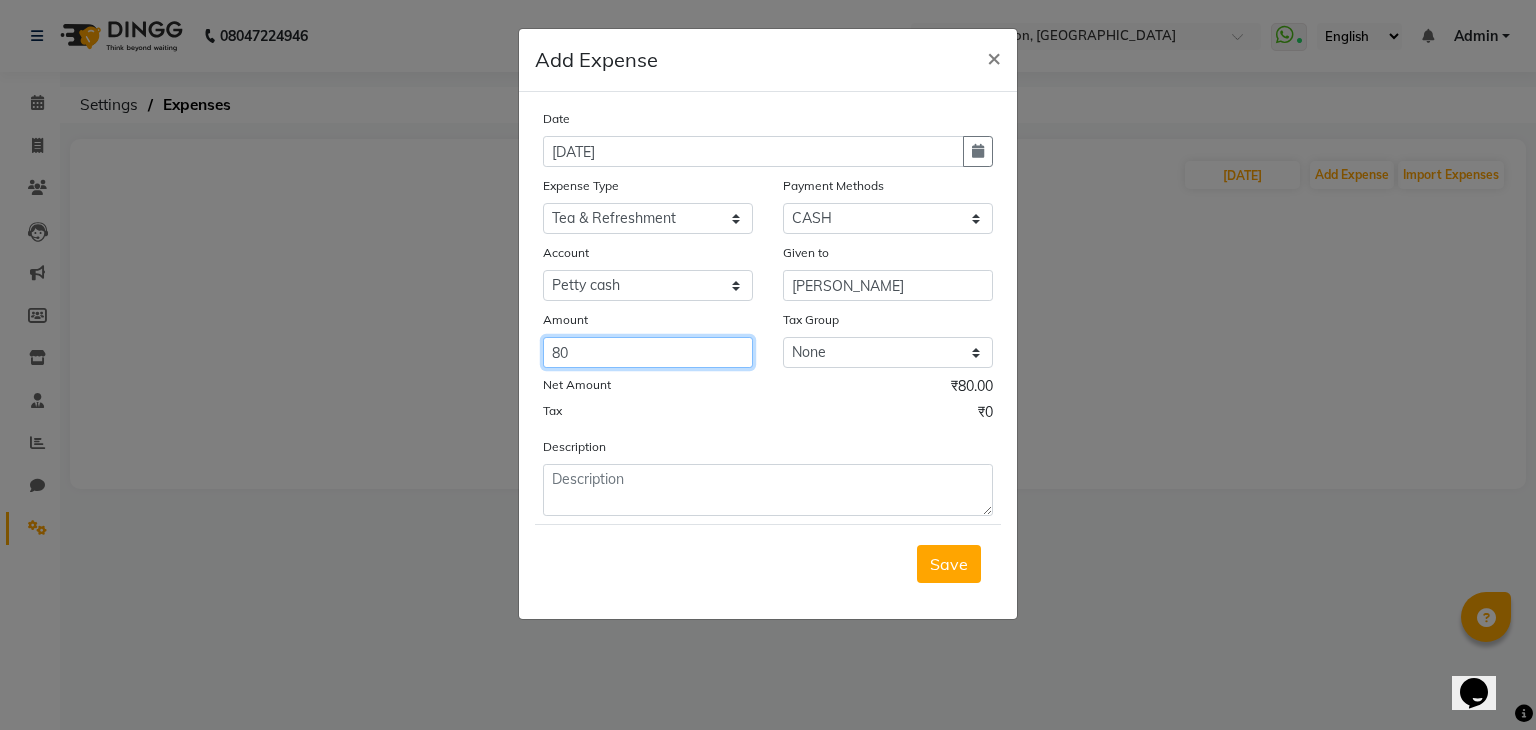 type on "80" 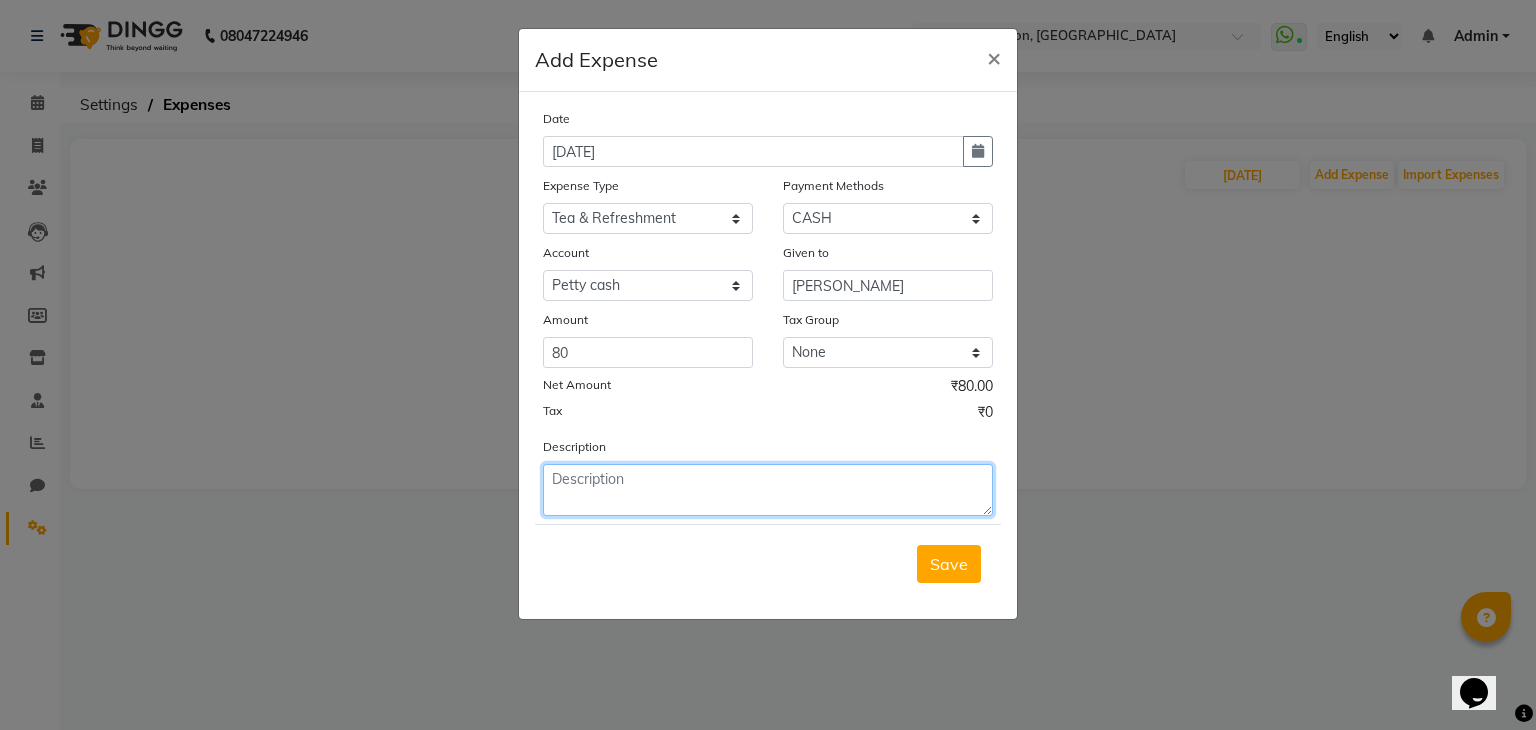 click 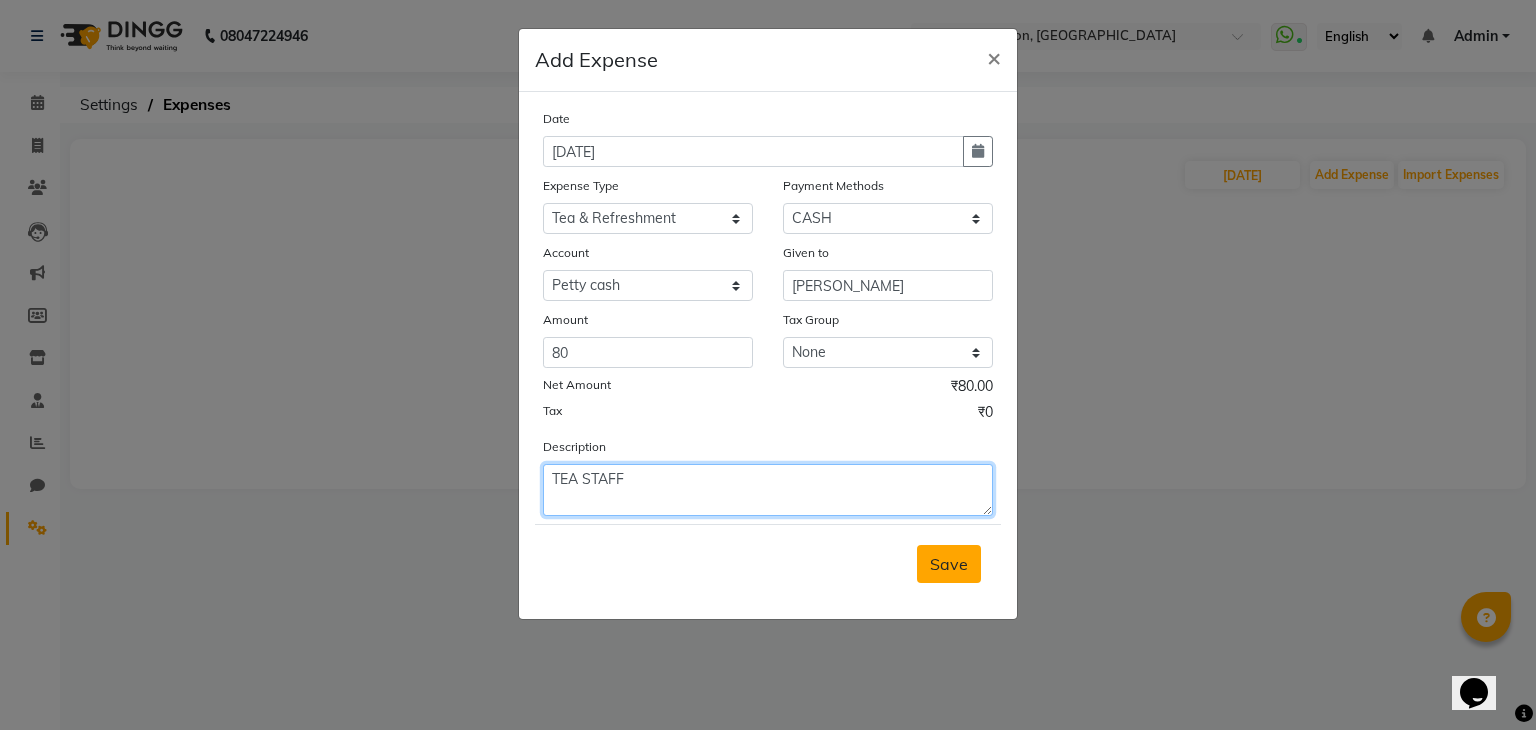 type on "TEA STAFF" 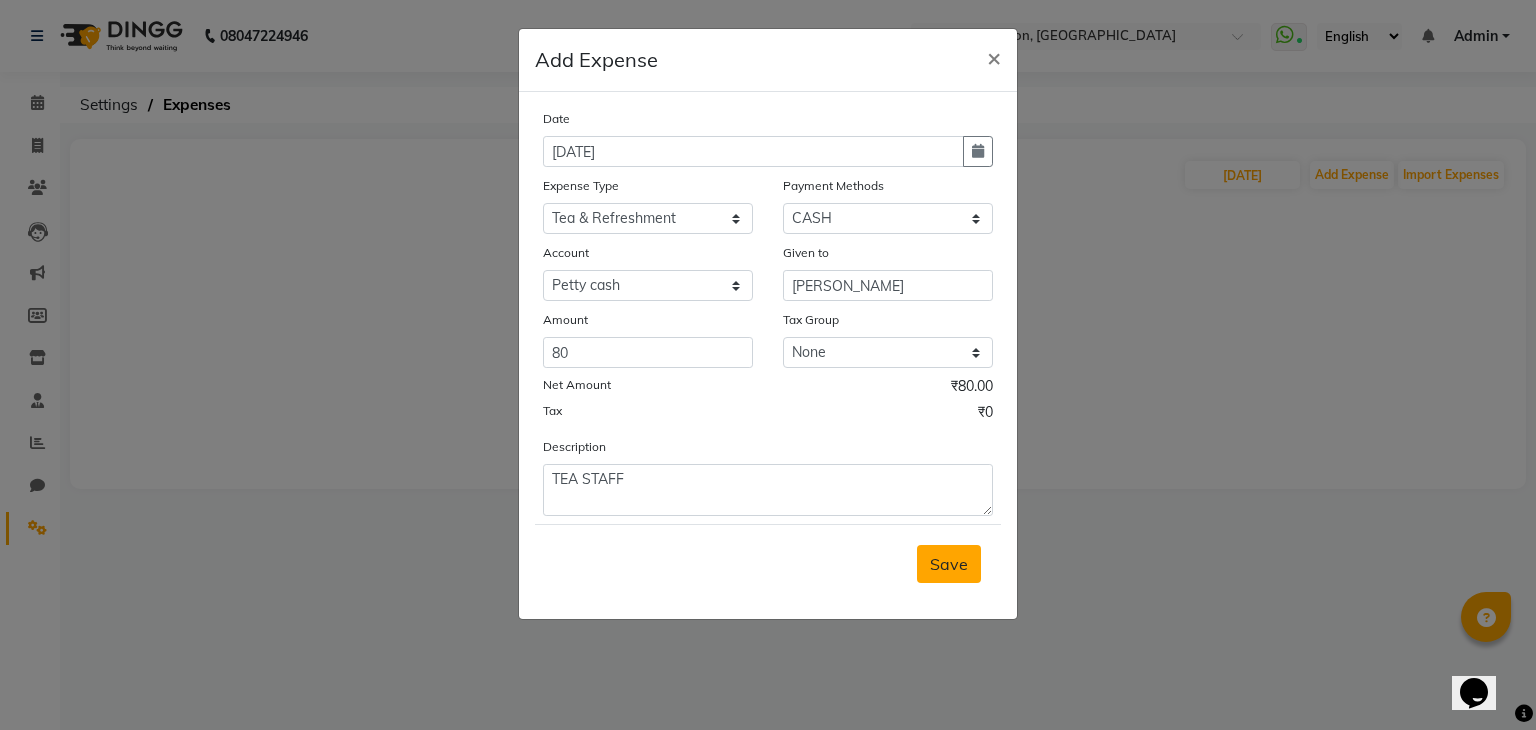click on "Save" at bounding box center (949, 564) 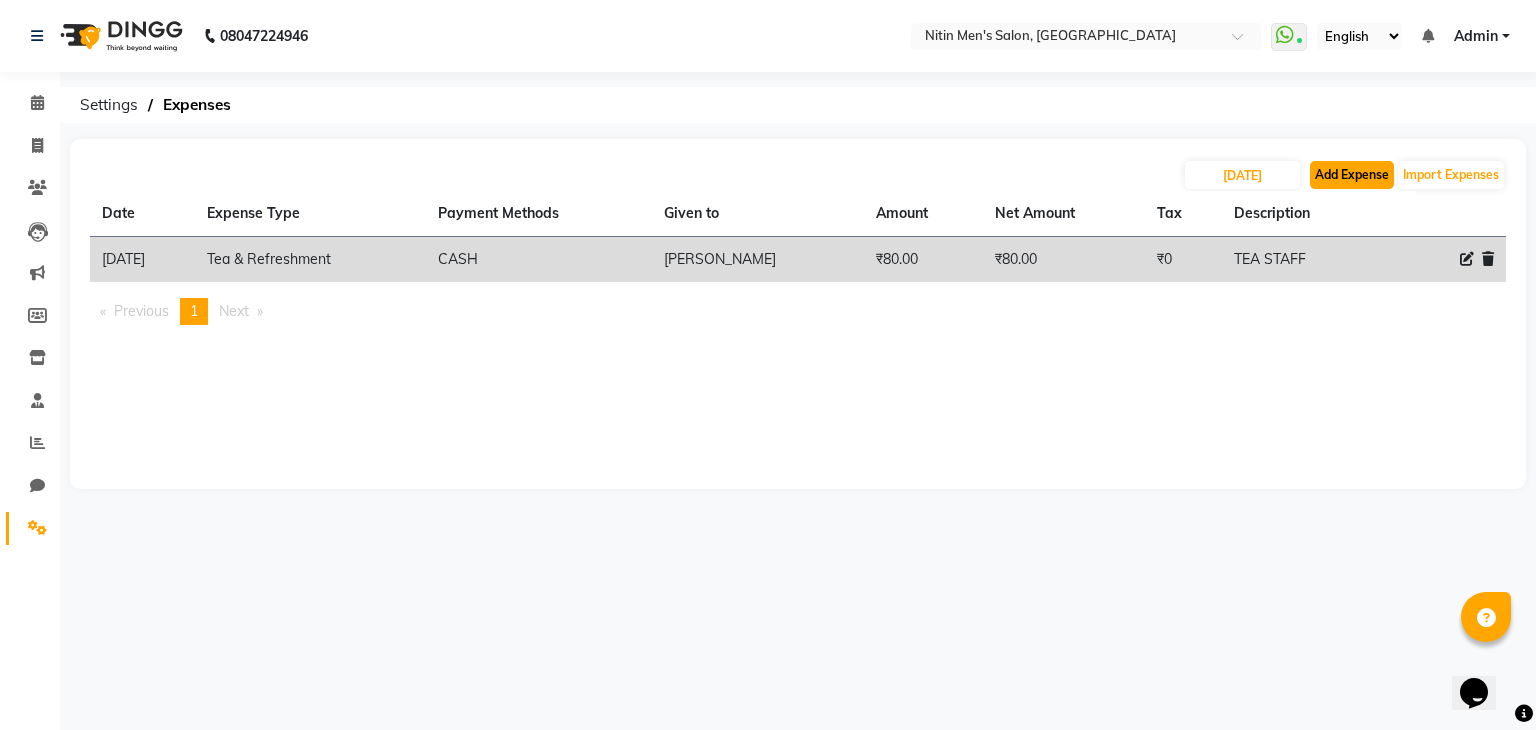 click on "Add Expense" 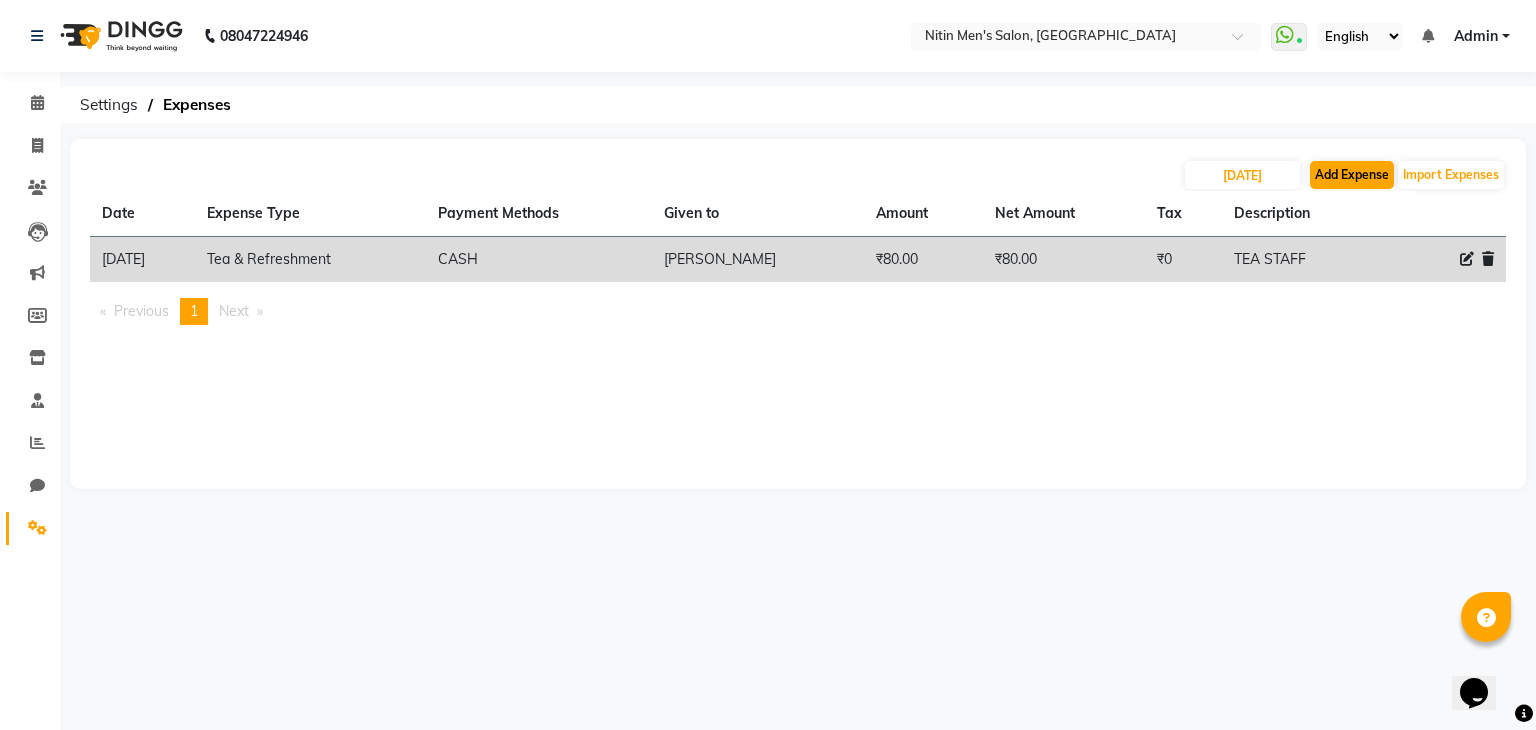 select on "1" 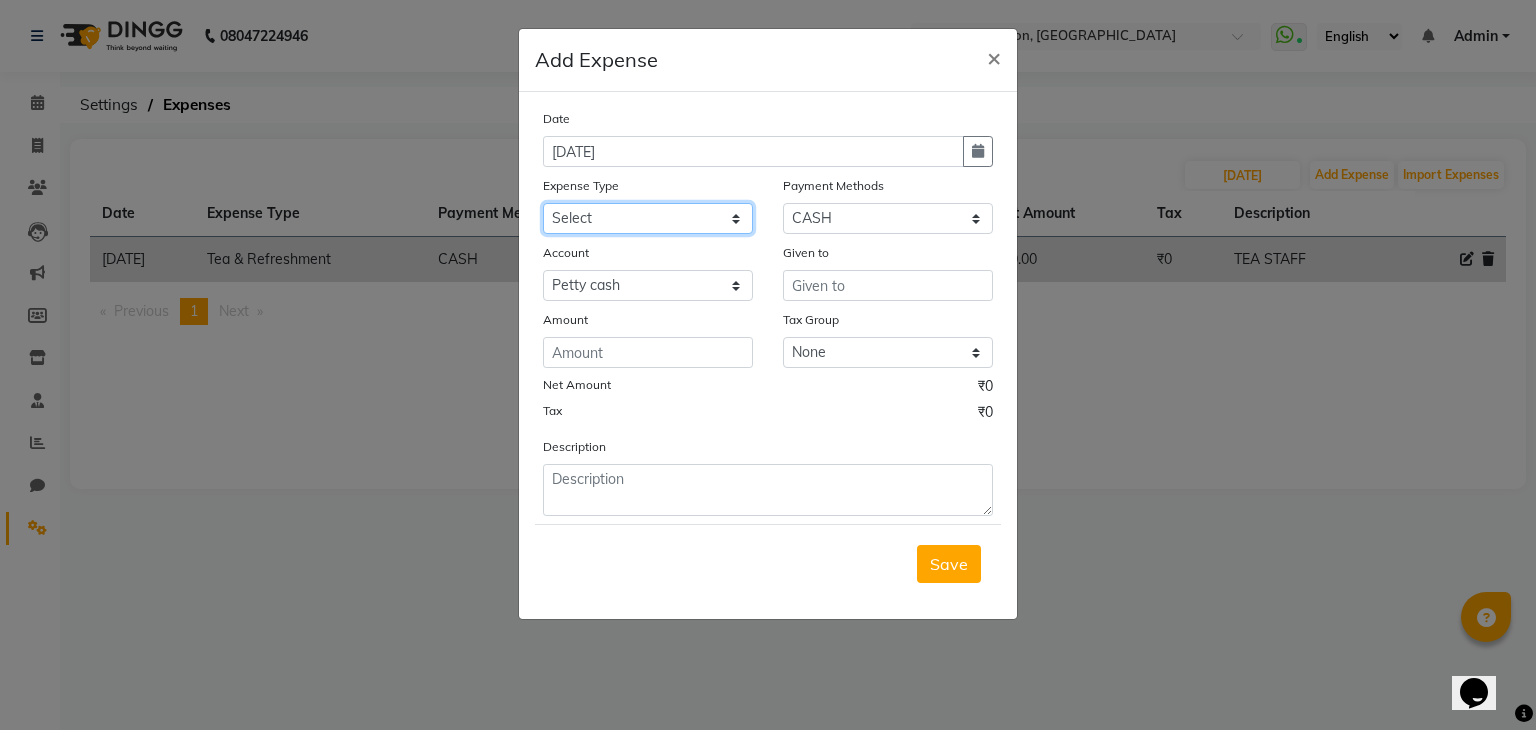 click on "Select Advance Salary Bank charges Car maintenance  Cash transfer to bank Cash transfer to hub Client Snacks Clinical charges Equipment Fuel Govt fee Incentive Insurance International purchase Loan Repayment Maintenance Marketing Miscellaneous MRA Other Pantry Product Rent Salary Staff Snacks Tax Tea & Refreshment Utilities" 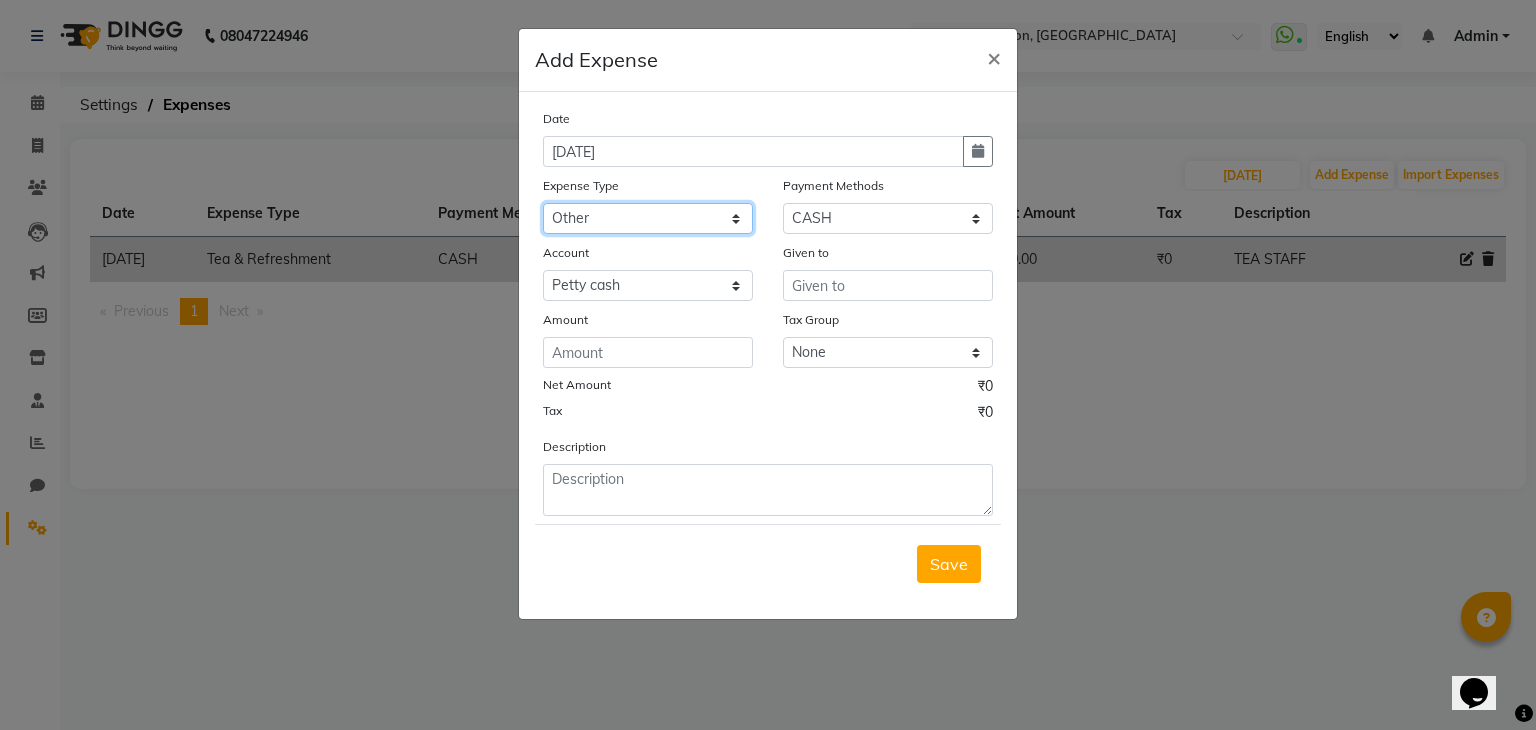 click on "Select Advance Salary Bank charges Car maintenance  Cash transfer to bank Cash transfer to hub Client Snacks Clinical charges Equipment Fuel Govt fee Incentive Insurance International purchase Loan Repayment Maintenance Marketing Miscellaneous MRA Other Pantry Product Rent Salary Staff Snacks Tax Tea & Refreshment Utilities" 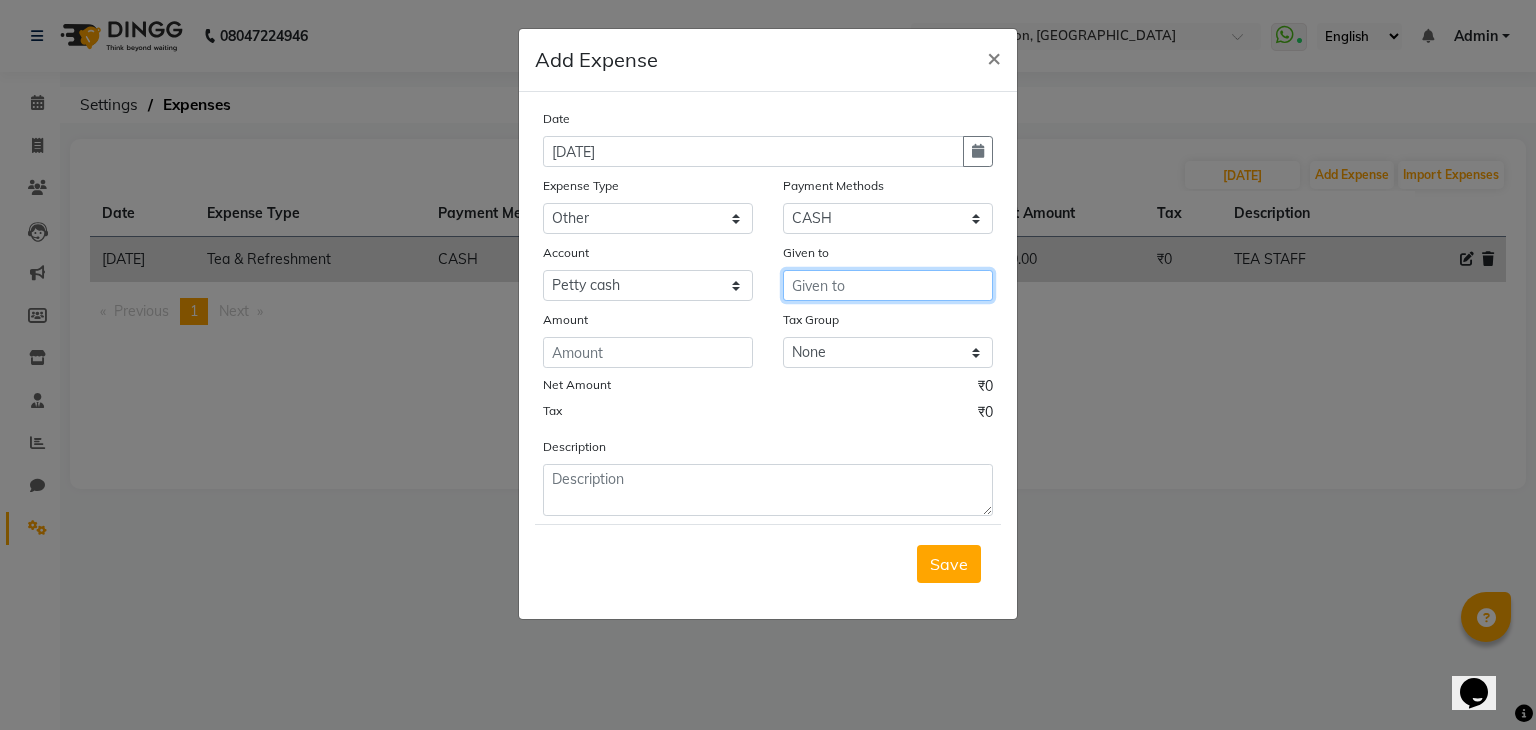 click at bounding box center (888, 285) 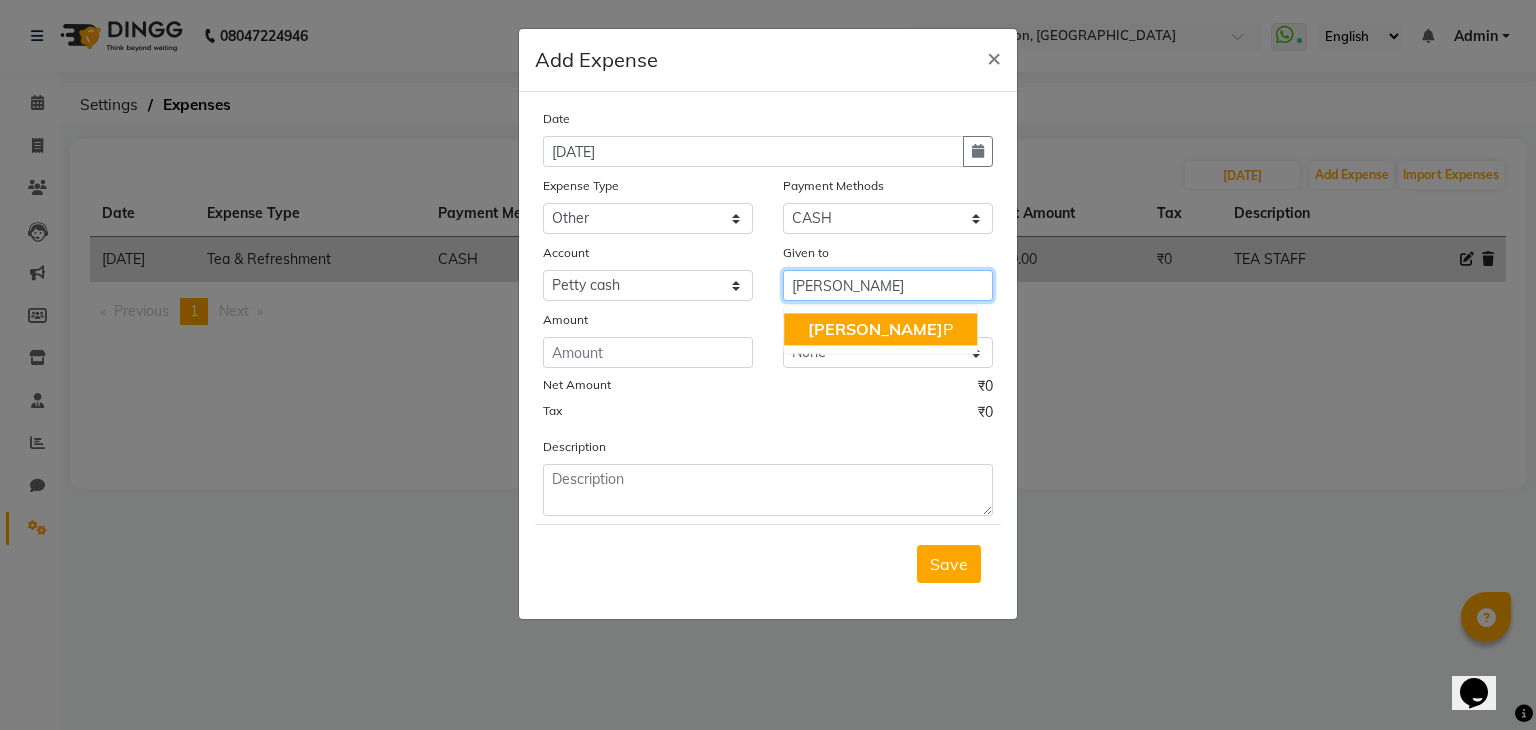 click on "[PERSON_NAME]" 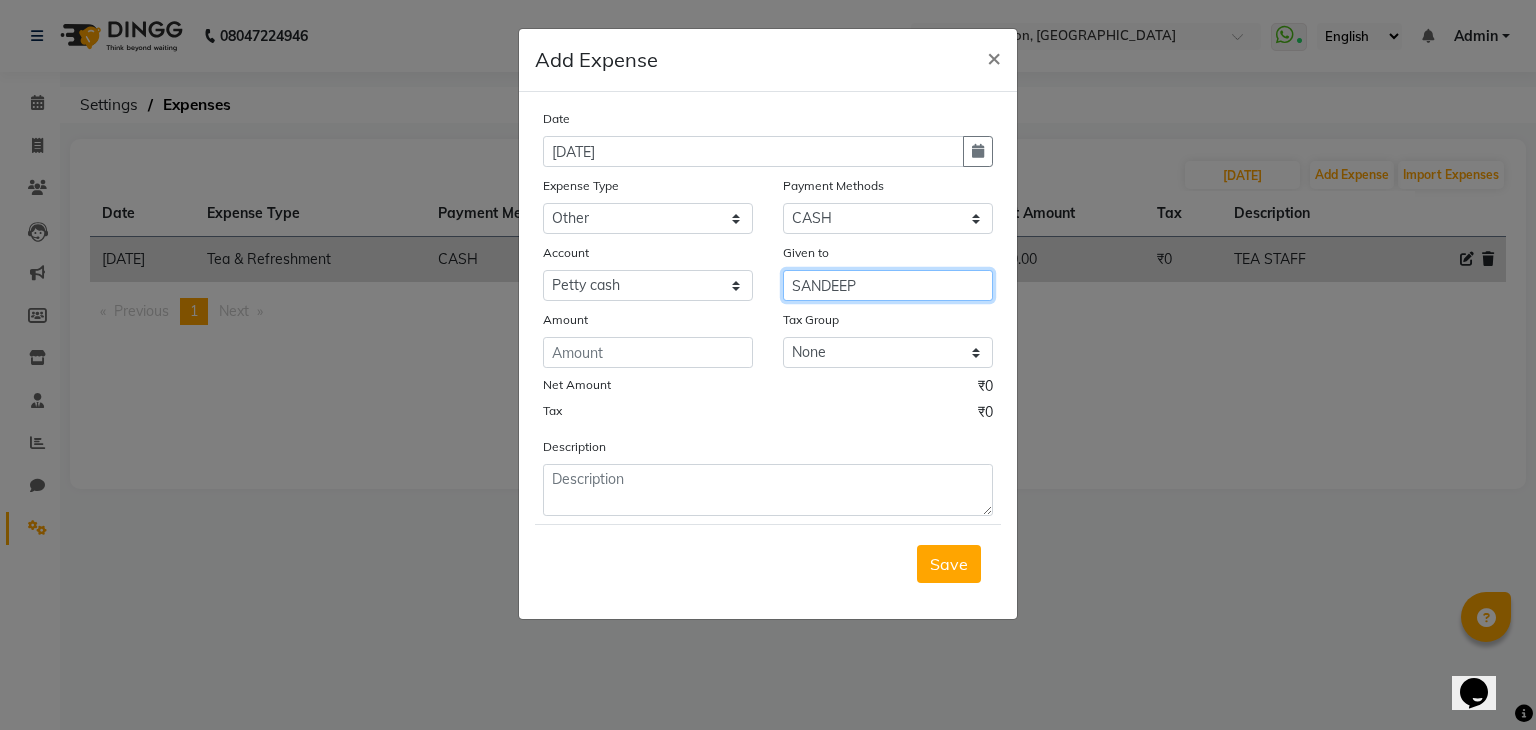 type on "SANDEEP" 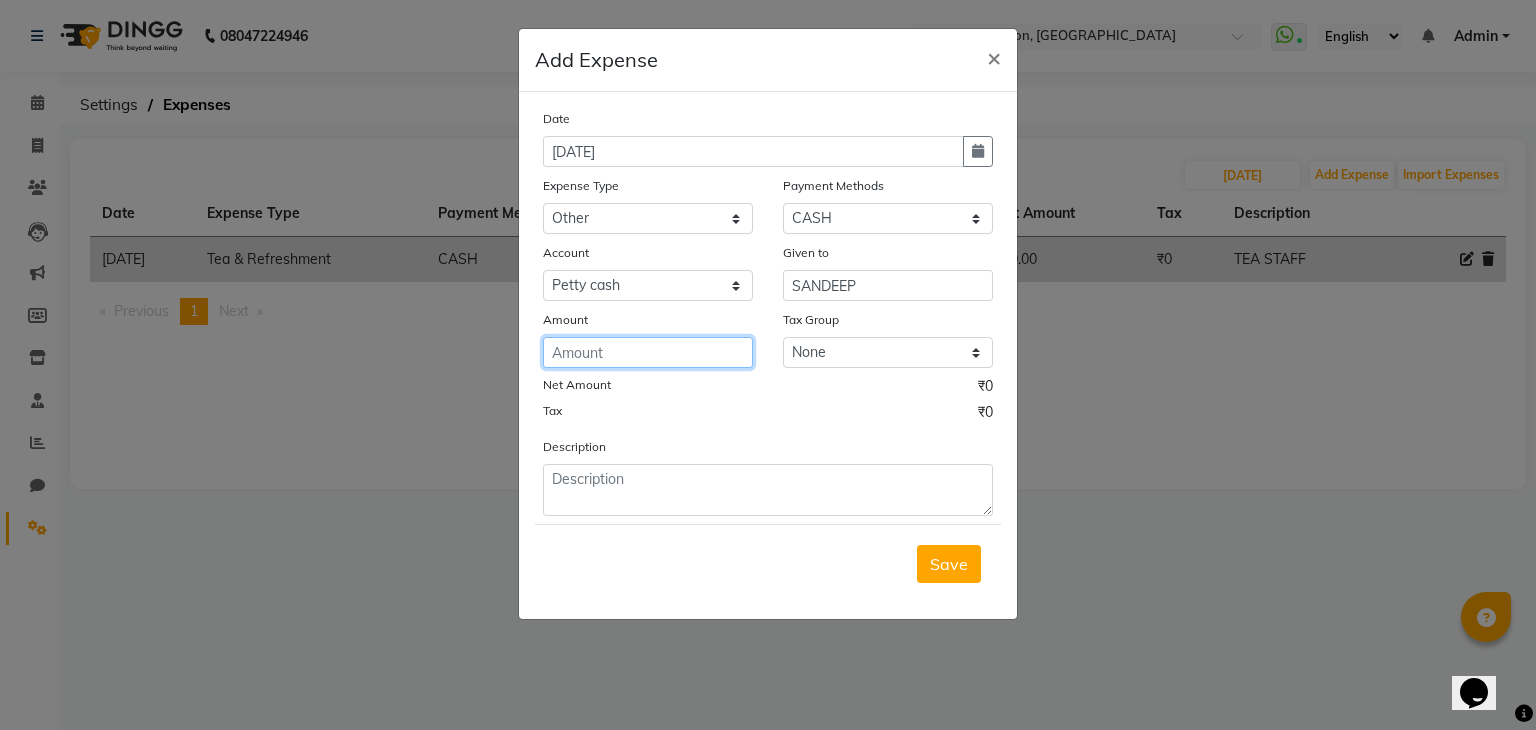 click 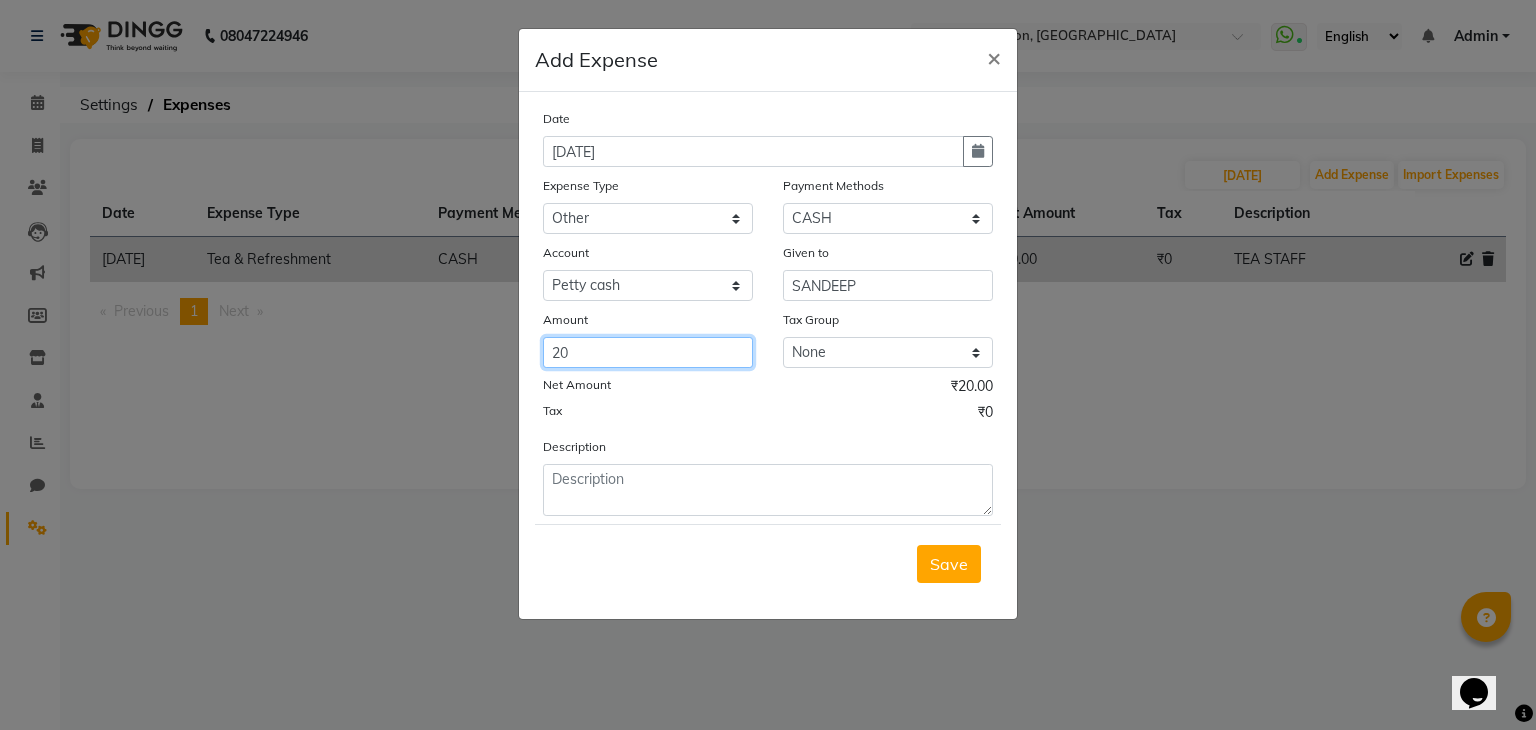type on "20" 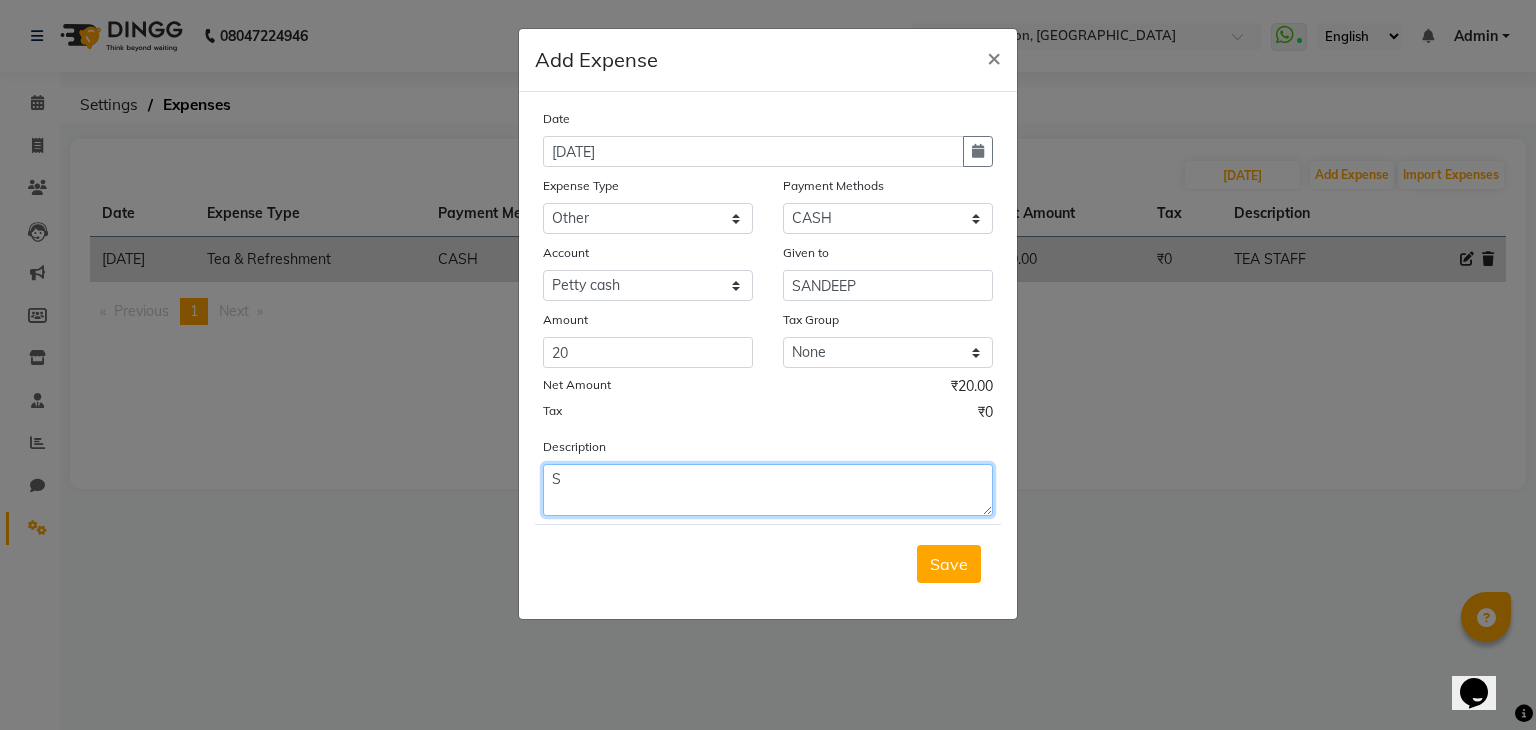 click on "S" 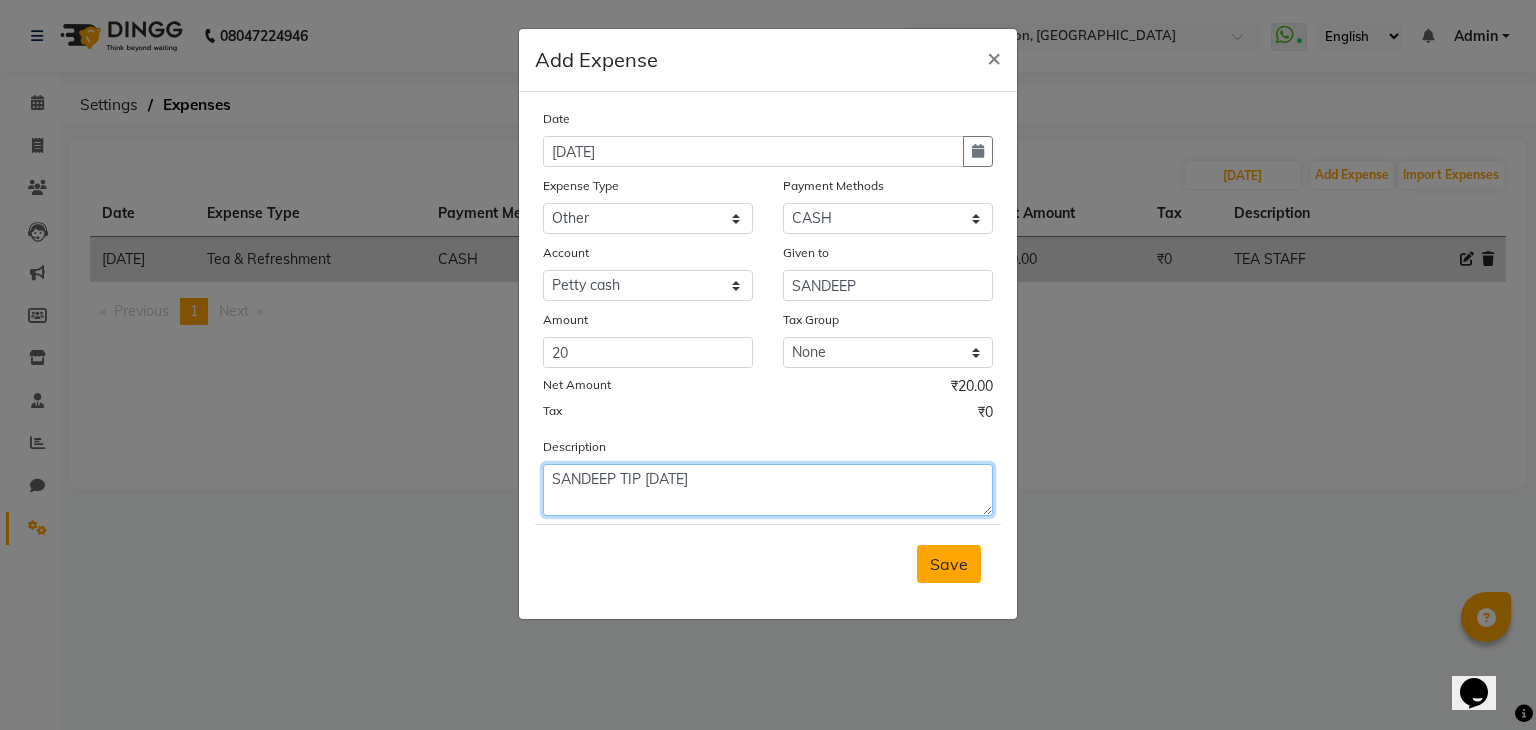 type on "SANDEEP TIP [DATE]" 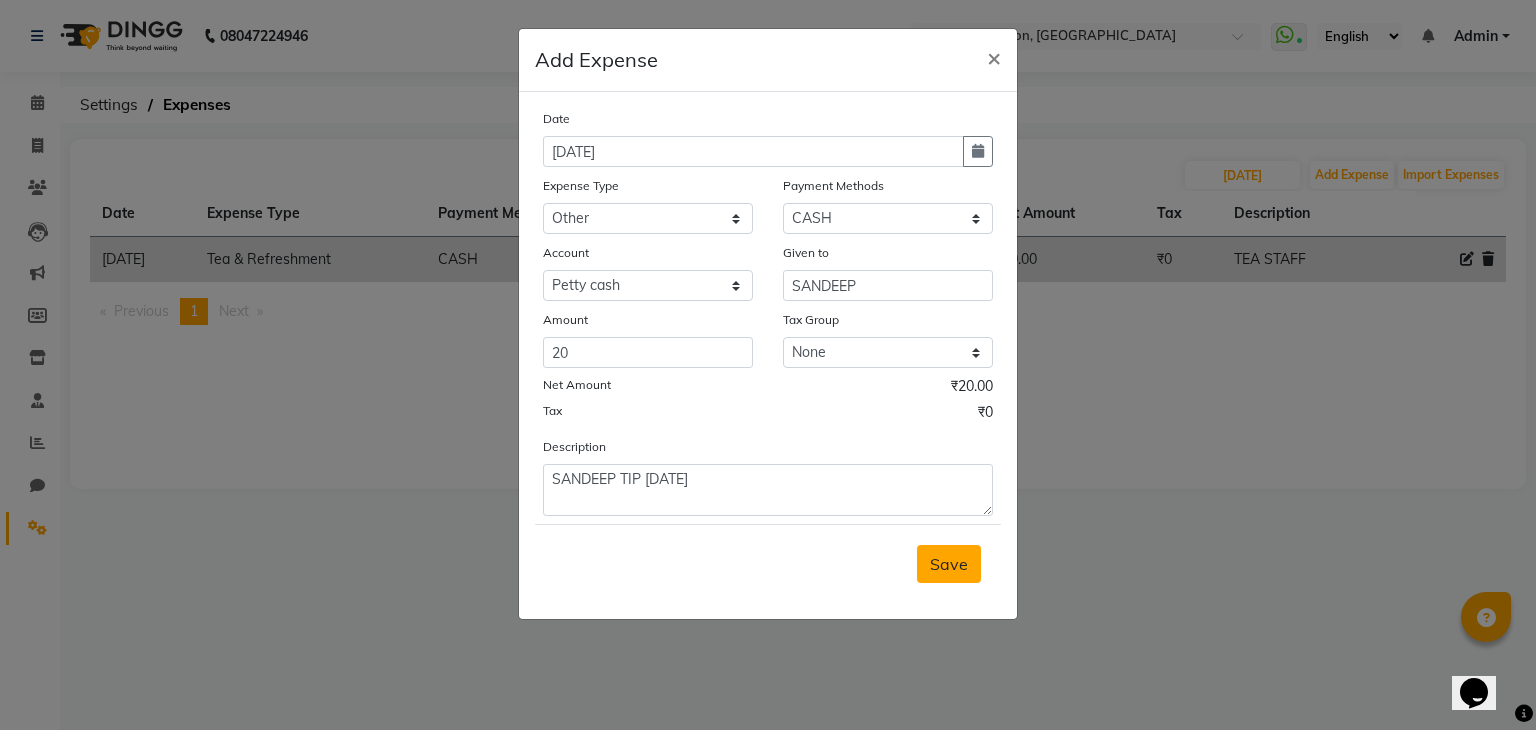 click on "Save" at bounding box center (949, 564) 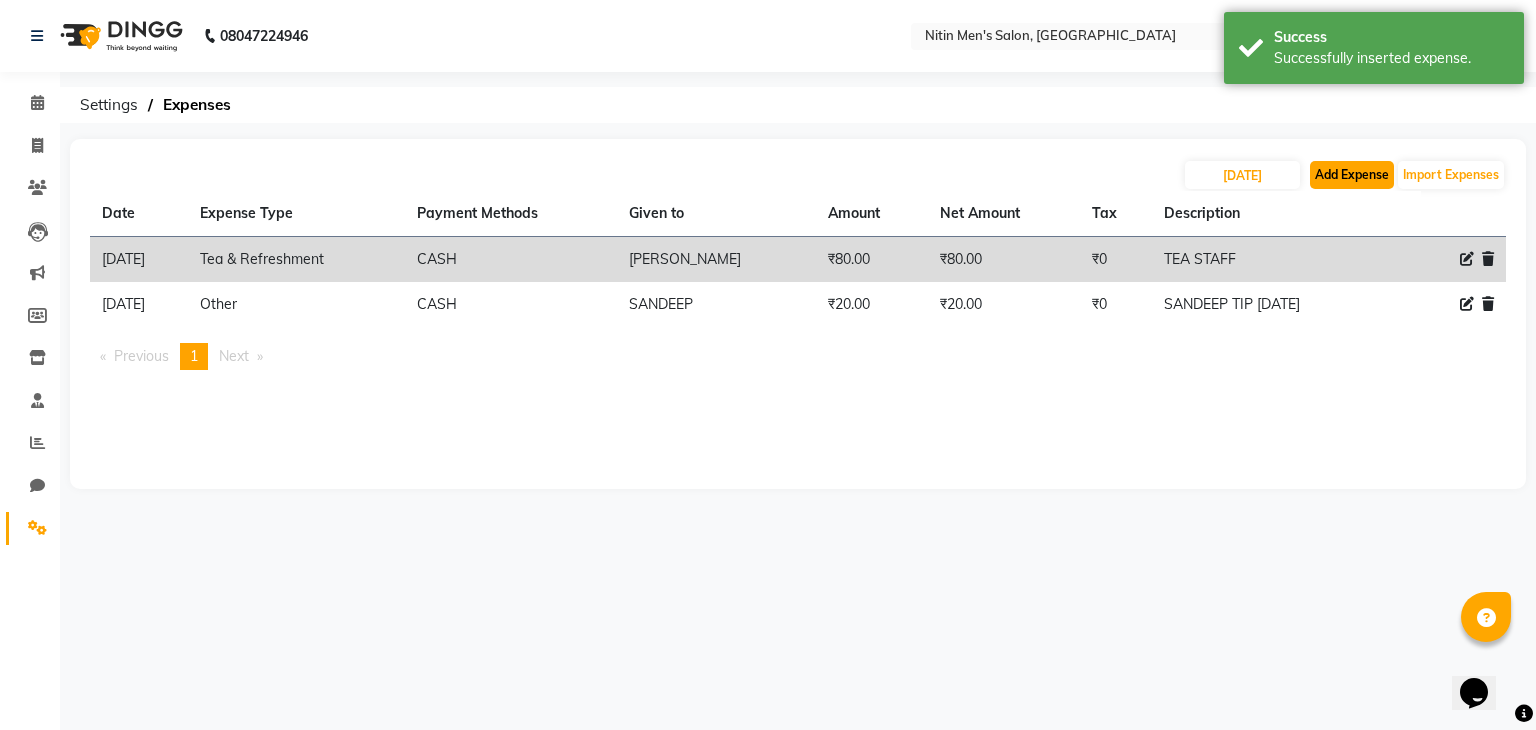 click on "Add Expense" 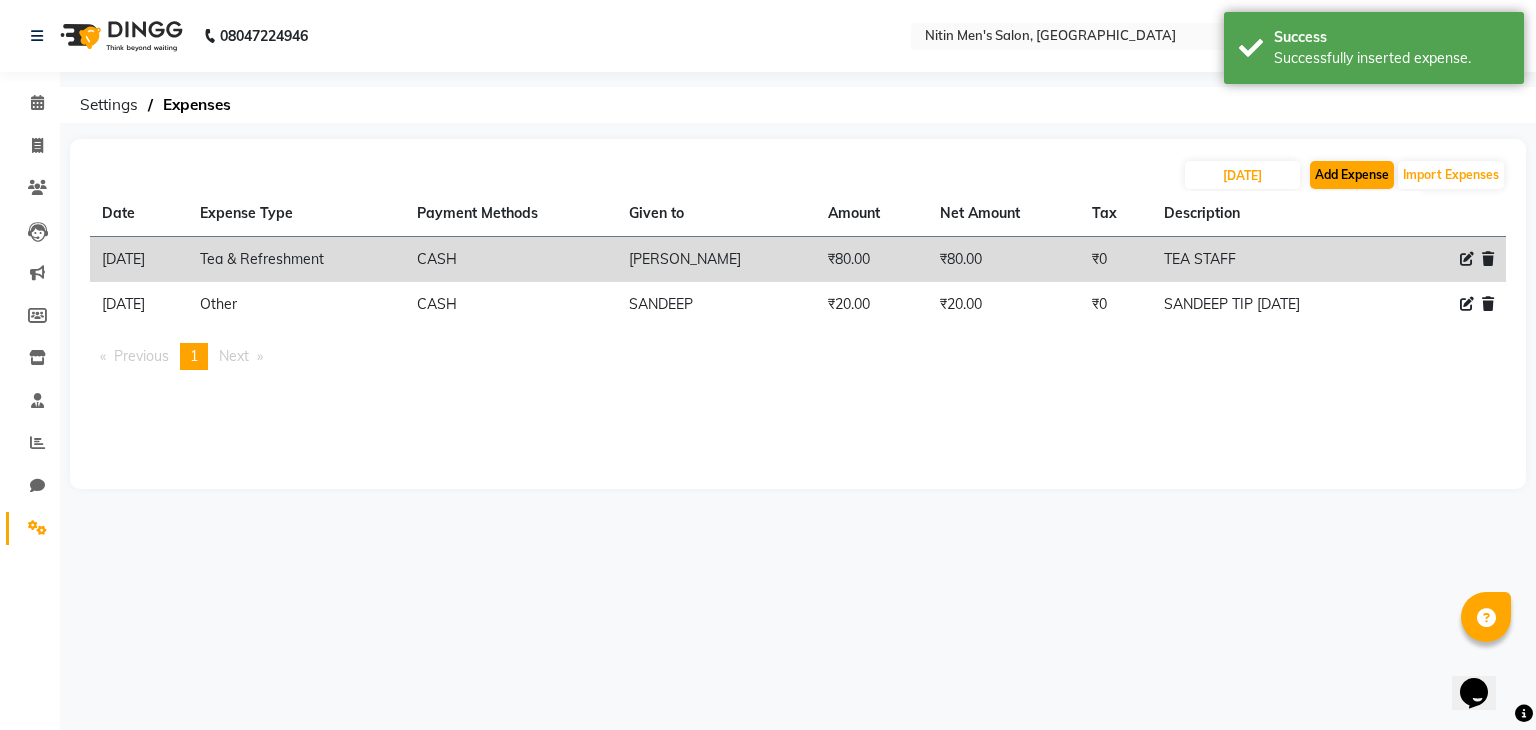 select on "1" 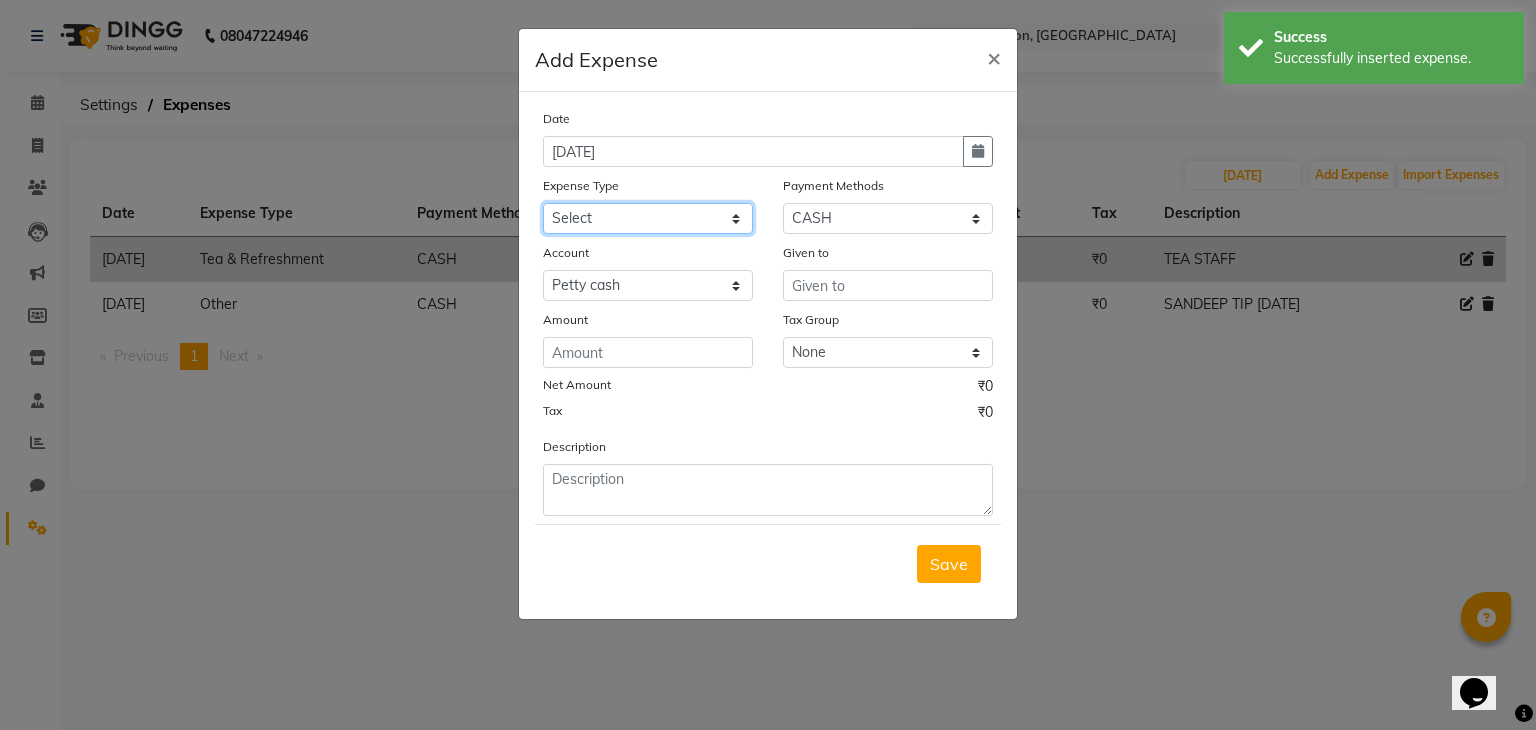 click on "Select Advance Salary Bank charges Car maintenance  Cash transfer to bank Cash transfer to hub Client Snacks Clinical charges Equipment Fuel Govt fee Incentive Insurance International purchase Loan Repayment Maintenance Marketing Miscellaneous MRA Other Pantry Product Rent Salary Staff Snacks Tax Tea & Refreshment Utilities" 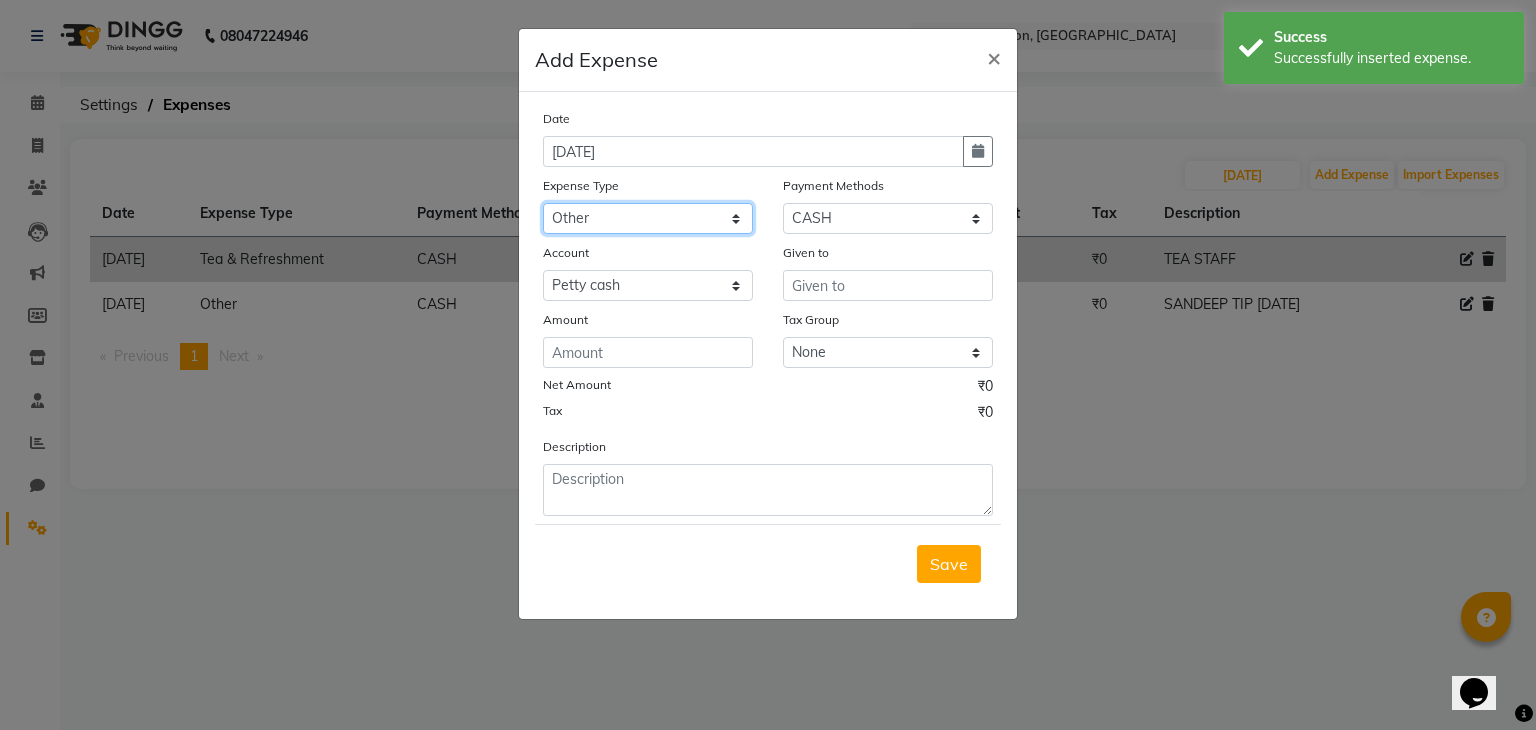 click on "Select Advance Salary Bank charges Car maintenance  Cash transfer to bank Cash transfer to hub Client Snacks Clinical charges Equipment Fuel Govt fee Incentive Insurance International purchase Loan Repayment Maintenance Marketing Miscellaneous MRA Other Pantry Product Rent Salary Staff Snacks Tax Tea & Refreshment Utilities" 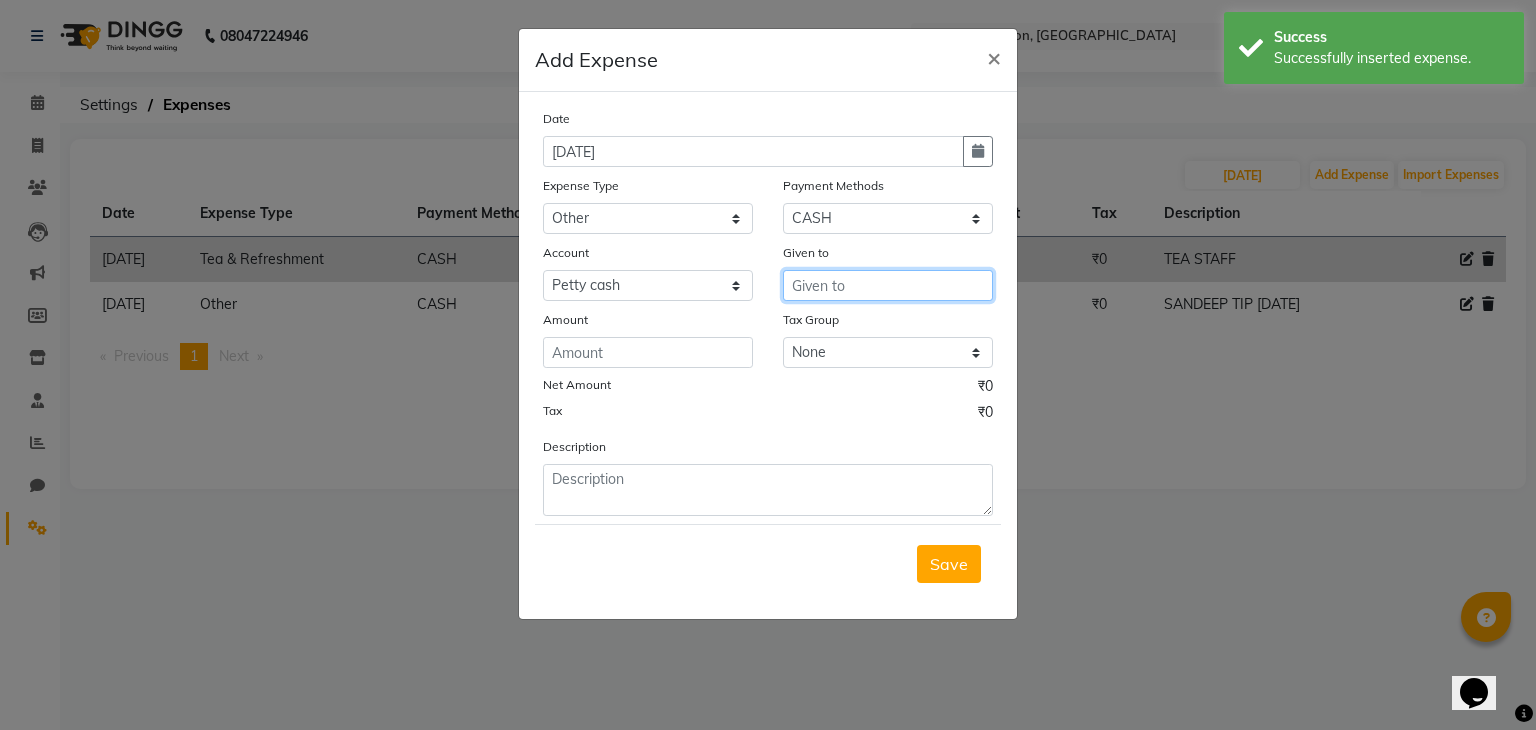 click at bounding box center [888, 285] 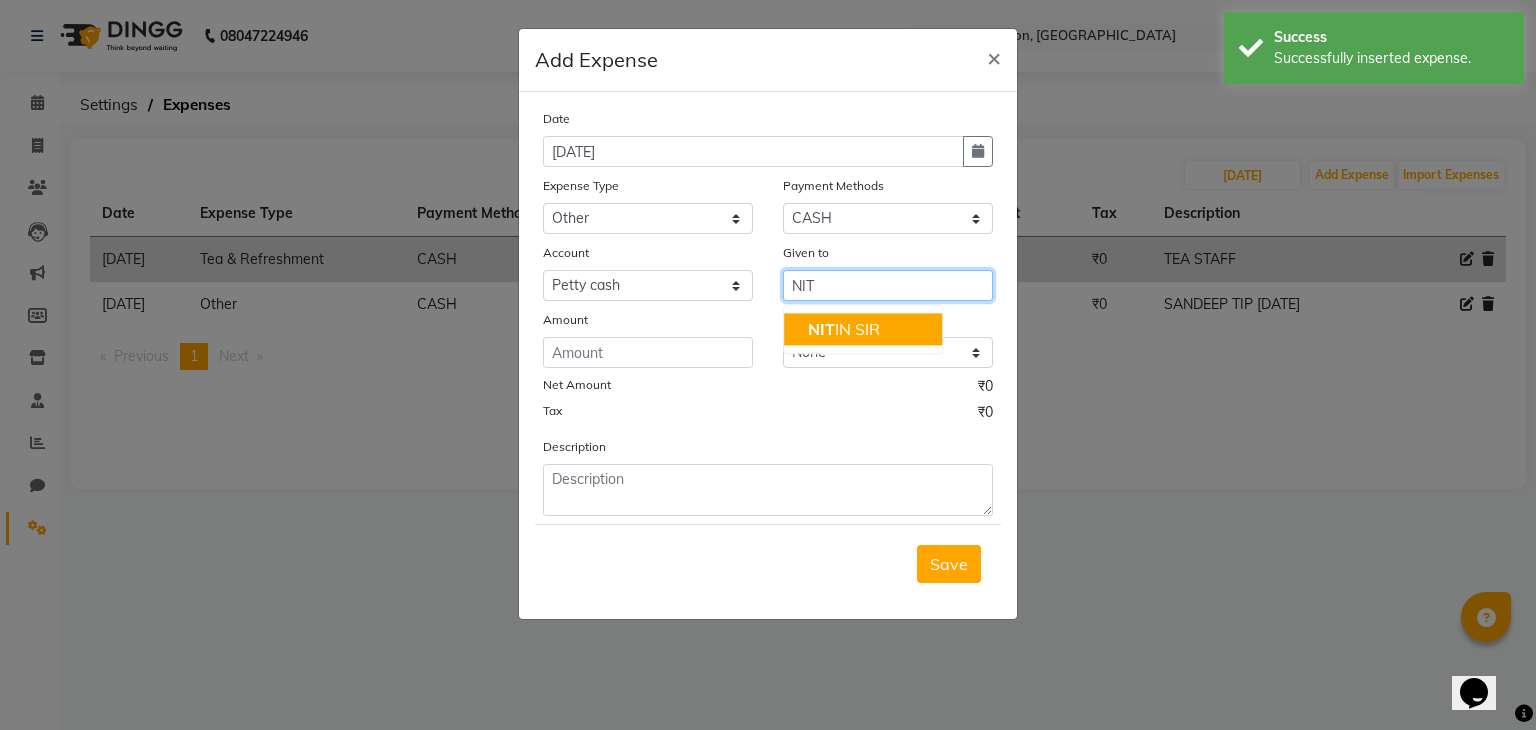 click on "NIT IN SIR" at bounding box center (863, 329) 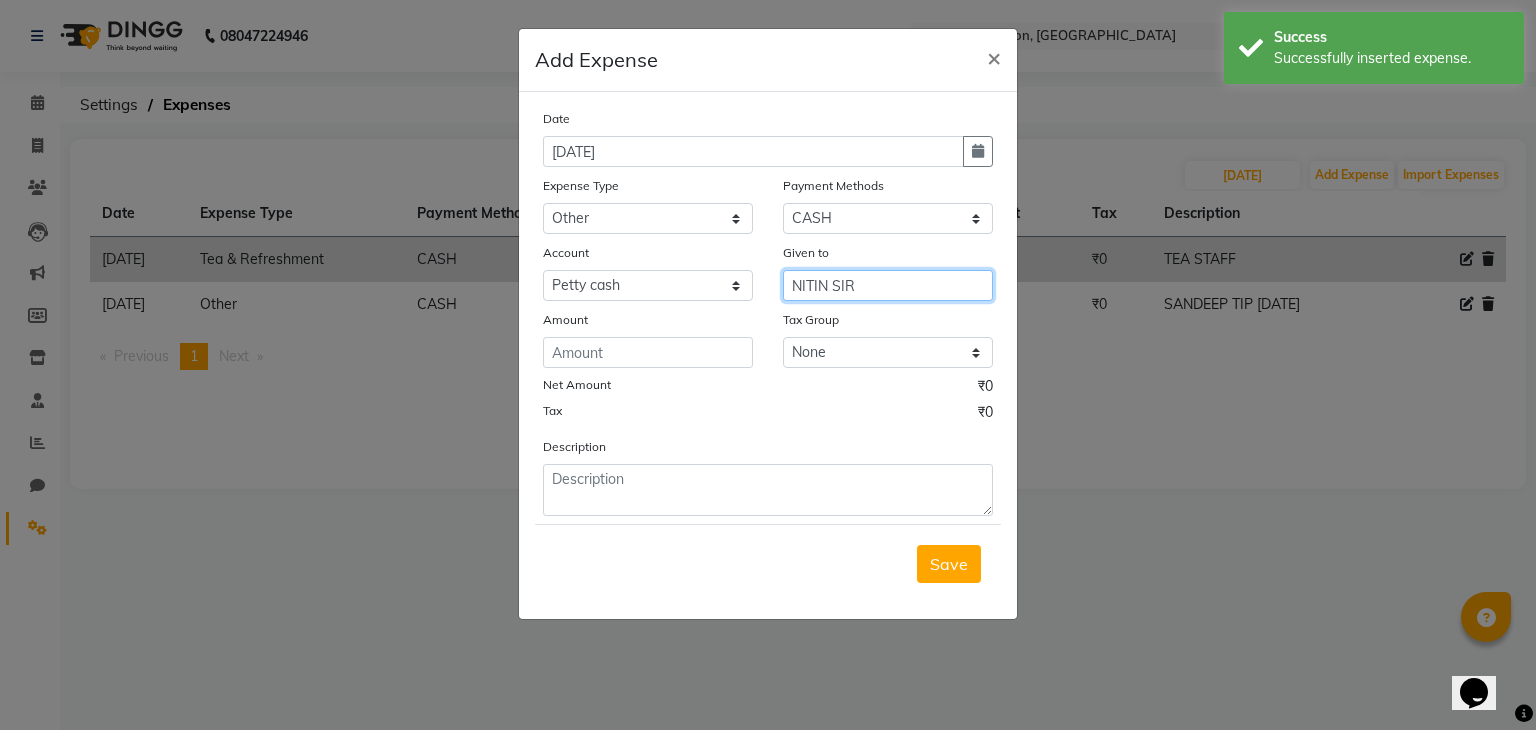 type on "NITIN SIR" 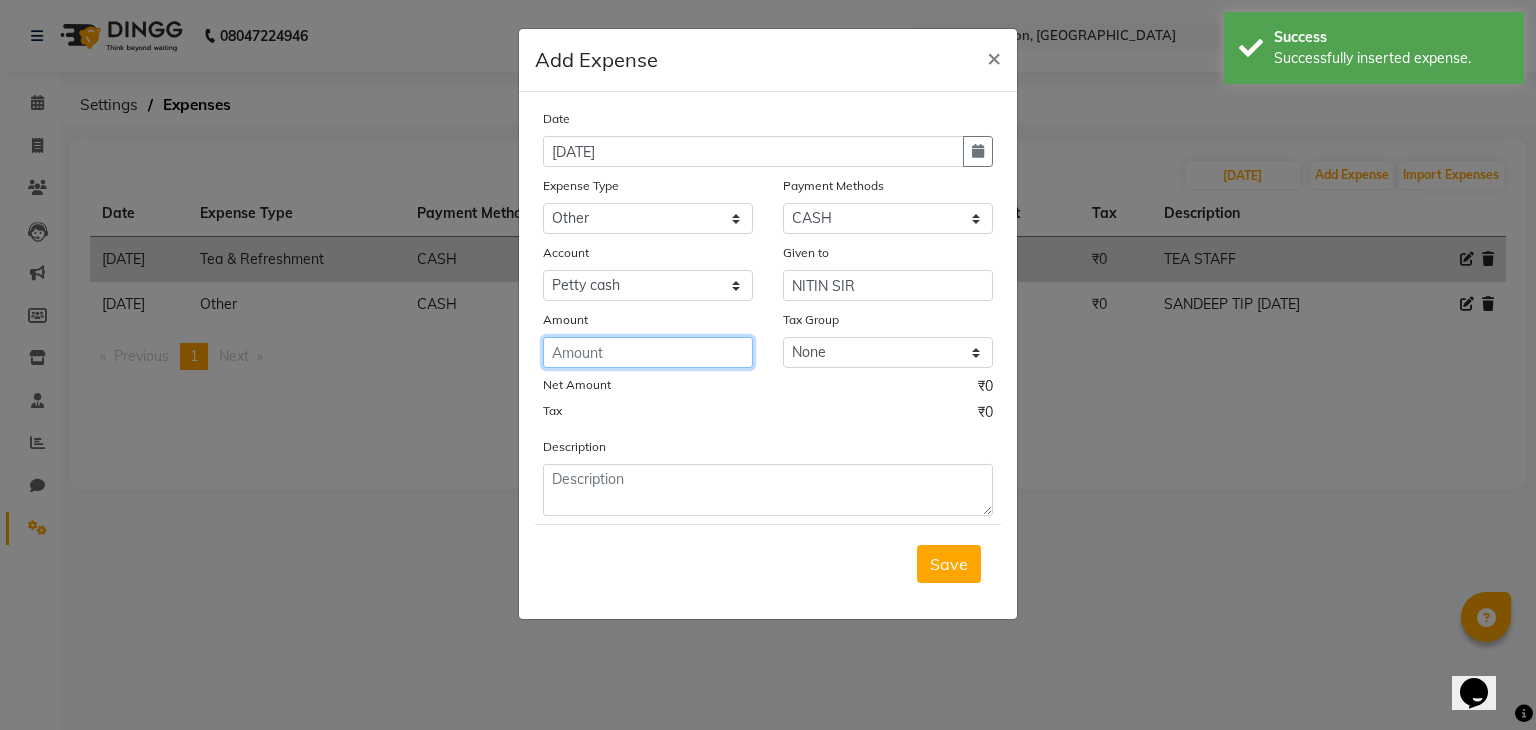 click 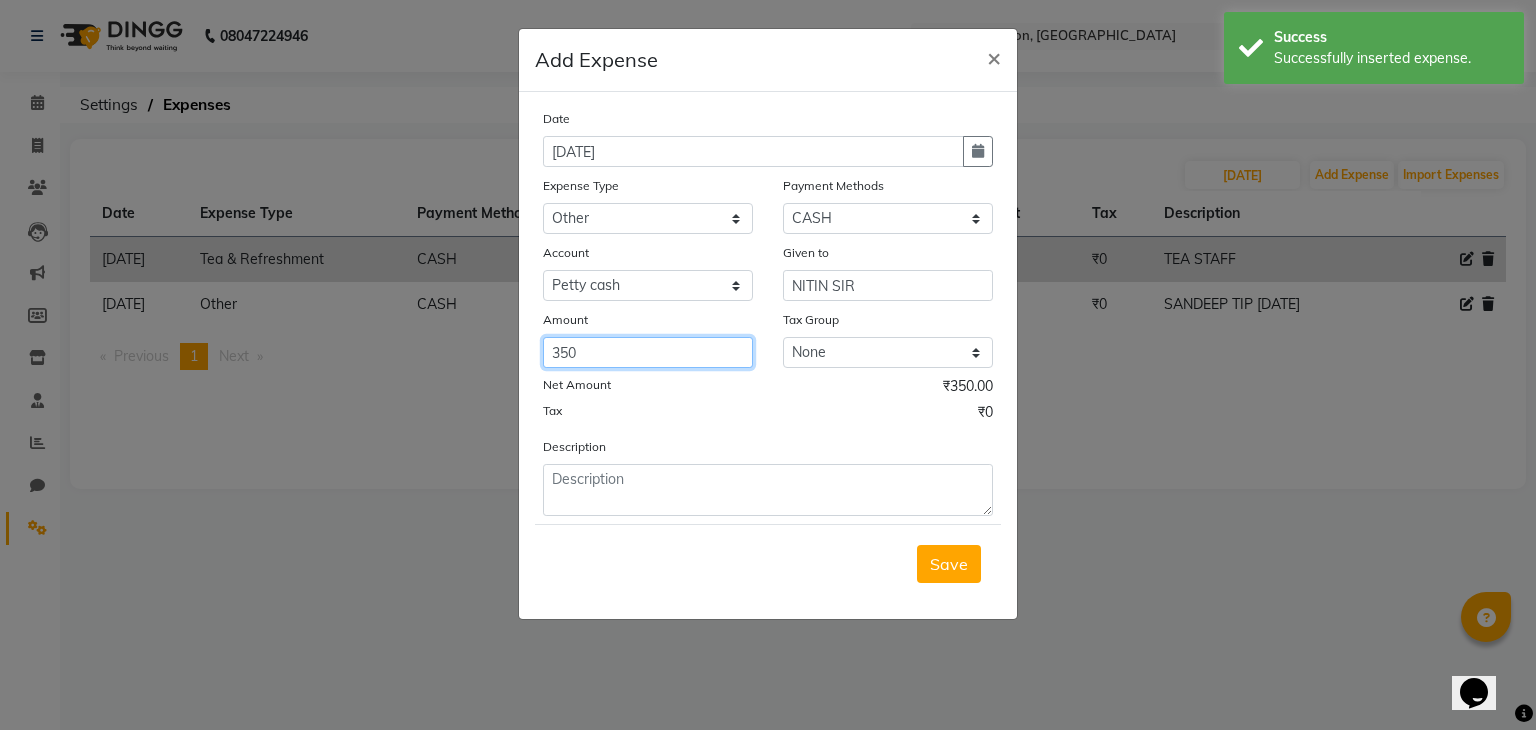 type on "350" 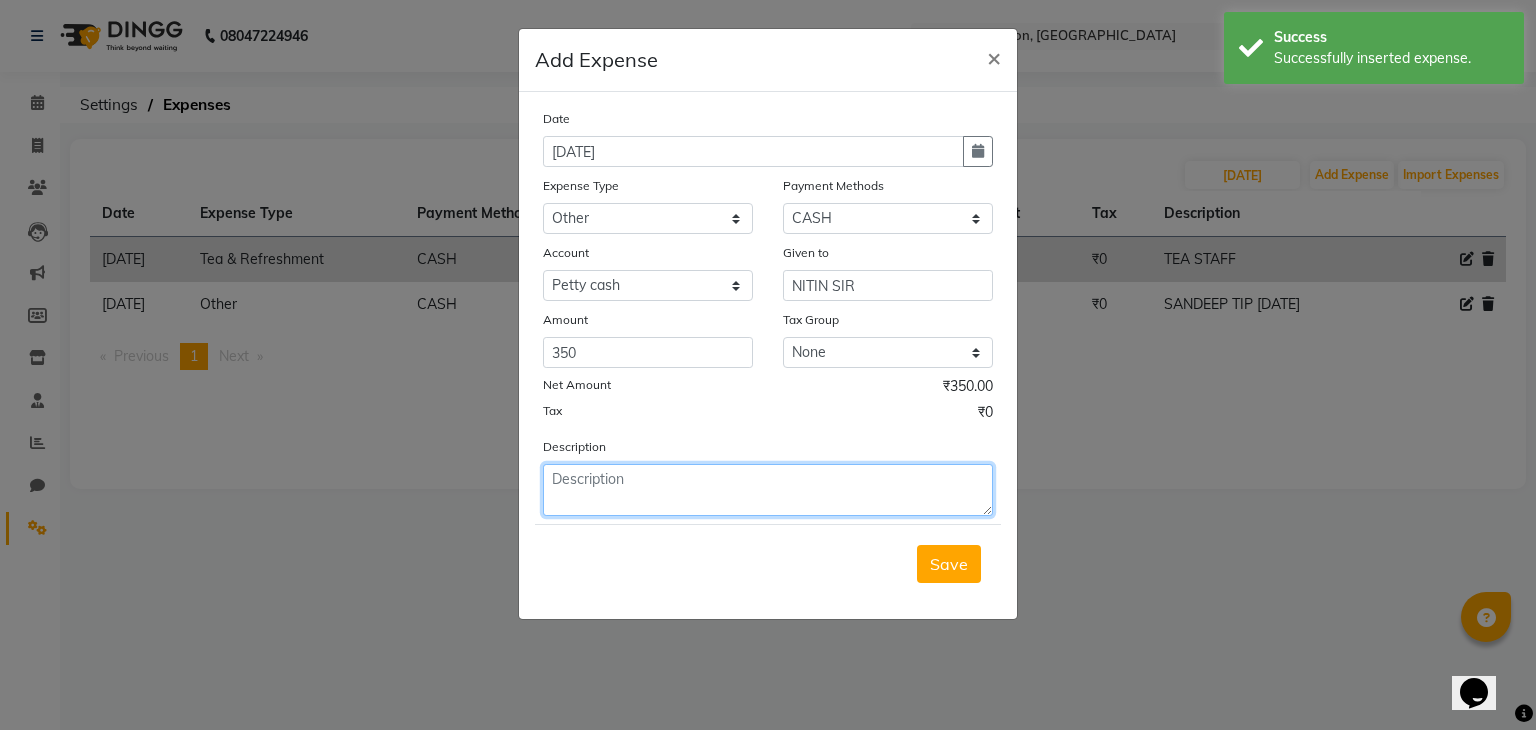 click 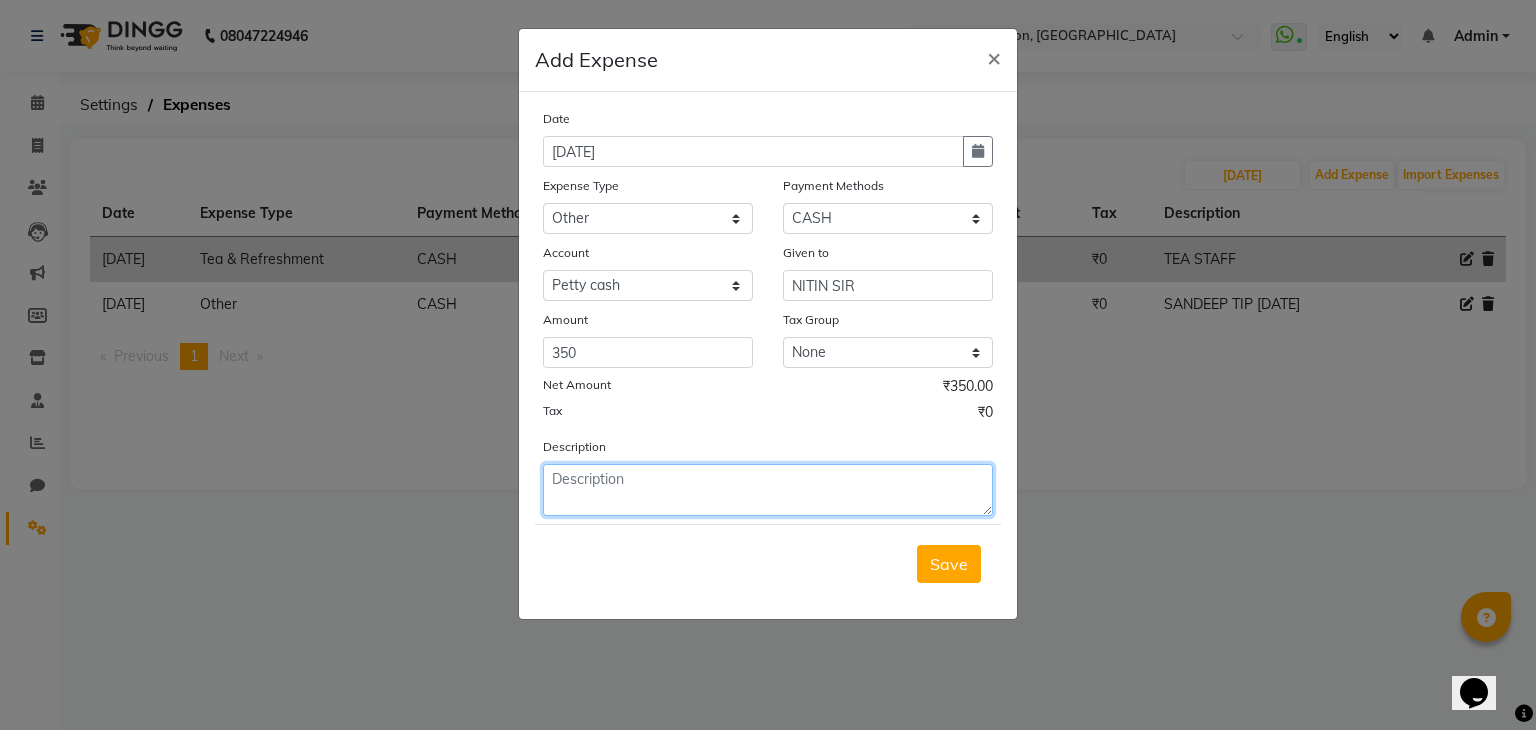 type on "." 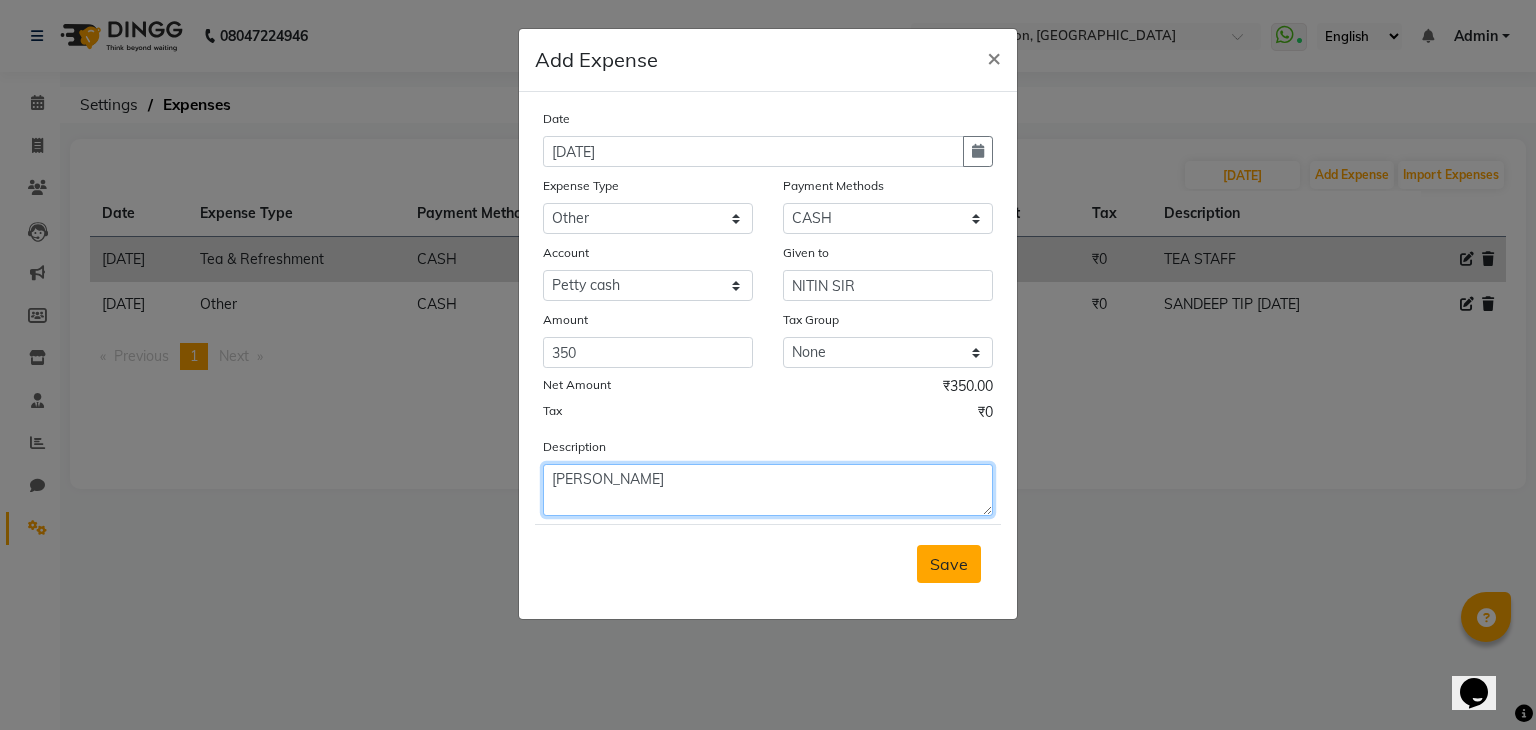 type on "[PERSON_NAME]" 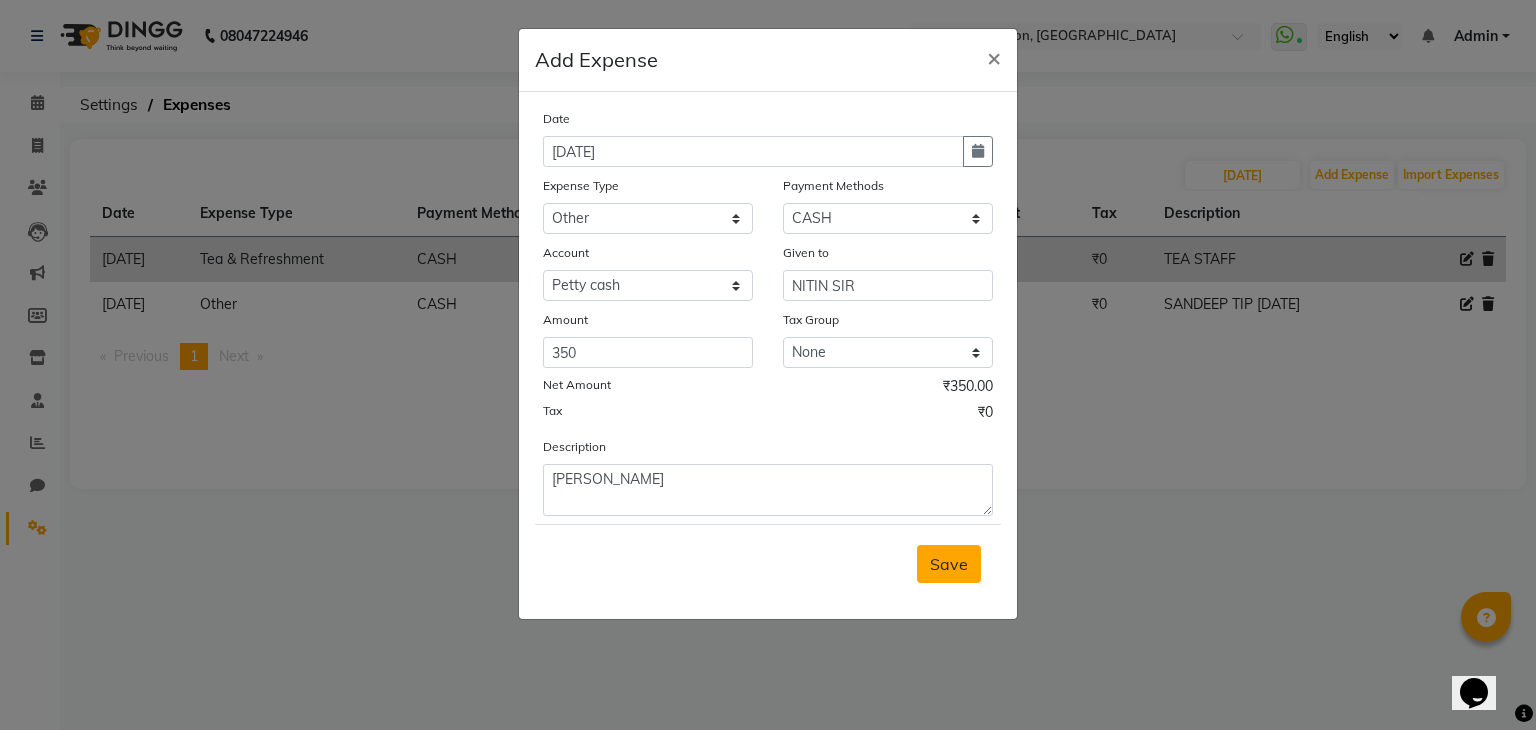 click on "Save" at bounding box center [949, 564] 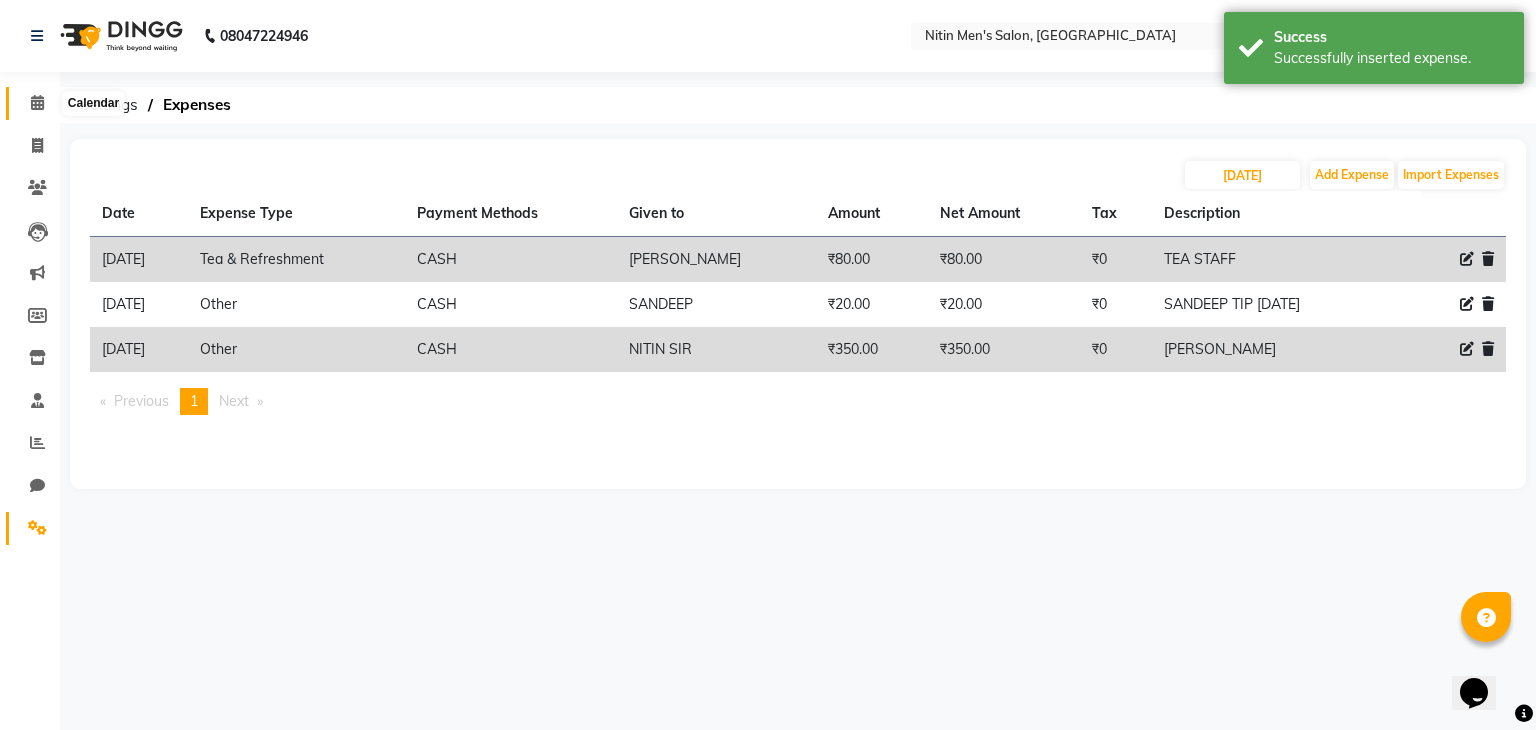click 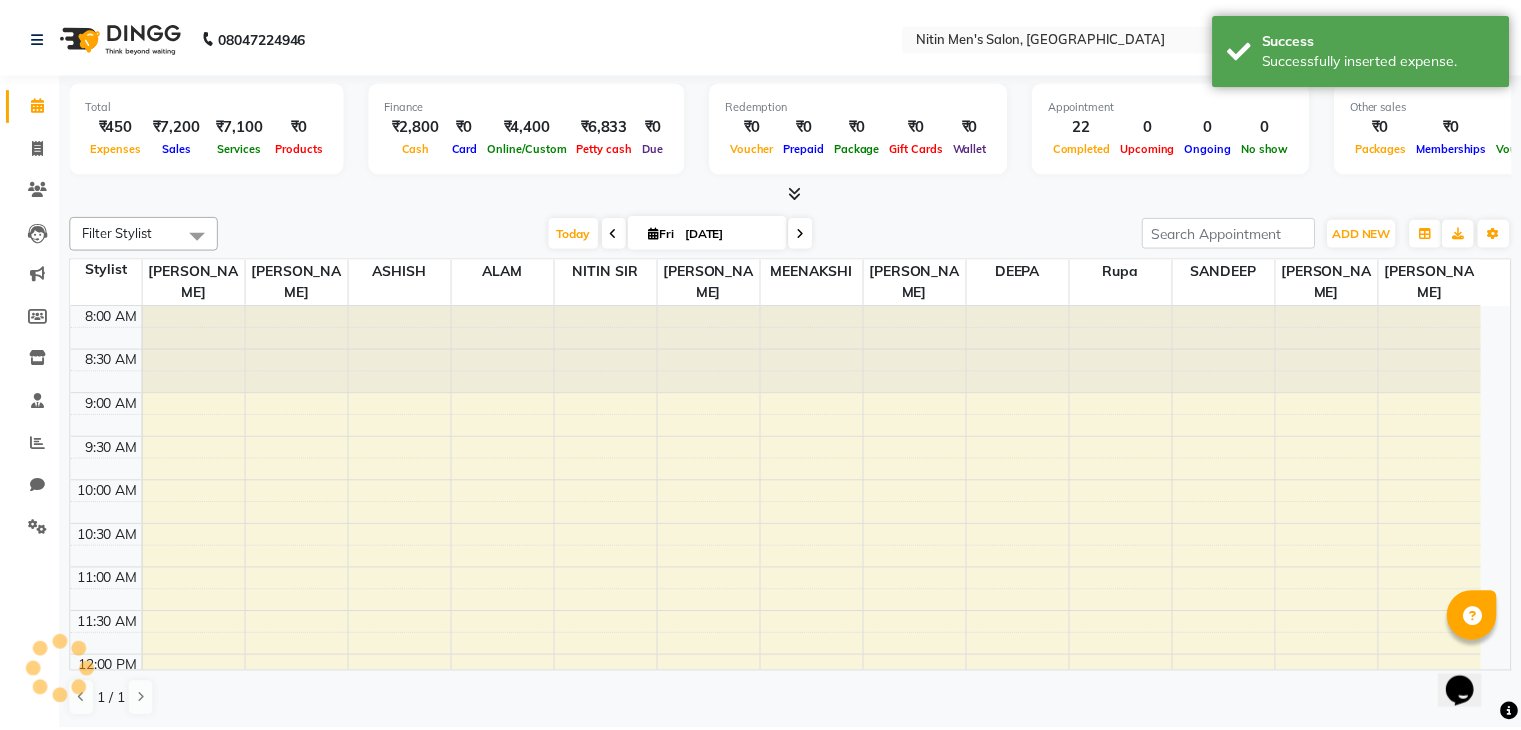 scroll, scrollTop: 0, scrollLeft: 0, axis: both 